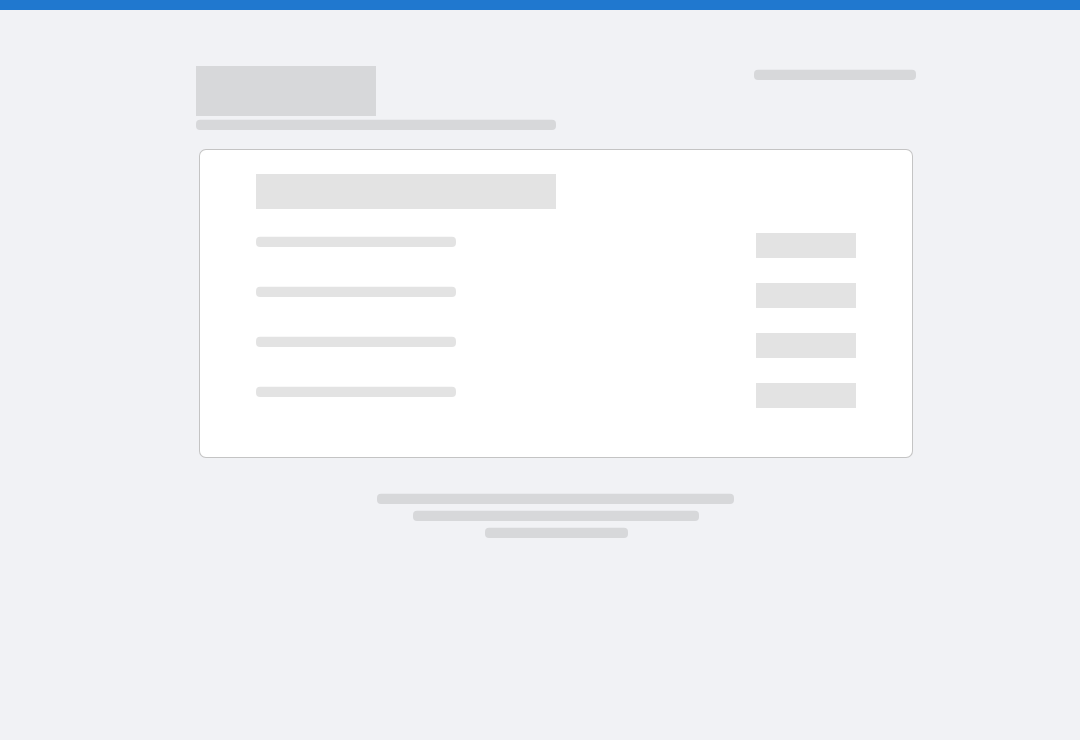 scroll, scrollTop: 0, scrollLeft: 0, axis: both 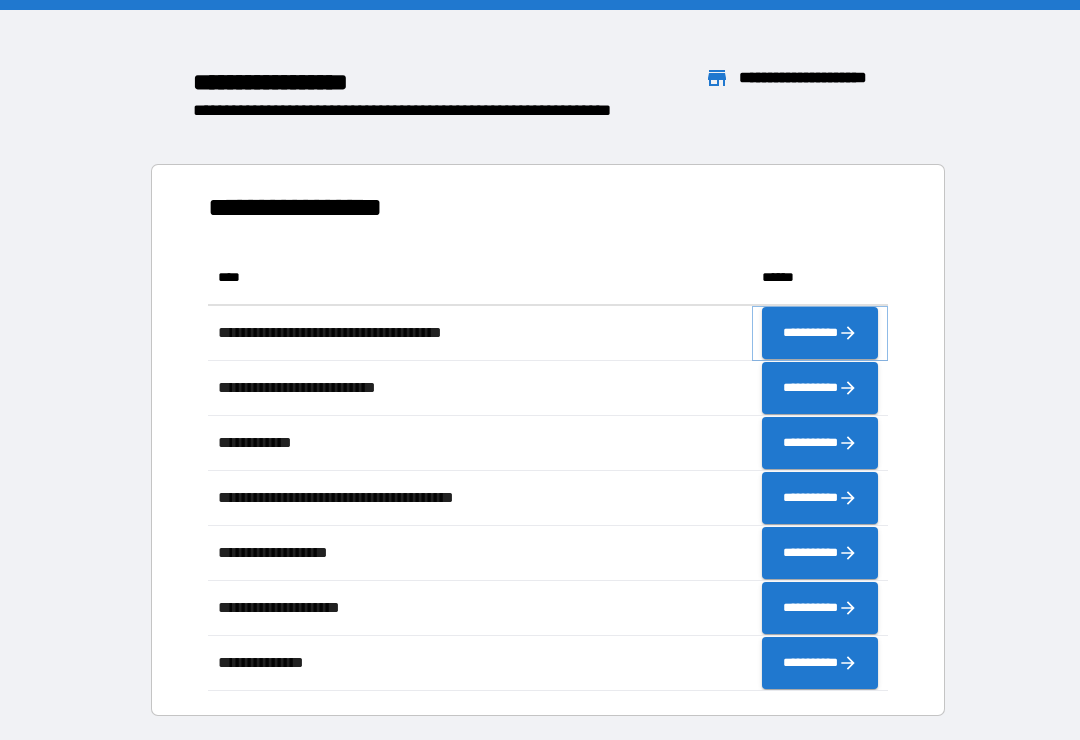 click 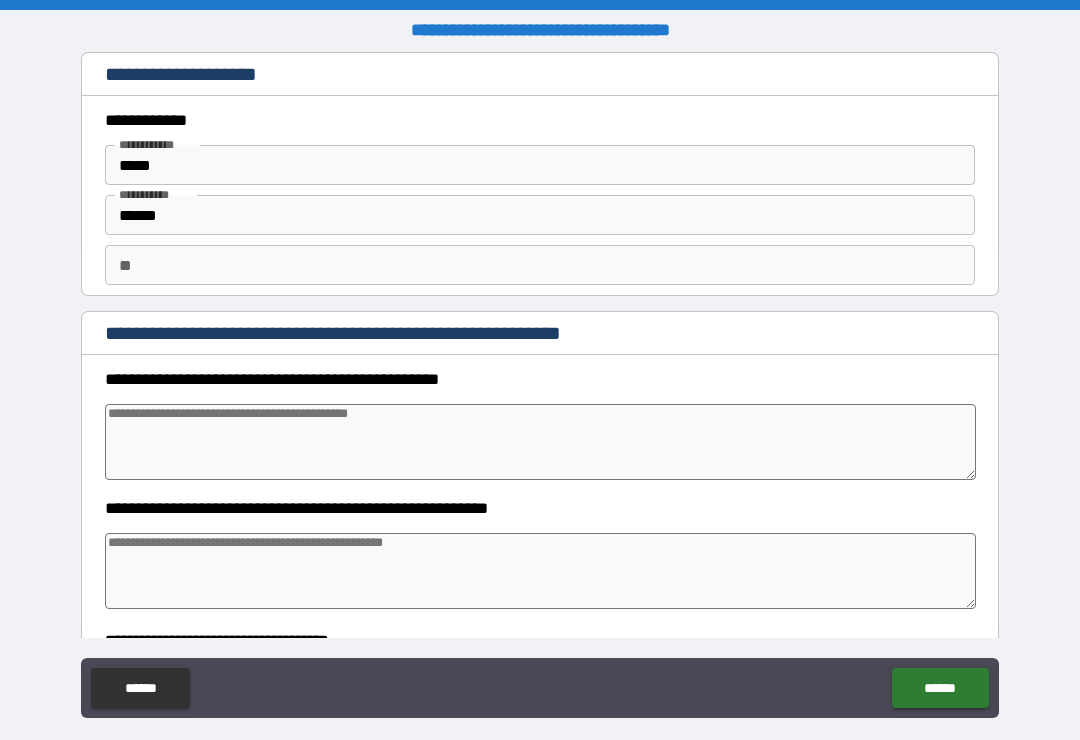 type on "*" 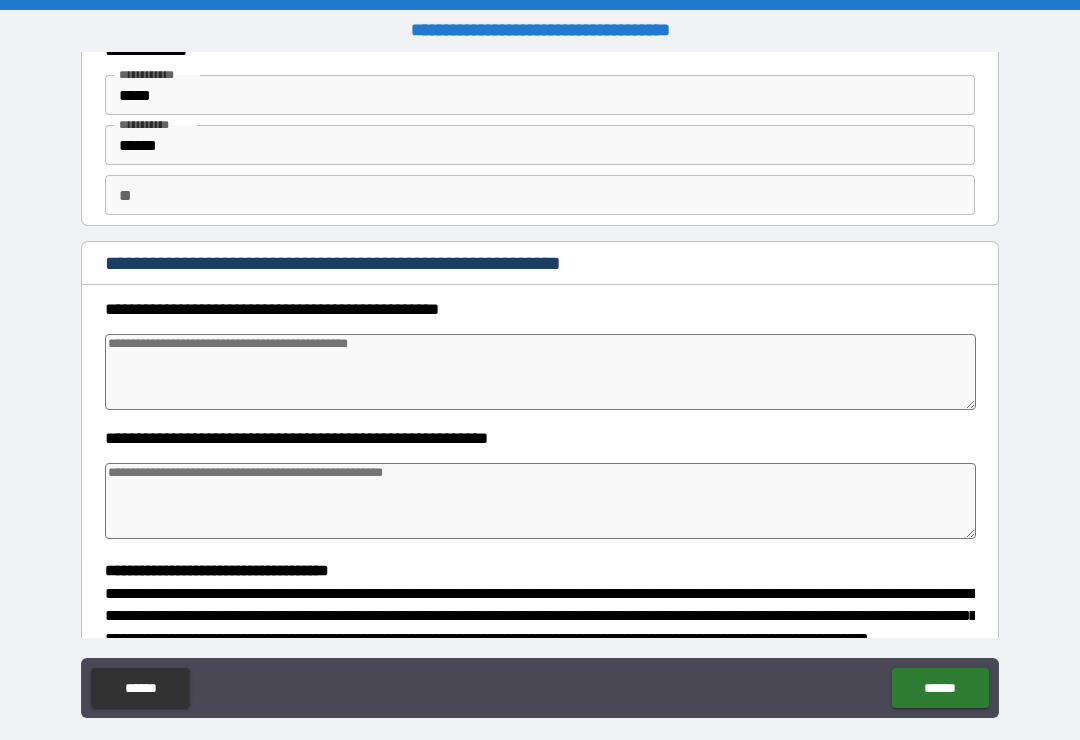 scroll, scrollTop: 73, scrollLeft: 0, axis: vertical 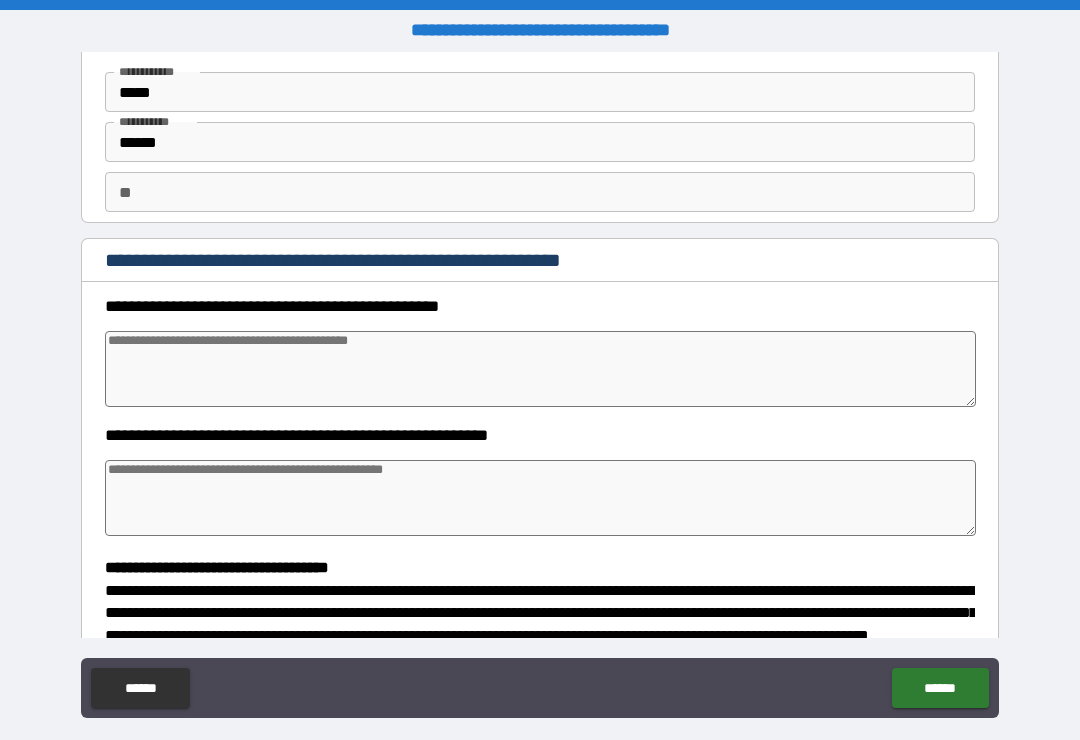 click at bounding box center (540, 369) 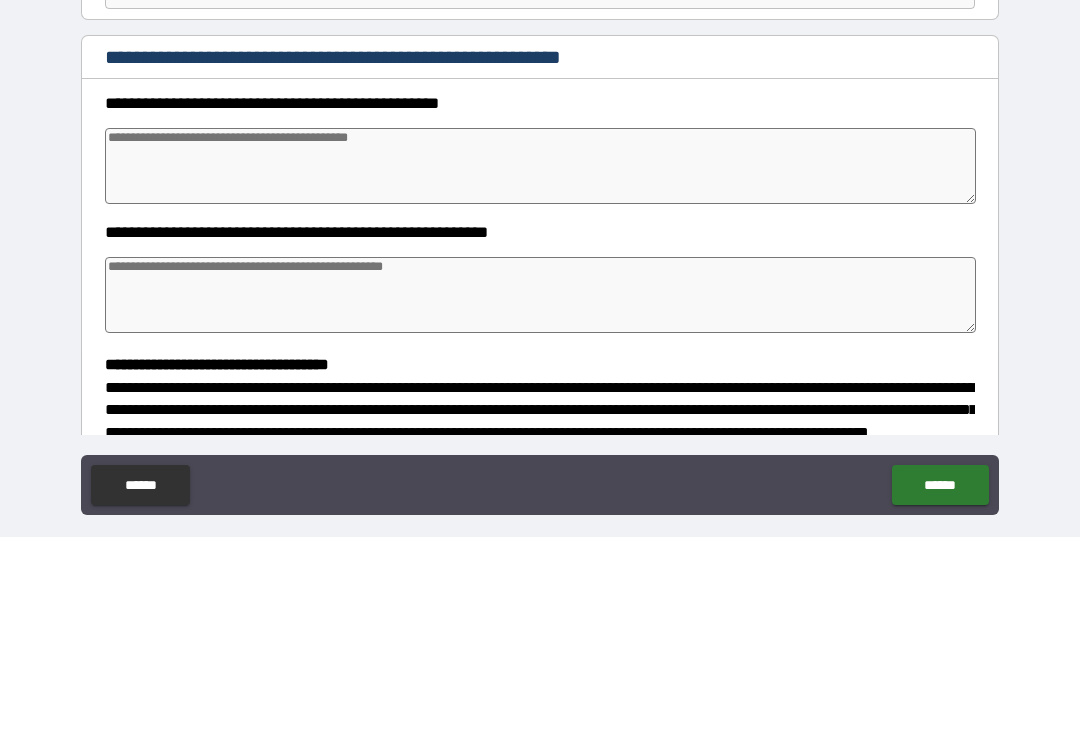 type on "*" 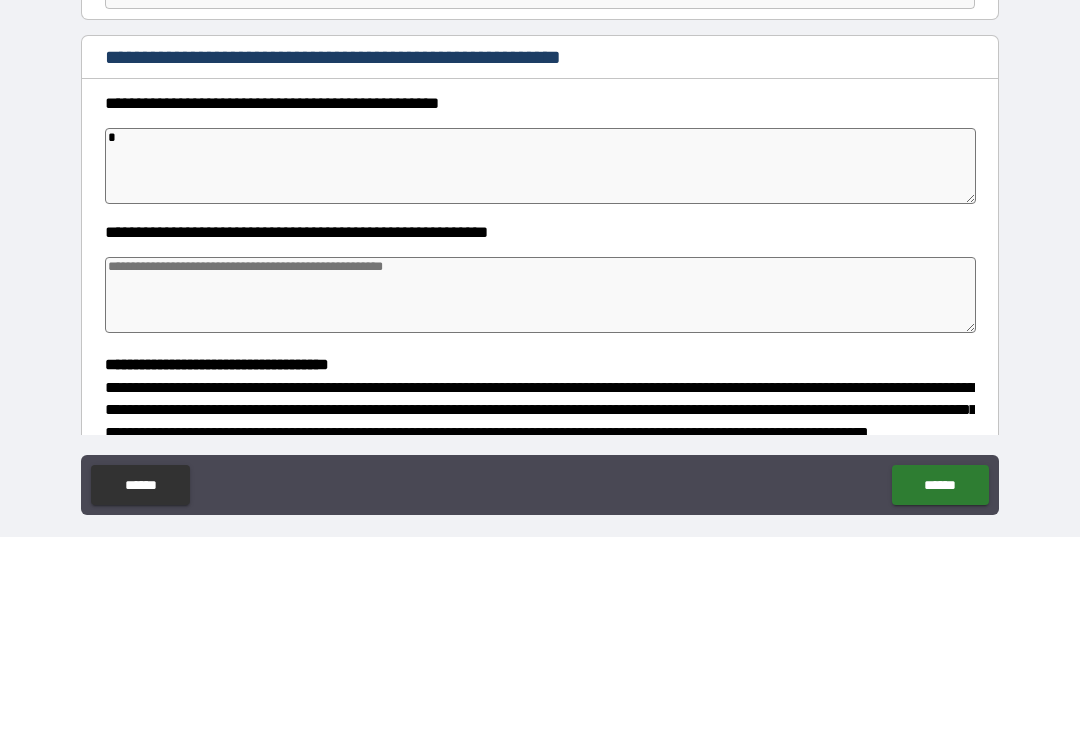 type on "**" 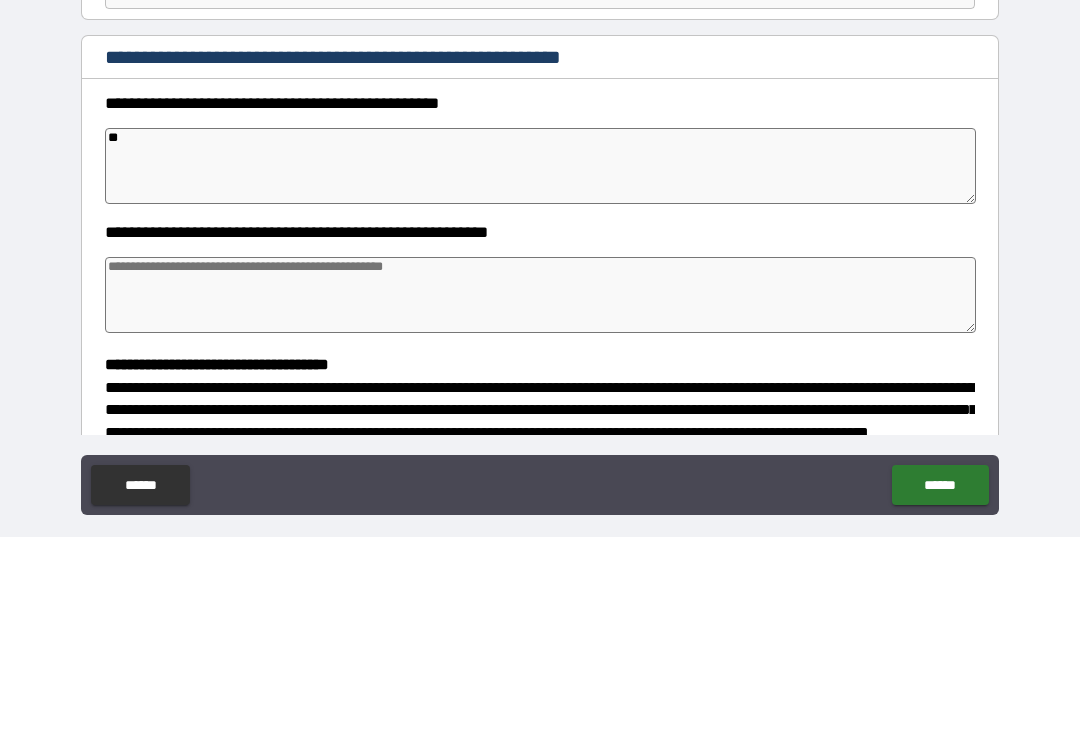 type on "*" 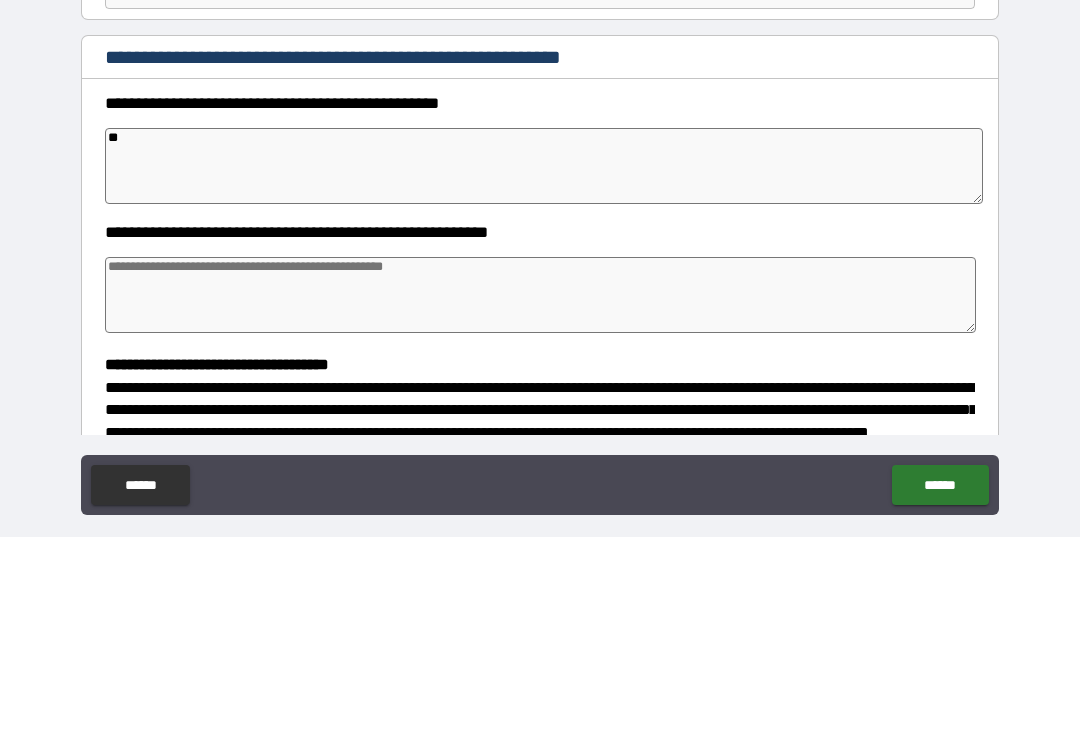 type on "***" 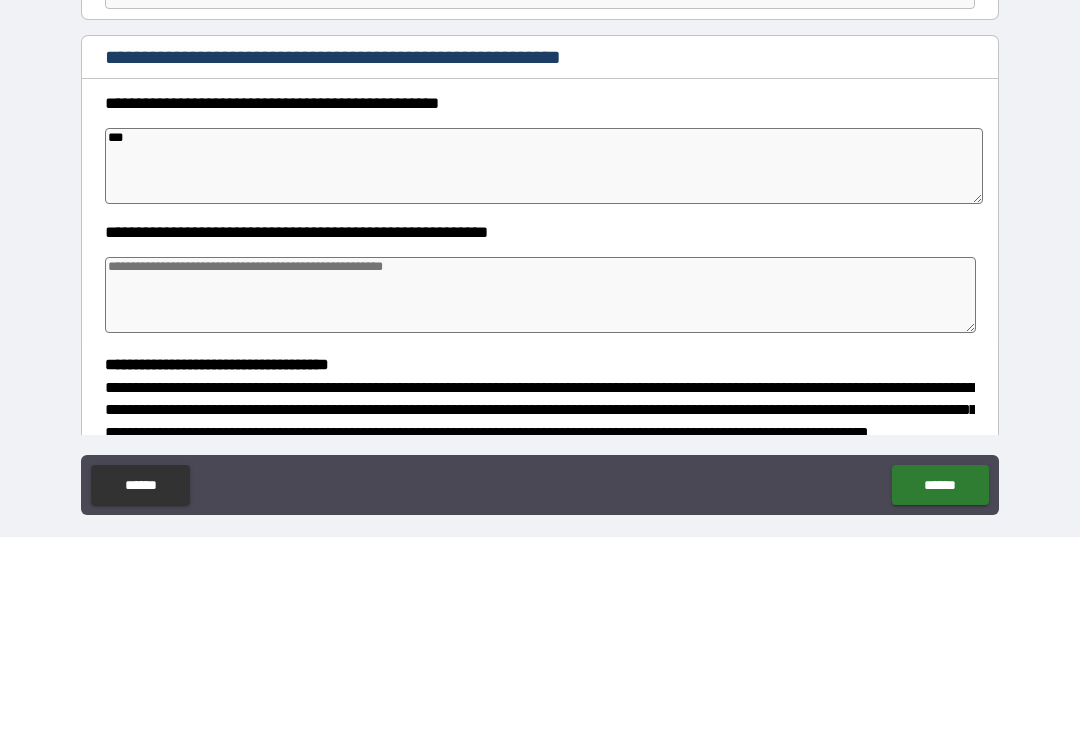 type on "****" 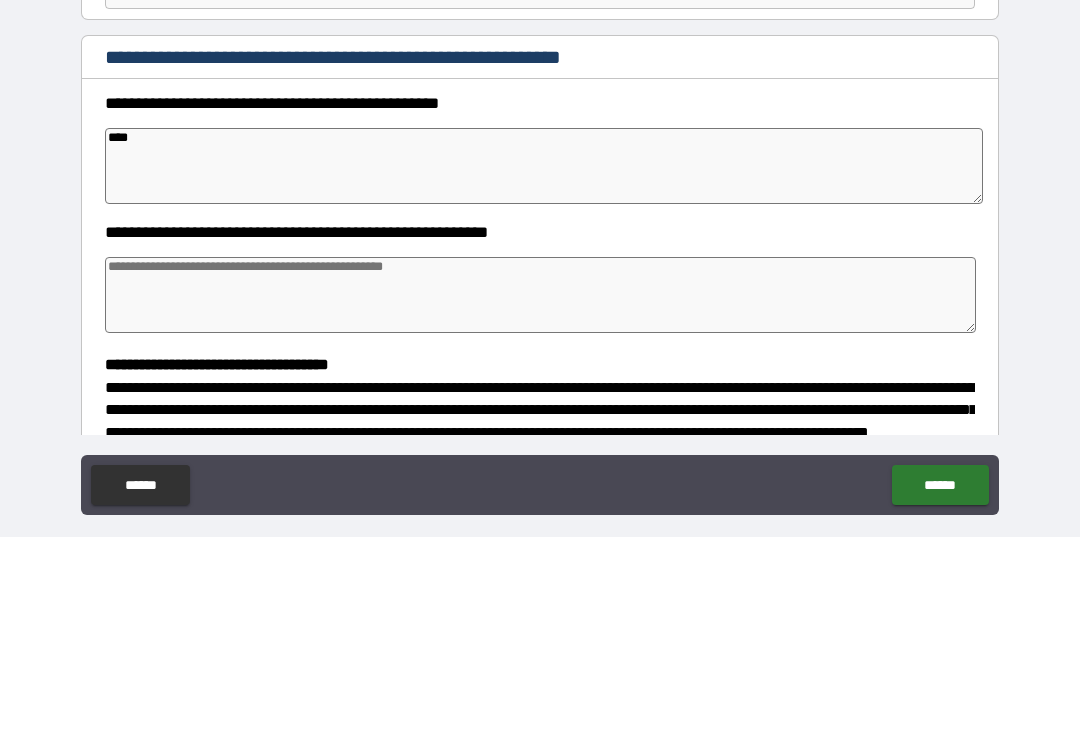 type on "*" 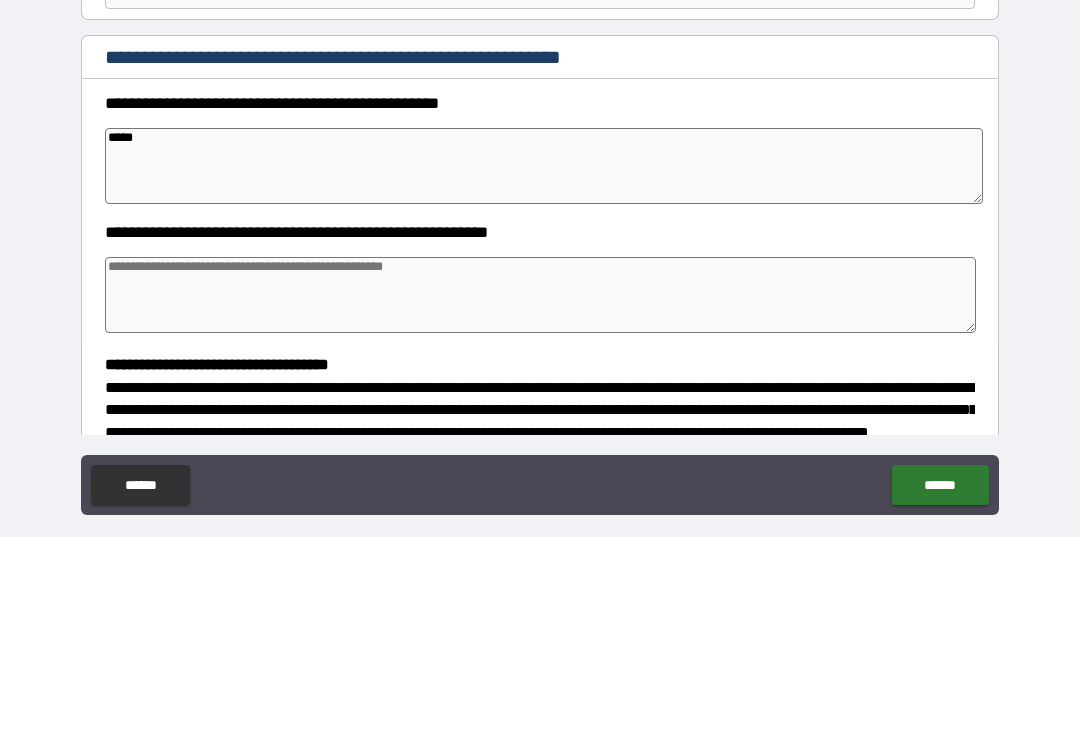 type on "*" 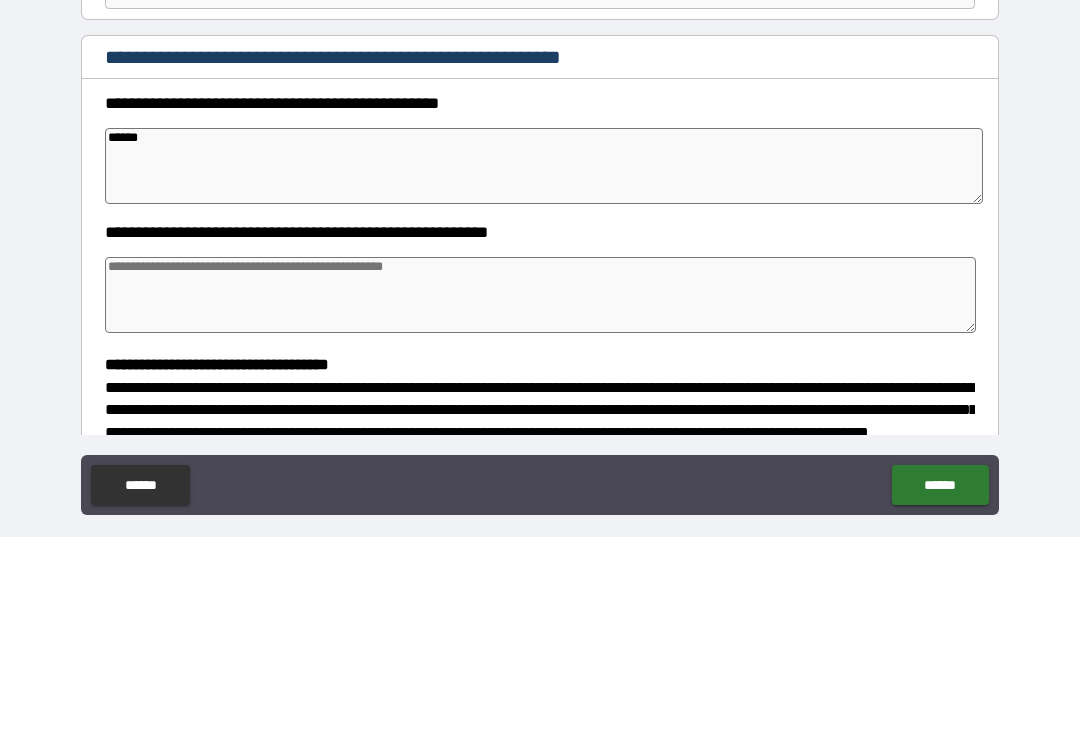 type on "*" 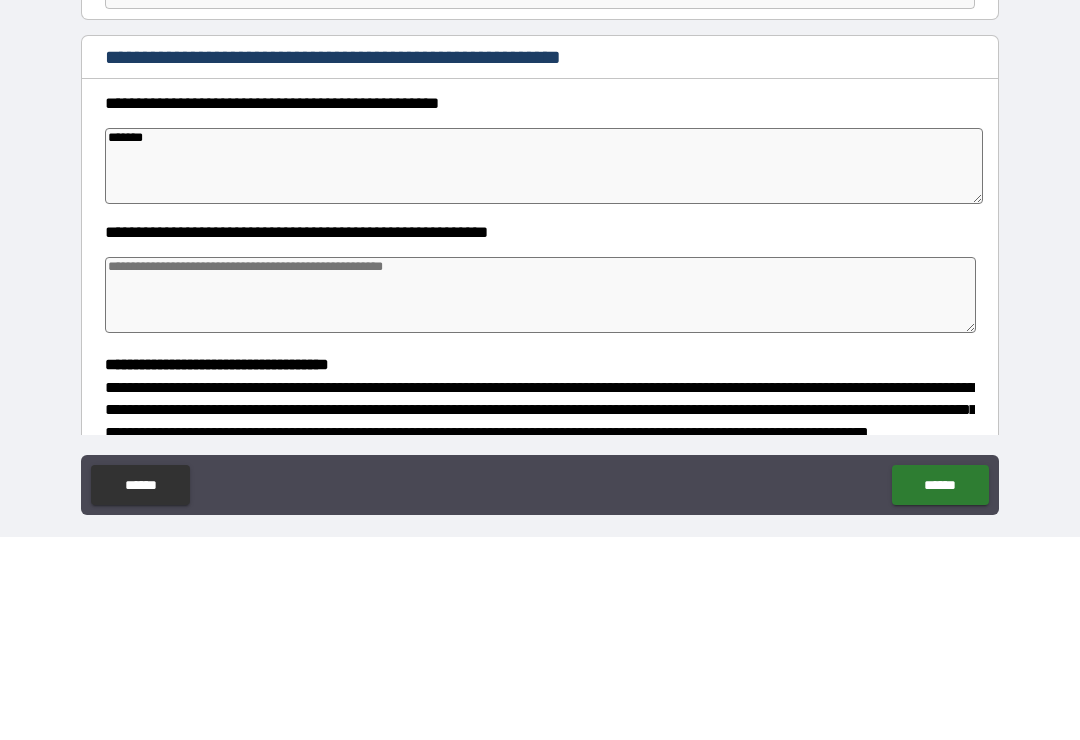 type on "*" 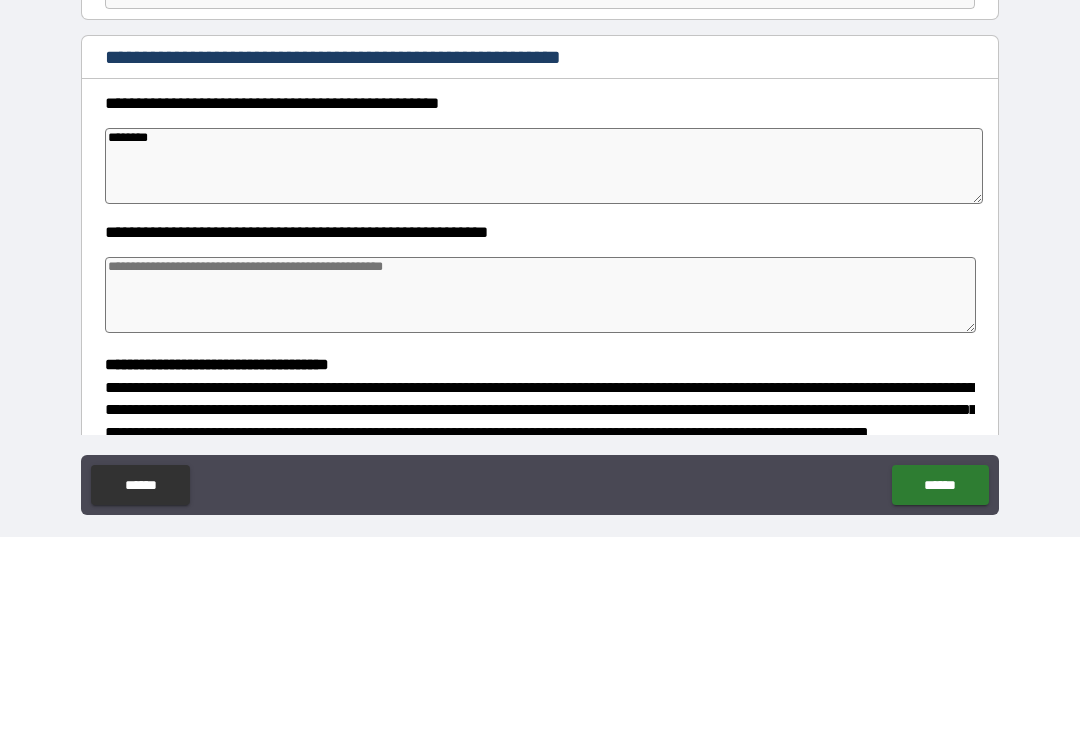 type on "*" 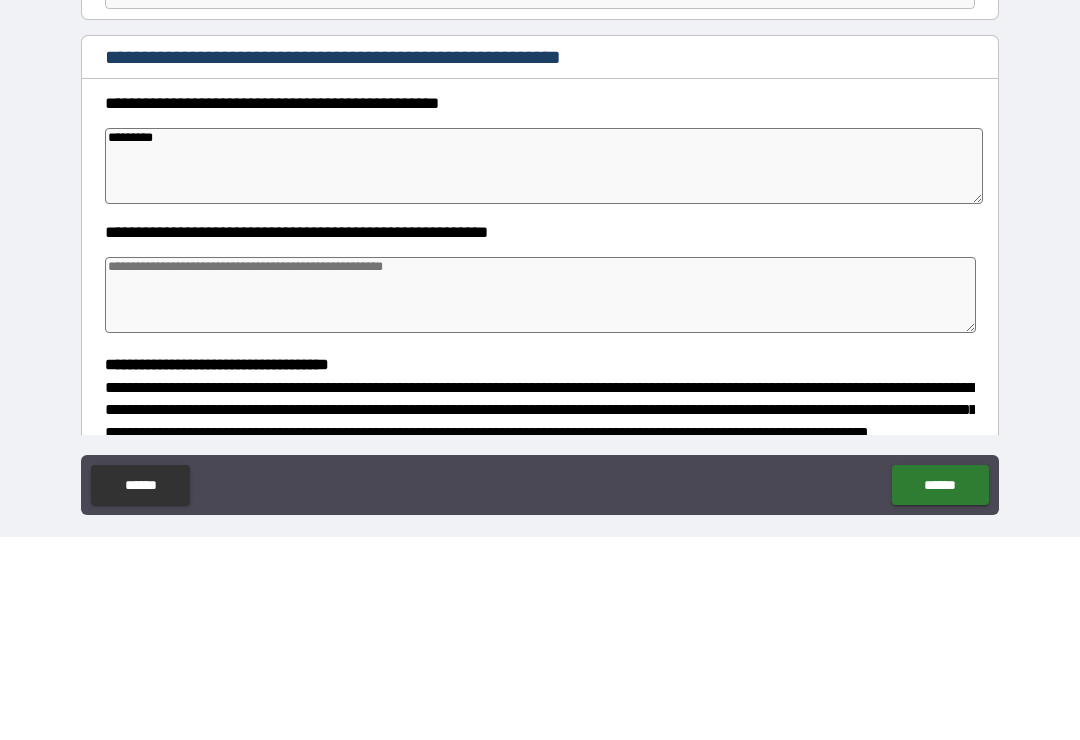 type on "**********" 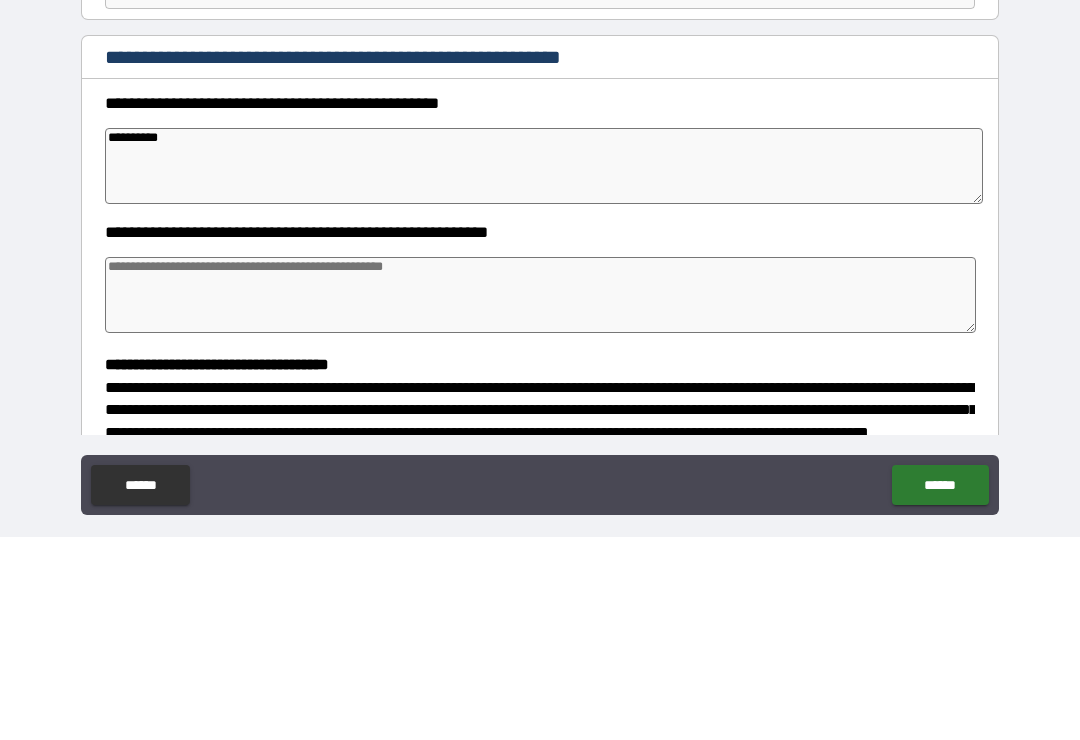 type on "**********" 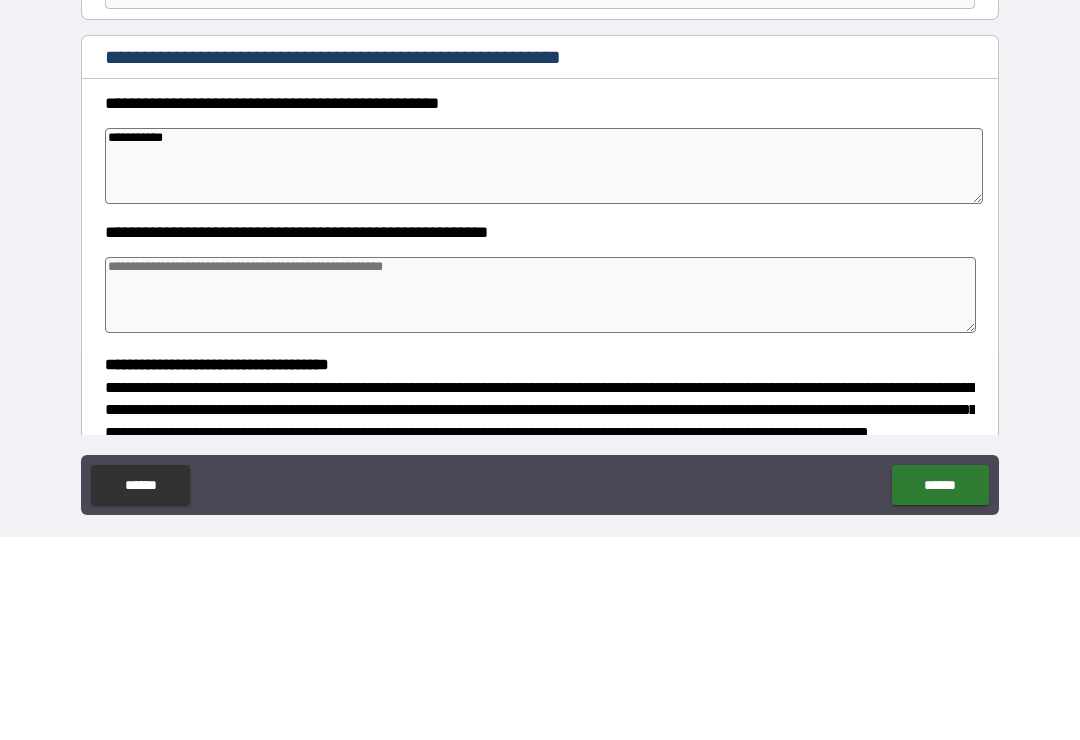 type on "*" 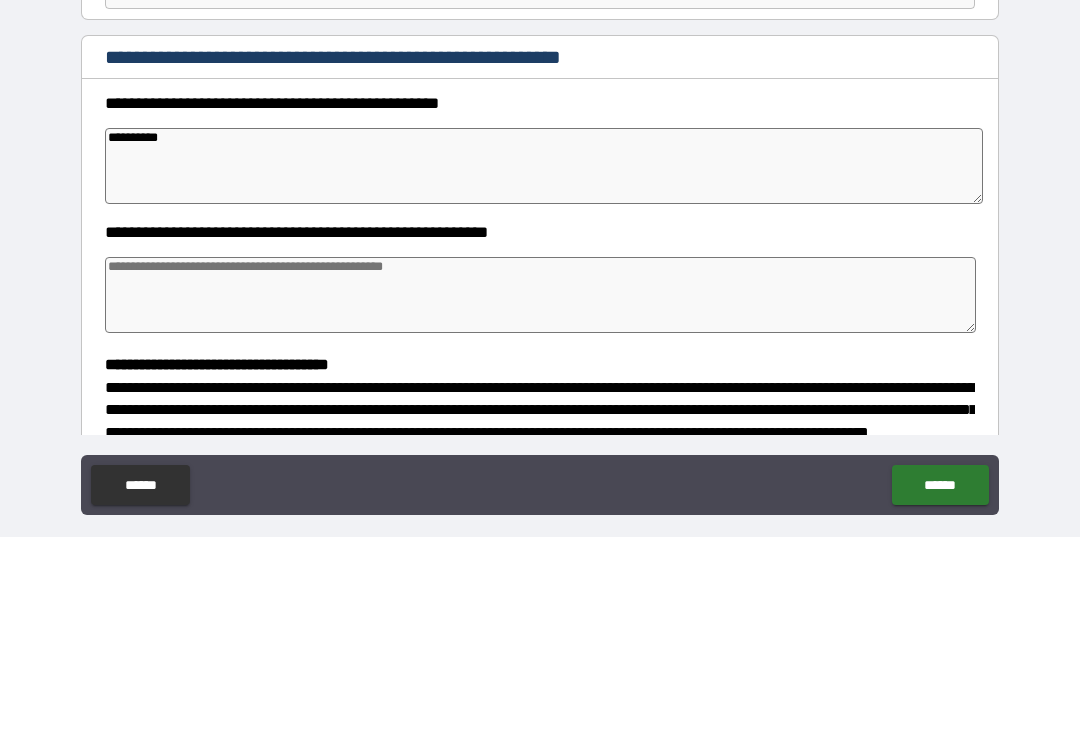 type on "*" 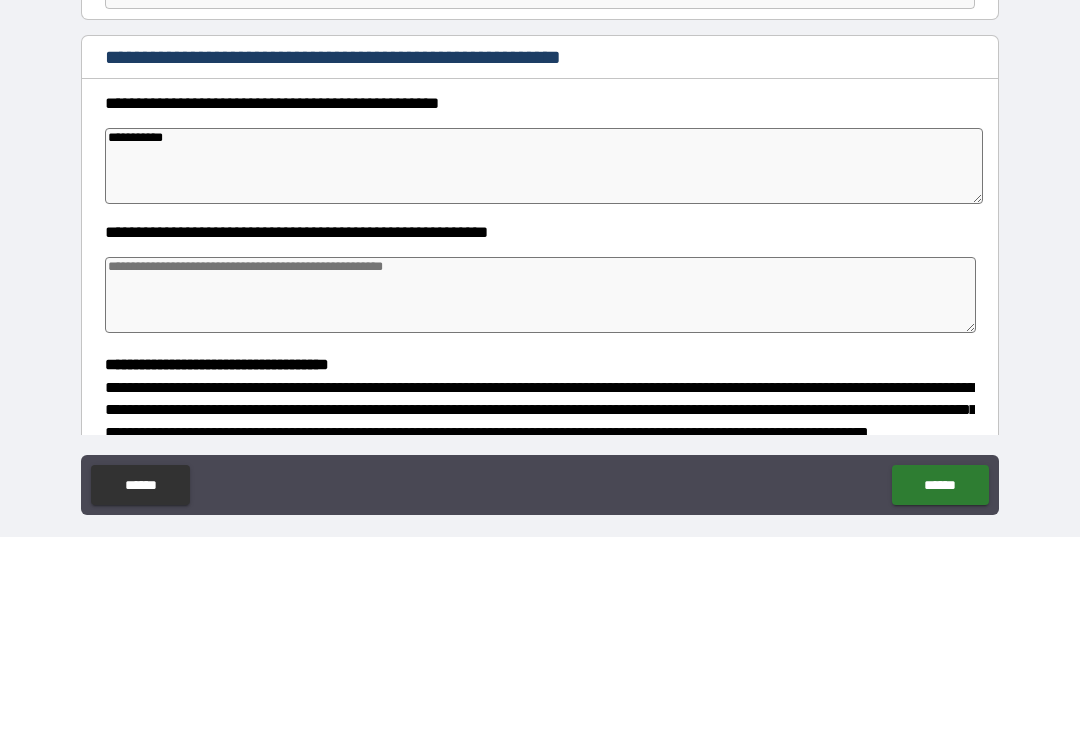 type on "*" 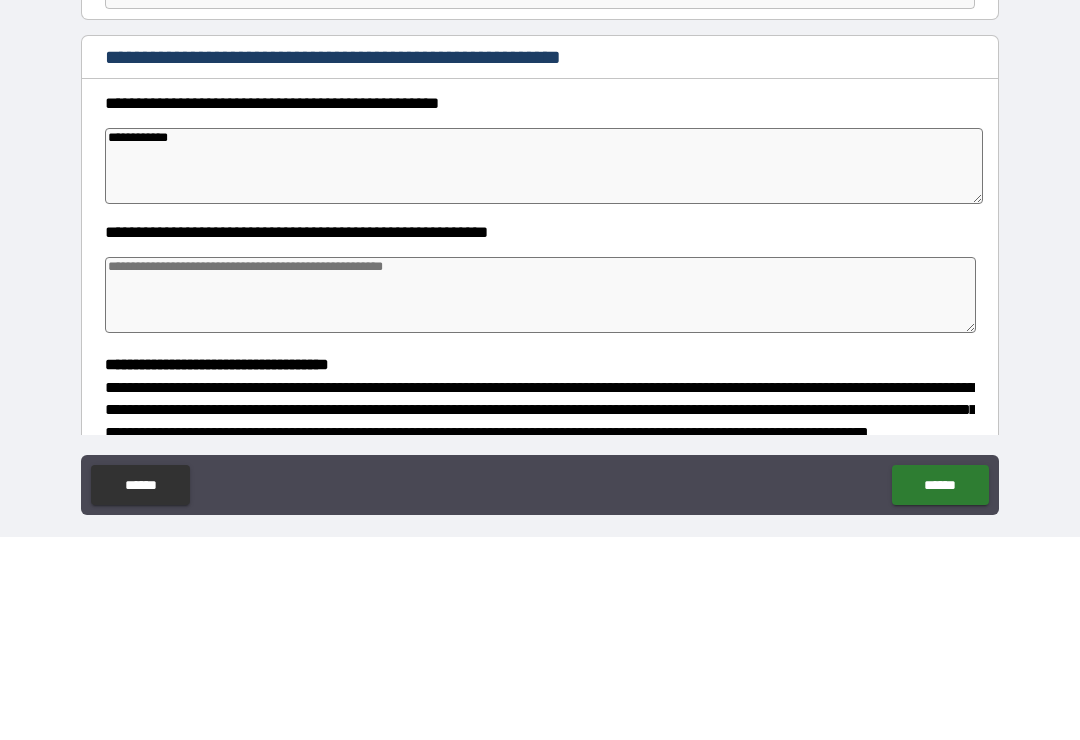type on "*" 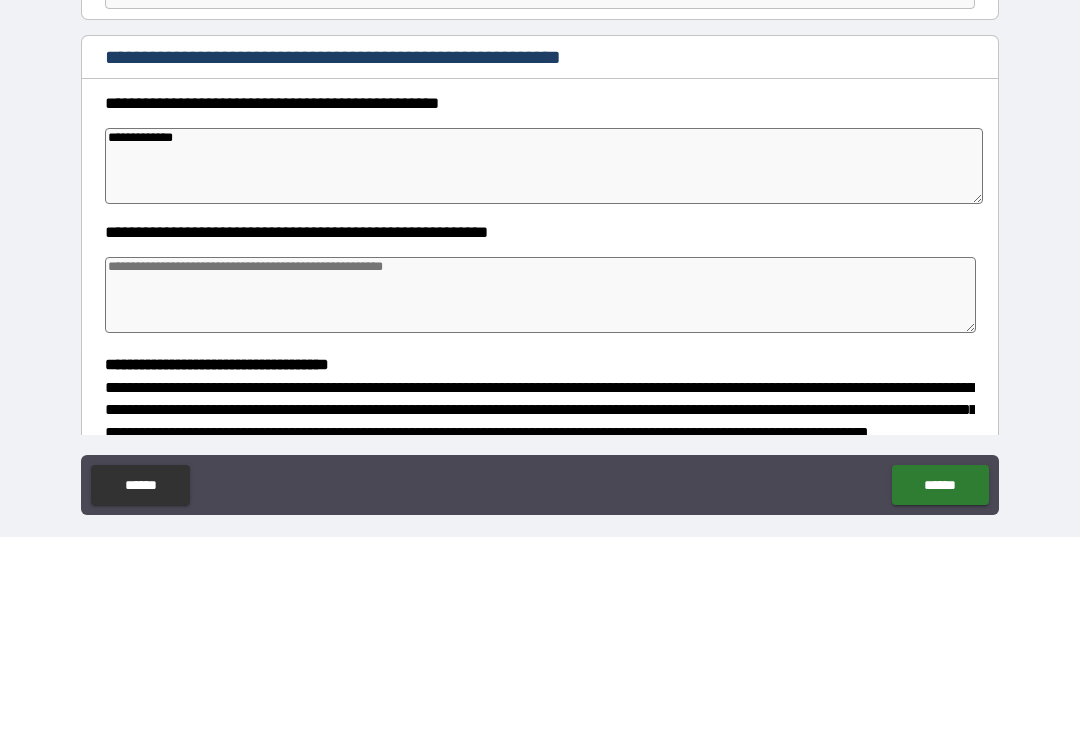 type on "*" 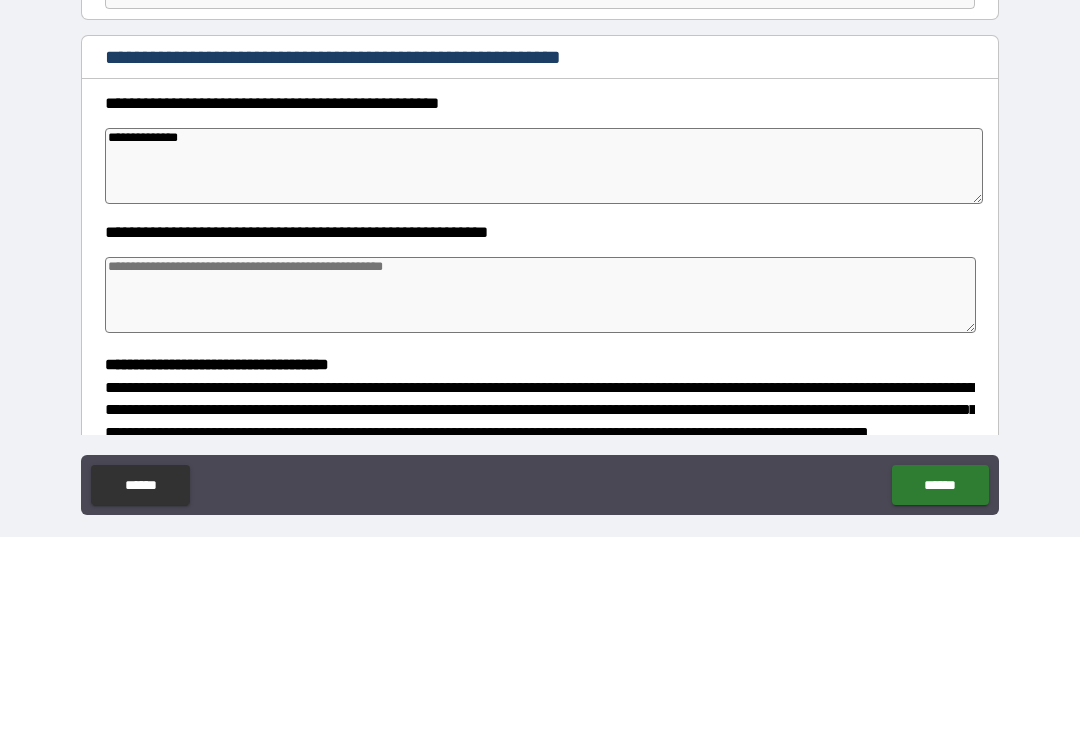 type on "*" 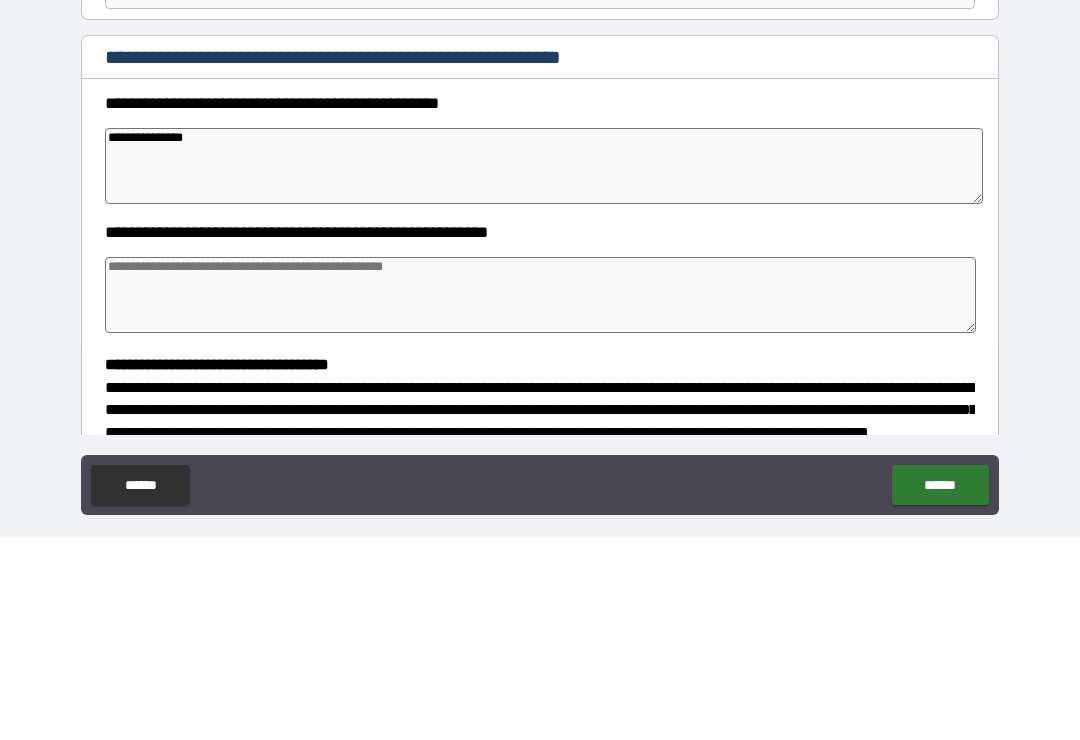 type on "*" 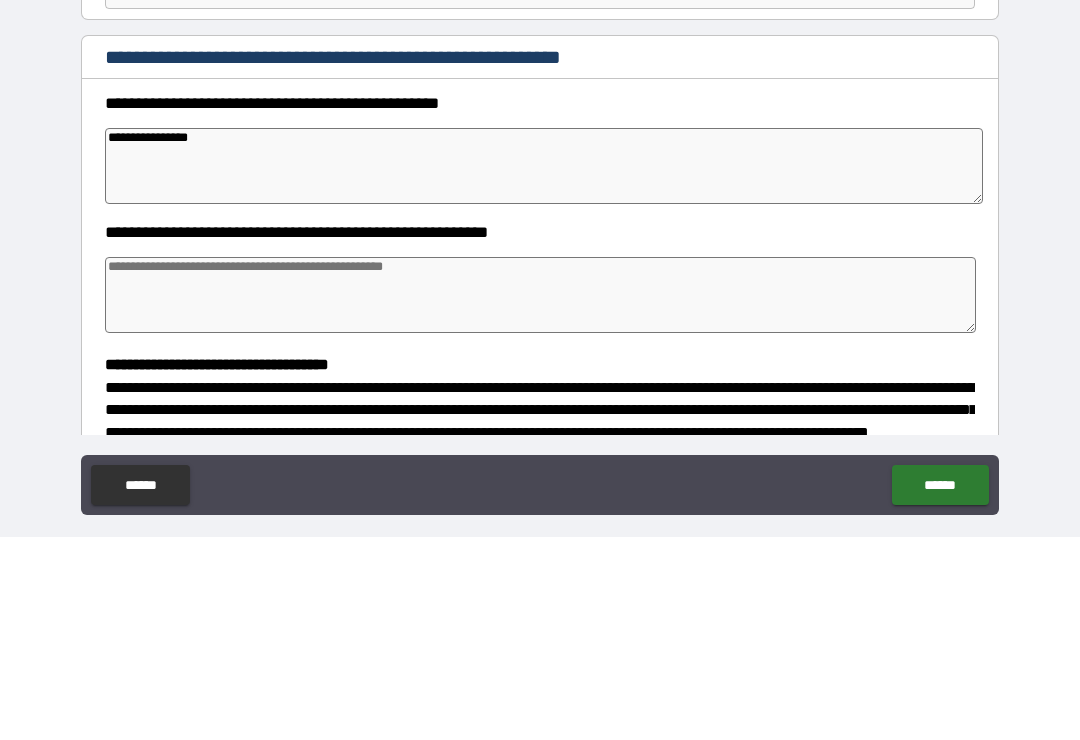 type on "**********" 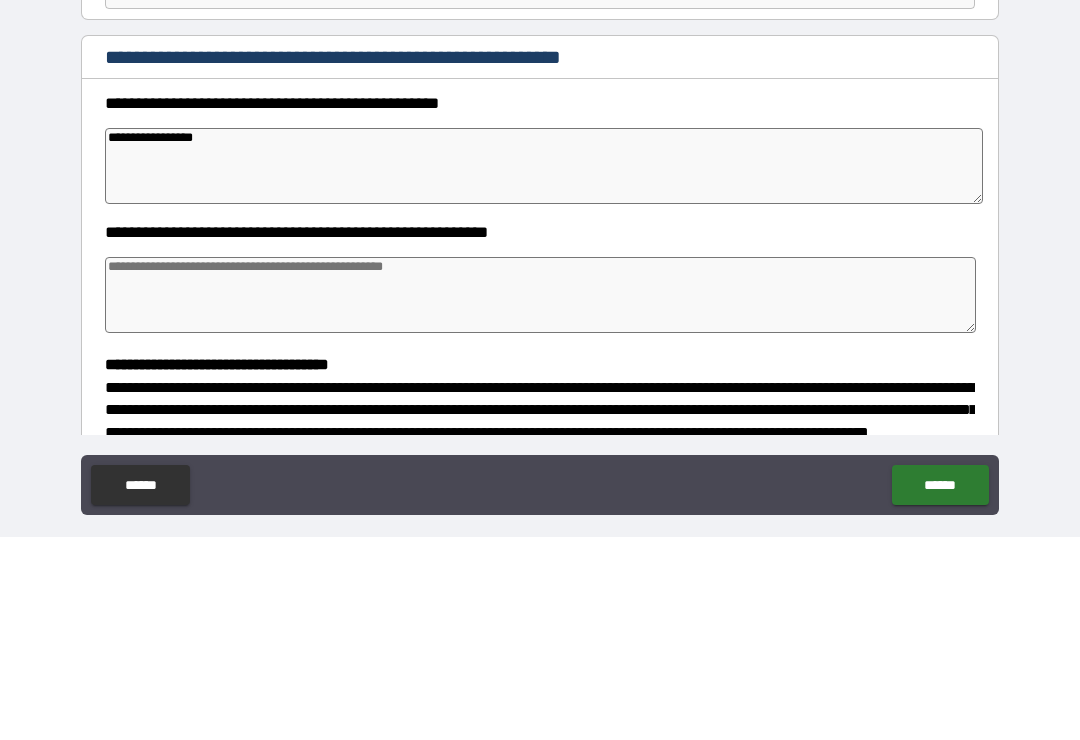 type on "*" 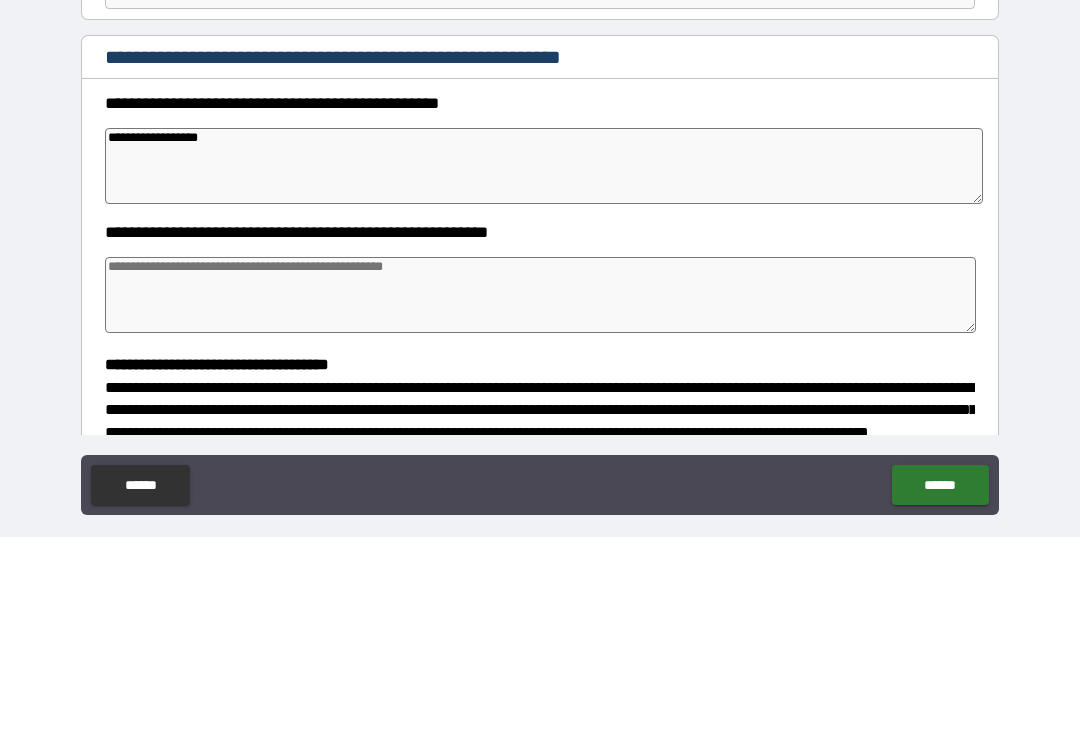 type on "**********" 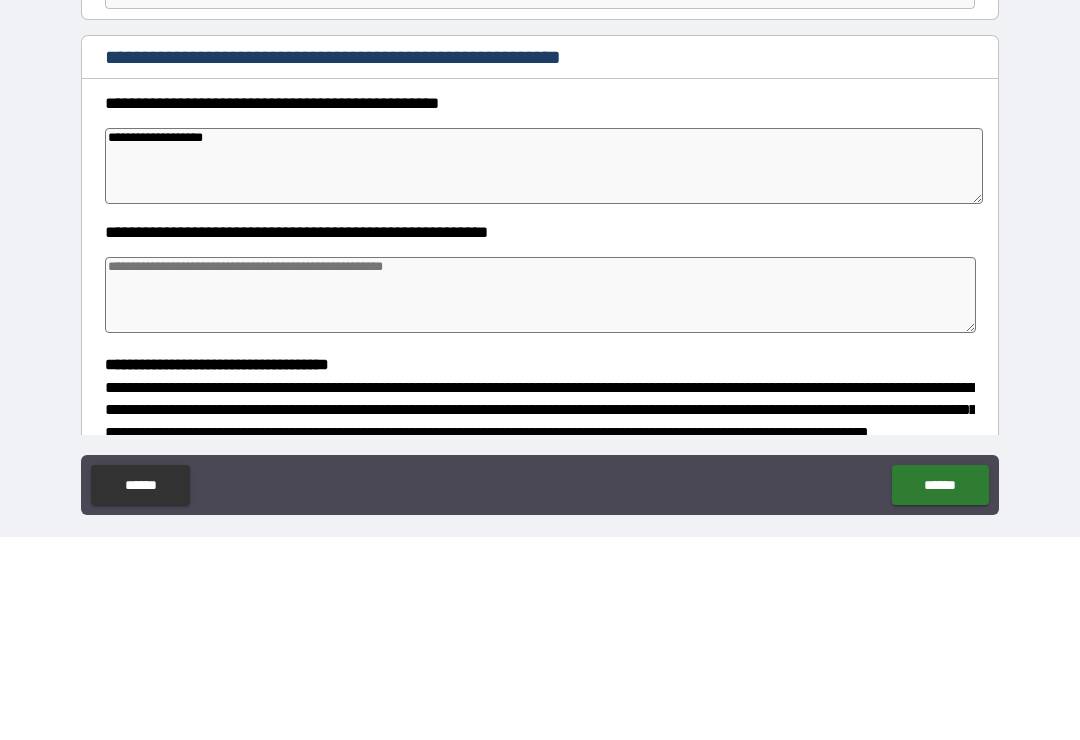type on "*" 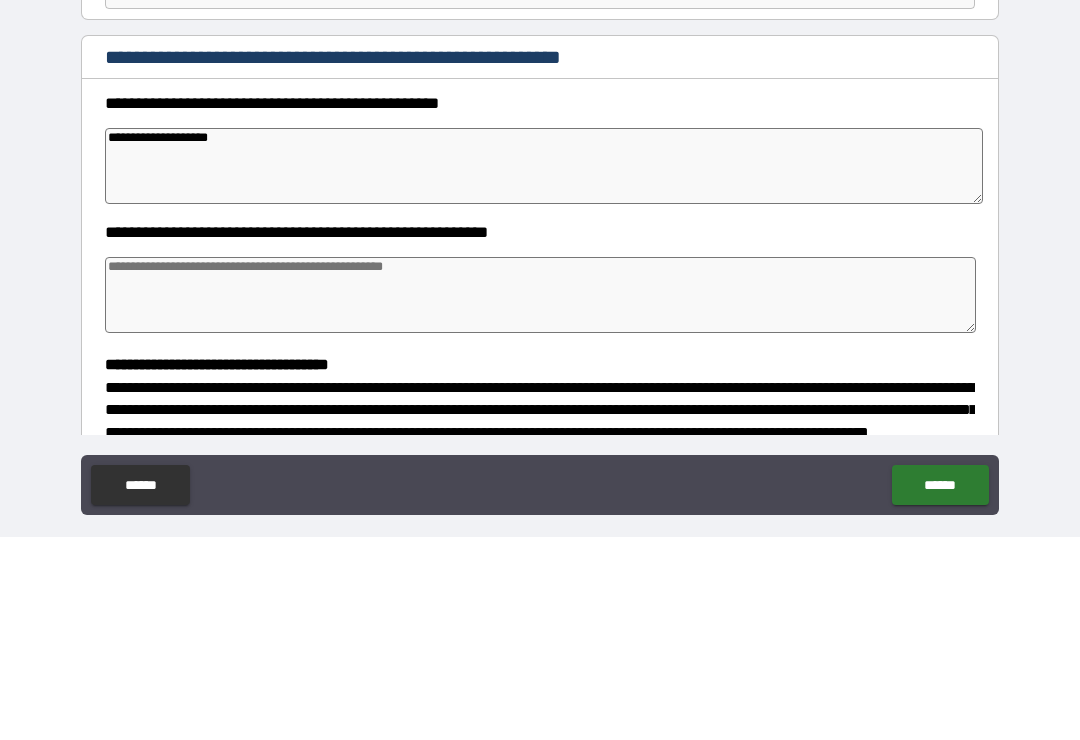 type on "*" 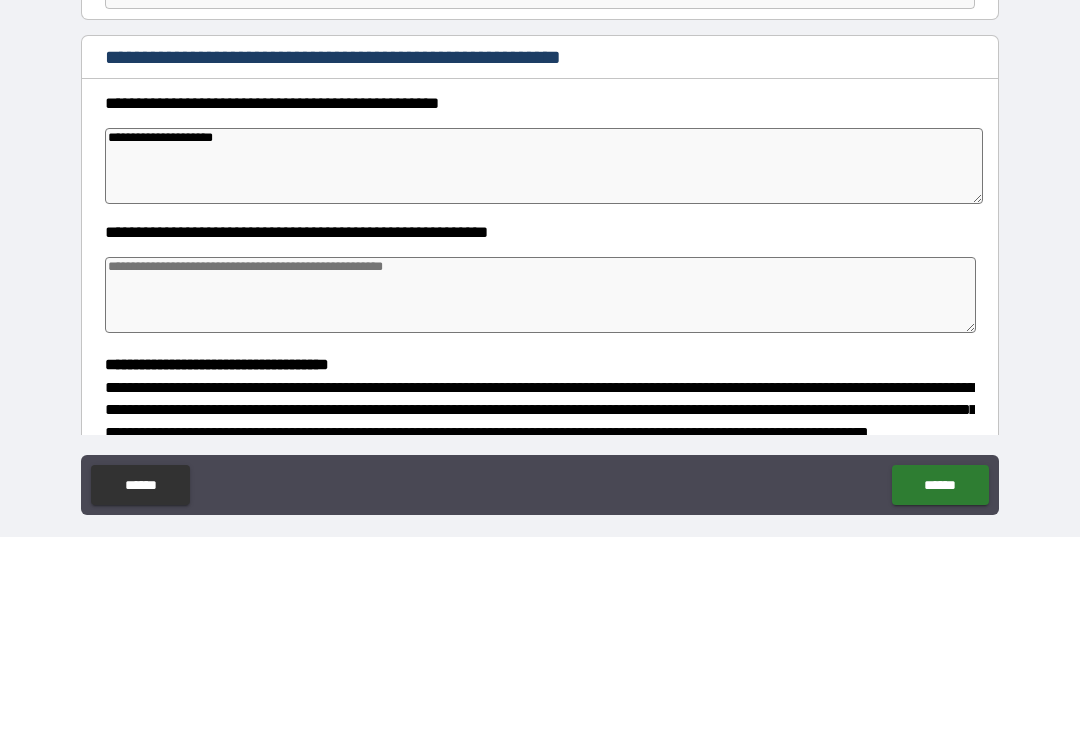 type on "*" 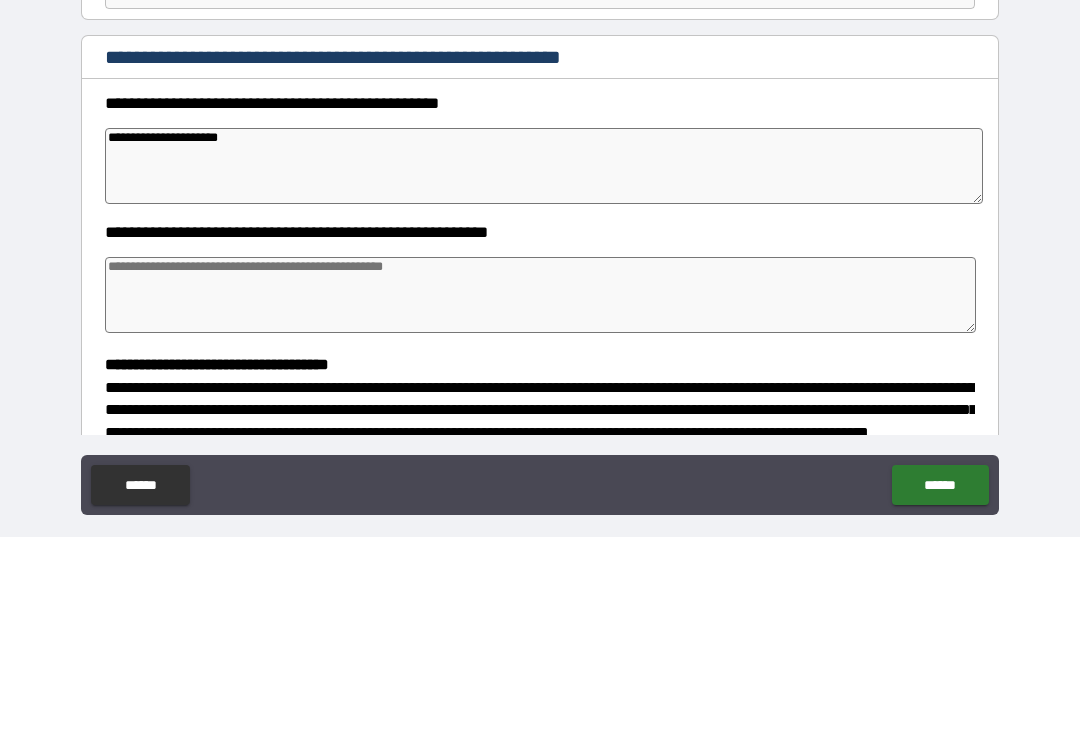 type on "*" 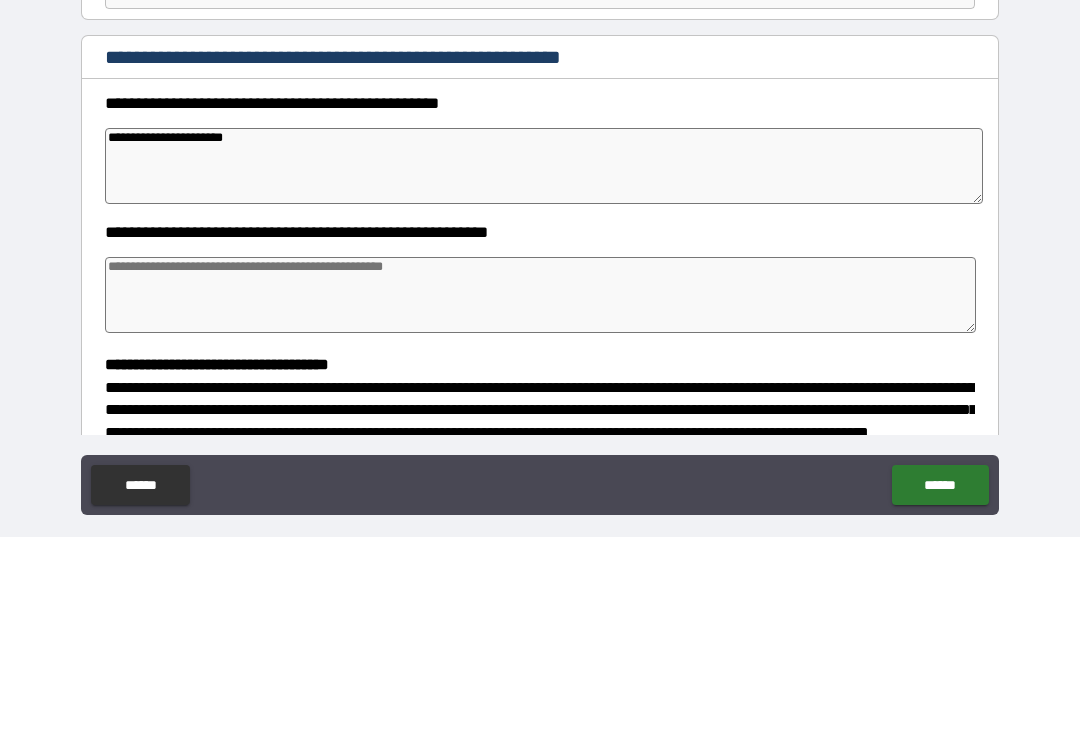 type on "*" 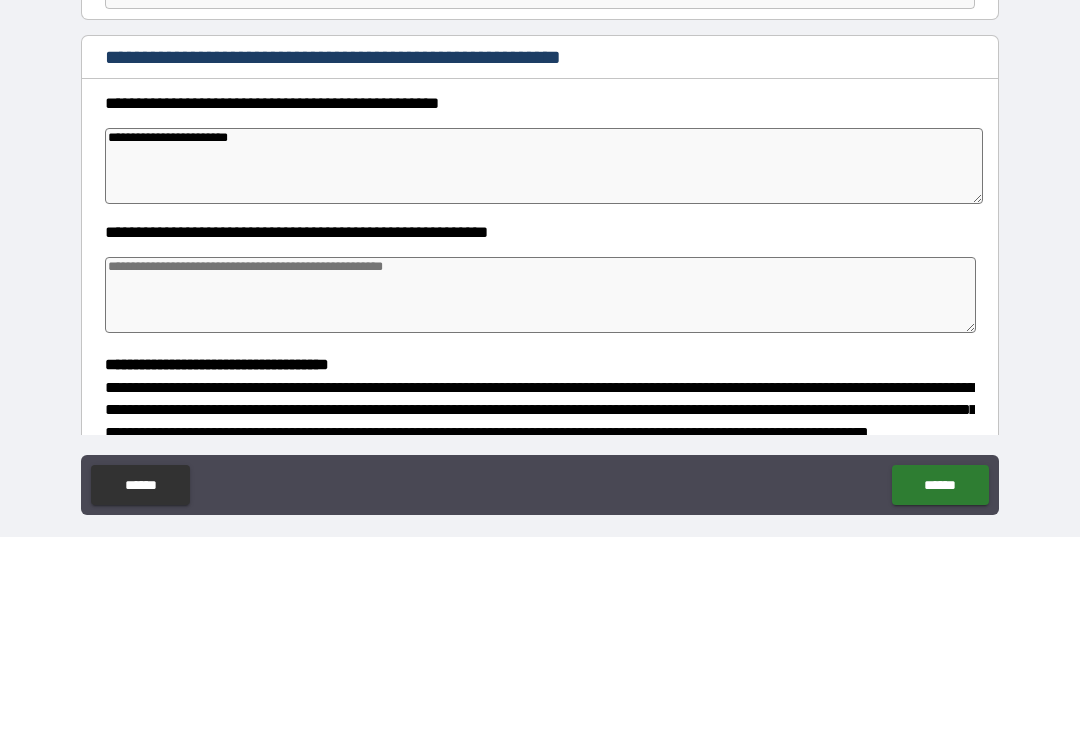 type on "**********" 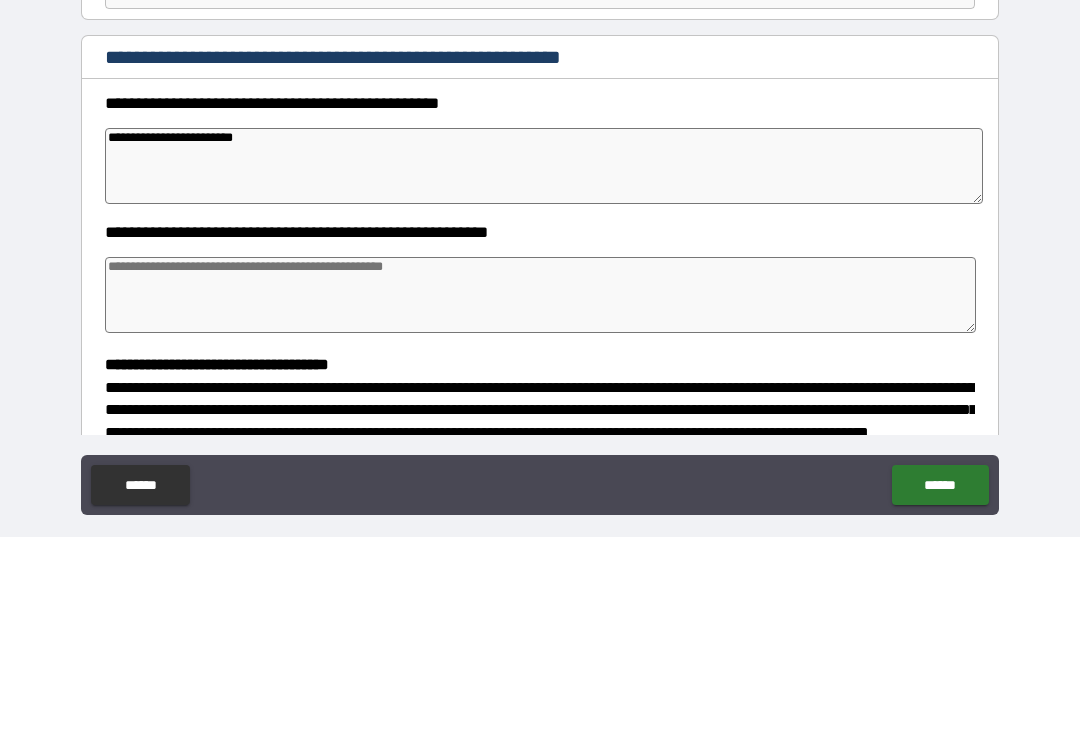 type on "*" 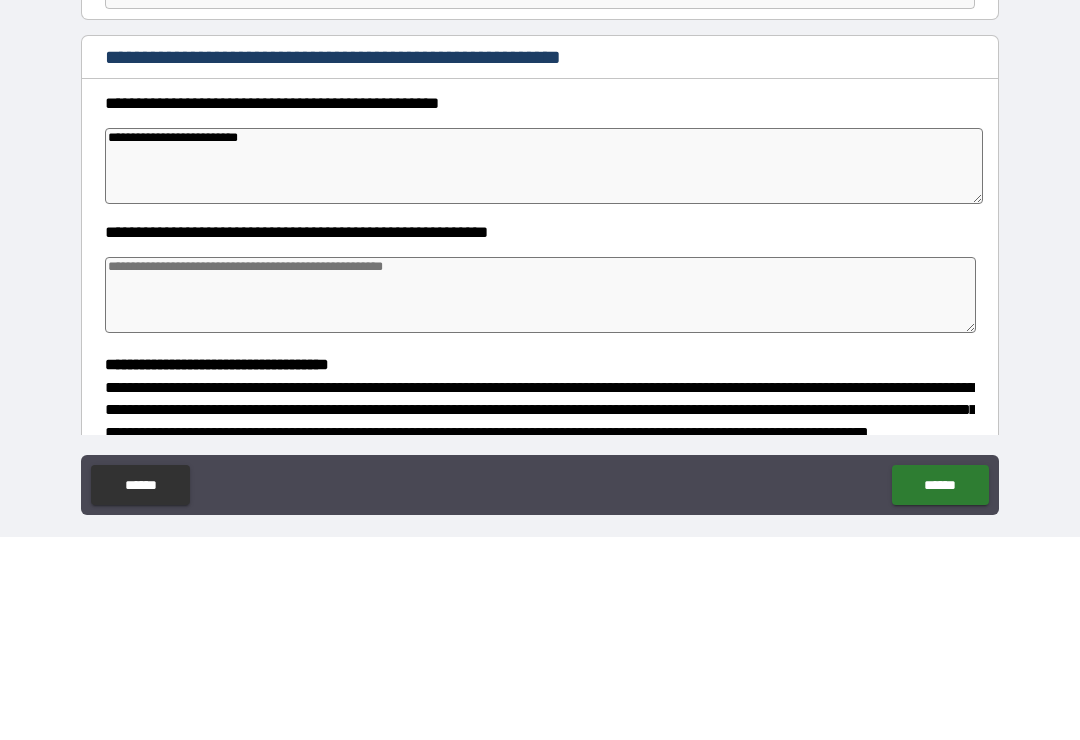 type on "*" 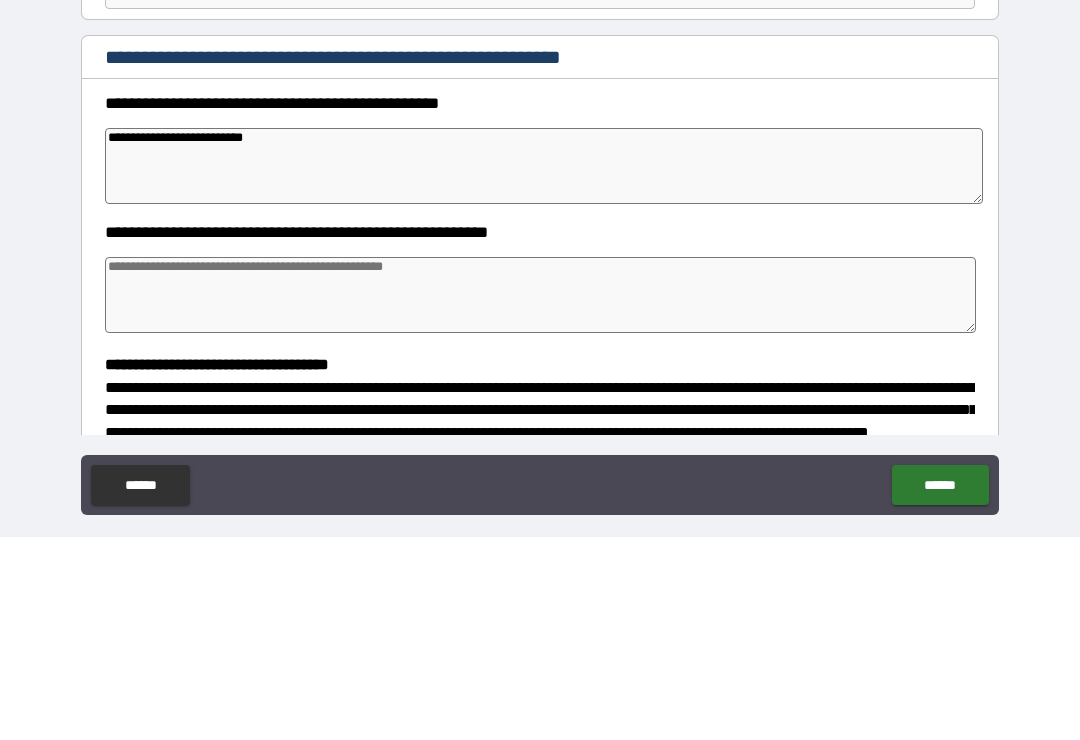 type on "*" 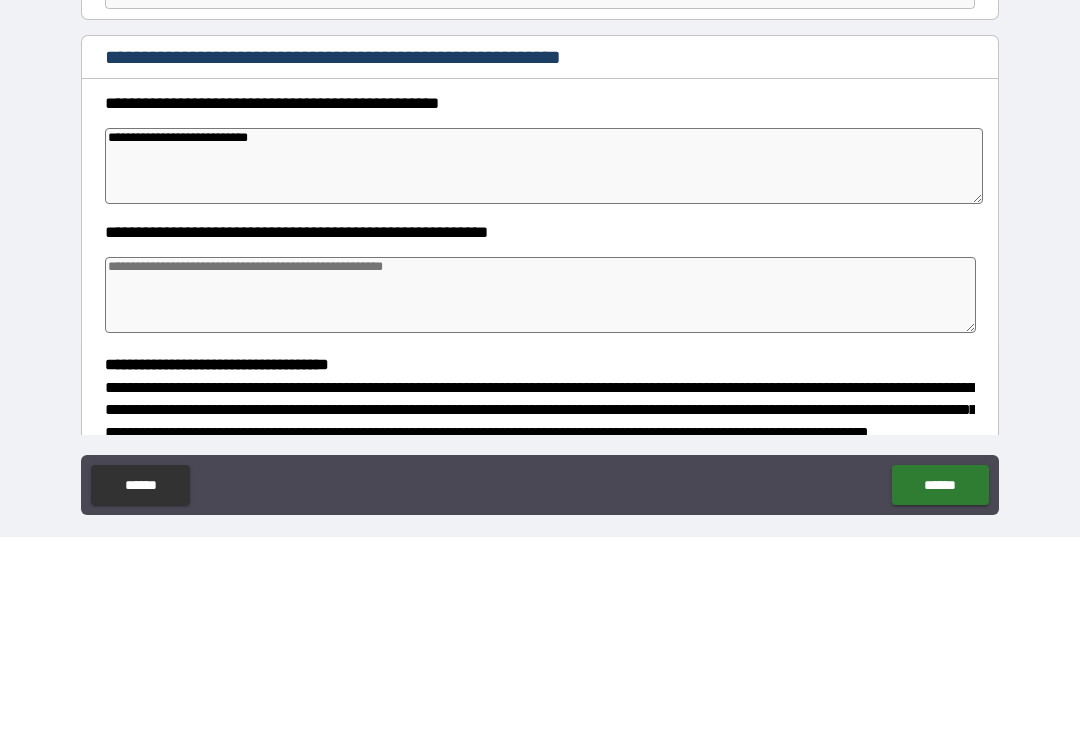 type on "*" 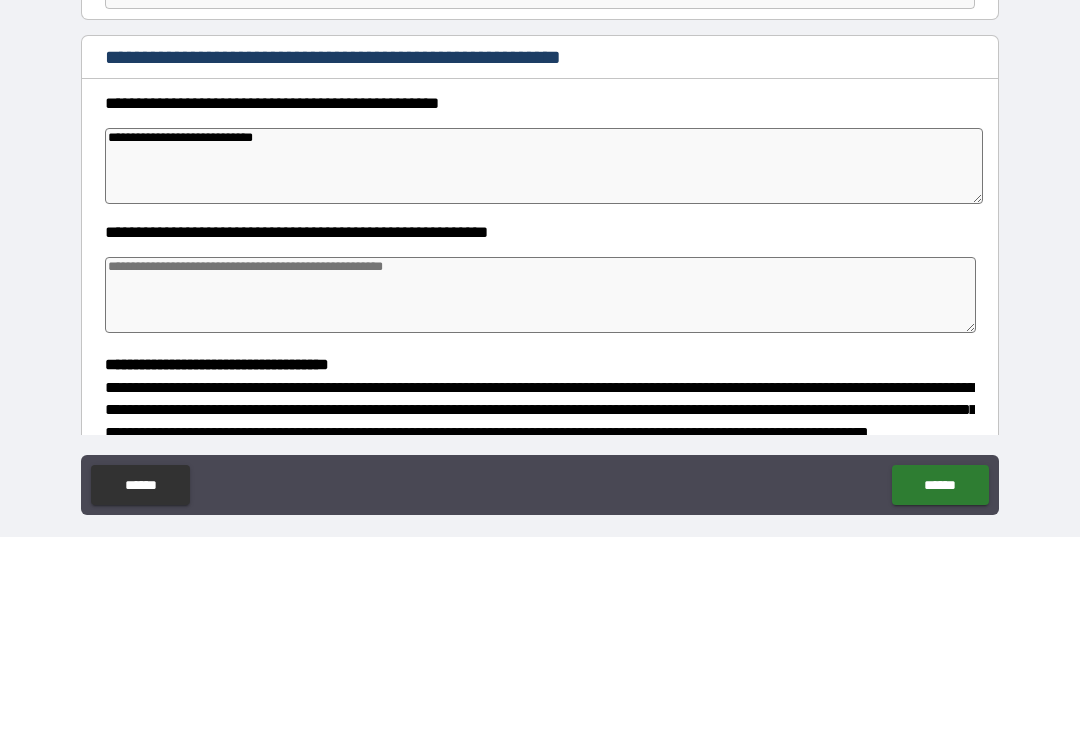 type on "*" 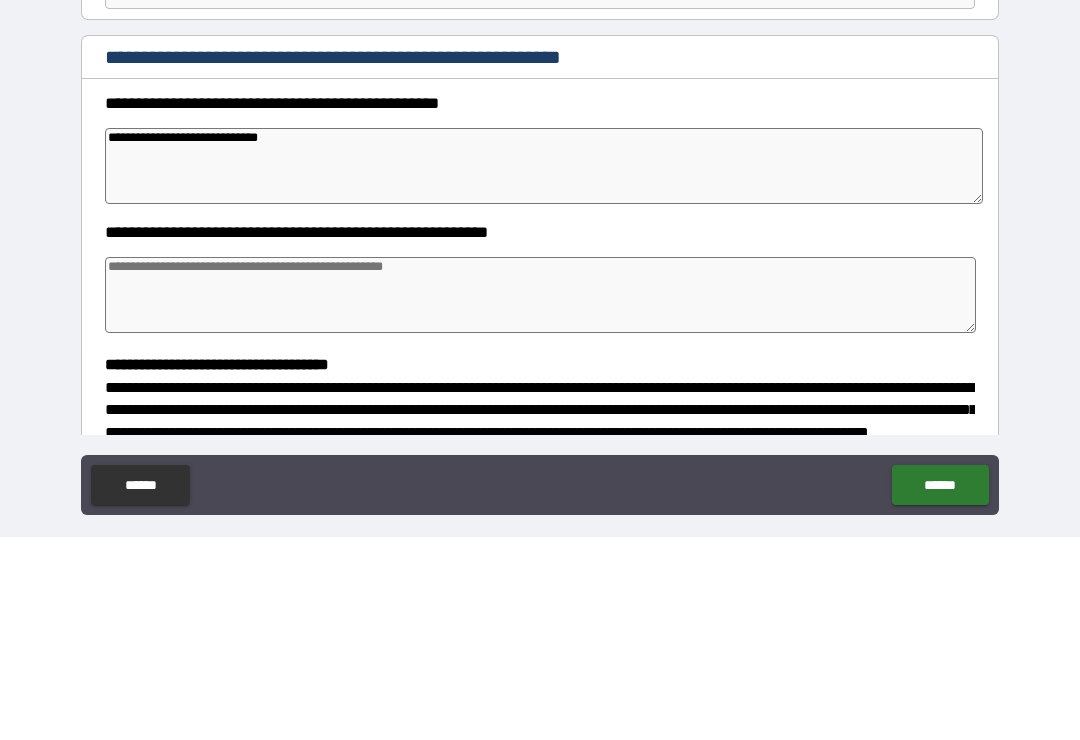 type on "*" 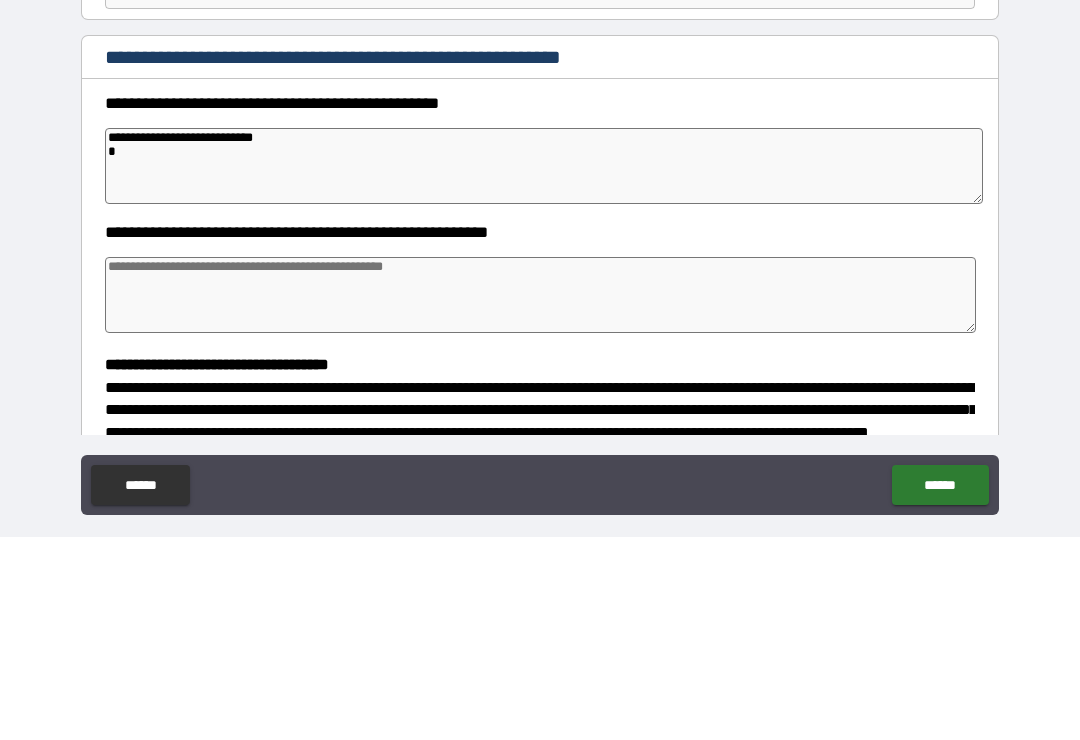 type on "**********" 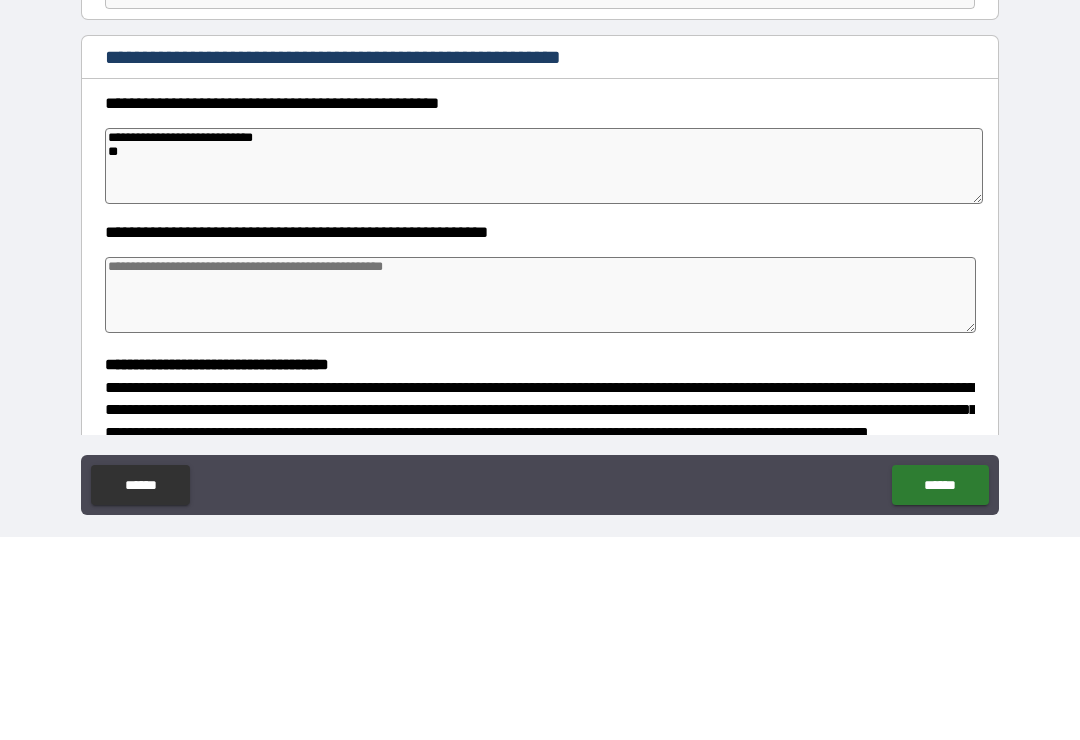 type on "*" 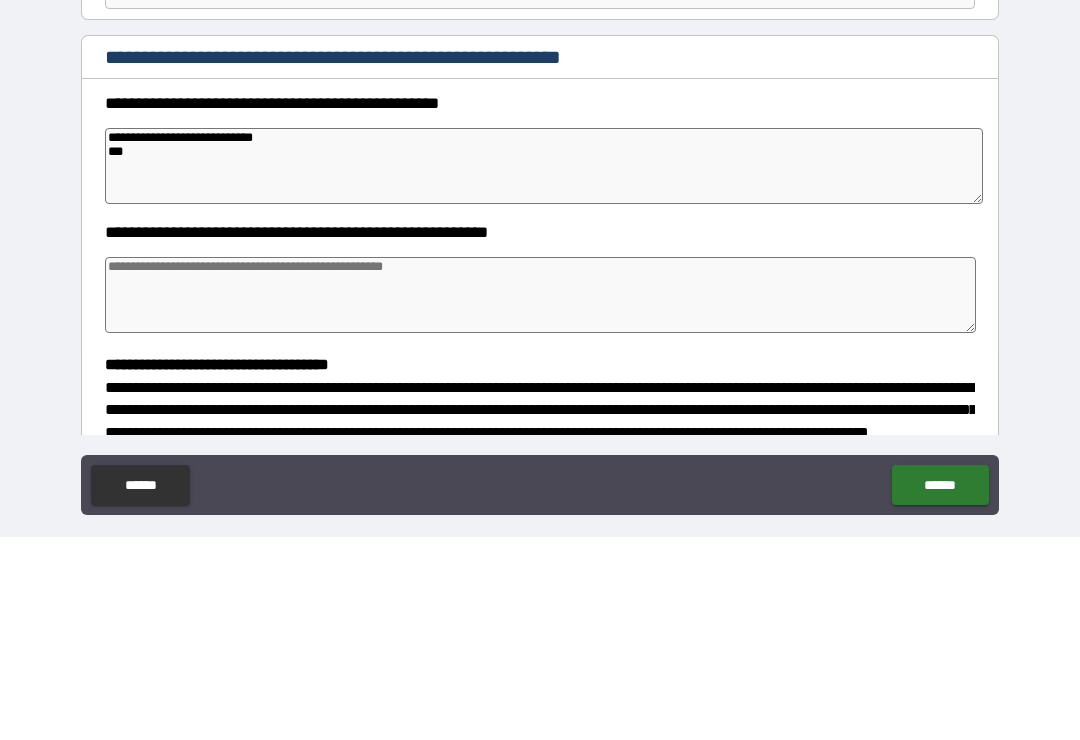 type on "*" 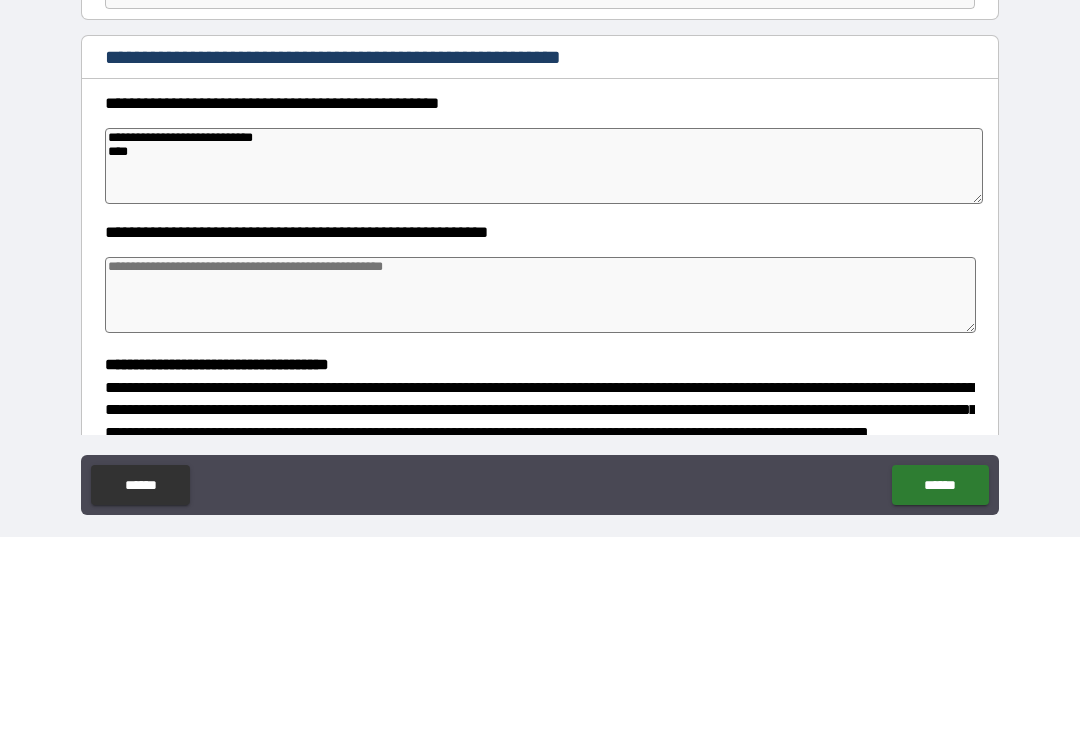 type on "**********" 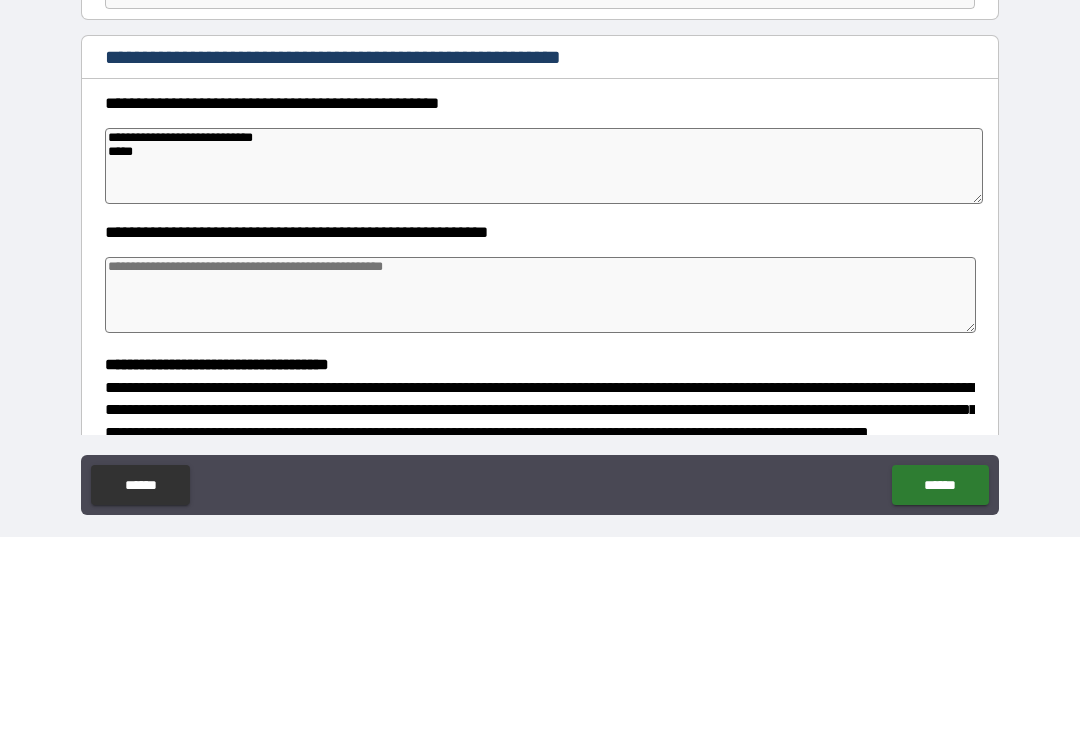 type on "*" 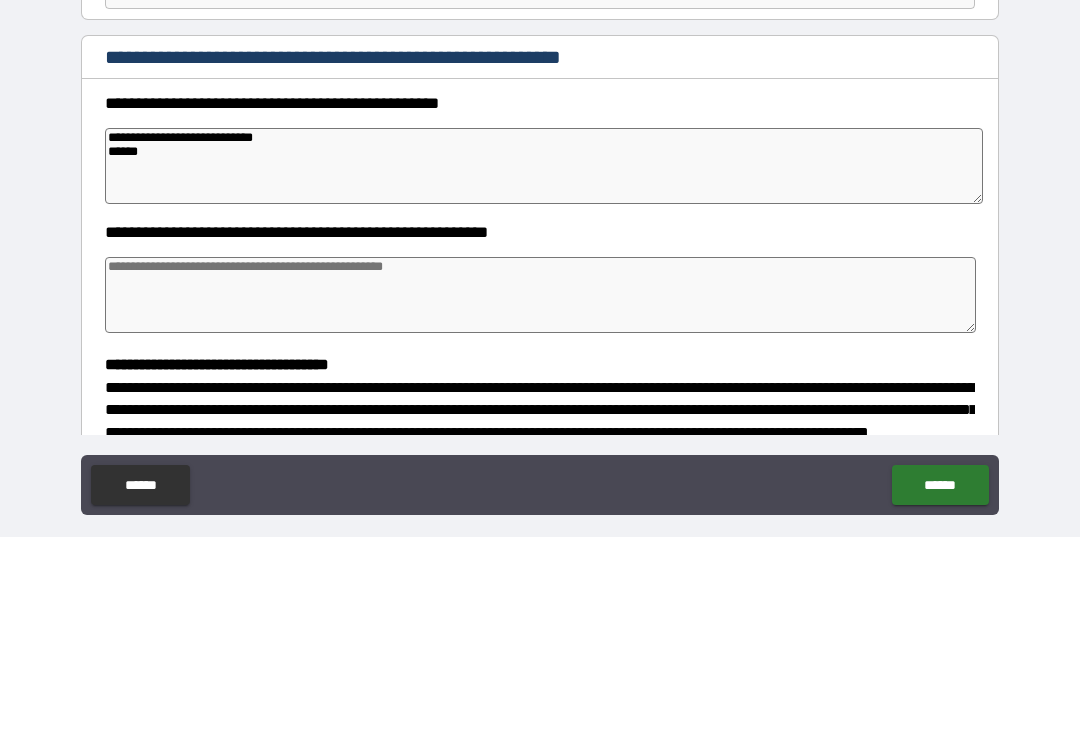 type on "*" 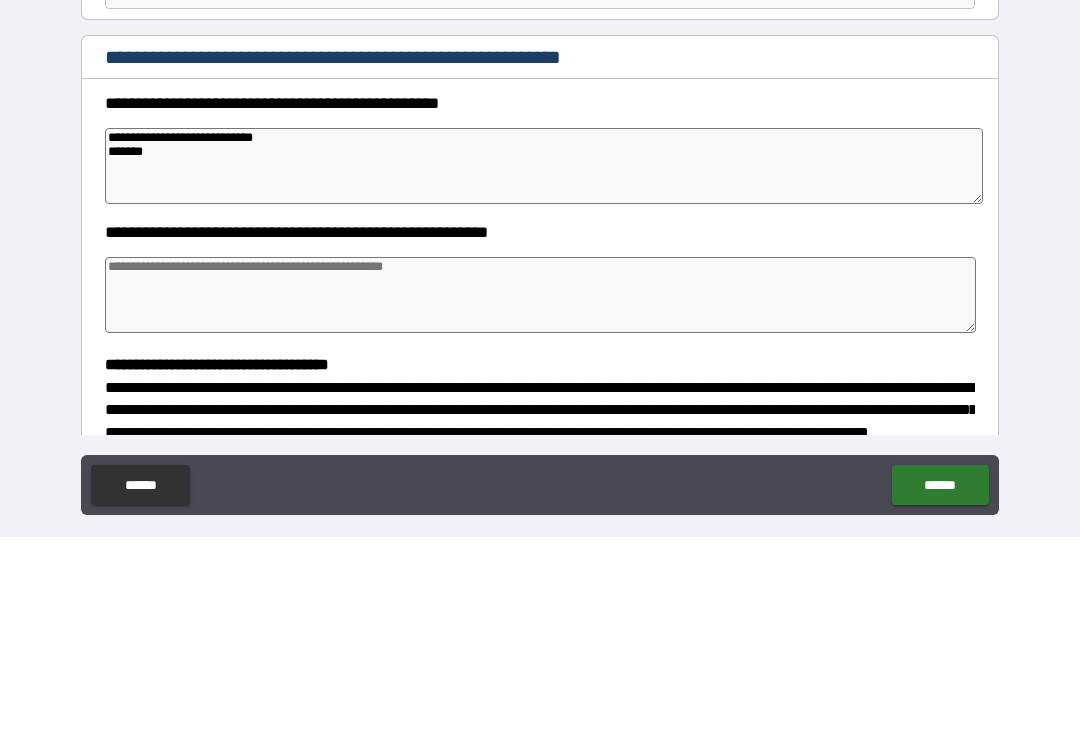 type on "*" 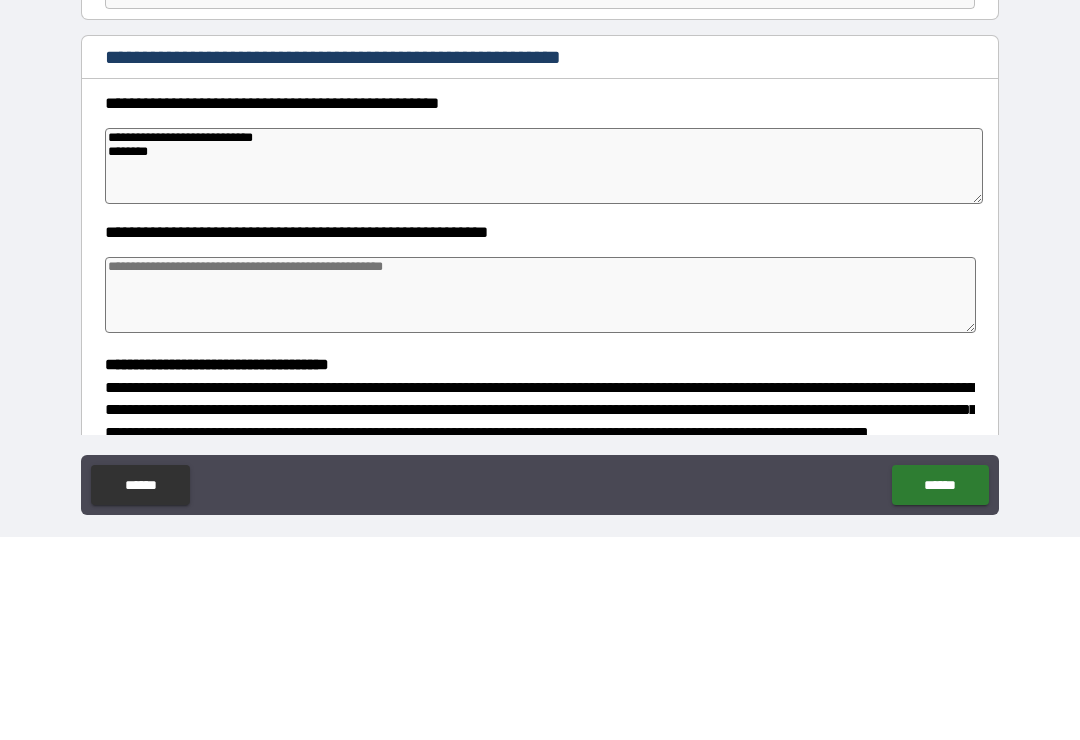 type on "*" 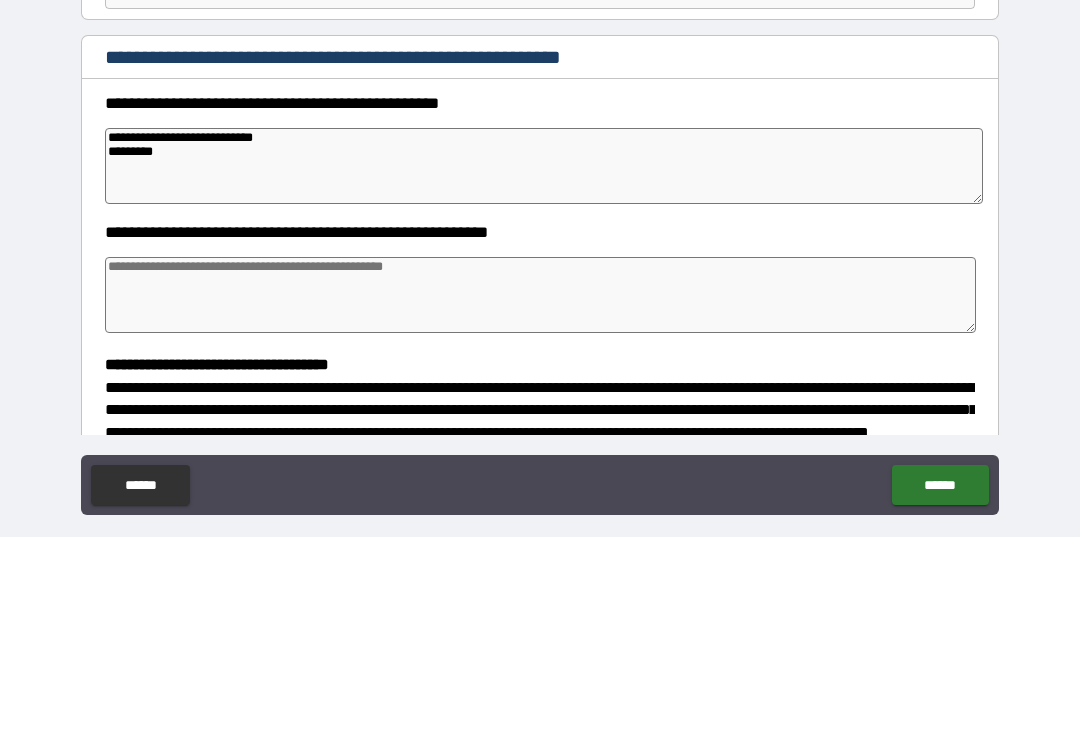 type on "*" 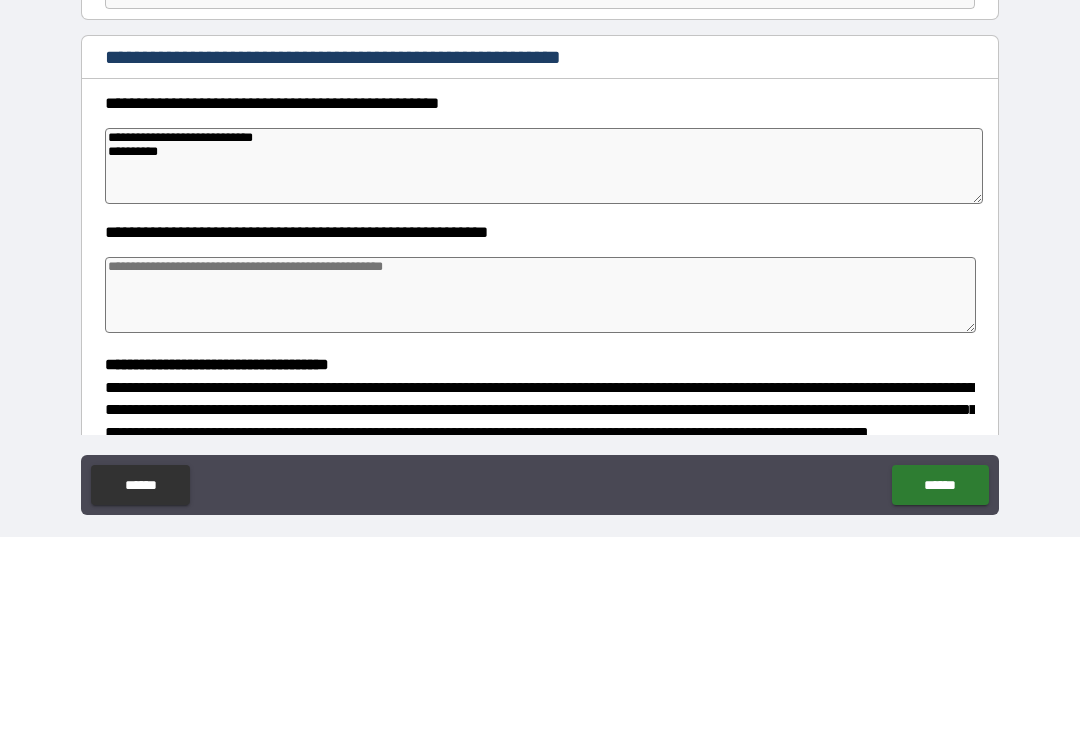 type on "*" 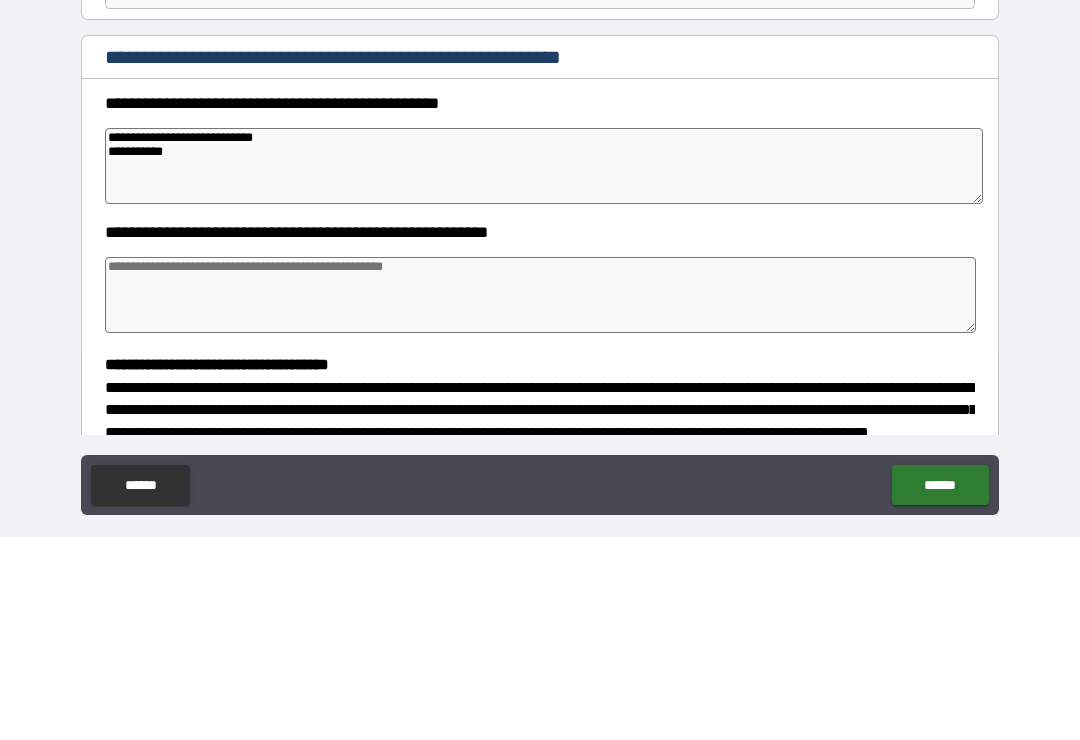 type on "*" 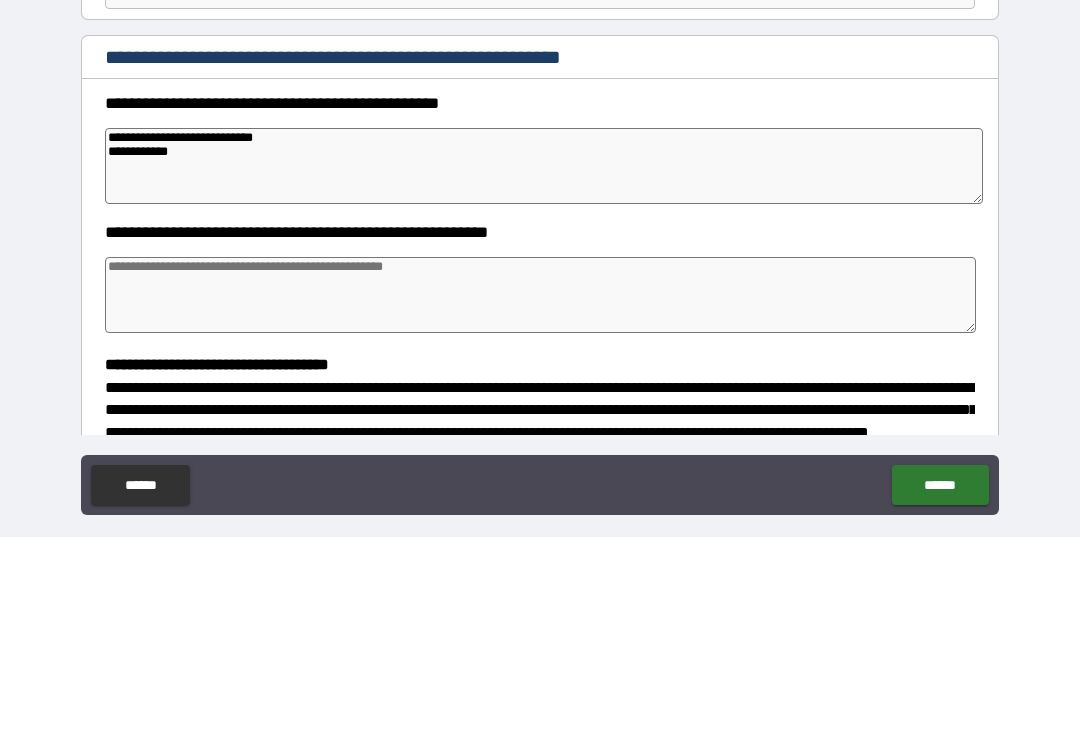 type on "*" 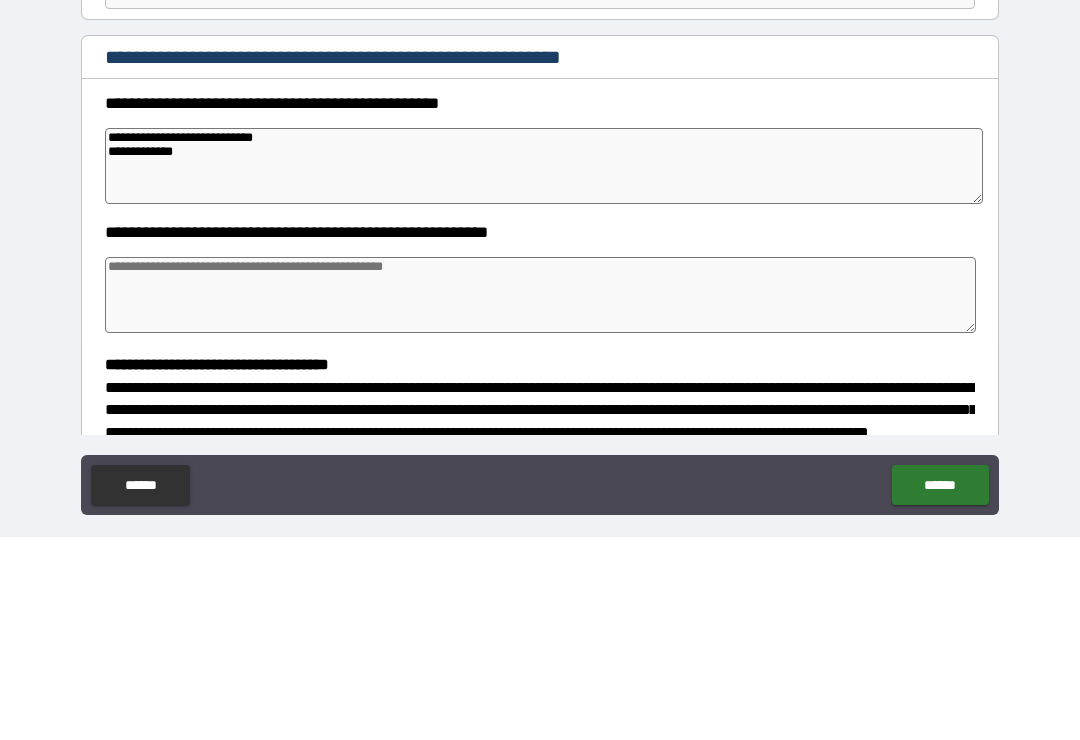 type on "*" 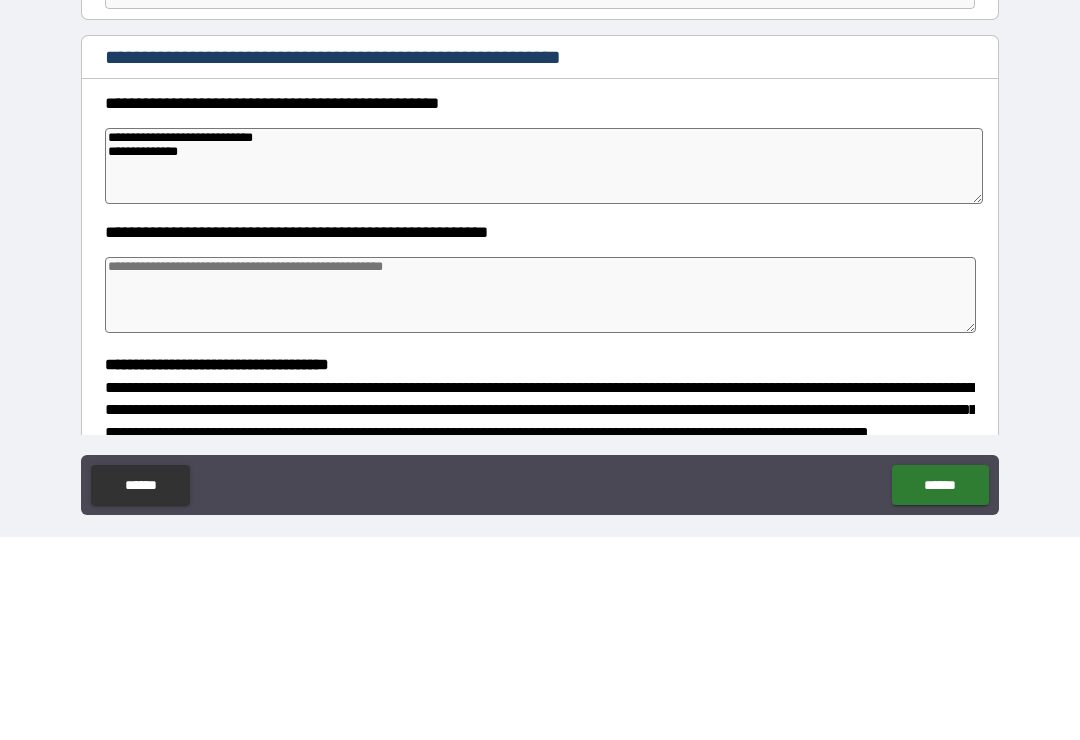 type on "*" 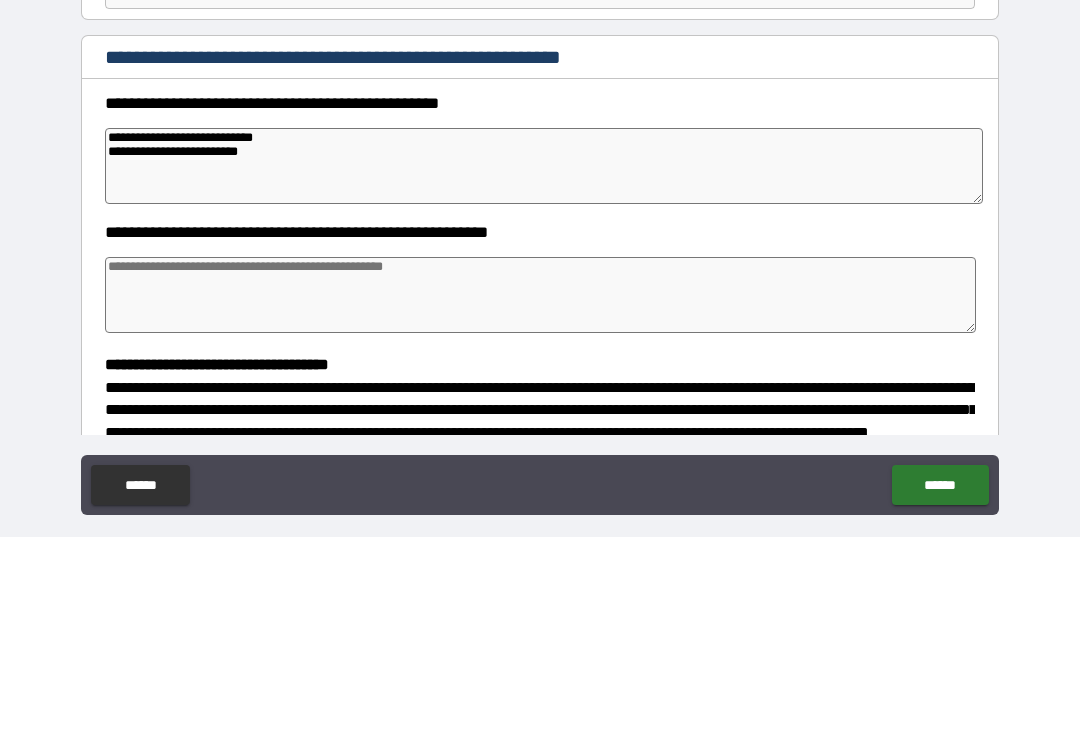 click on "**********" at bounding box center [544, 369] 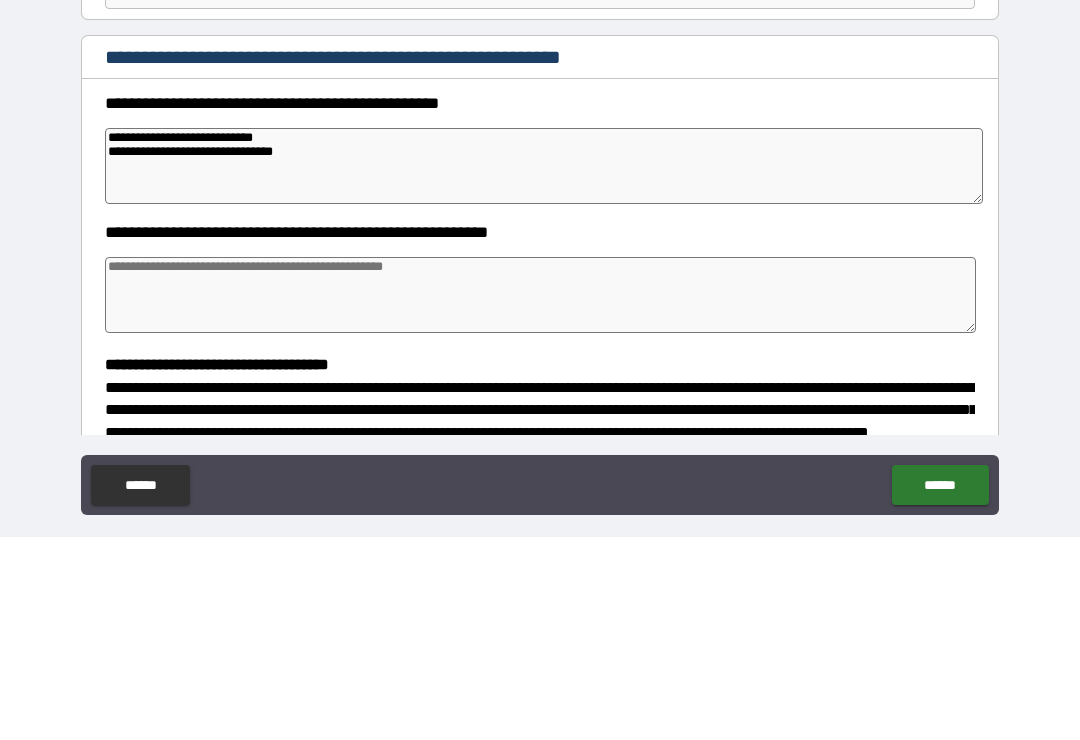 click at bounding box center (540, 498) 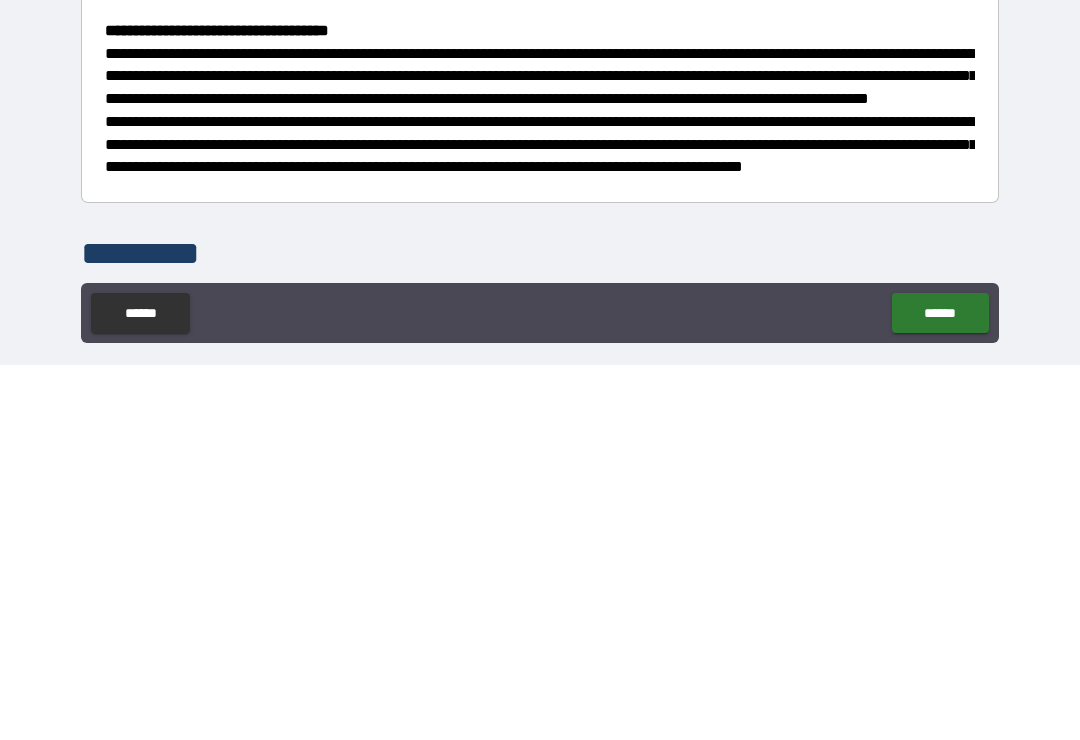 scroll, scrollTop: 248, scrollLeft: 0, axis: vertical 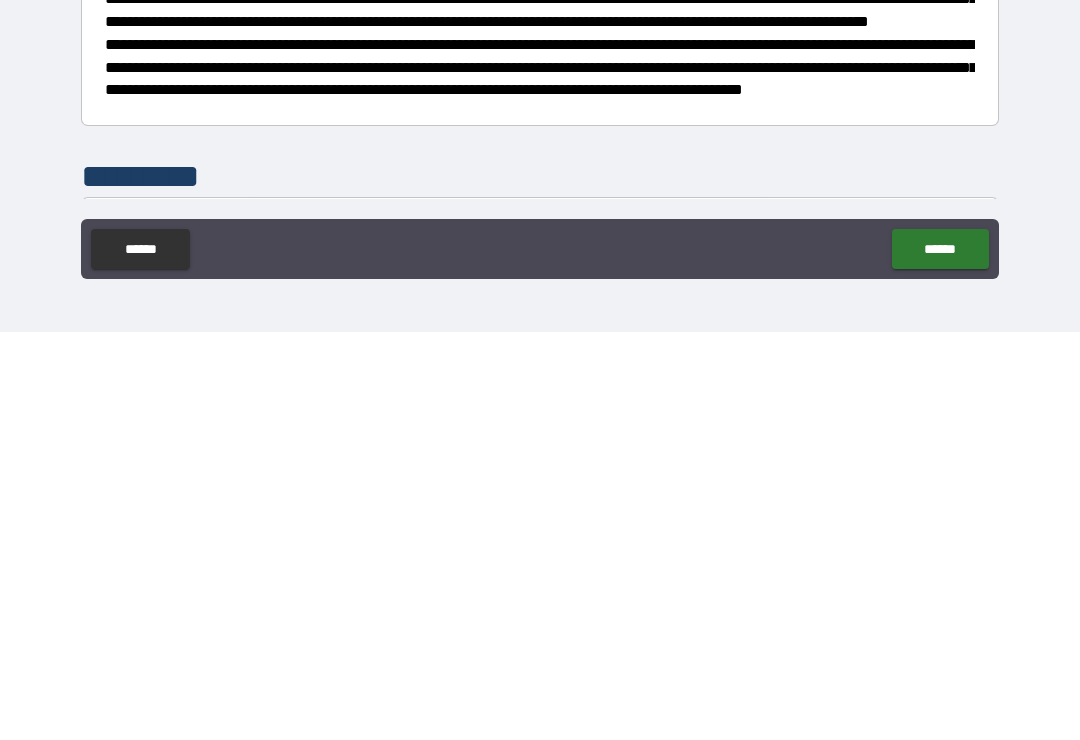 click on "******" at bounding box center [940, 657] 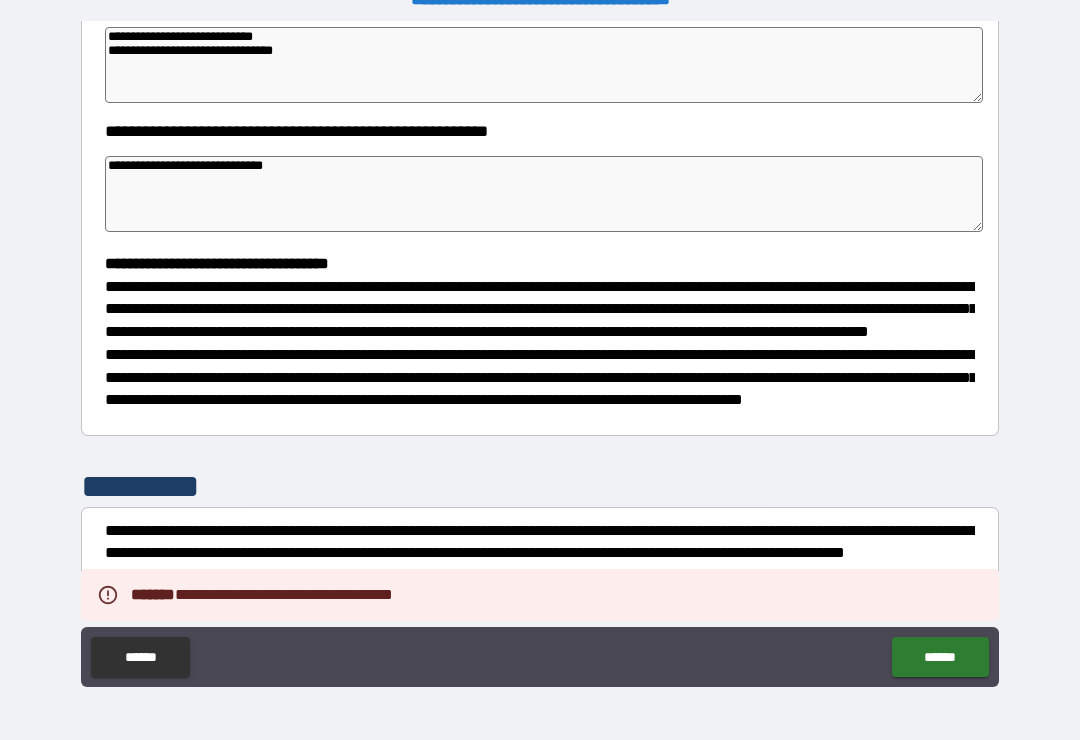scroll, scrollTop: 347, scrollLeft: 0, axis: vertical 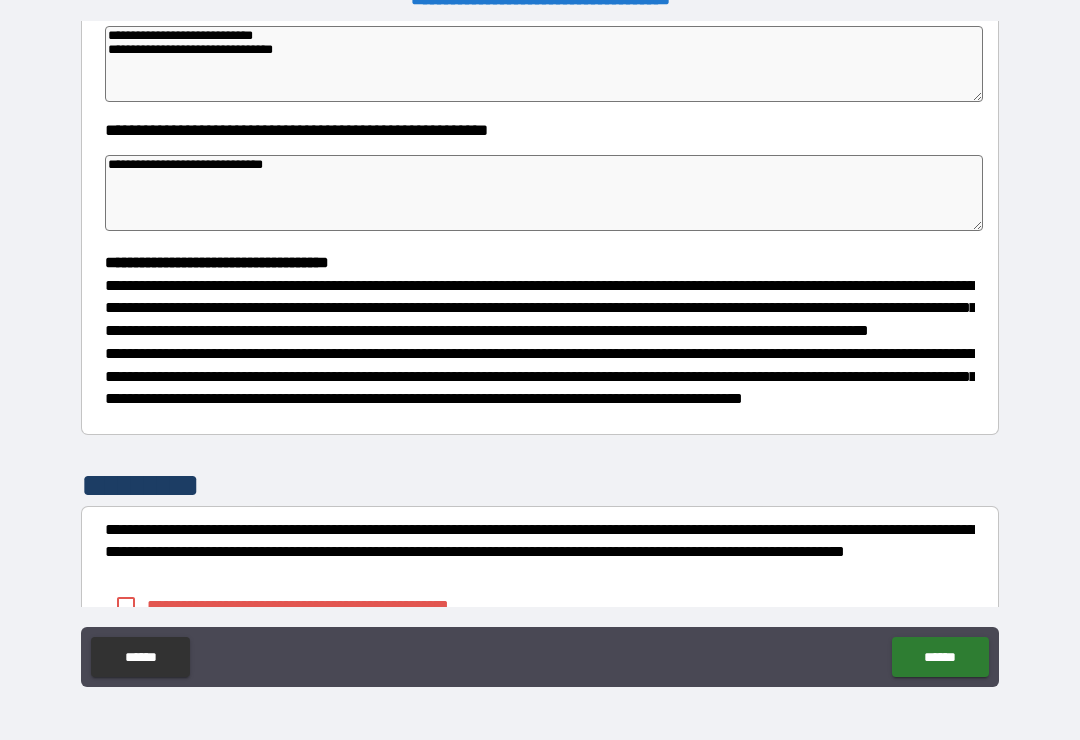 click on "**********" at bounding box center (541, 376) 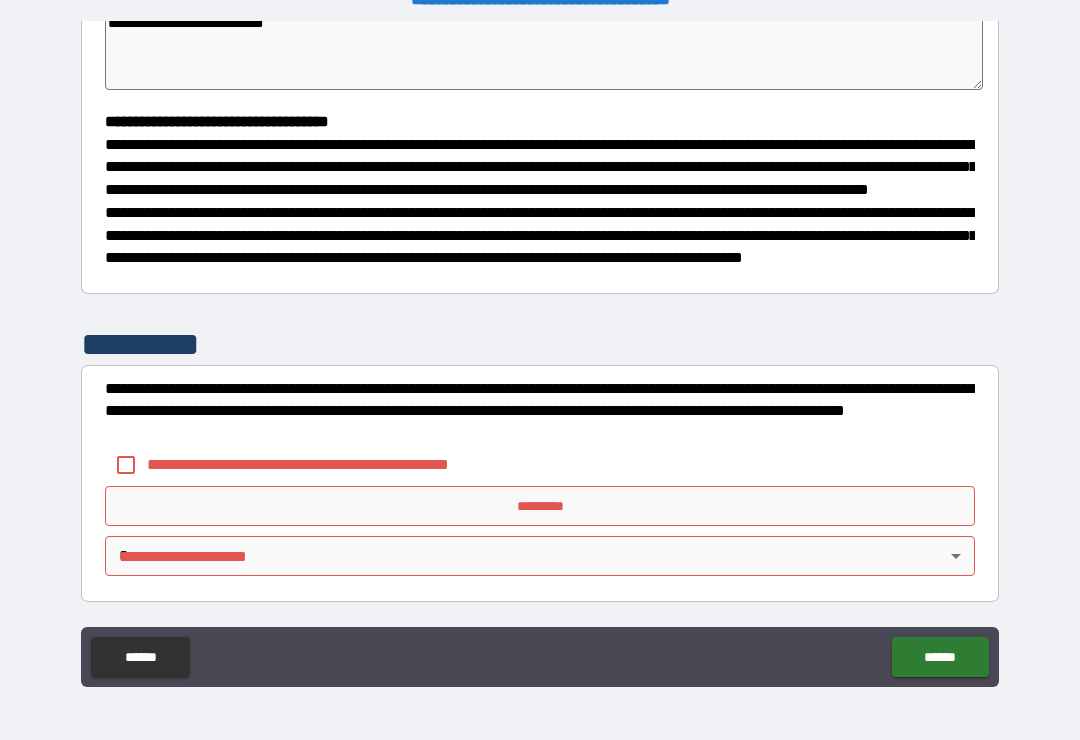 scroll, scrollTop: 526, scrollLeft: 0, axis: vertical 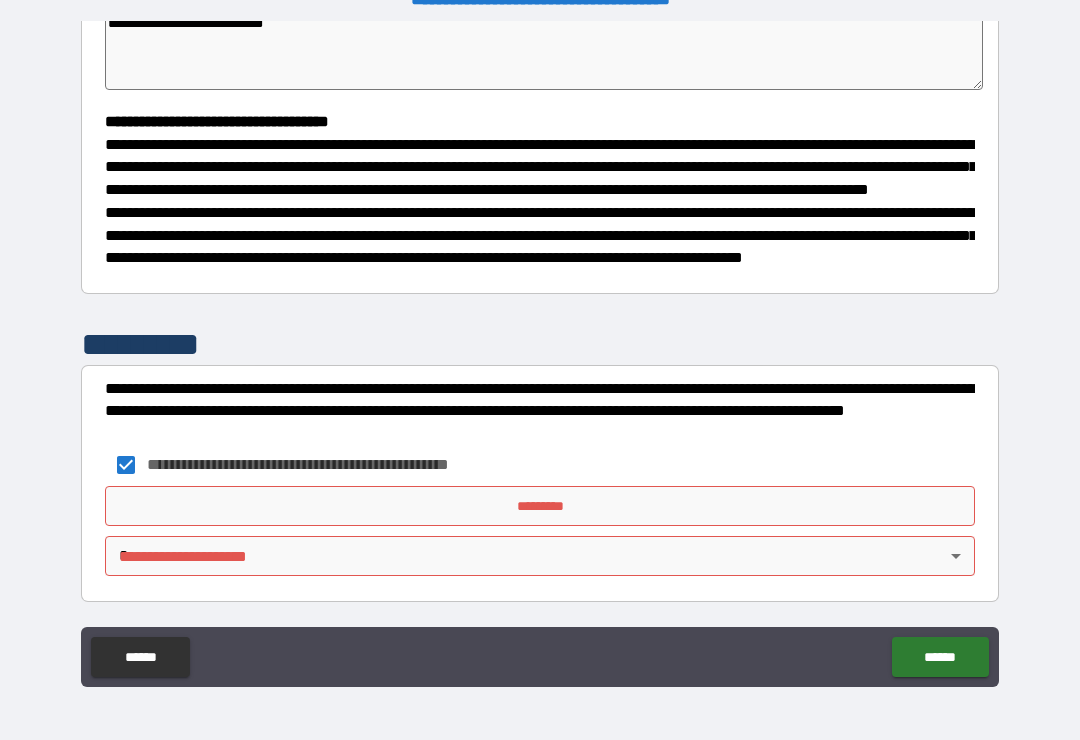 click on "*********" at bounding box center (540, 506) 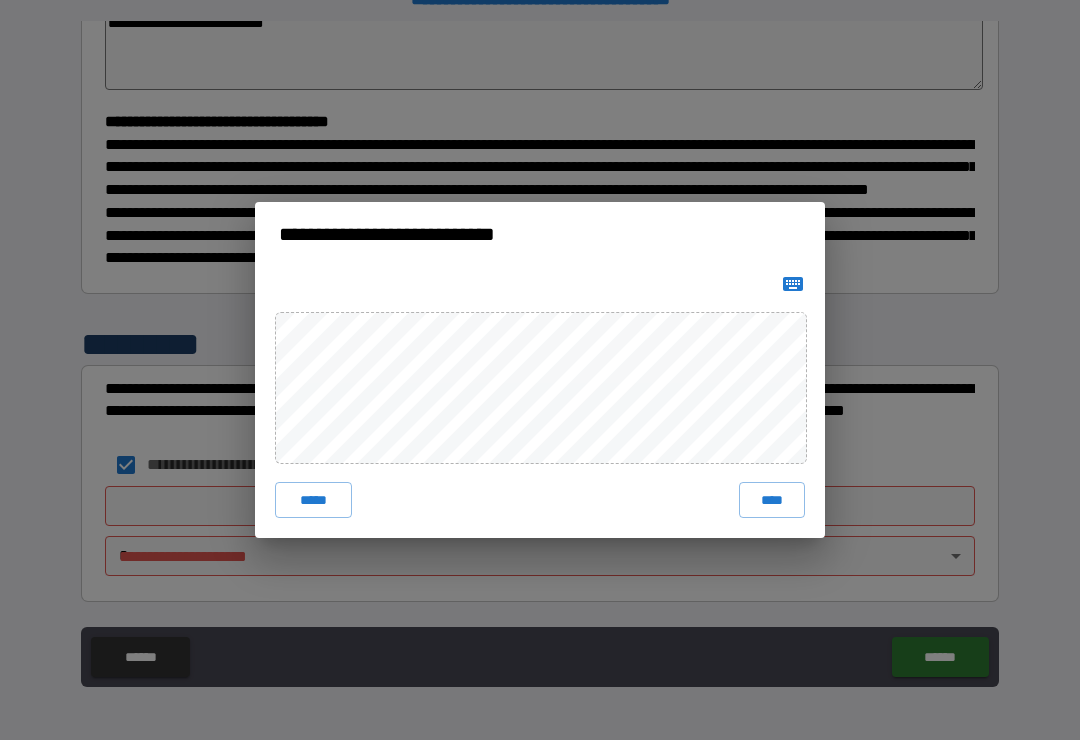 click on "****" at bounding box center [772, 500] 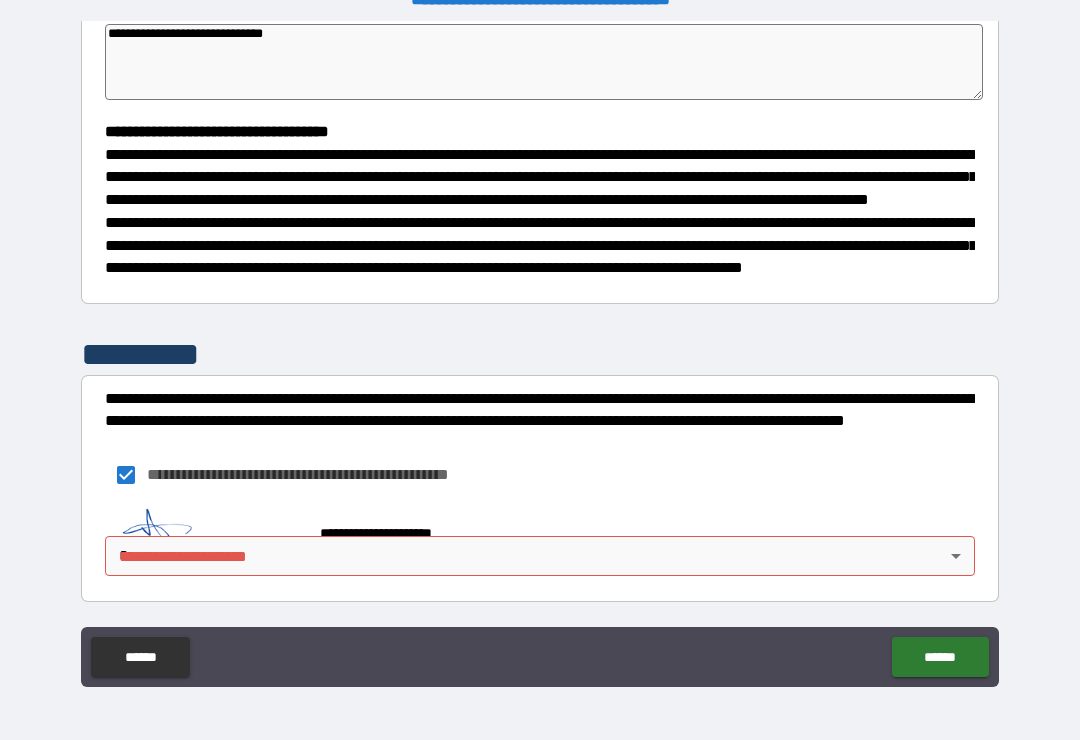 scroll, scrollTop: 516, scrollLeft: 0, axis: vertical 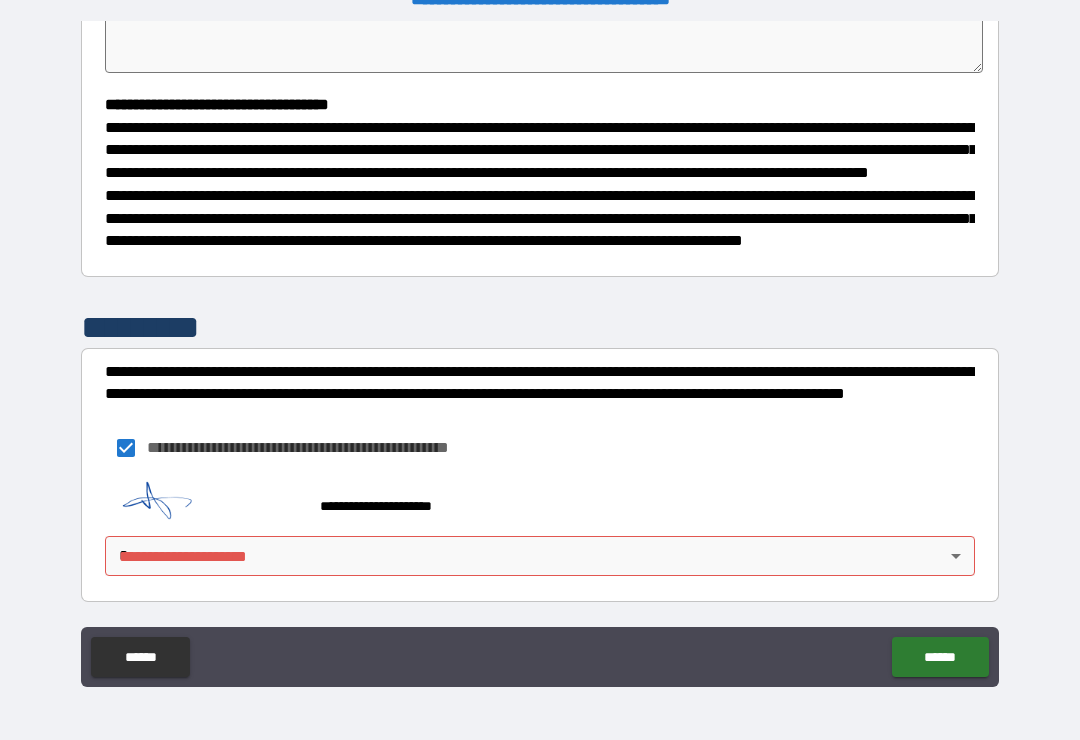 click on "**********" at bounding box center (540, 354) 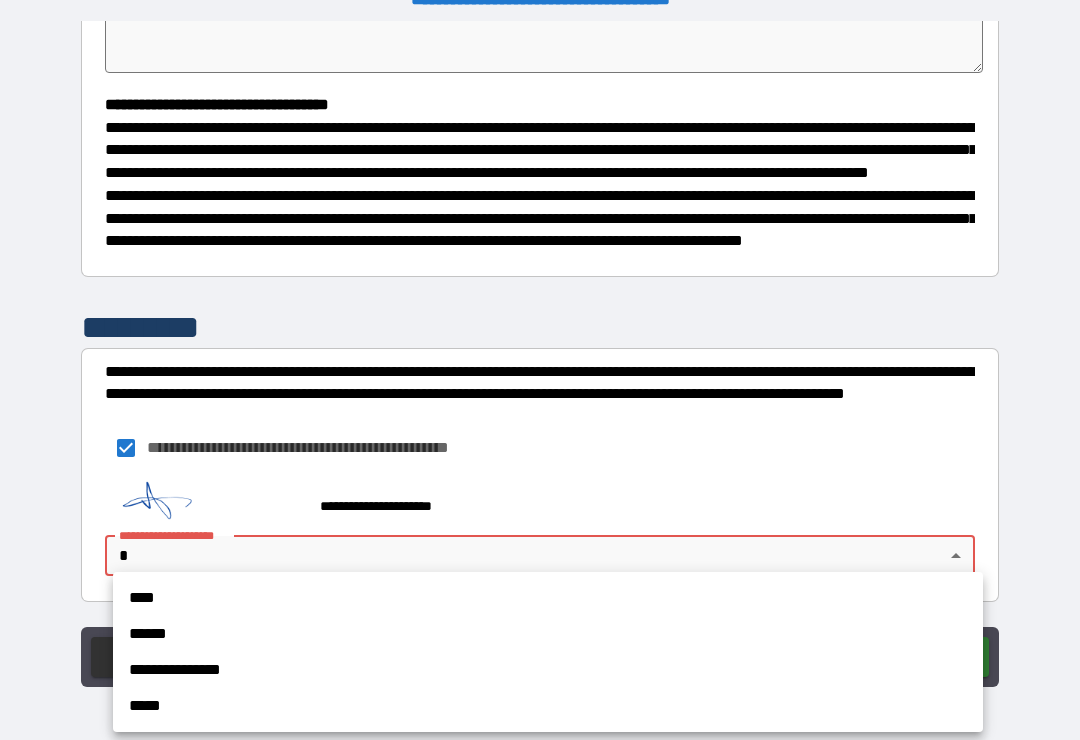 click on "**********" at bounding box center (548, 670) 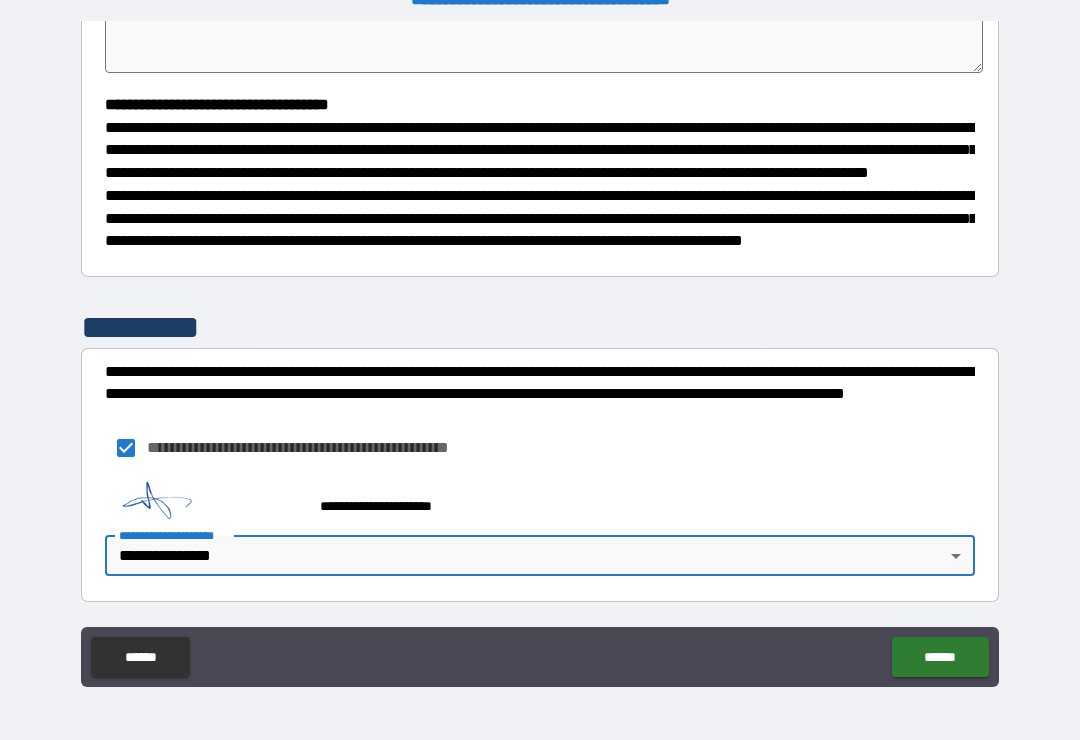 click on "******" at bounding box center (940, 657) 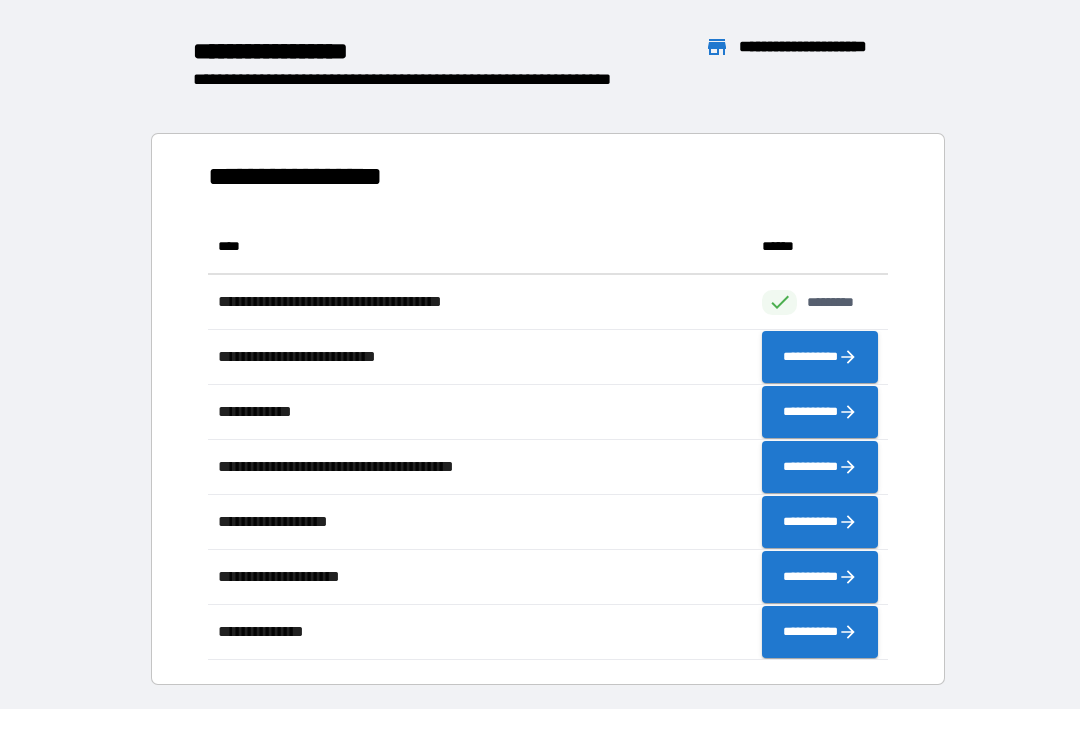scroll, scrollTop: 441, scrollLeft: 680, axis: both 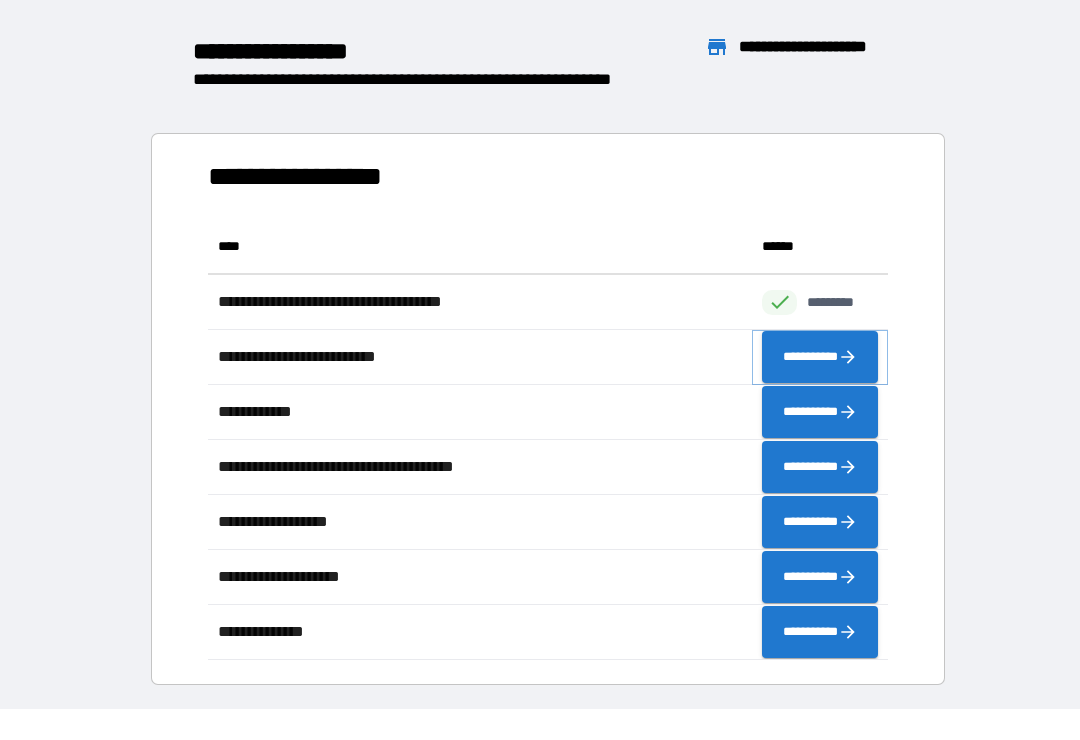click on "**********" at bounding box center [820, 357] 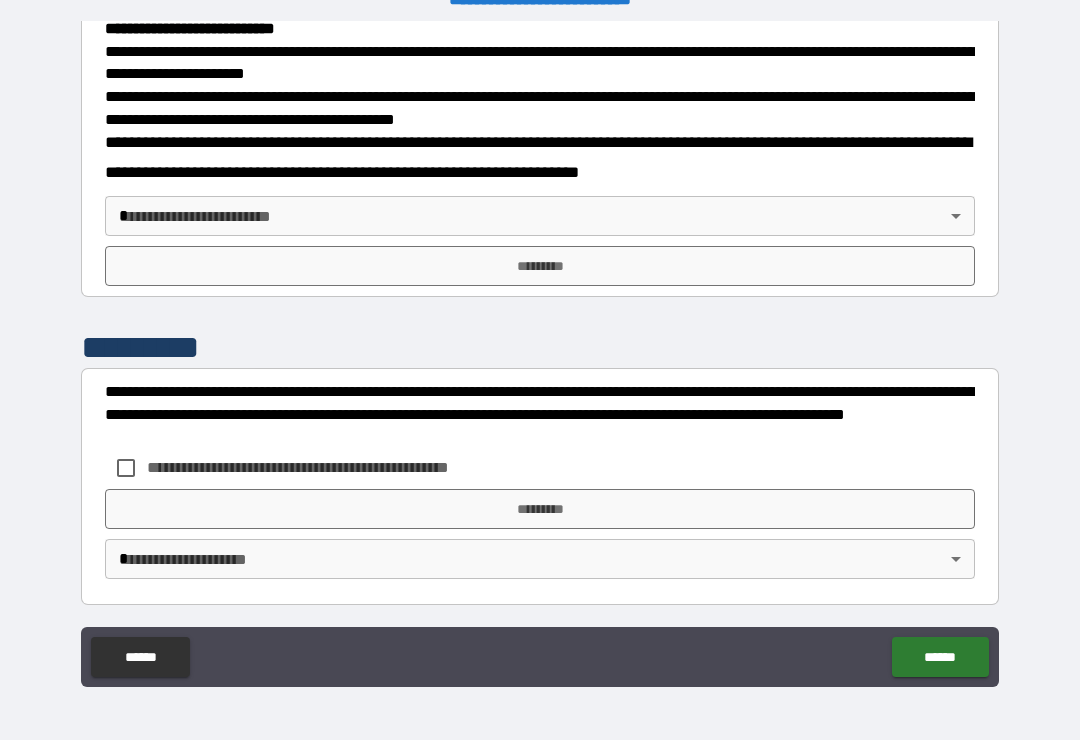 scroll, scrollTop: 677, scrollLeft: 0, axis: vertical 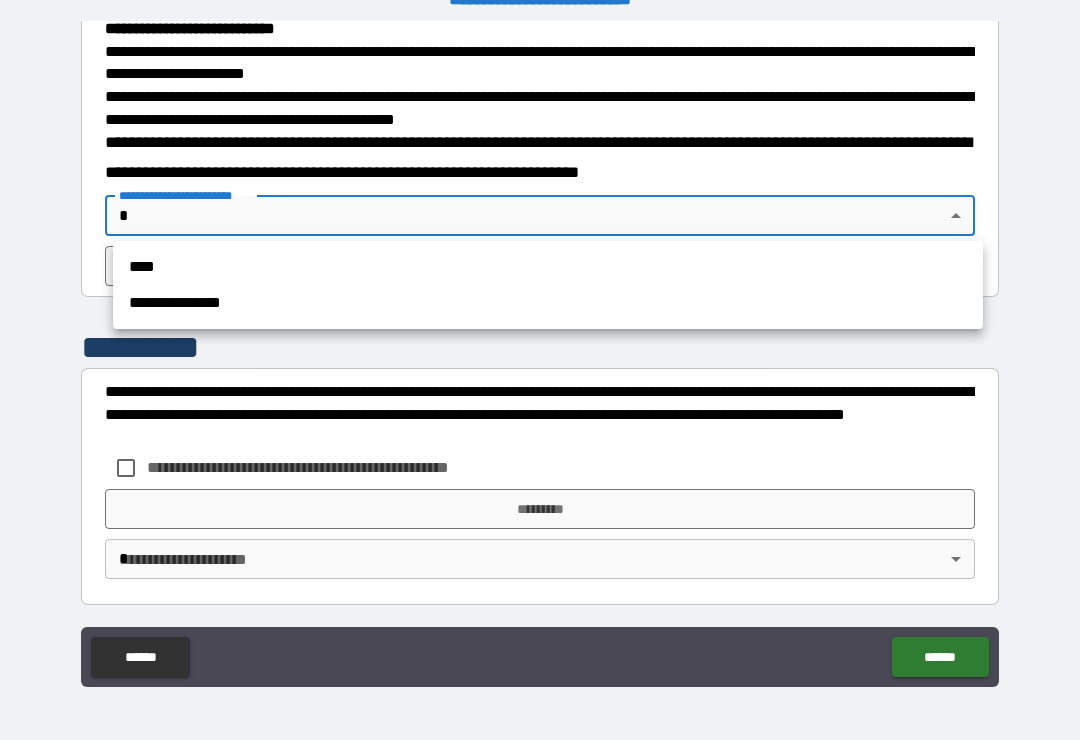click on "**********" at bounding box center (548, 303) 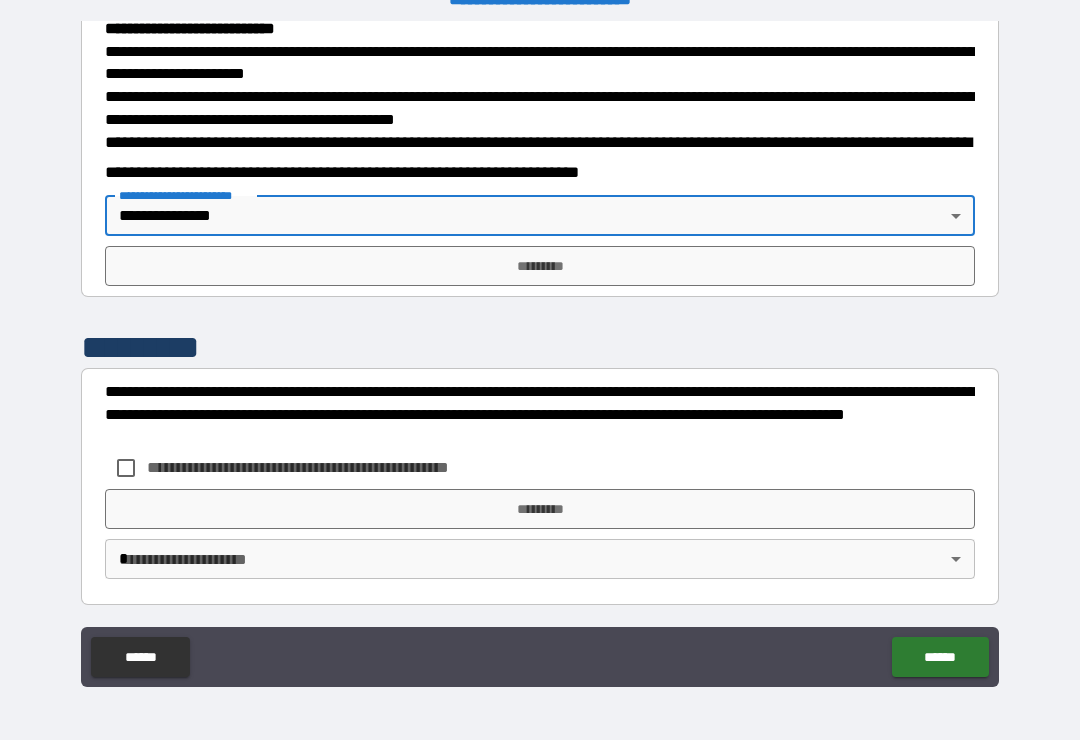 click on "*********" at bounding box center [540, 266] 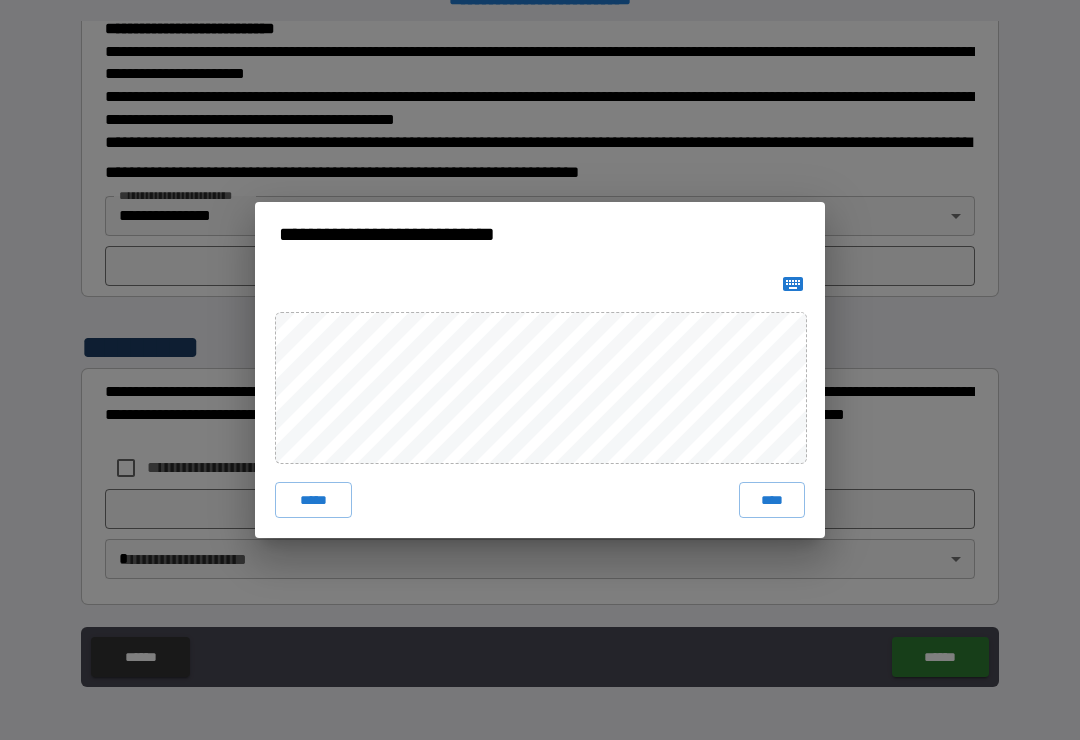 click on "****" at bounding box center (772, 500) 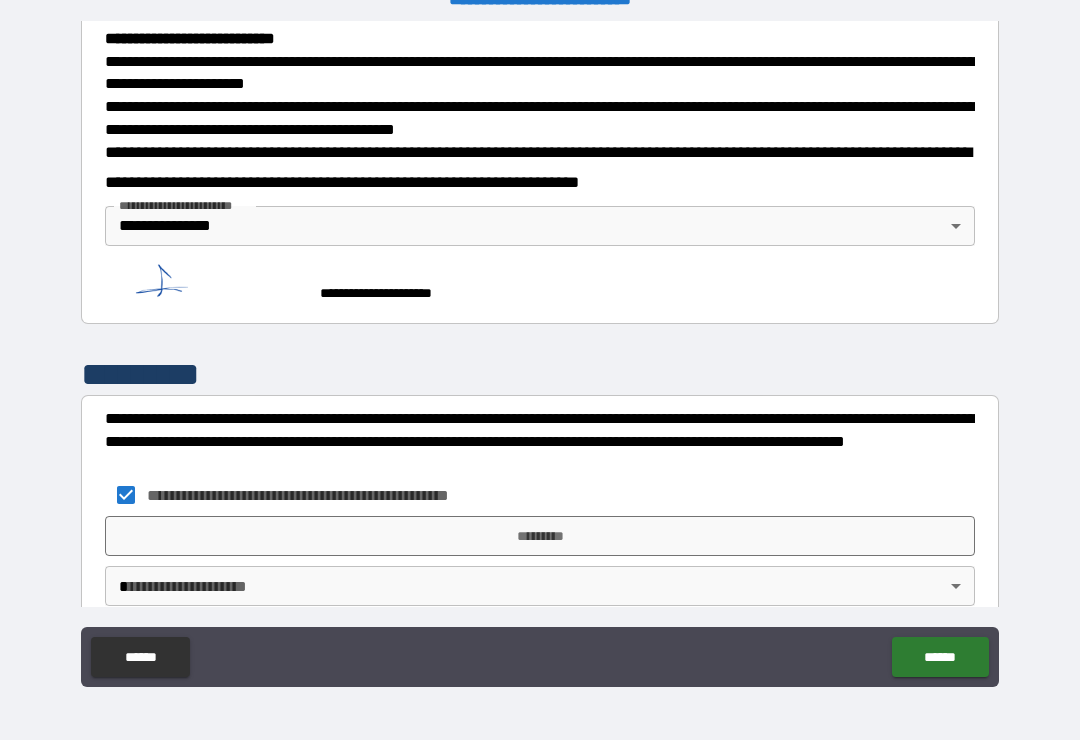 click on "*********" at bounding box center [540, 536] 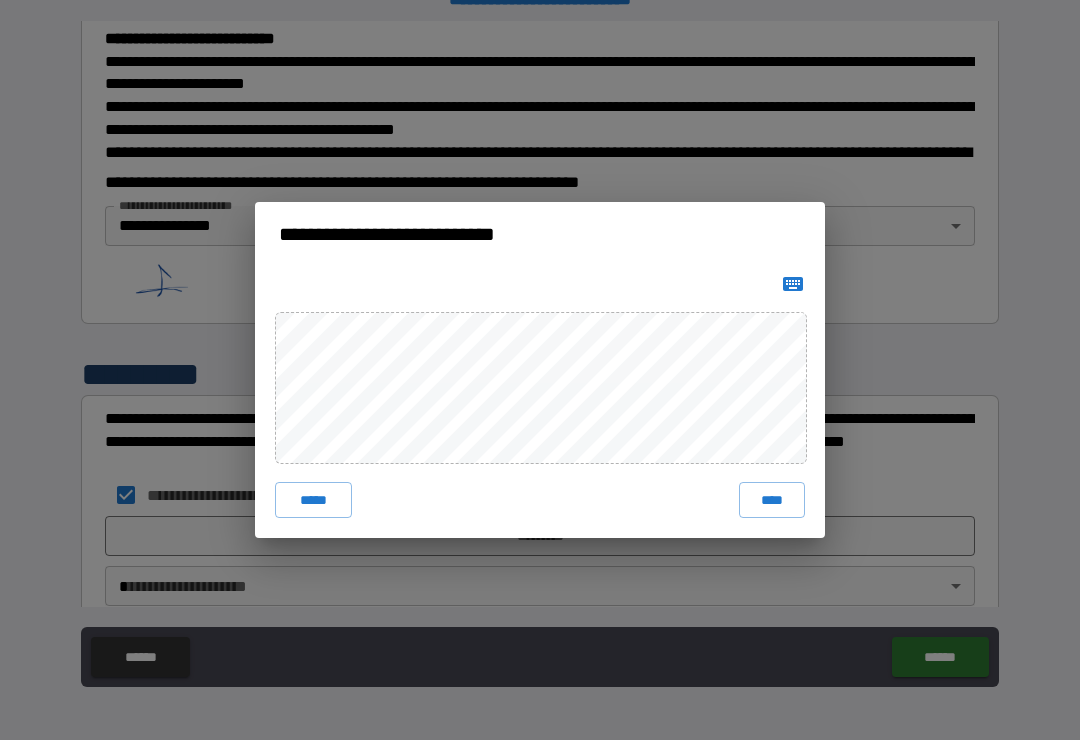 click on "****" at bounding box center (772, 500) 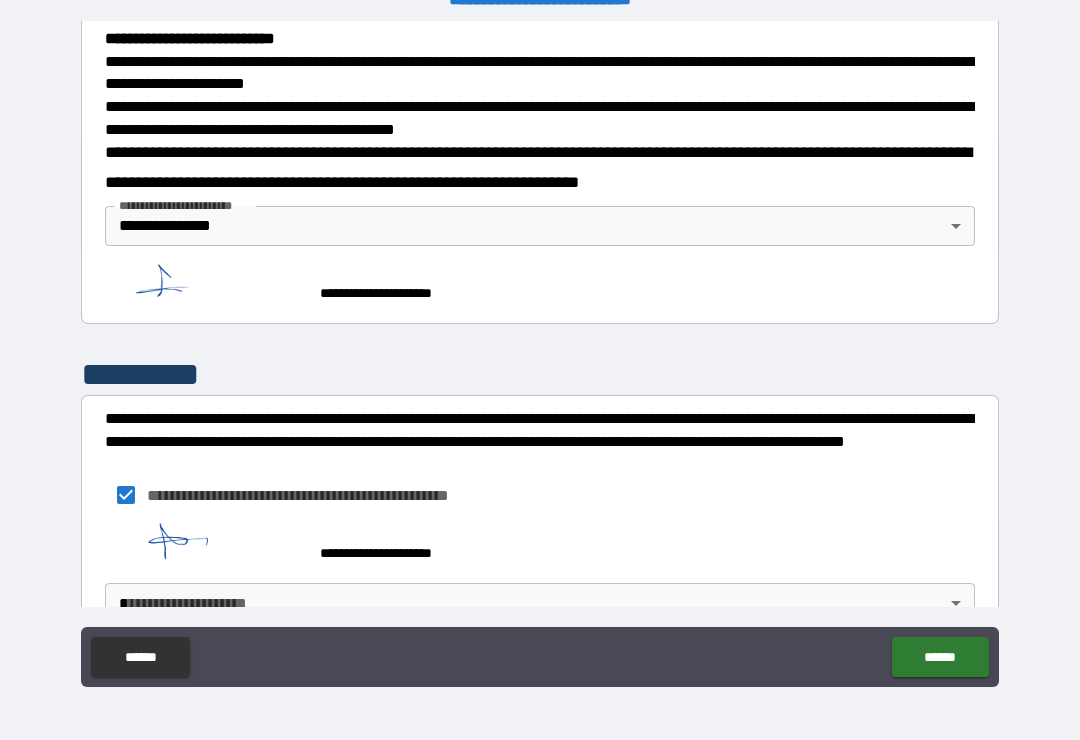 click on "**********" at bounding box center [540, 354] 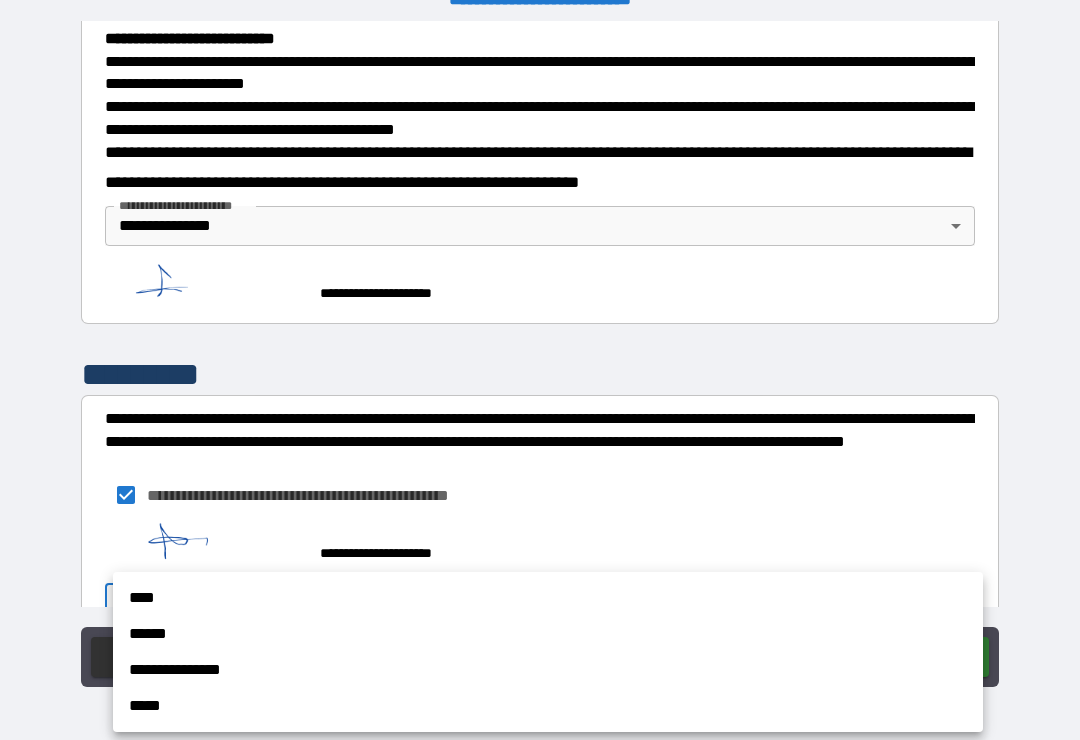 click on "**********" at bounding box center [548, 670] 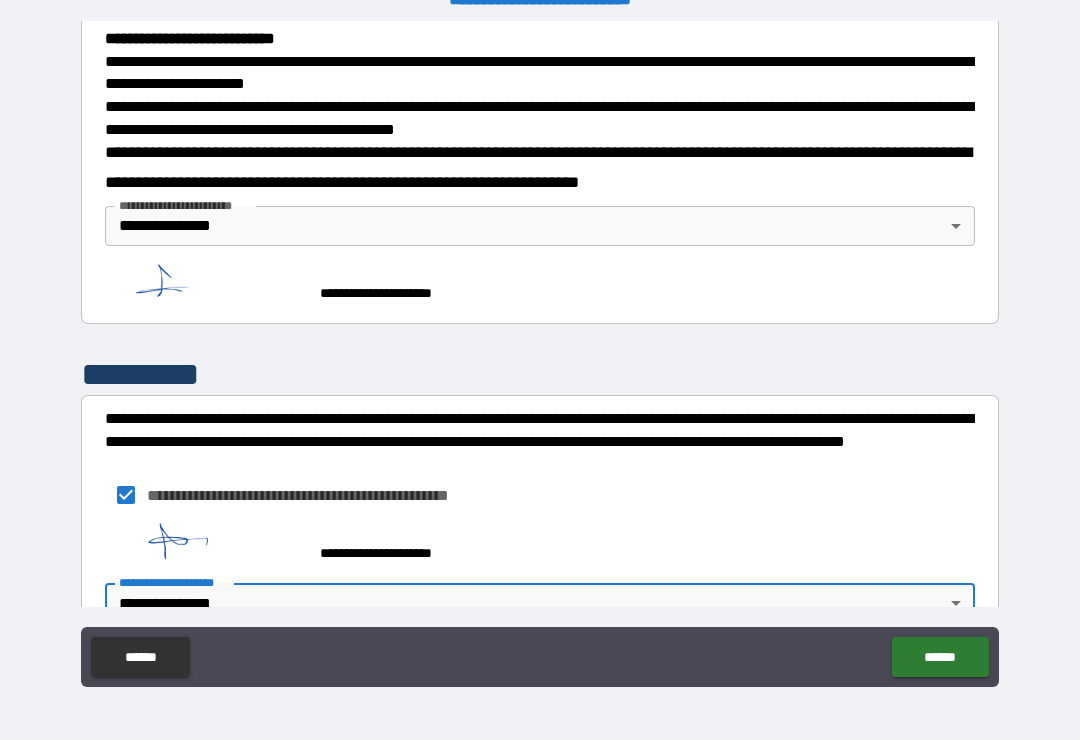 scroll, scrollTop: 680, scrollLeft: 0, axis: vertical 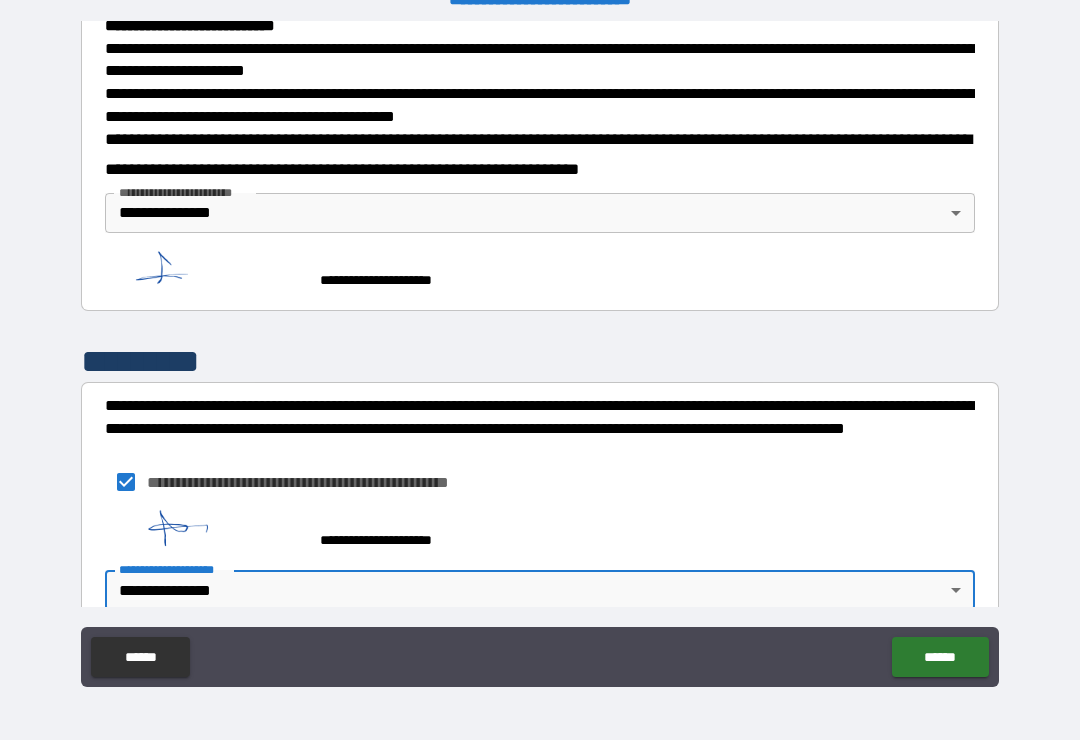 click on "******" at bounding box center [940, 657] 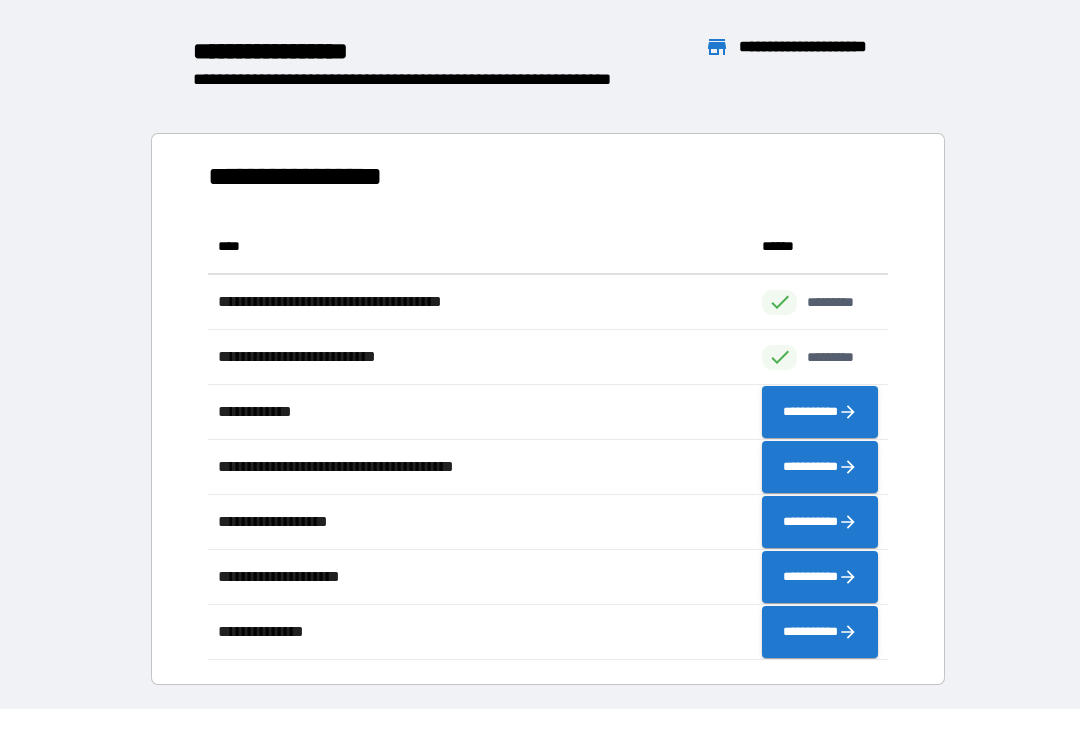 scroll, scrollTop: 1, scrollLeft: 1, axis: both 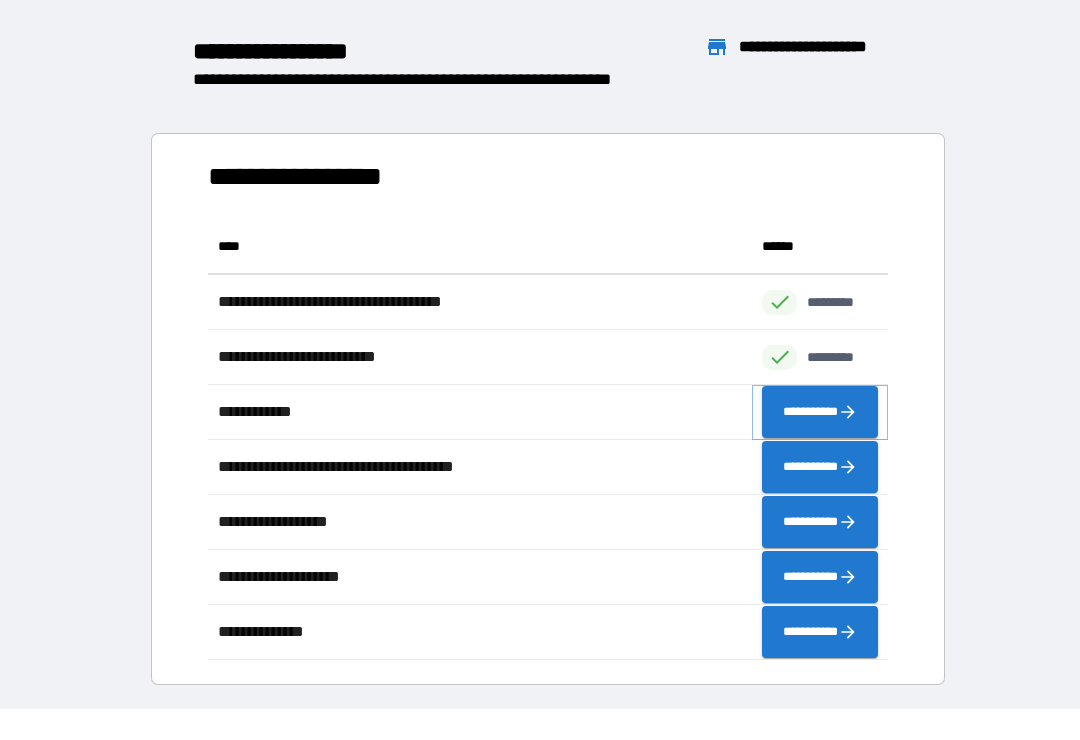 click on "**********" at bounding box center (820, 412) 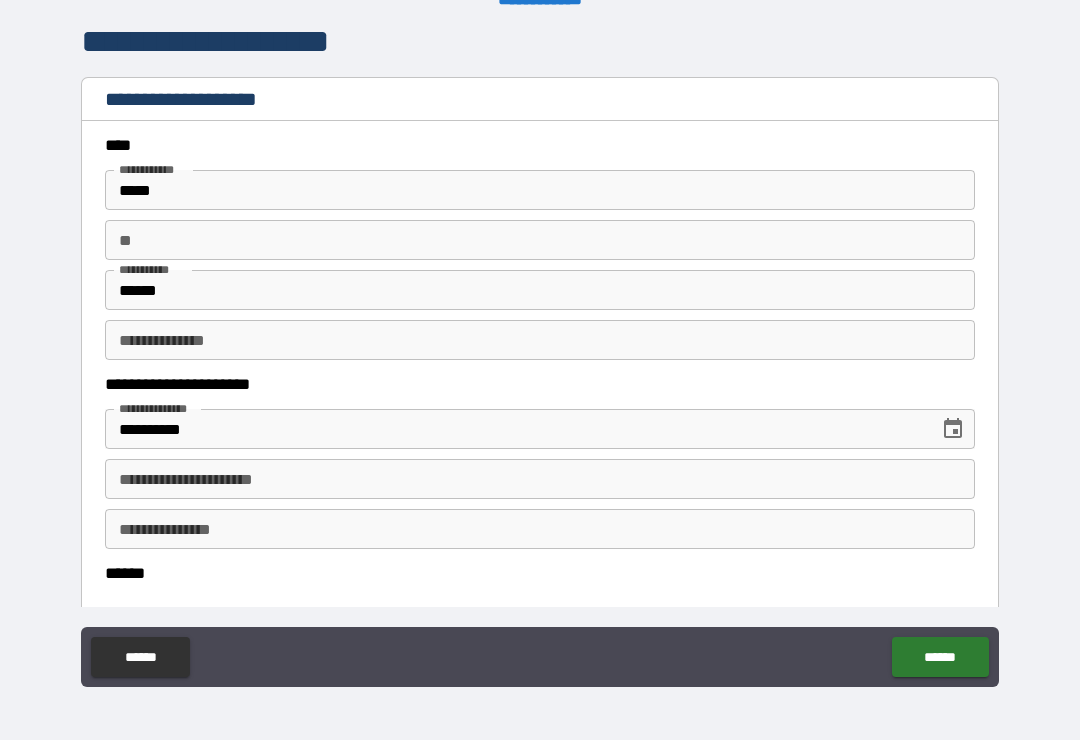 click on "**********" at bounding box center [540, 479] 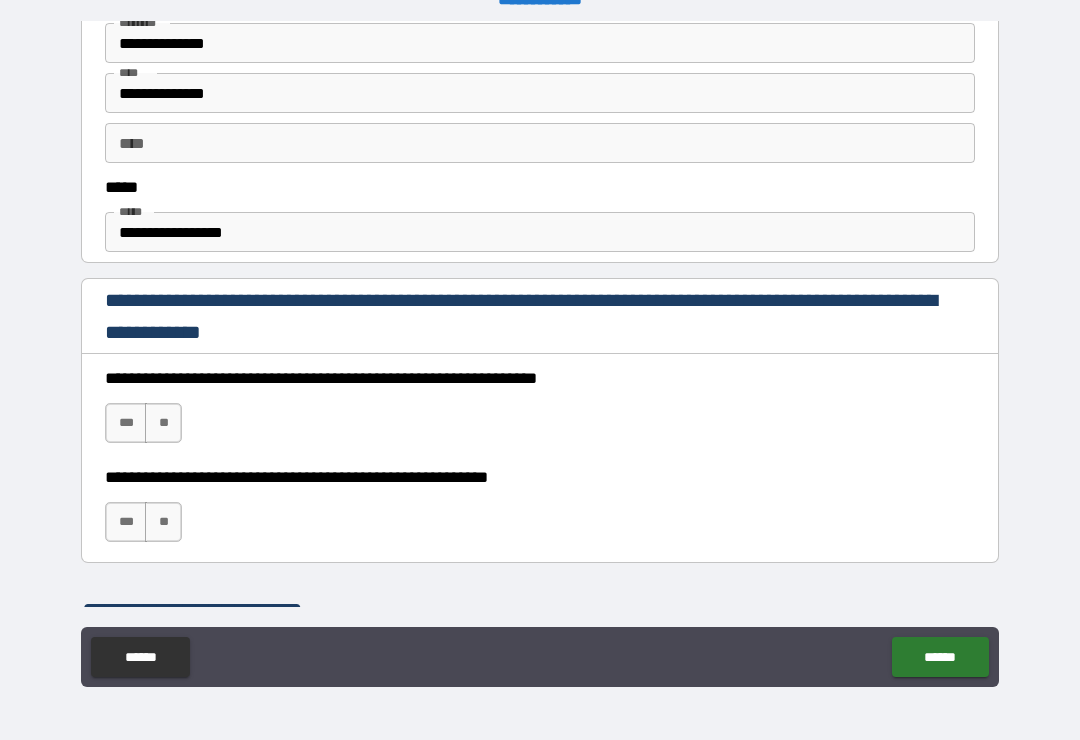 scroll, scrollTop: 1099, scrollLeft: 0, axis: vertical 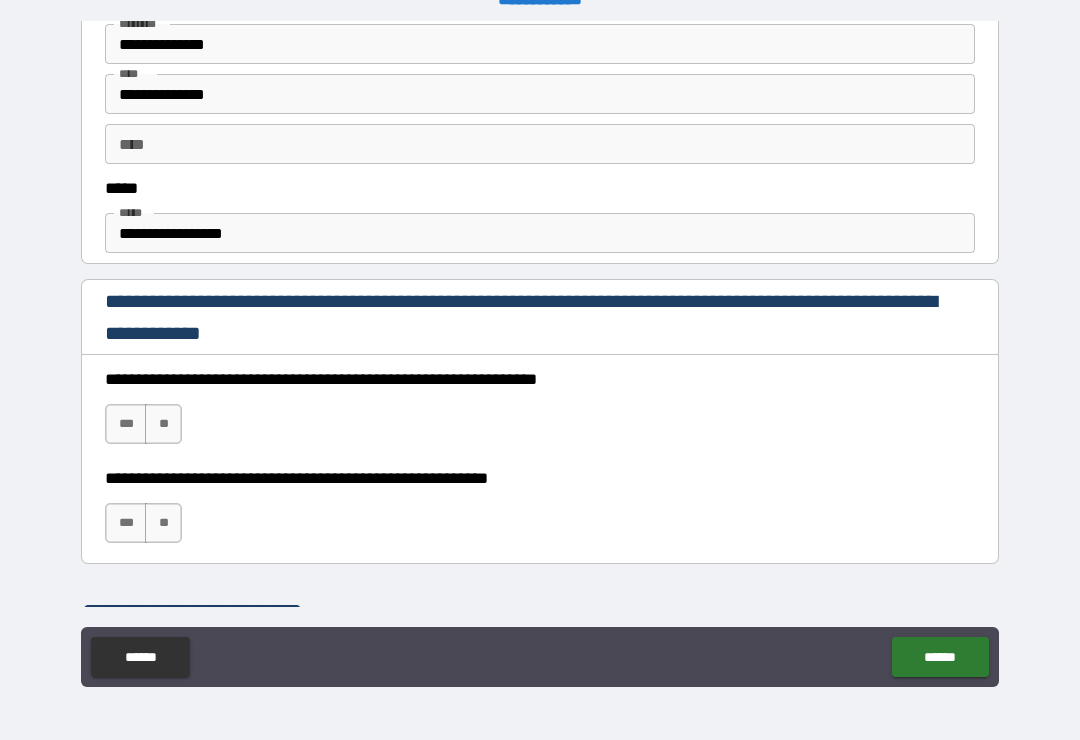 click on "***" at bounding box center (126, 424) 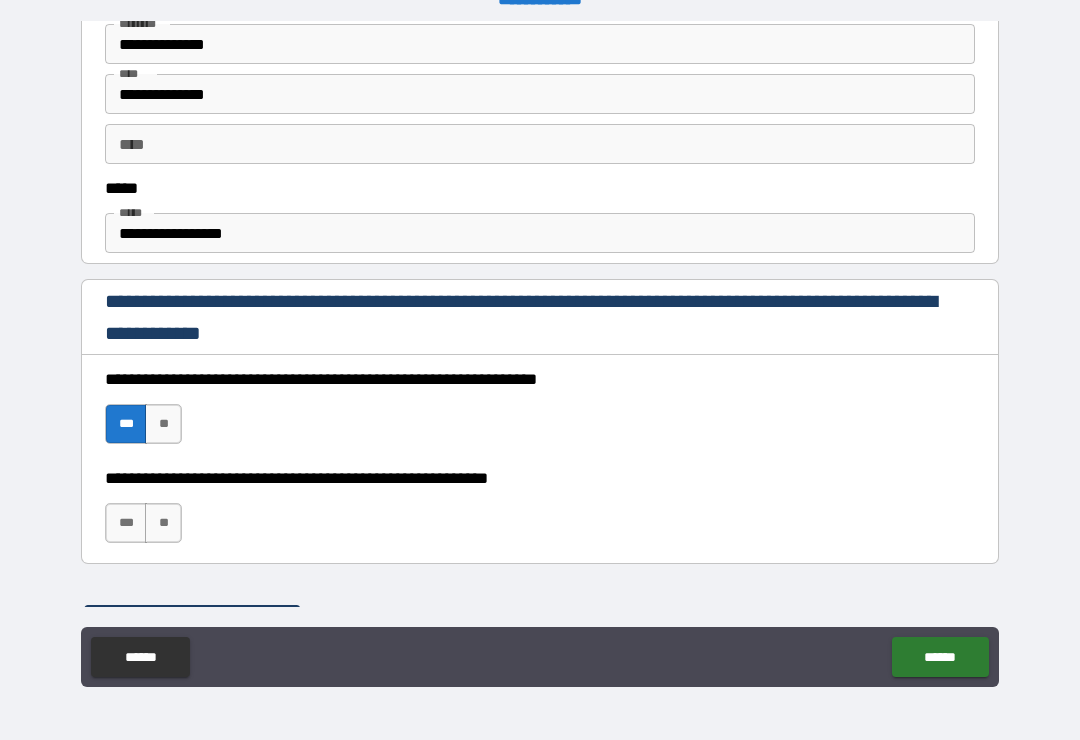 click on "***" at bounding box center [126, 523] 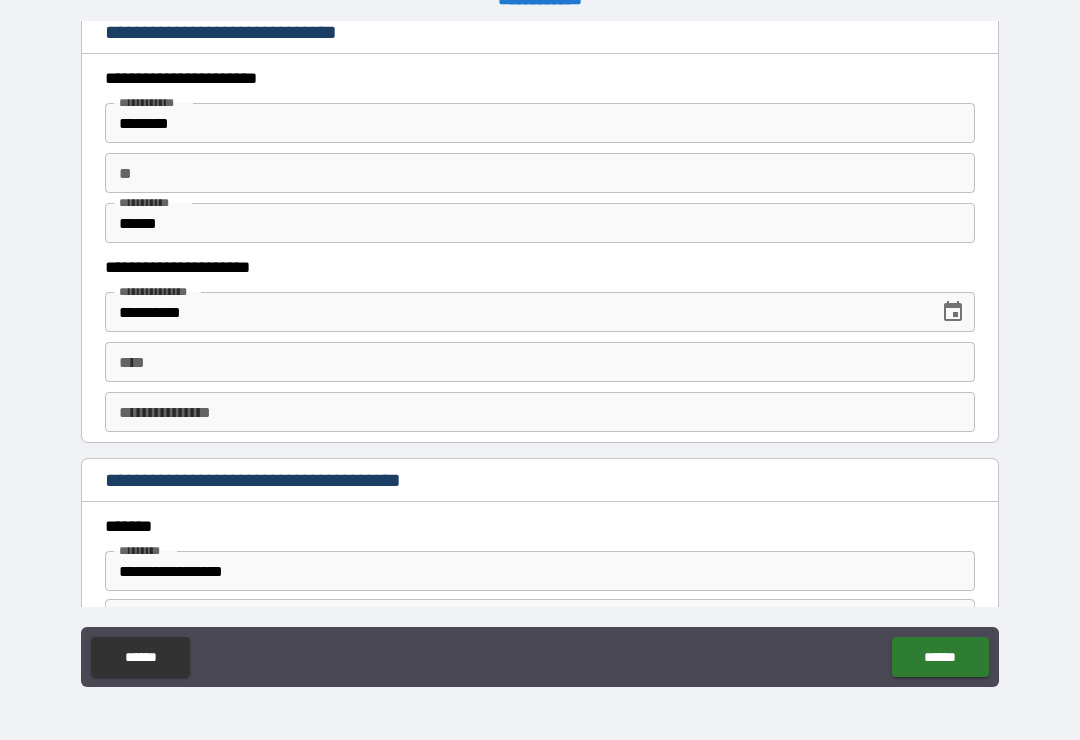 scroll, scrollTop: 1932, scrollLeft: 0, axis: vertical 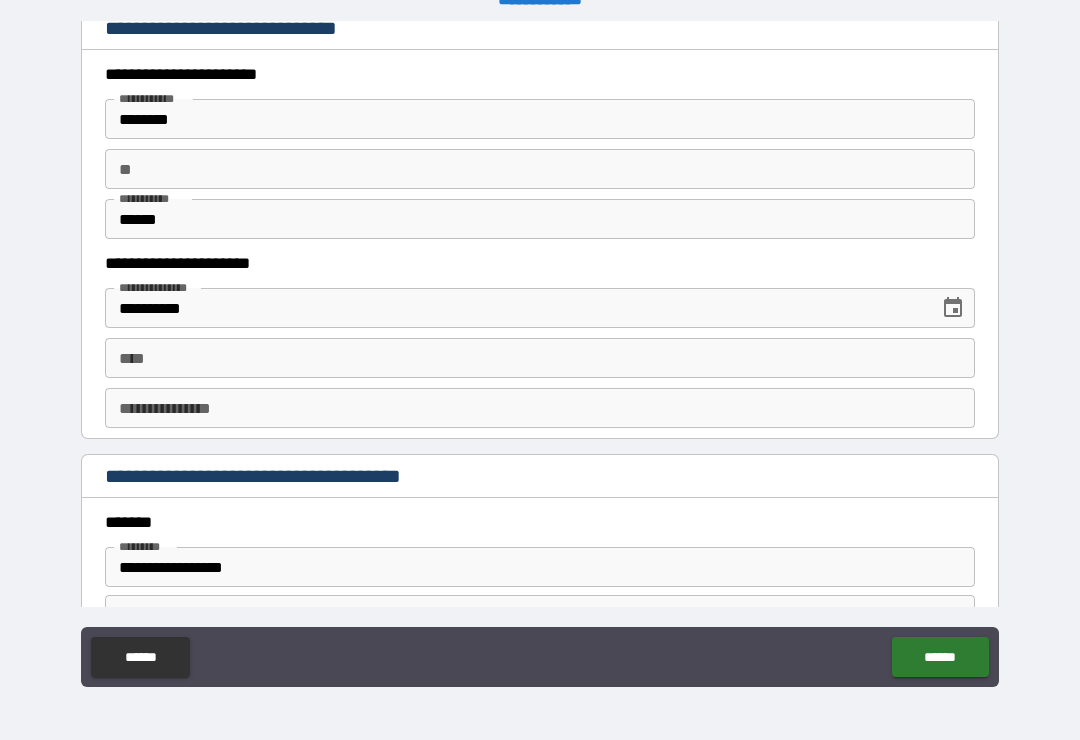 click on "****" at bounding box center [540, 358] 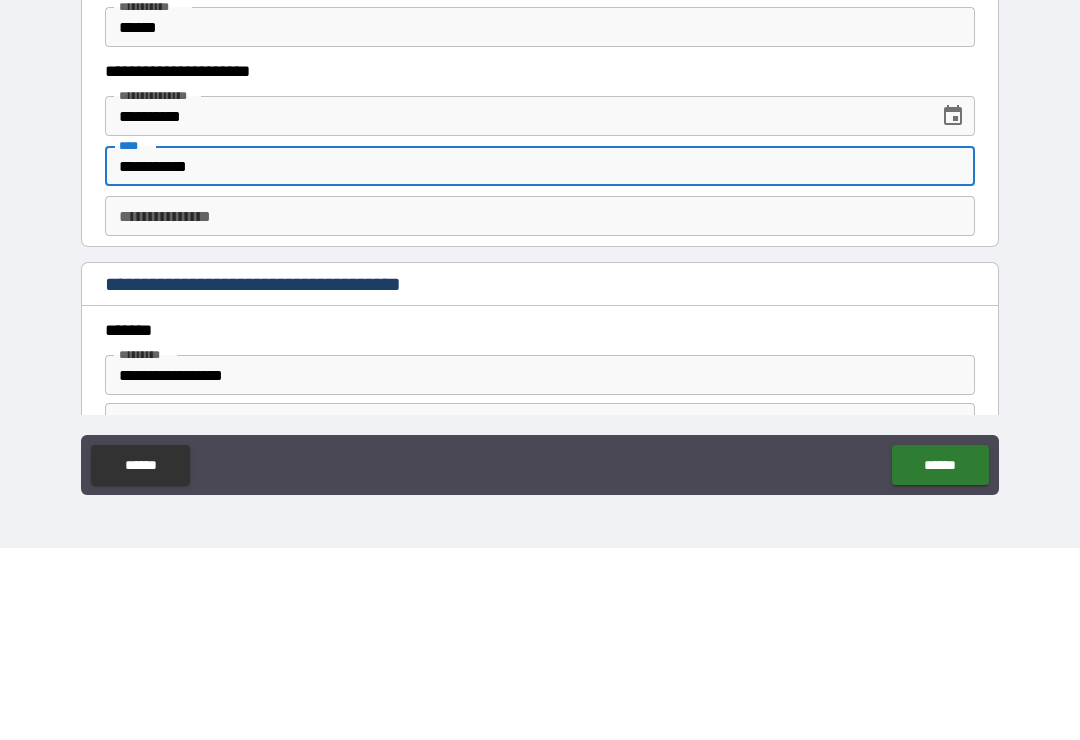 click on "**********" at bounding box center (540, 408) 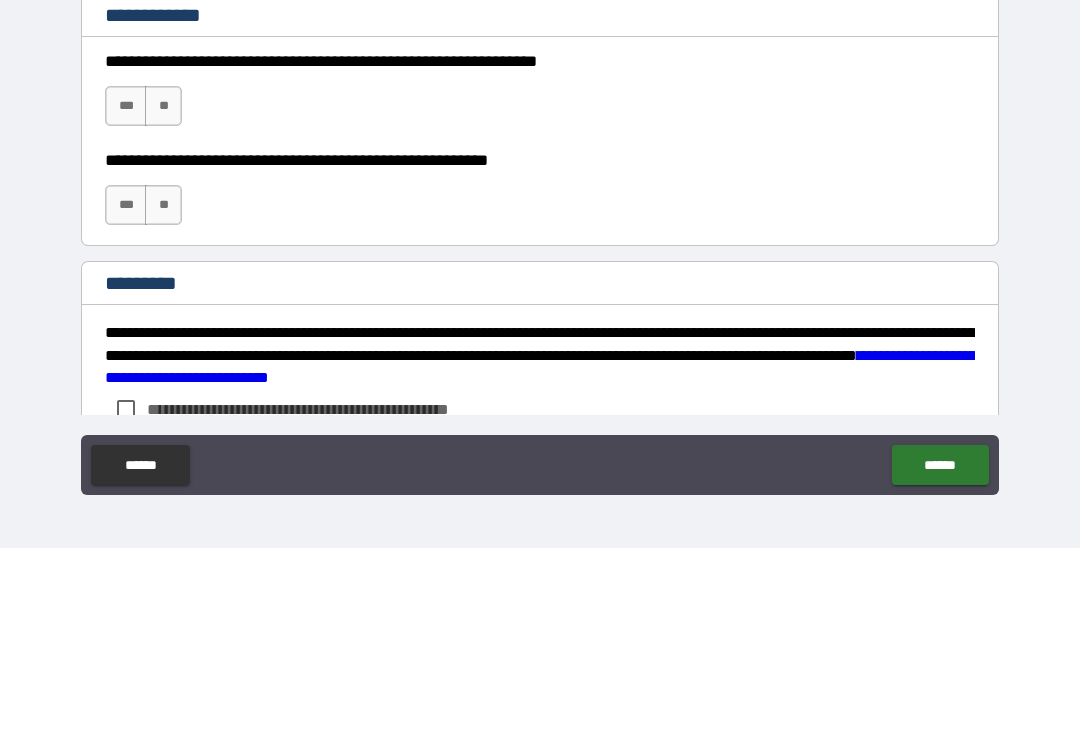 scroll, scrollTop: 2863, scrollLeft: 0, axis: vertical 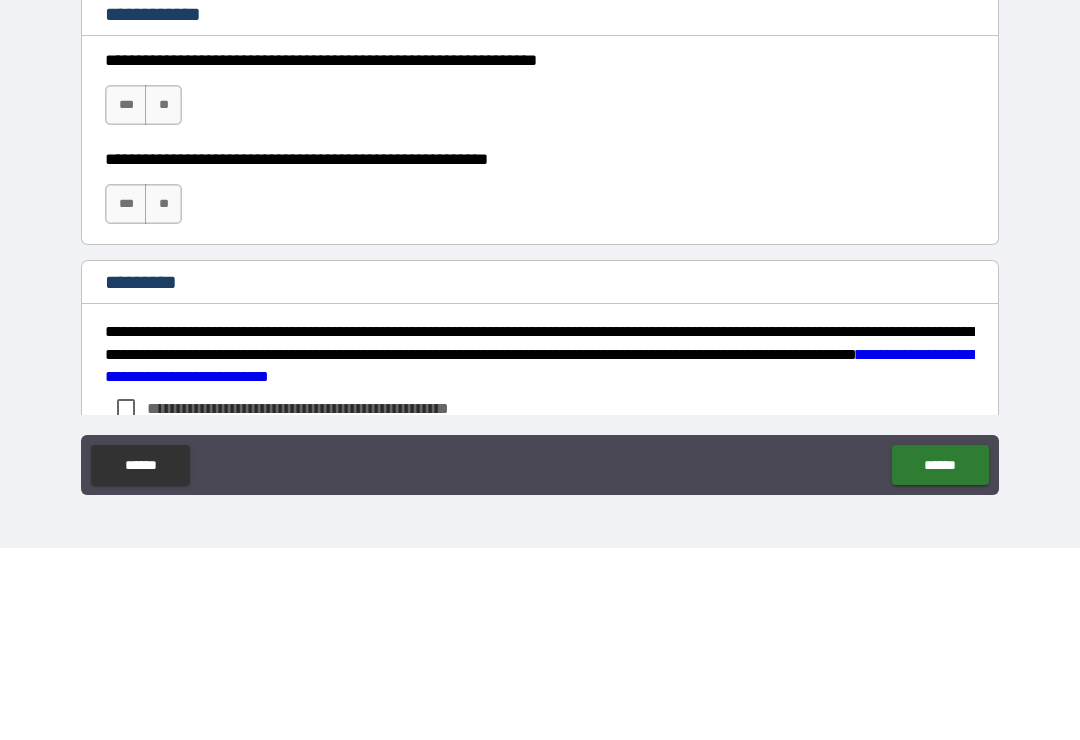 click on "***" at bounding box center [126, 297] 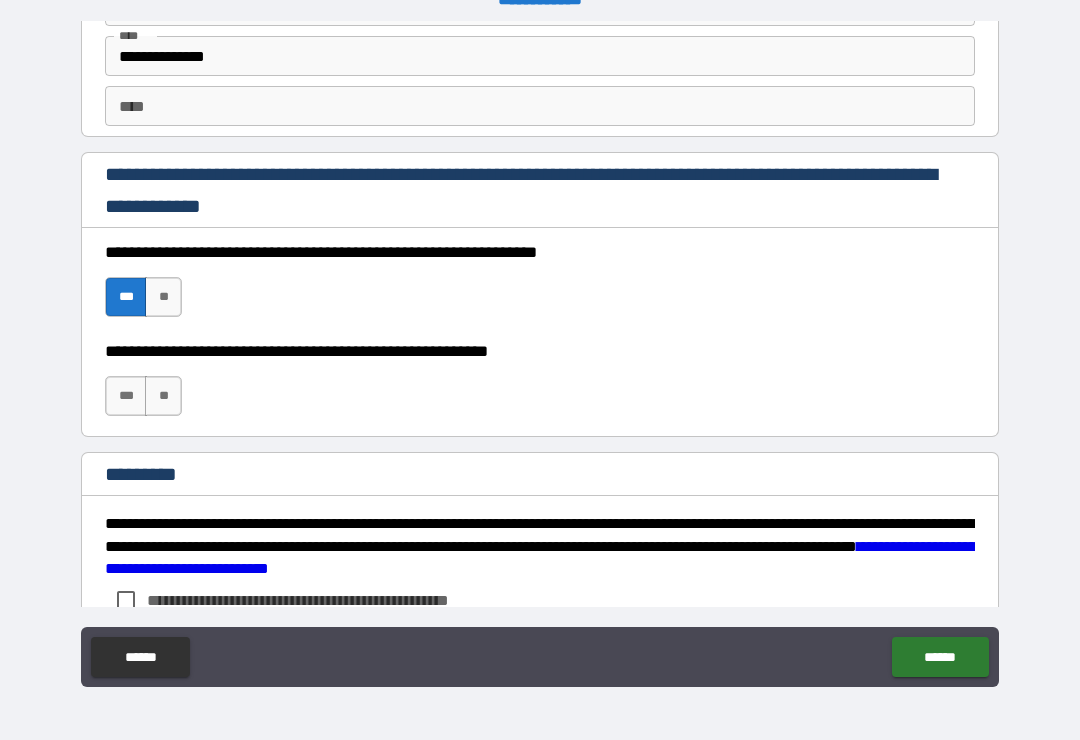 click on "***" at bounding box center [126, 396] 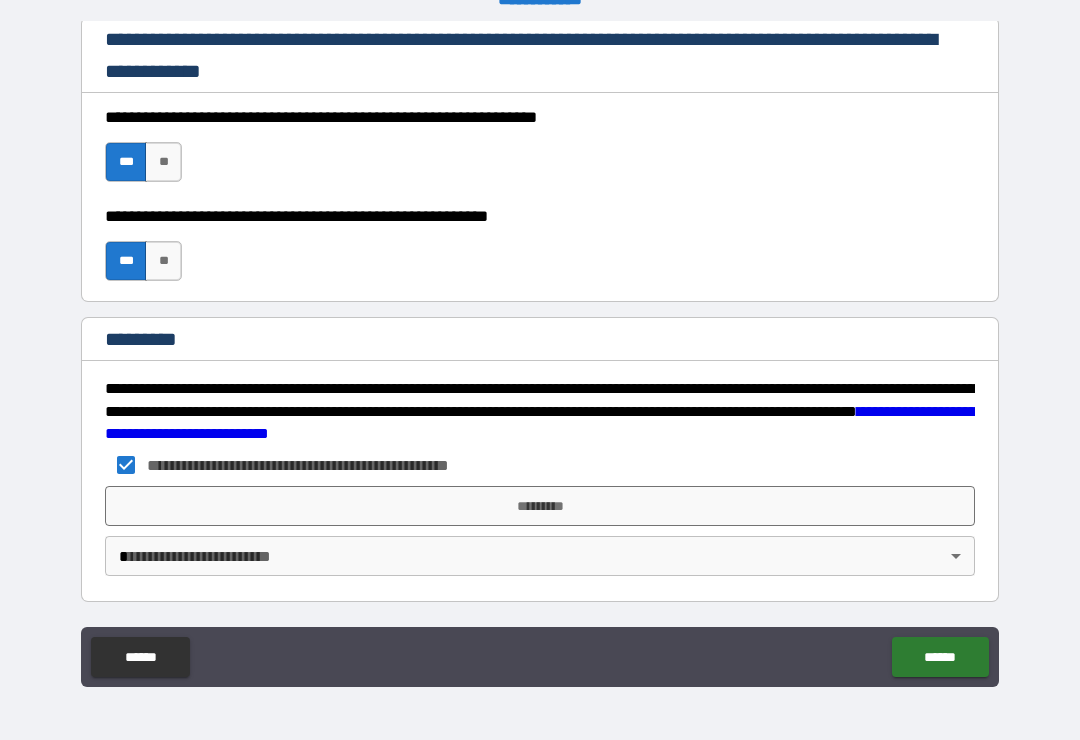 scroll, scrollTop: 2998, scrollLeft: 0, axis: vertical 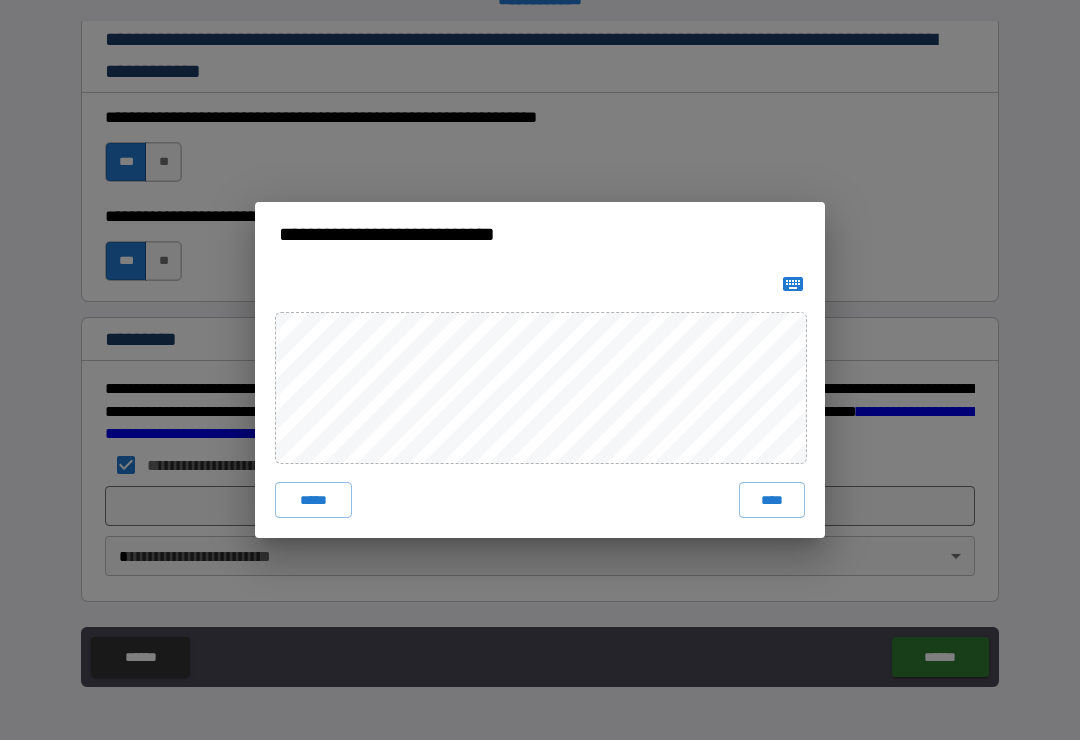 click on "*****" at bounding box center [313, 500] 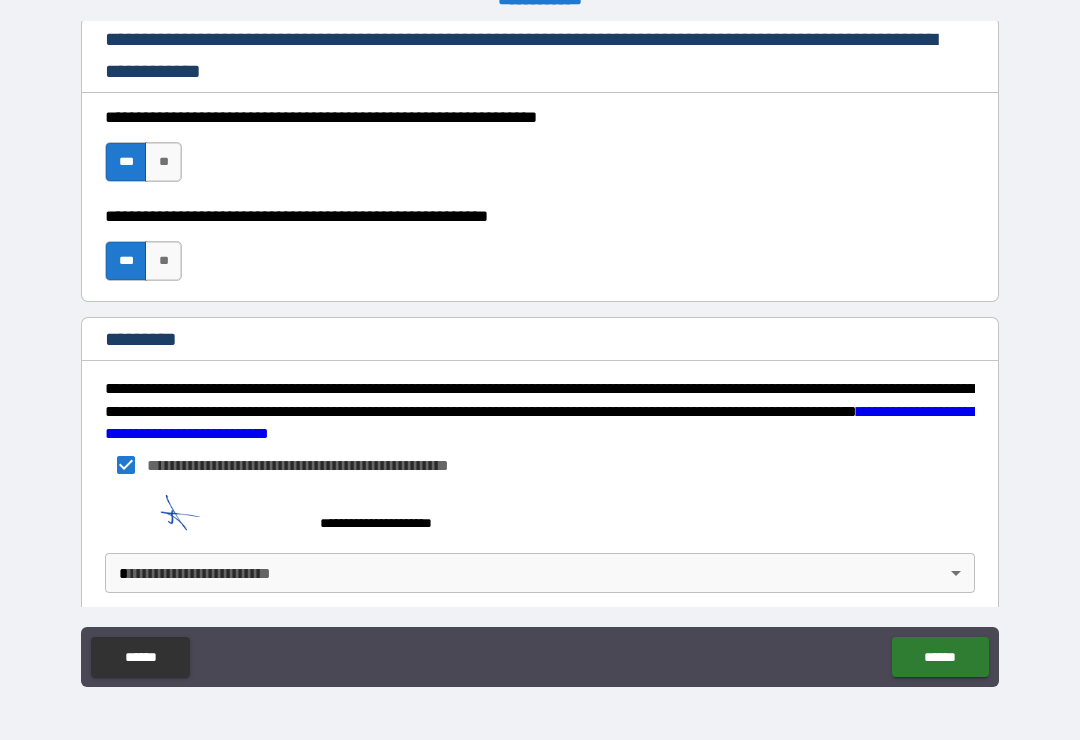 scroll, scrollTop: 2988, scrollLeft: 0, axis: vertical 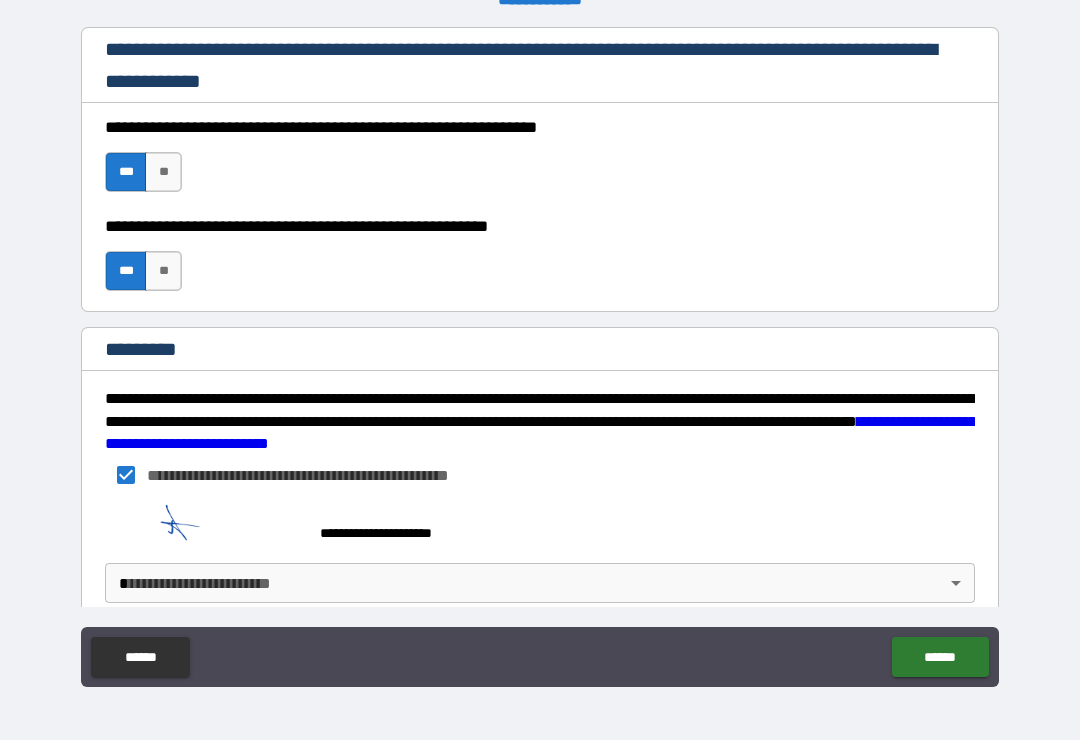 click on "**********" at bounding box center [540, 354] 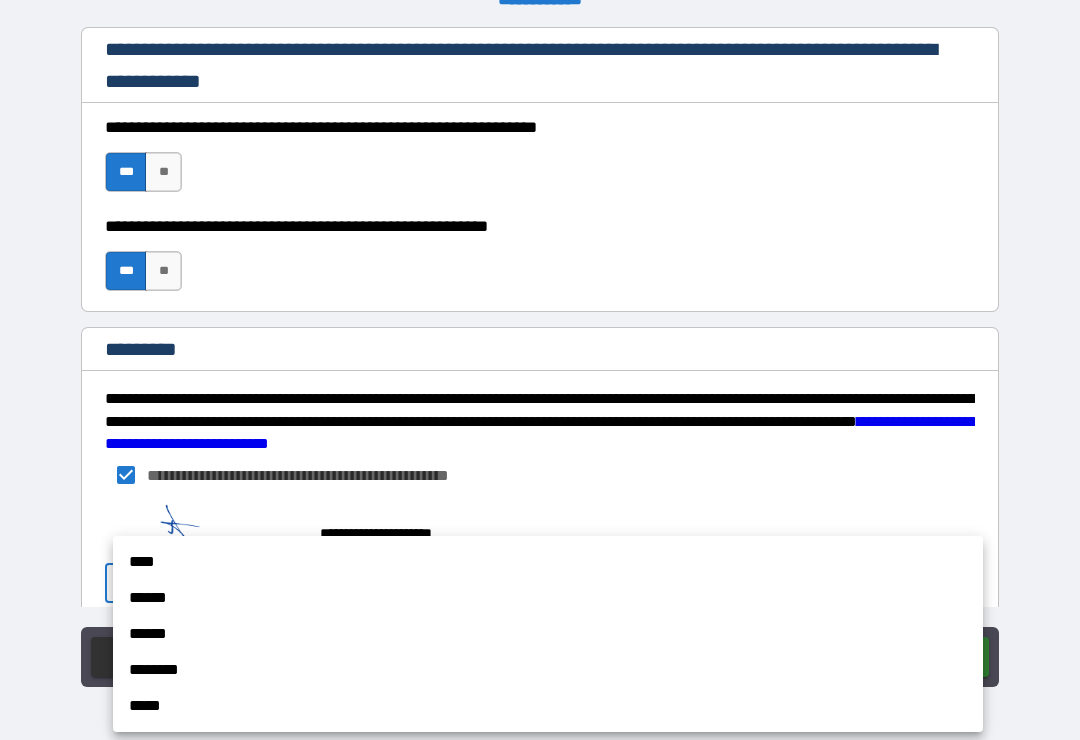 click on "******" at bounding box center [548, 598] 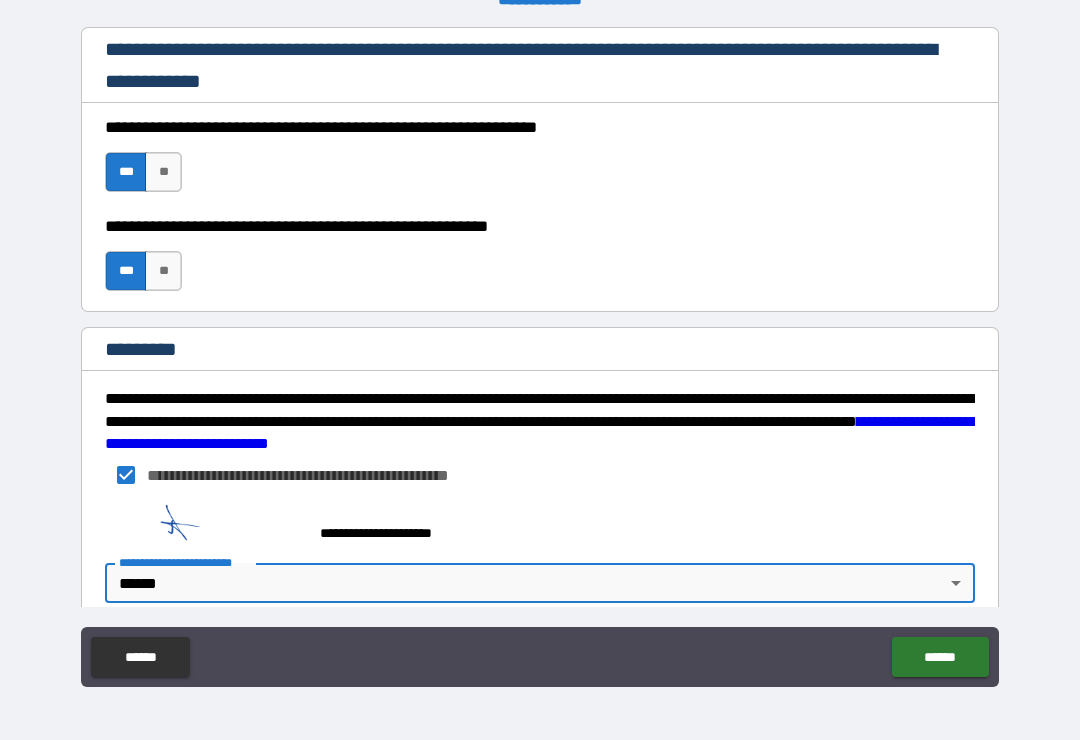 click on "******" at bounding box center (940, 657) 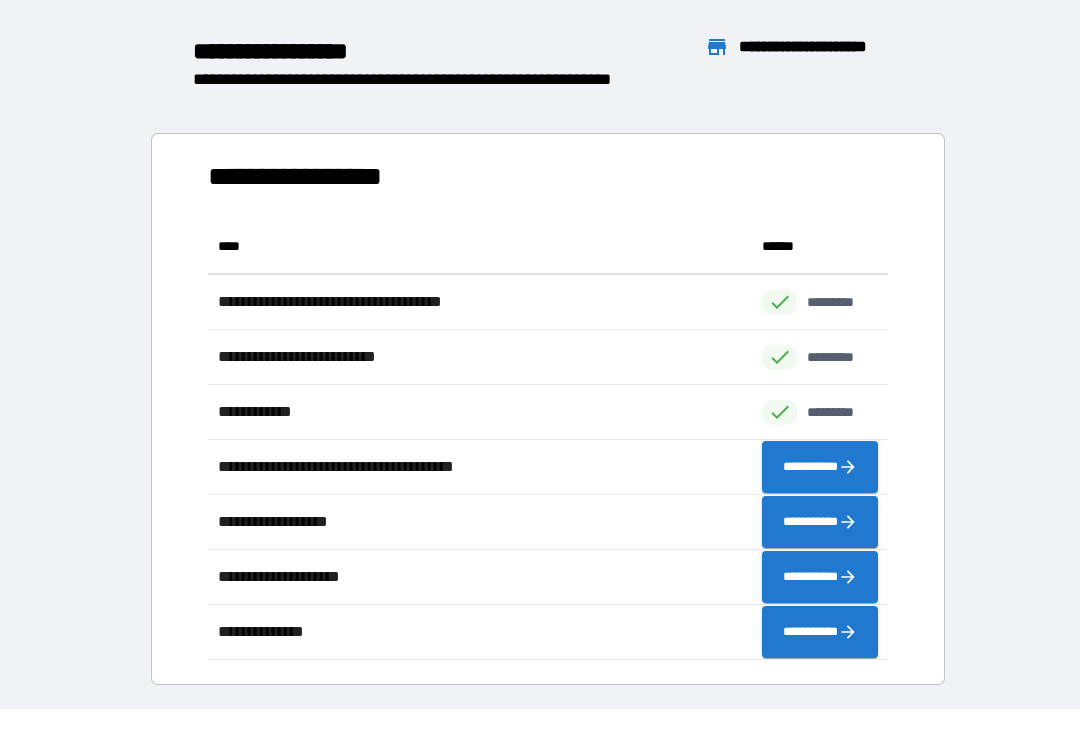 scroll, scrollTop: 441, scrollLeft: 680, axis: both 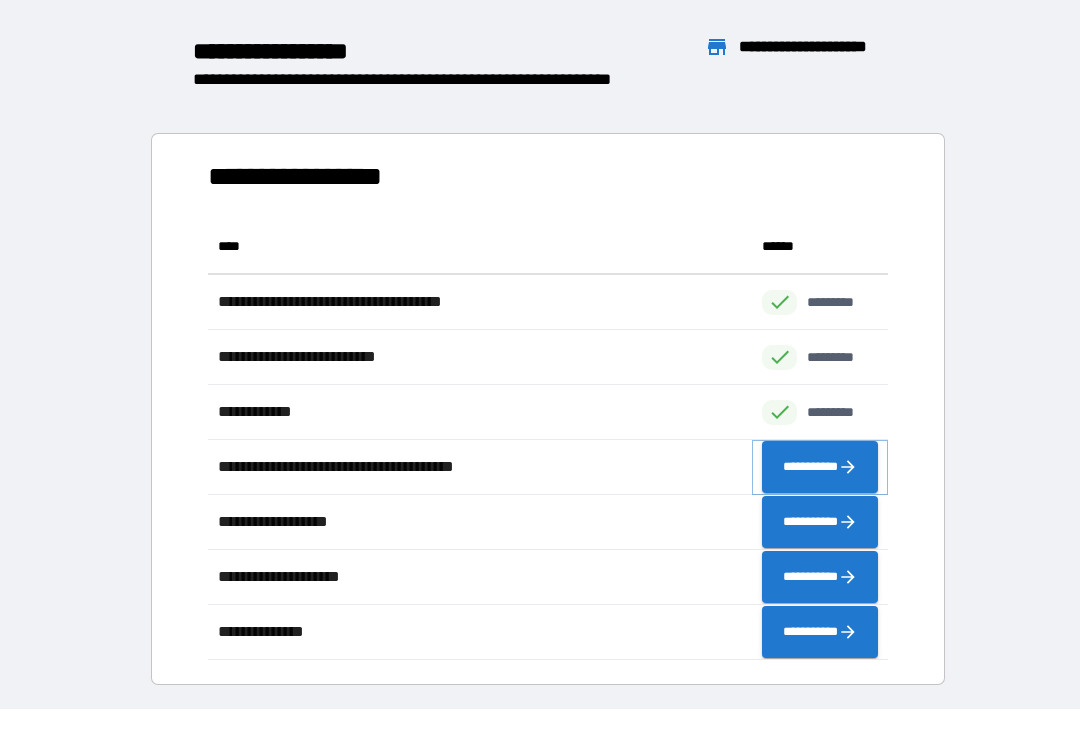 click 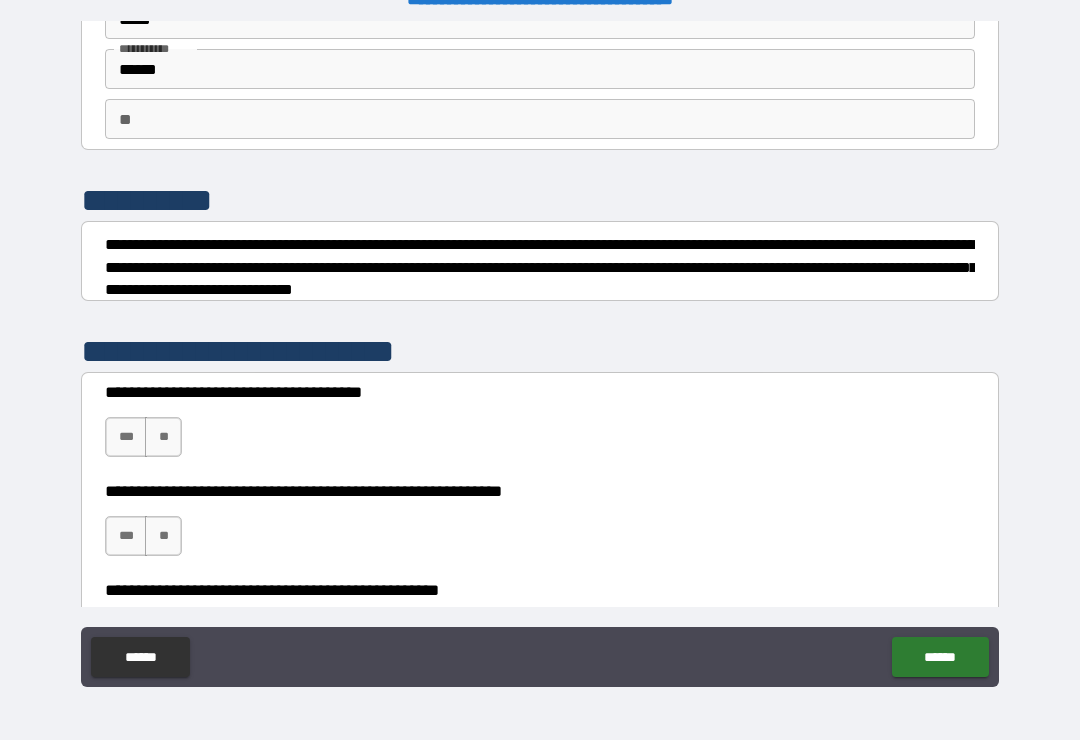 scroll, scrollTop: 132, scrollLeft: 0, axis: vertical 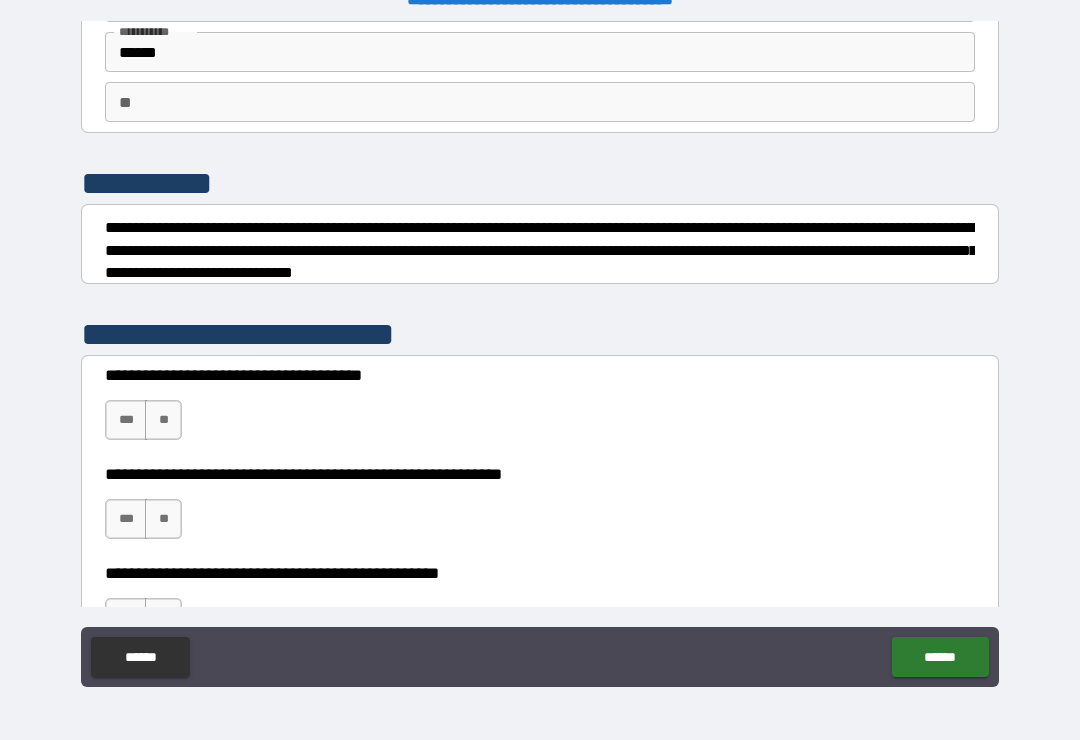 click on "***" at bounding box center (126, 420) 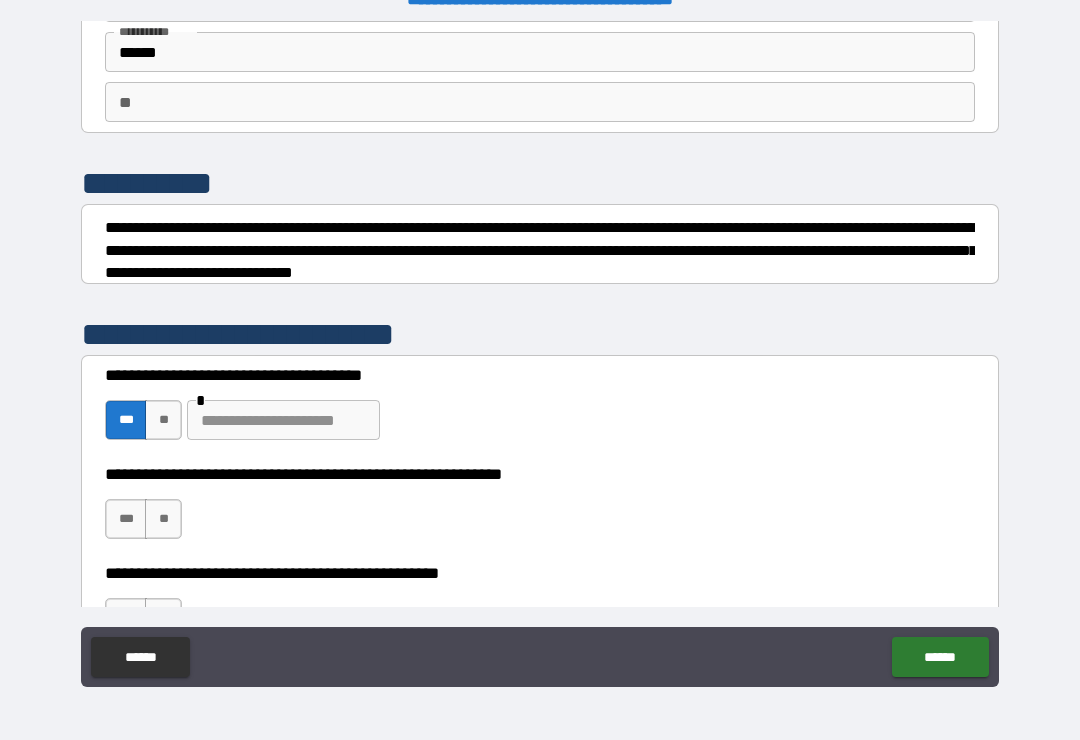click on "**" at bounding box center (163, 420) 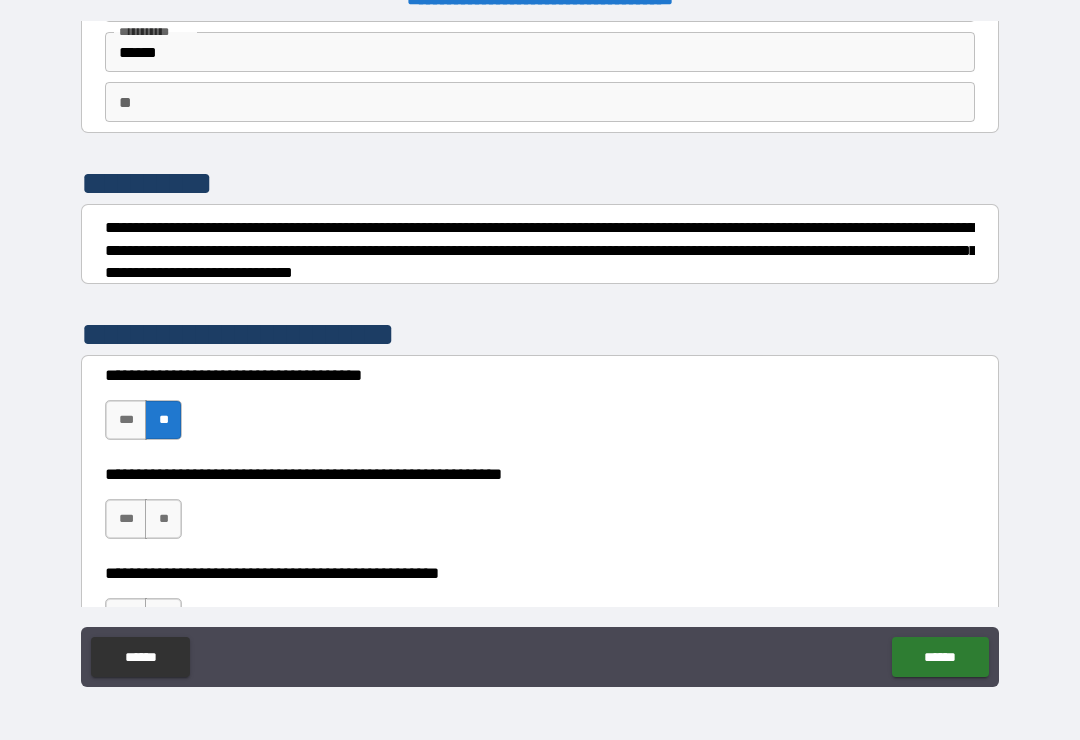click on "**" at bounding box center (163, 519) 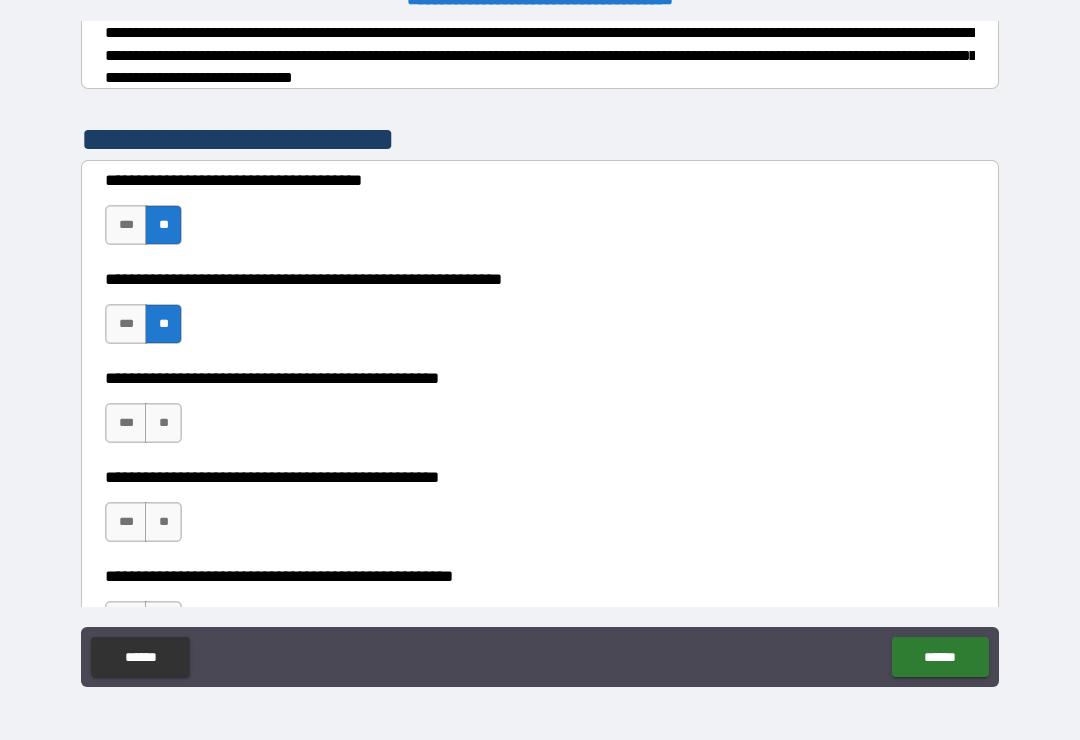 scroll, scrollTop: 334, scrollLeft: 0, axis: vertical 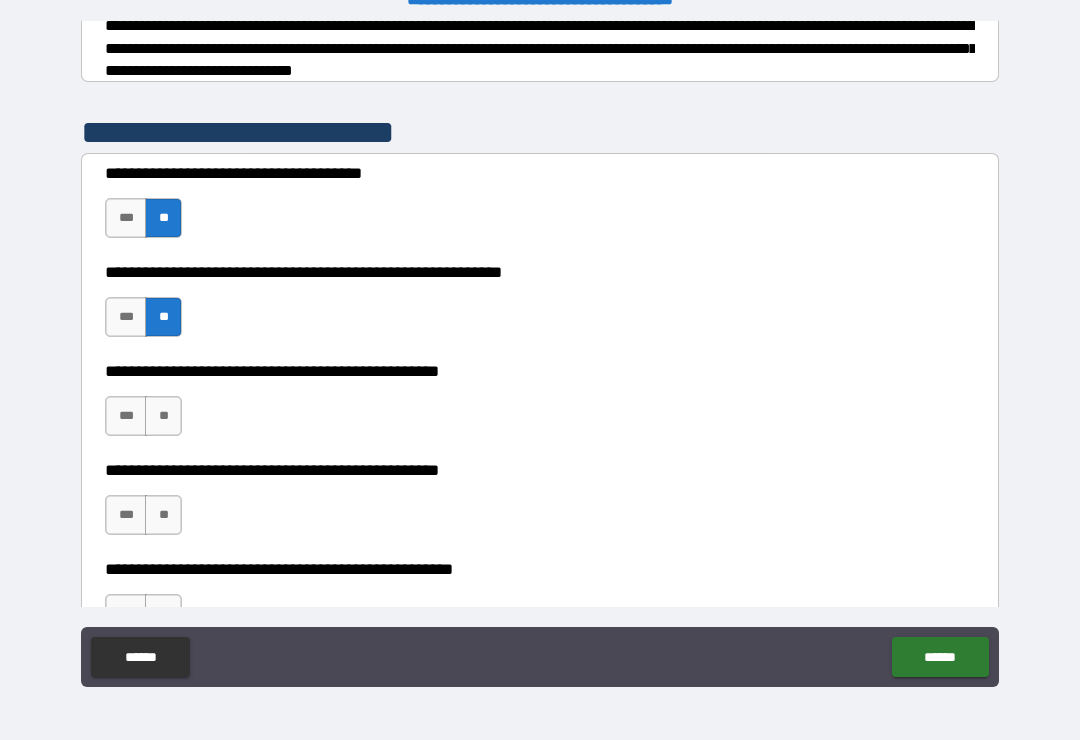 click on "**" at bounding box center [163, 416] 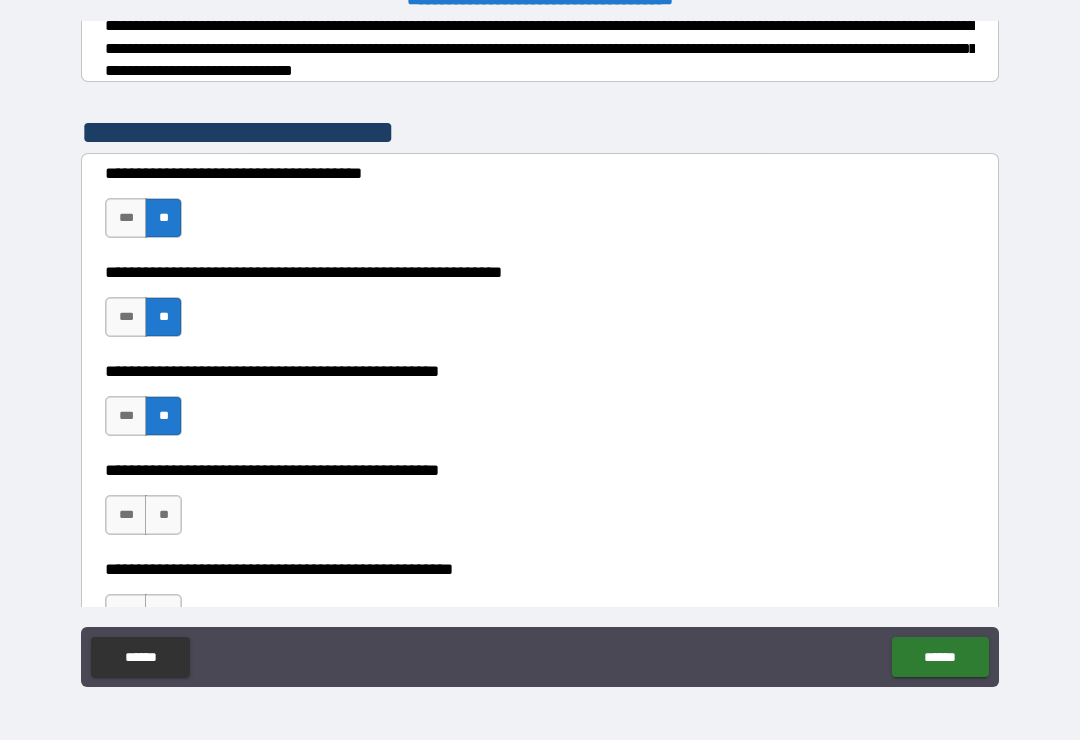 click on "**" at bounding box center [163, 515] 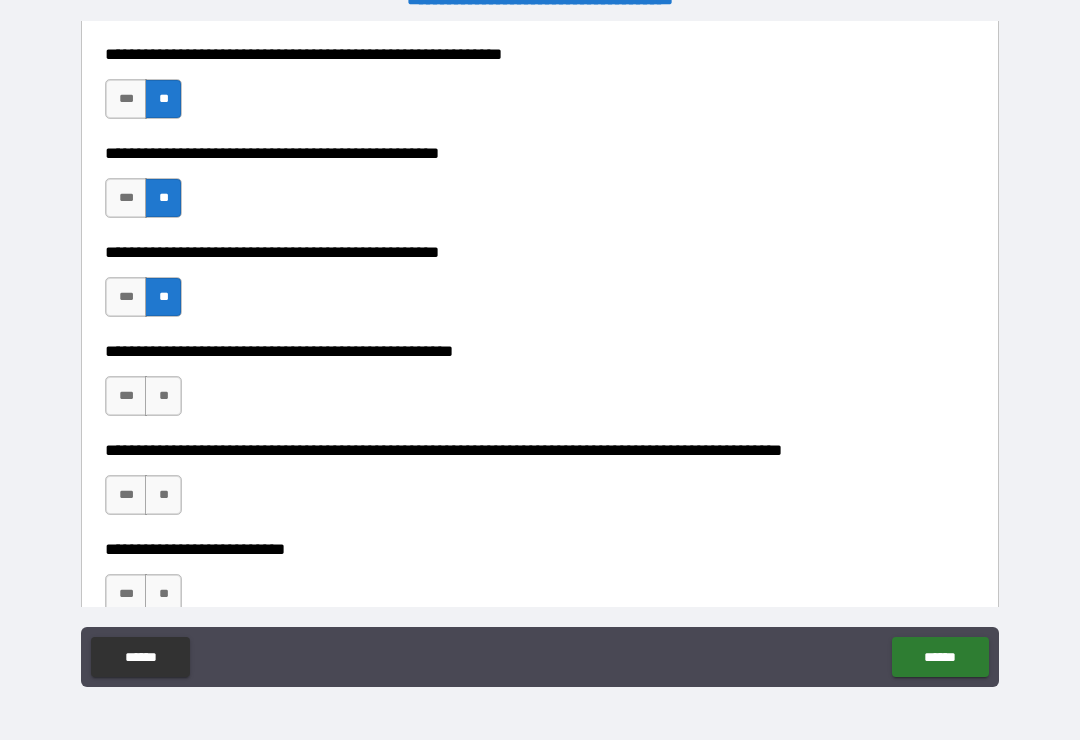 scroll, scrollTop: 577, scrollLeft: 0, axis: vertical 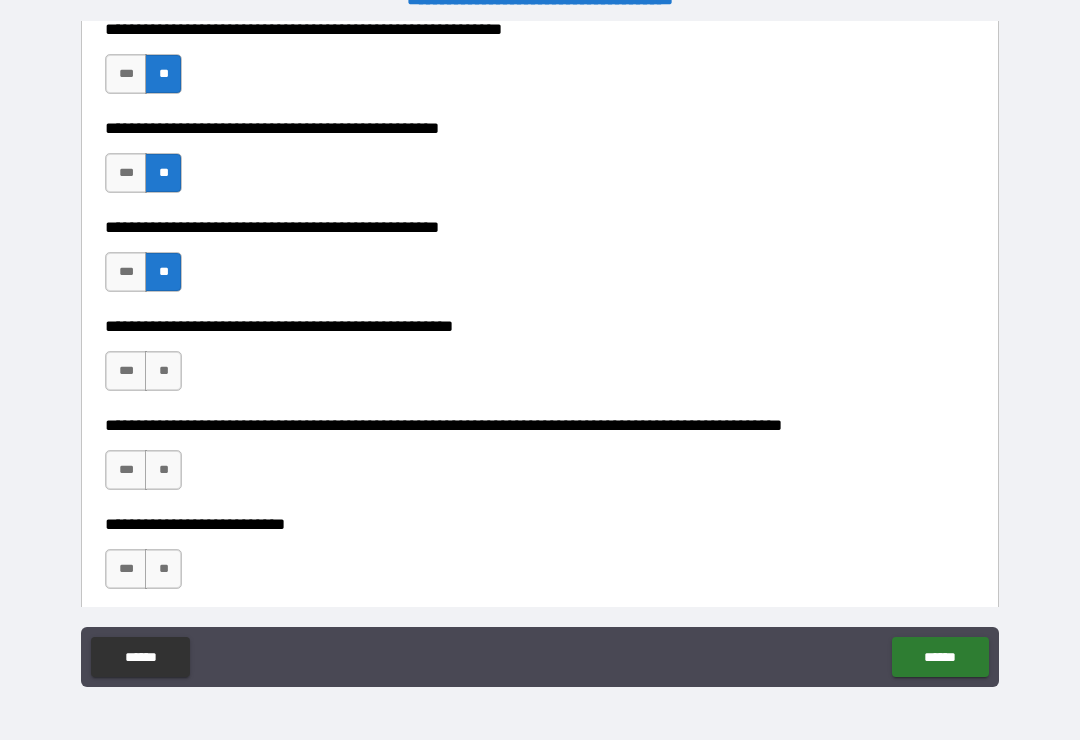 click on "**" at bounding box center (163, 371) 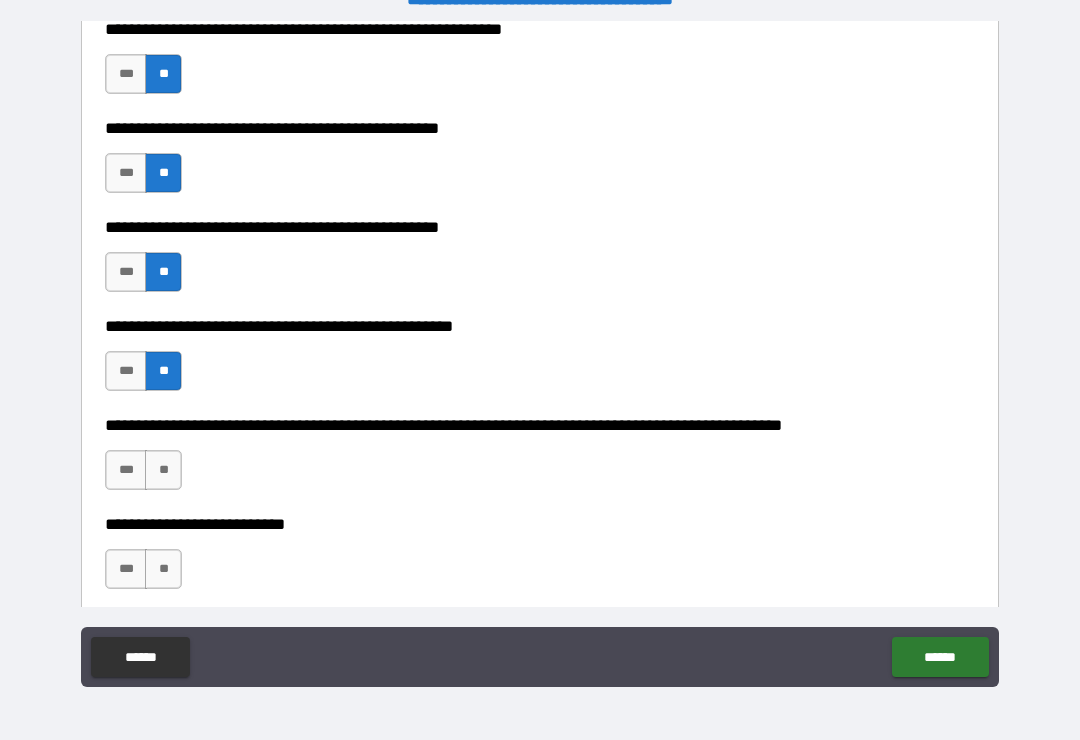 click on "**" at bounding box center [163, 470] 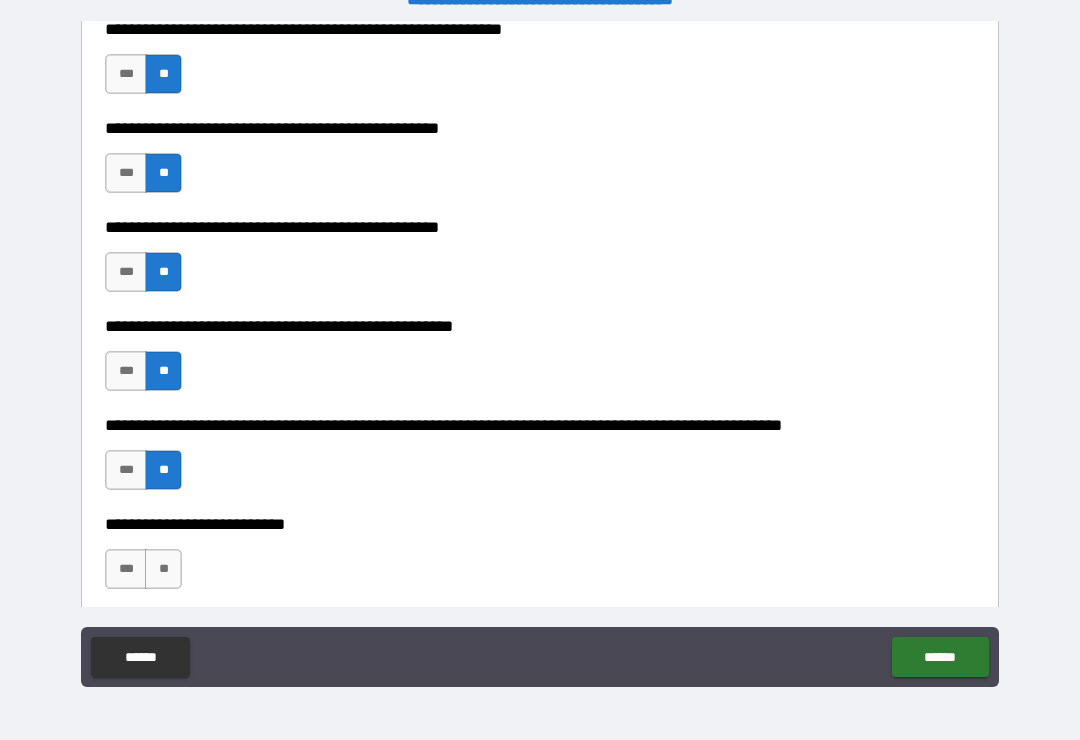 click on "**" at bounding box center [163, 569] 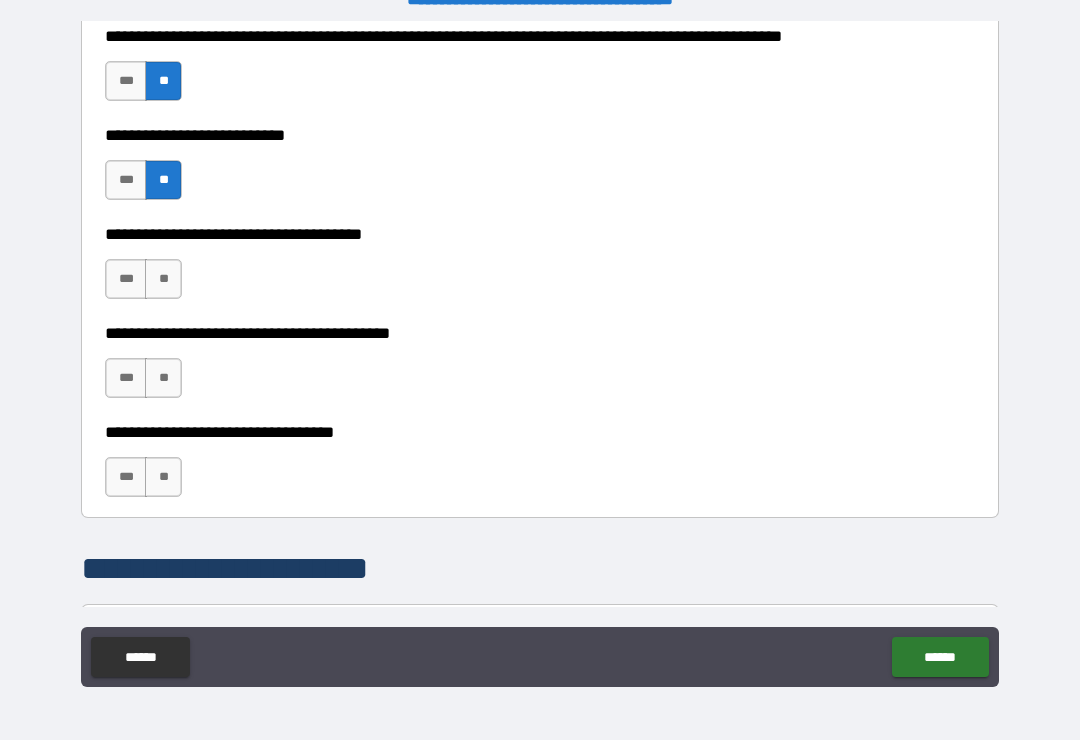 scroll, scrollTop: 968, scrollLeft: 0, axis: vertical 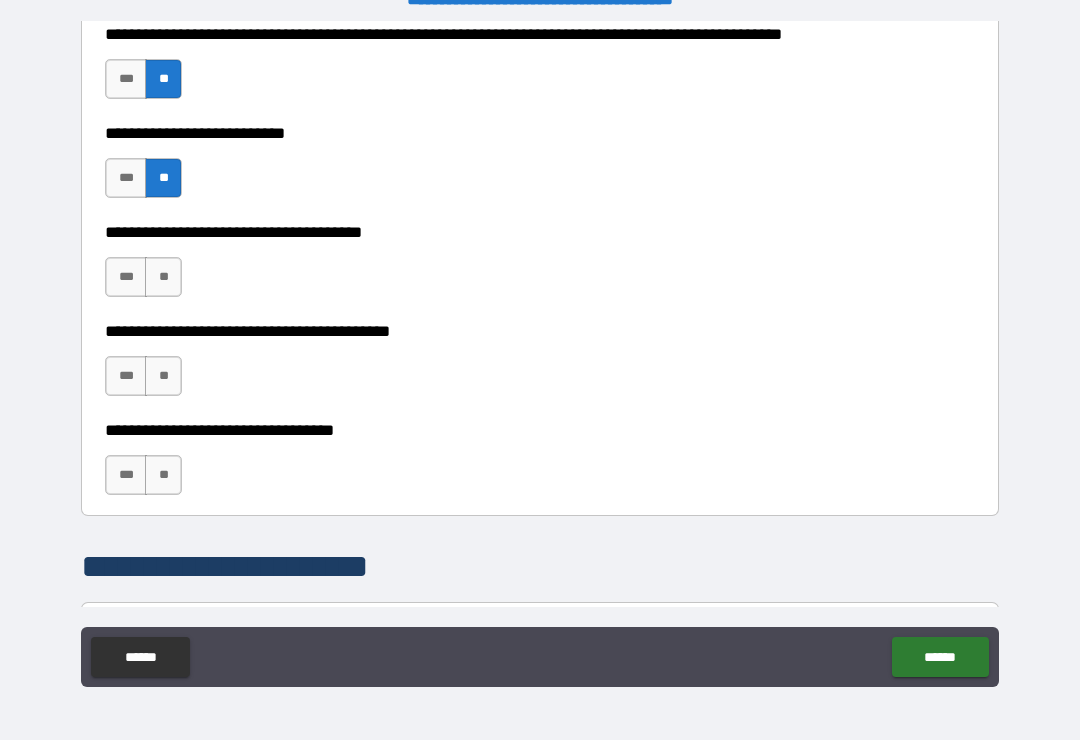 click on "**" at bounding box center [163, 277] 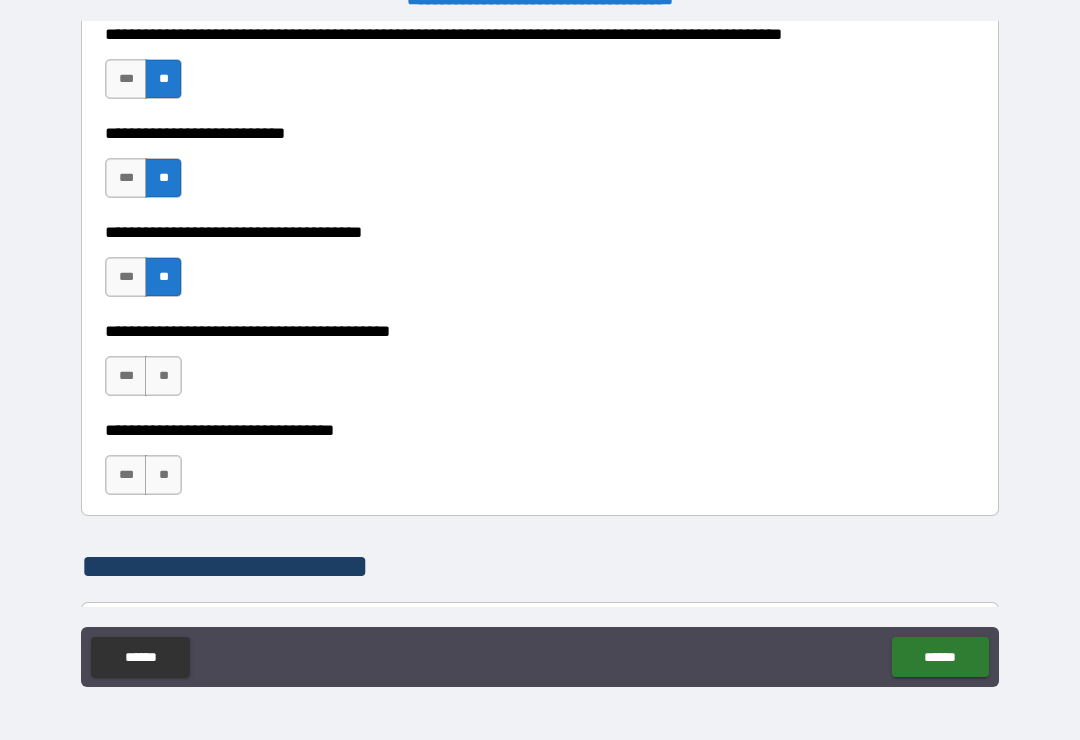 click on "**" at bounding box center [163, 376] 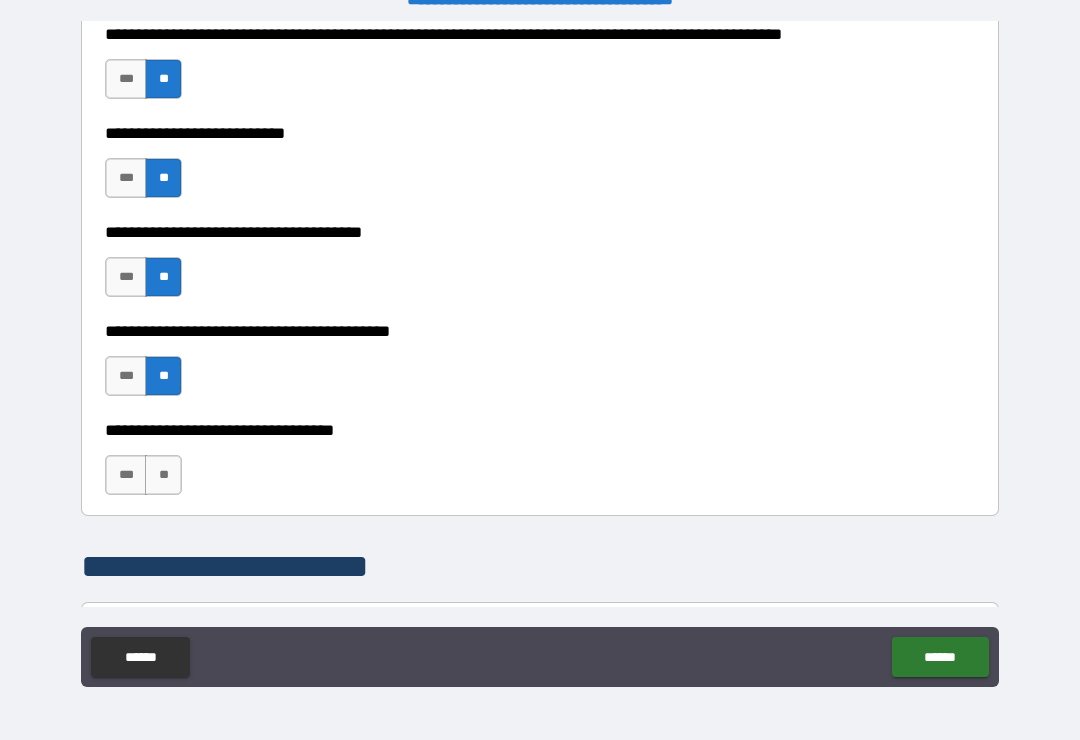 click on "**" at bounding box center [163, 475] 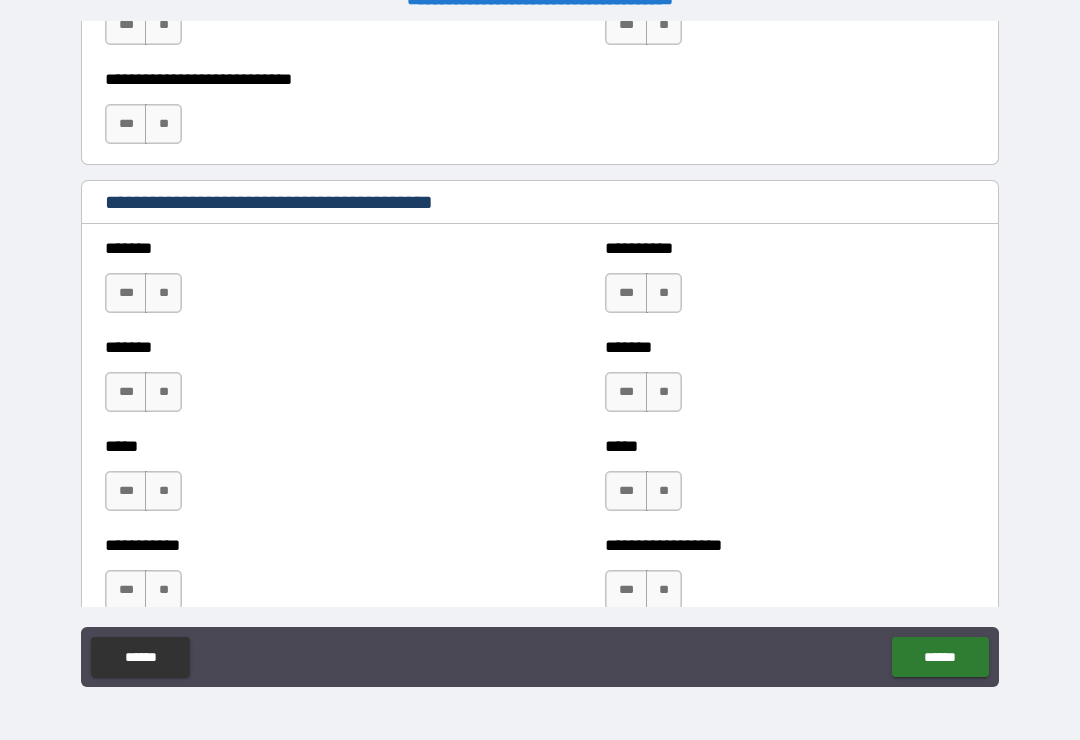 scroll, scrollTop: 1665, scrollLeft: 0, axis: vertical 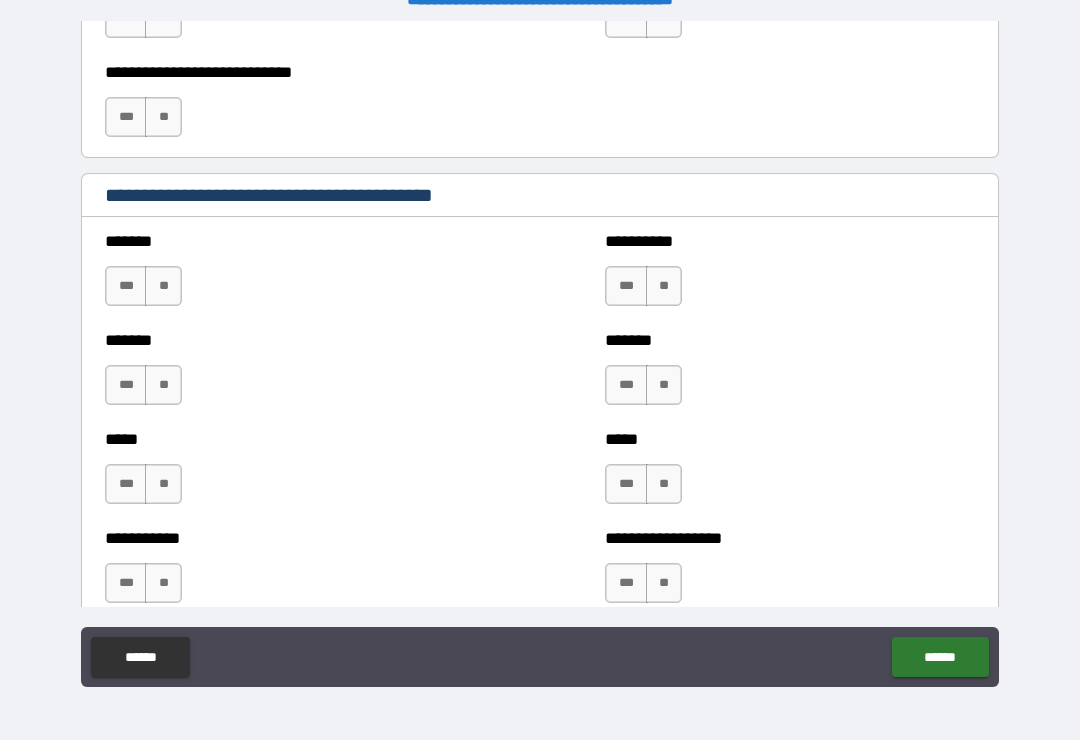 click on "**" at bounding box center (163, 286) 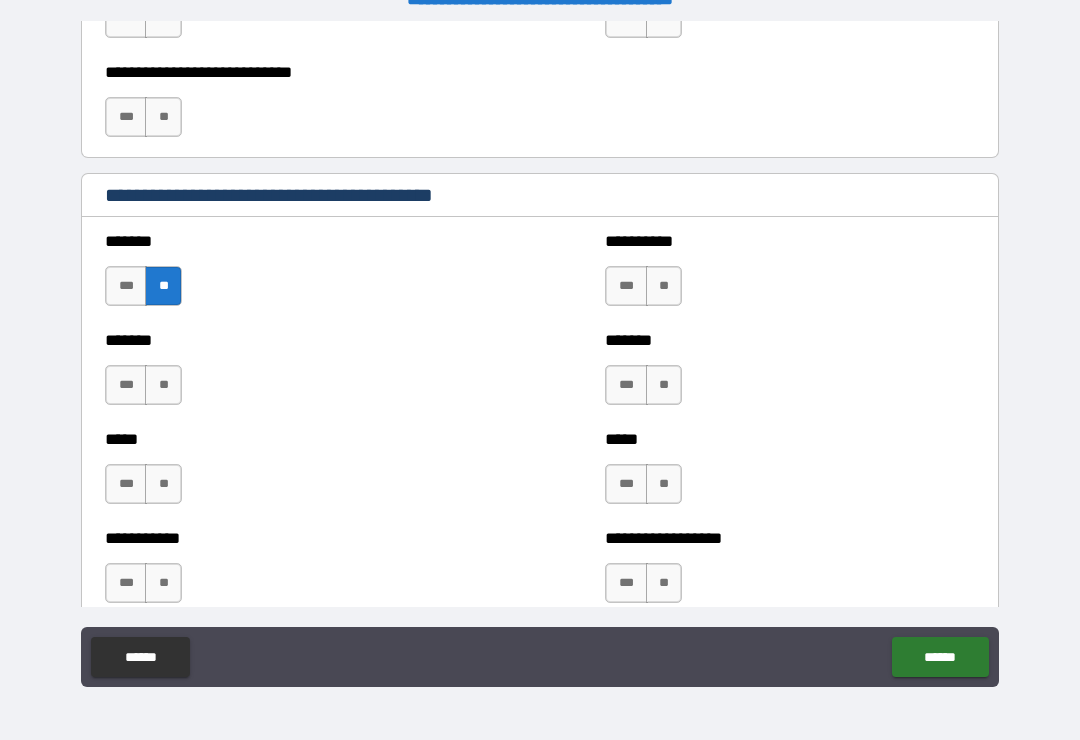 click on "**" at bounding box center [163, 385] 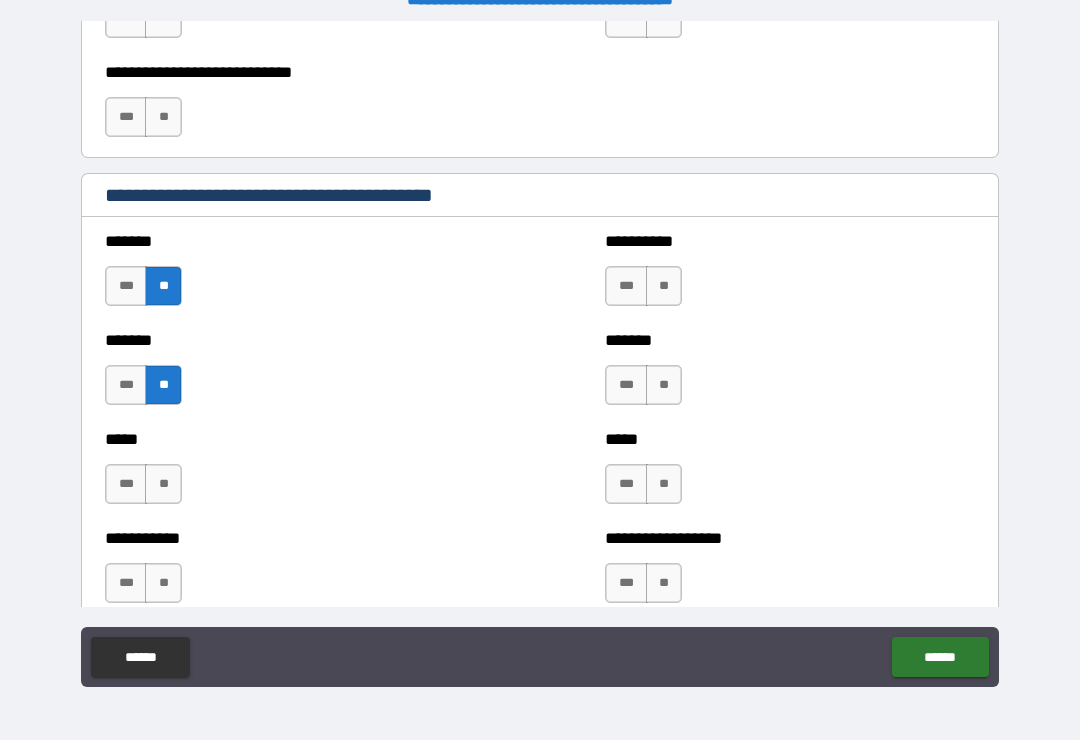 click on "**" at bounding box center [163, 484] 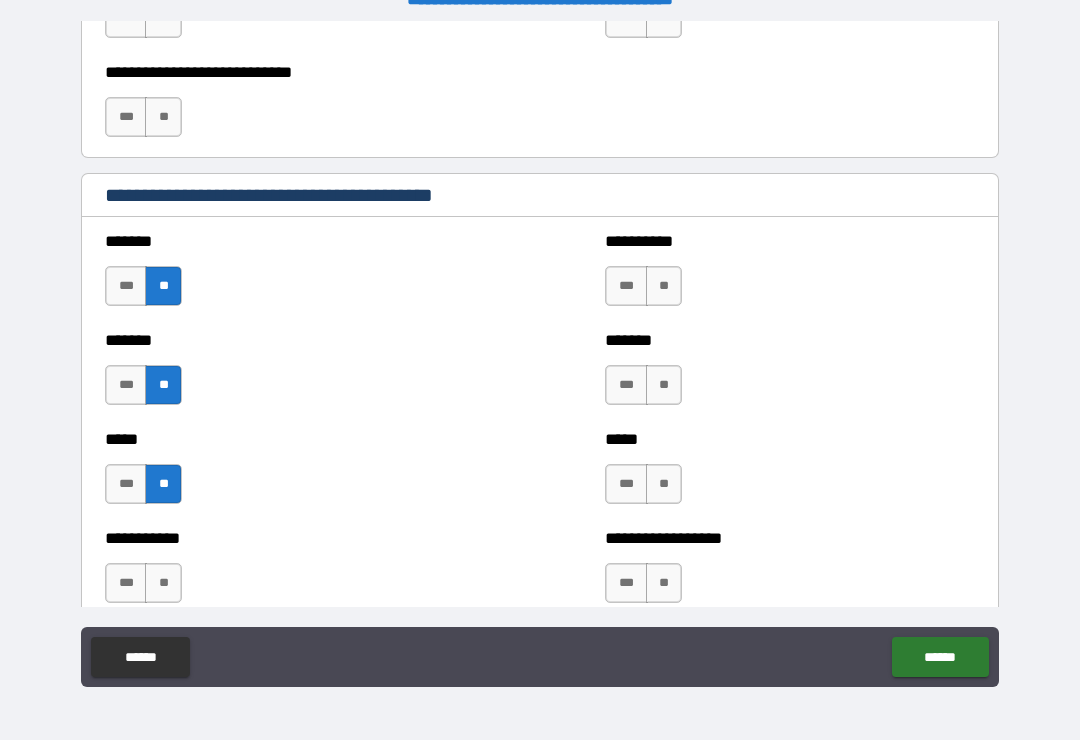 click on "**" at bounding box center (163, 583) 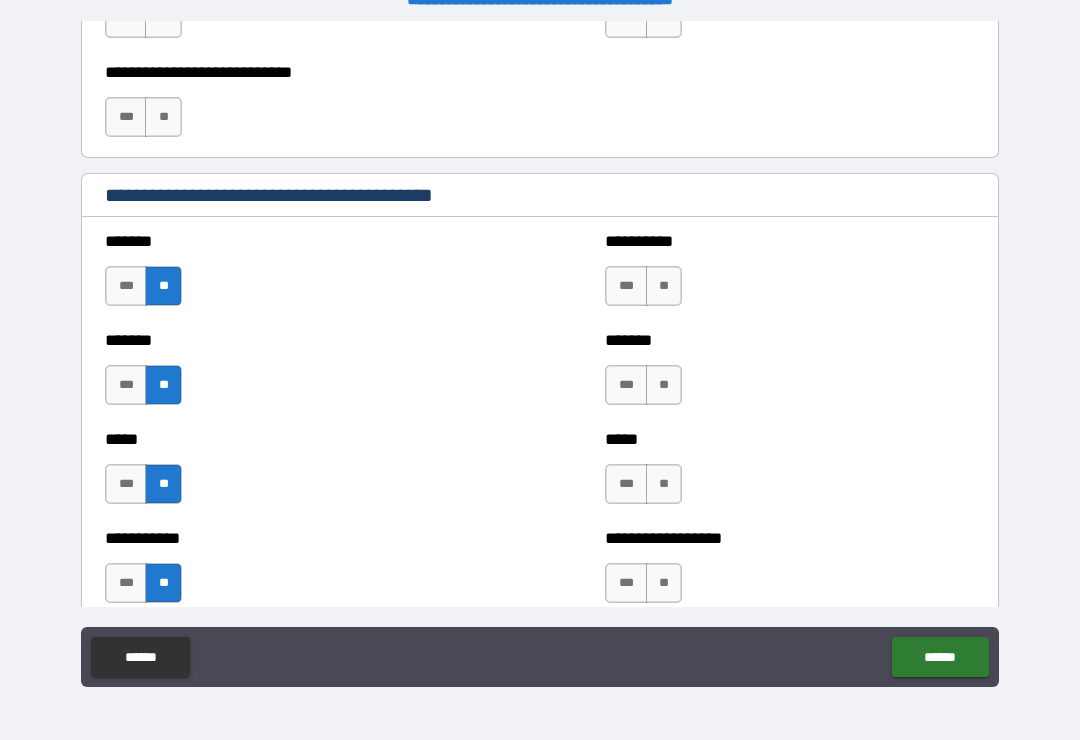 click on "**" at bounding box center [664, 583] 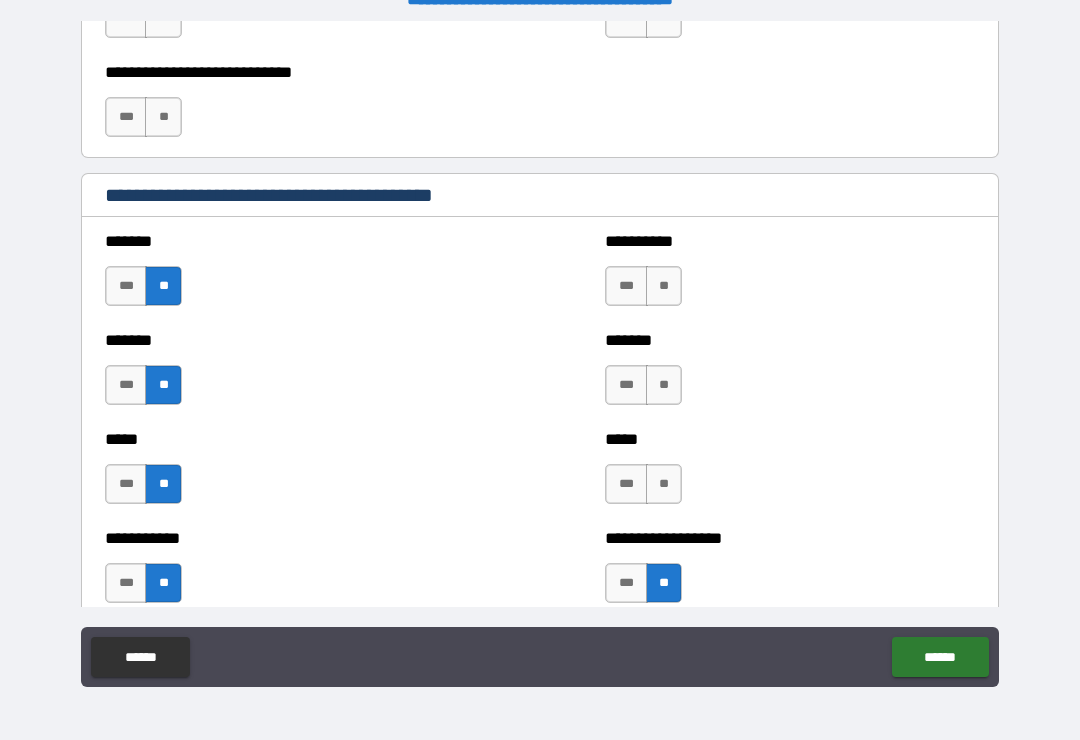 click on "**" at bounding box center [664, 484] 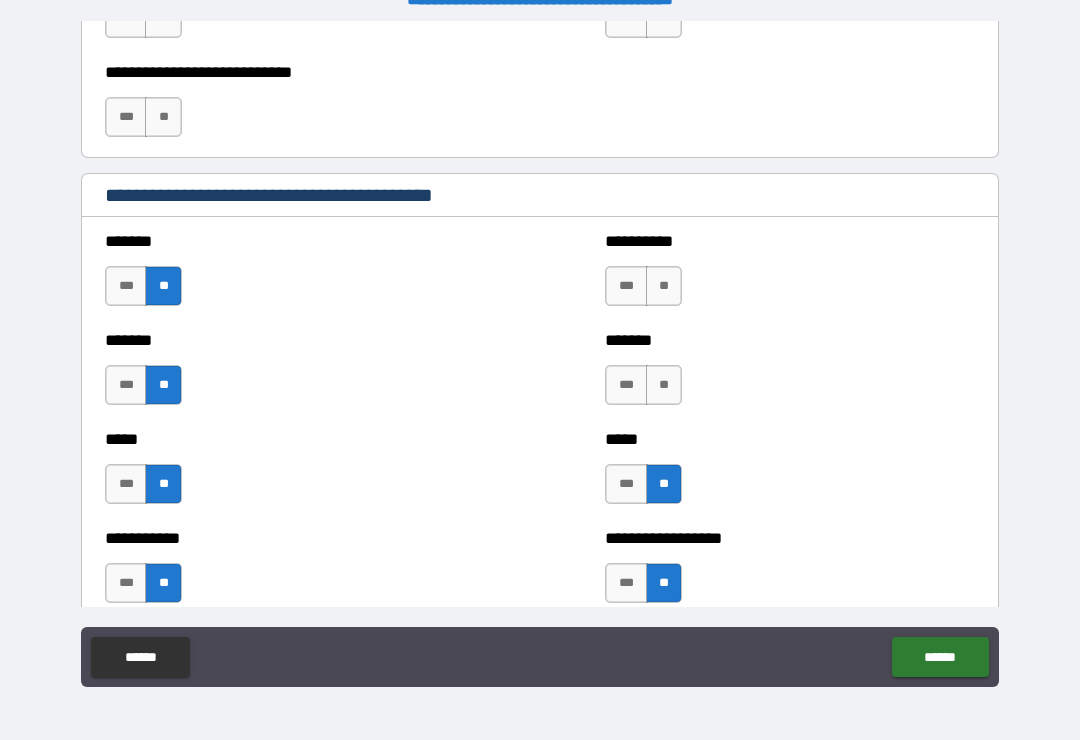 click on "**" at bounding box center (664, 385) 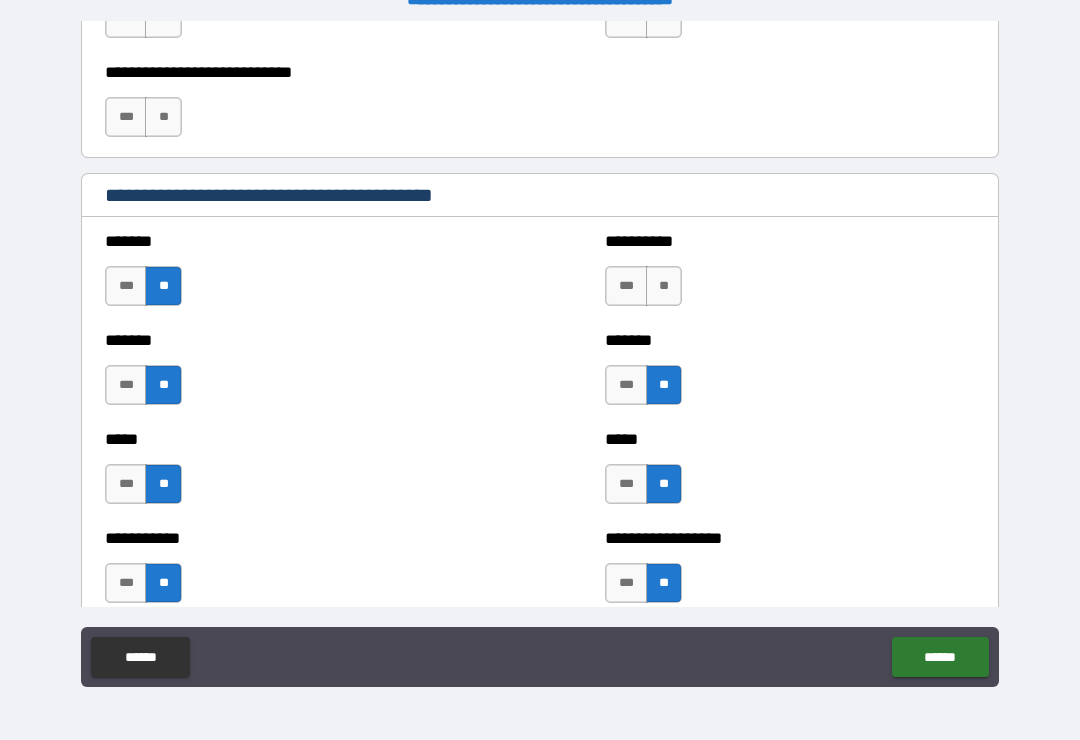click on "**" at bounding box center (664, 286) 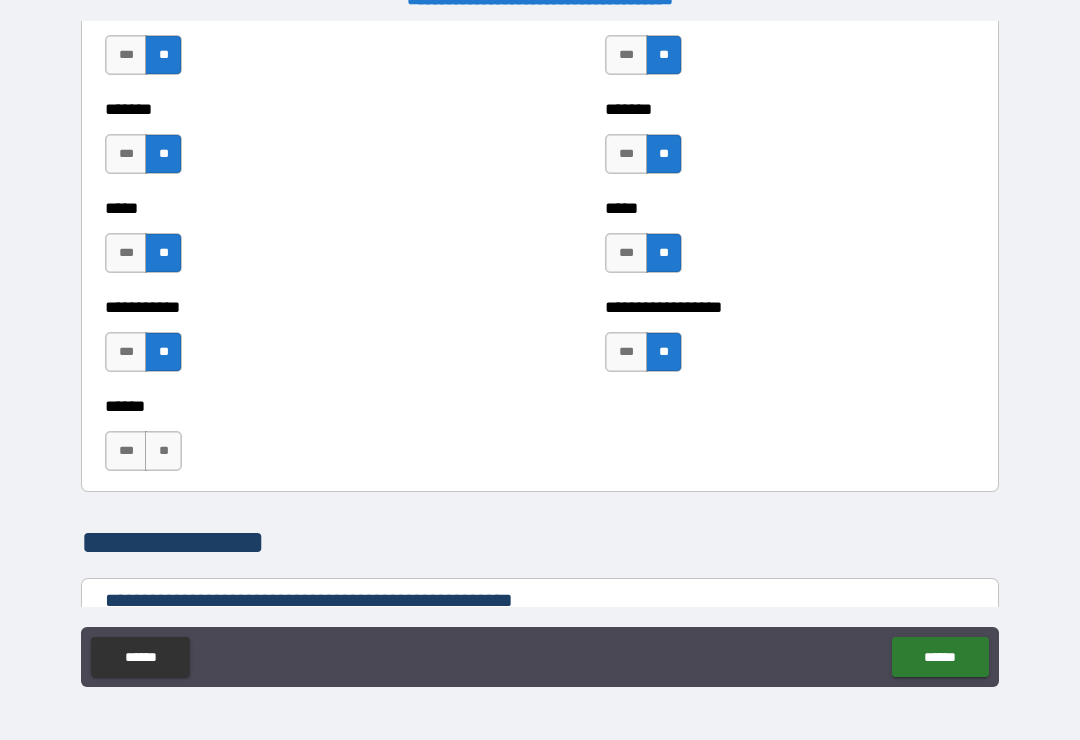 scroll, scrollTop: 1895, scrollLeft: 0, axis: vertical 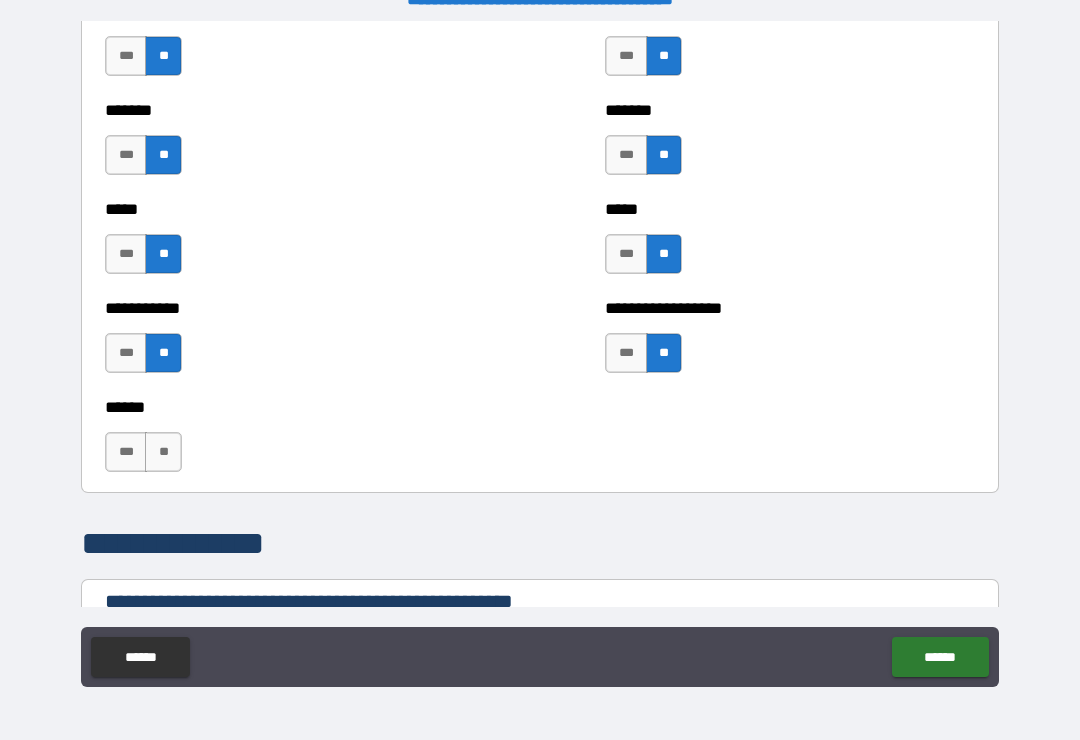click on "**" at bounding box center (163, 452) 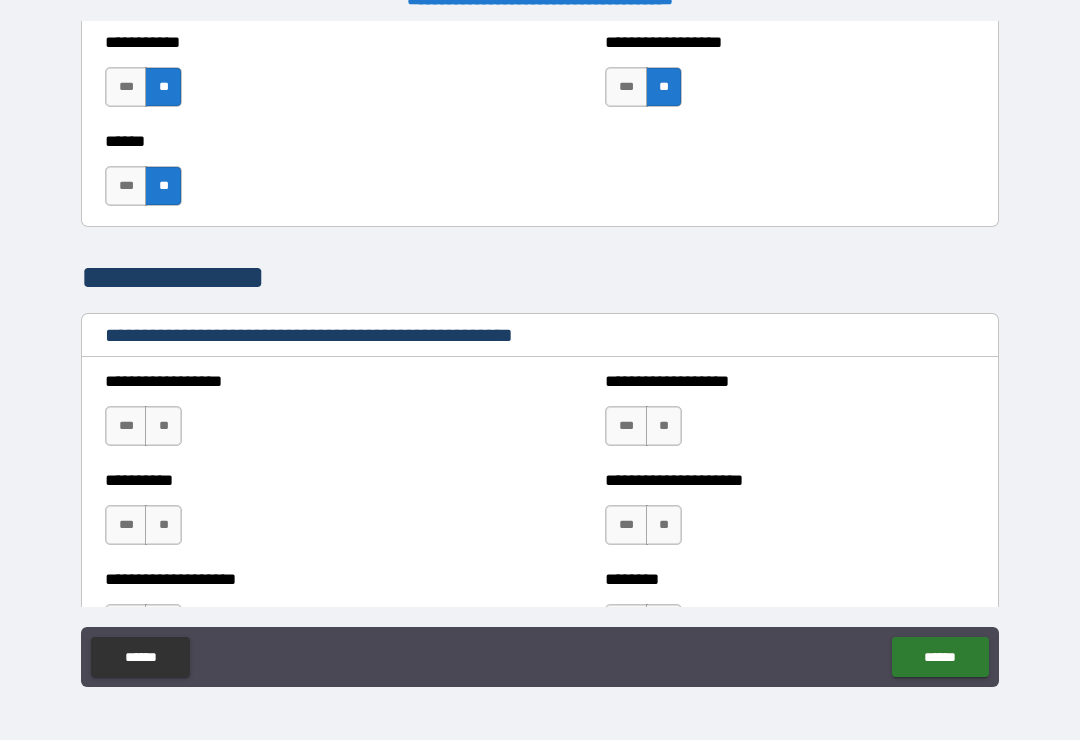 scroll, scrollTop: 2163, scrollLeft: 0, axis: vertical 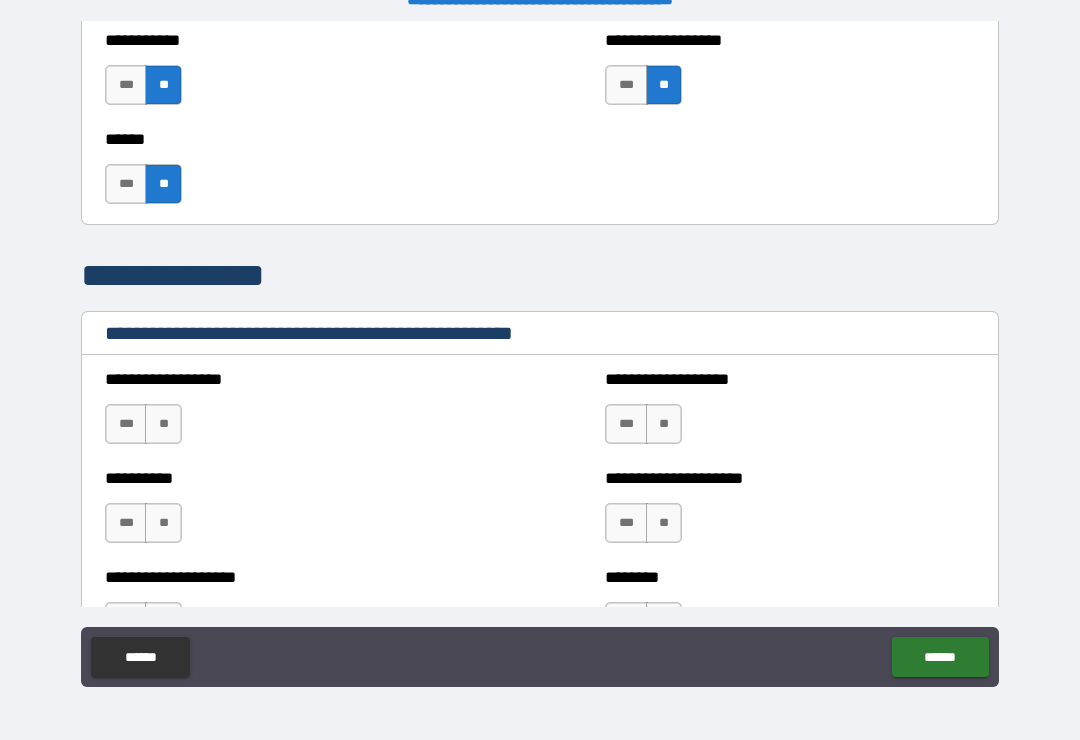 click on "**" at bounding box center (163, 424) 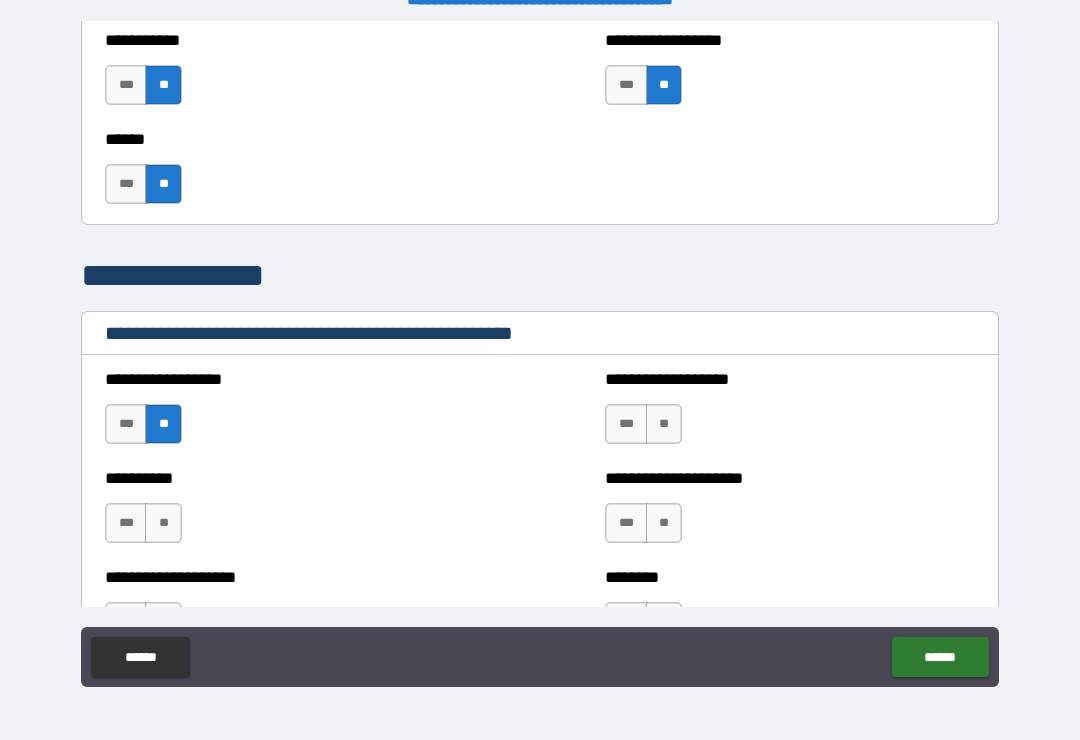 click on "**" at bounding box center [163, 523] 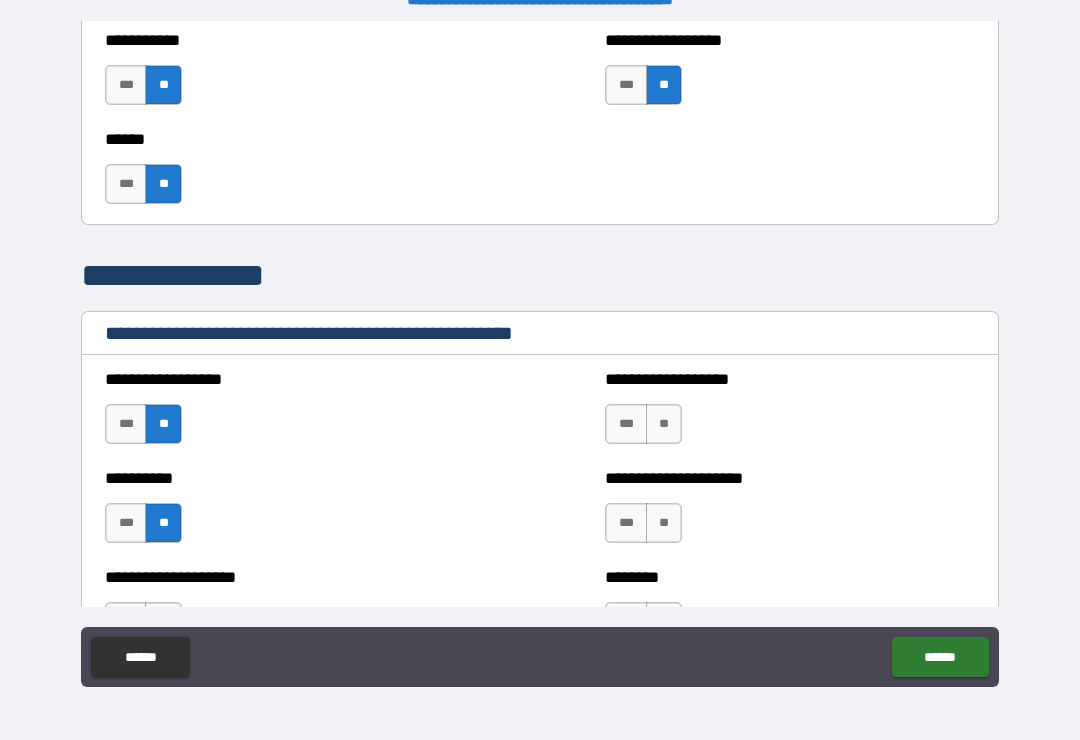 click on "**" at bounding box center (664, 424) 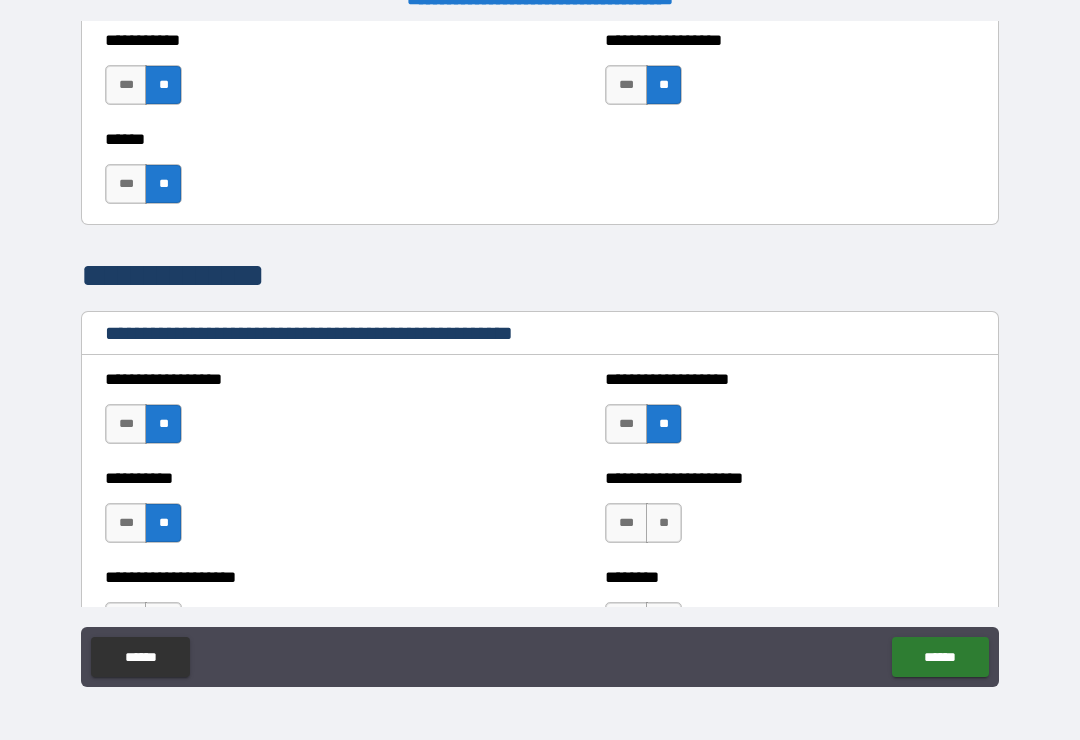 click on "**" at bounding box center (664, 523) 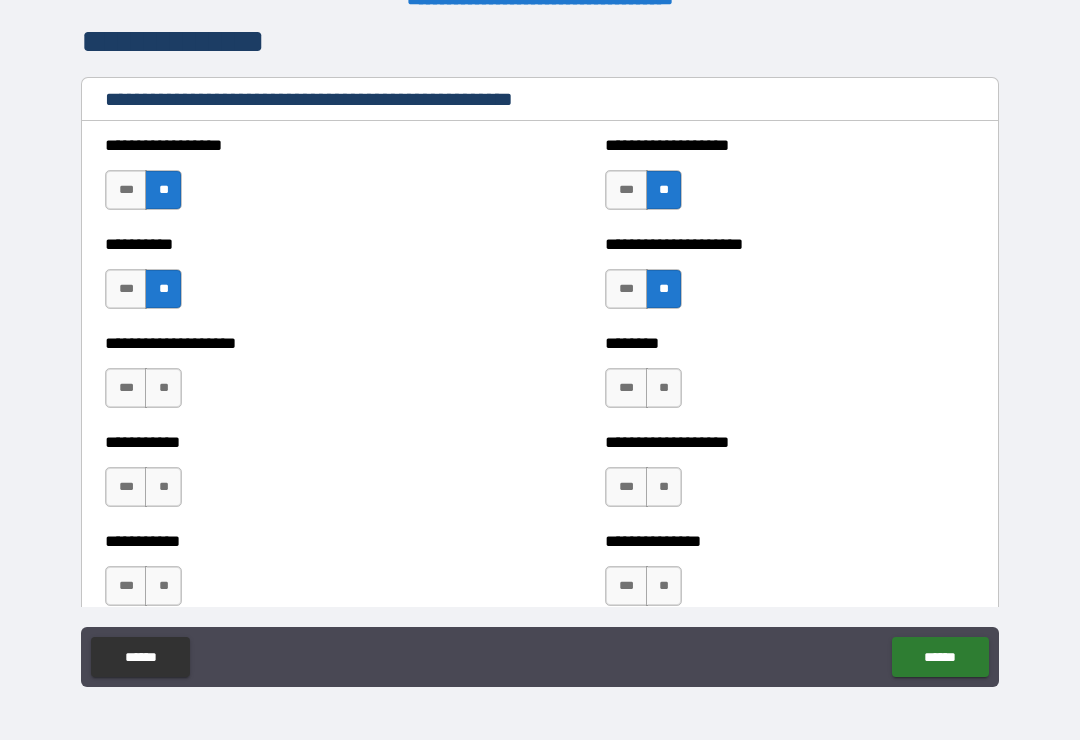 scroll, scrollTop: 2392, scrollLeft: 0, axis: vertical 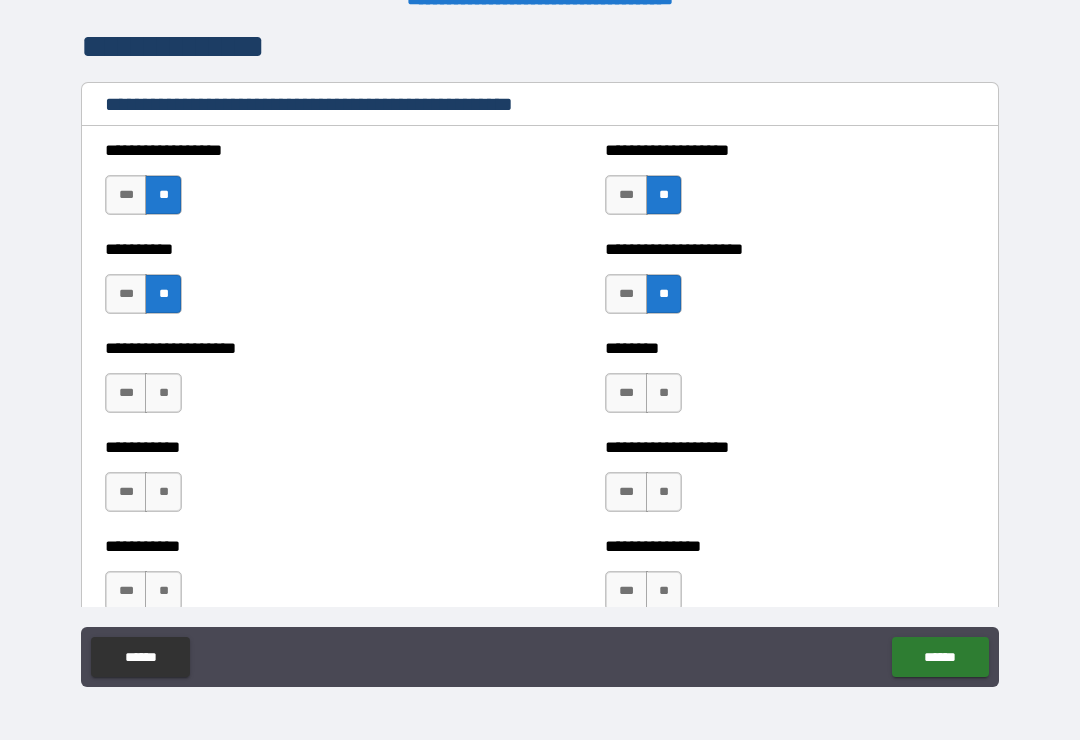 click on "**" at bounding box center (163, 393) 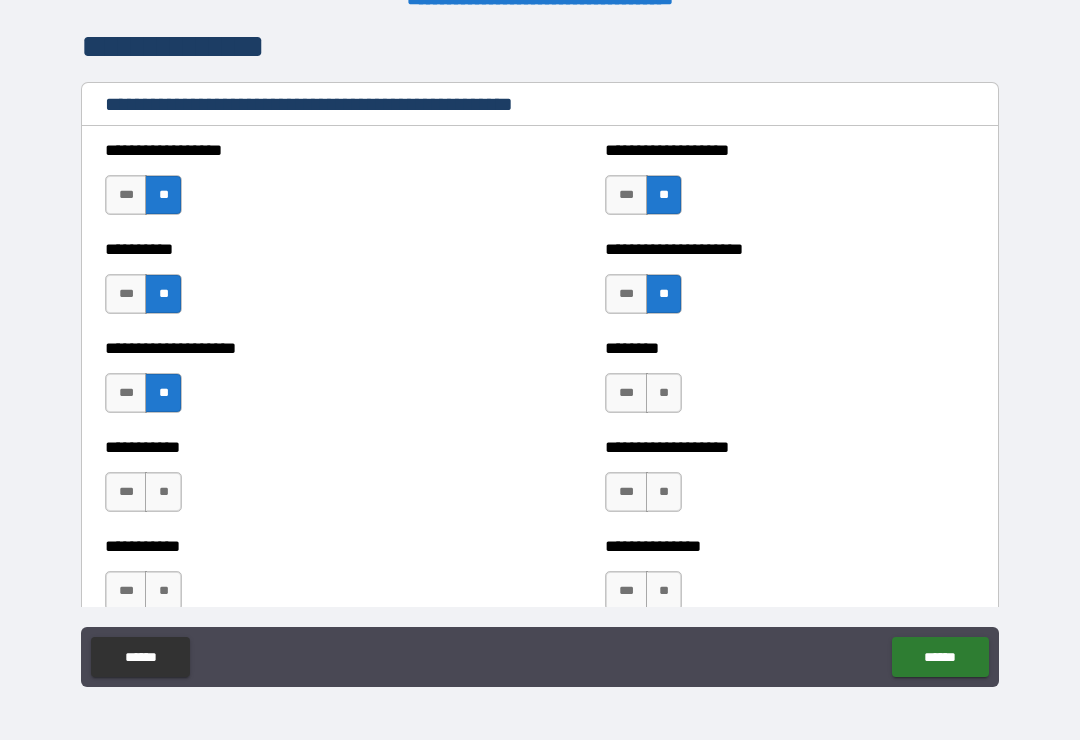 click on "**" at bounding box center [664, 393] 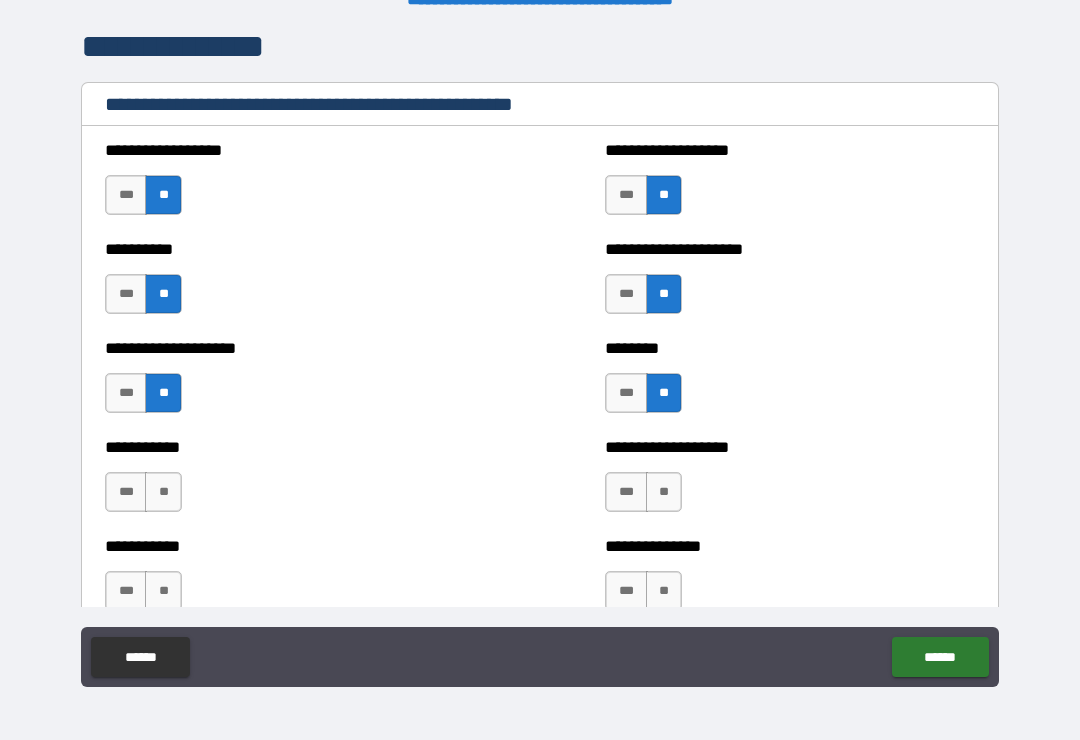 click on "**" at bounding box center [163, 492] 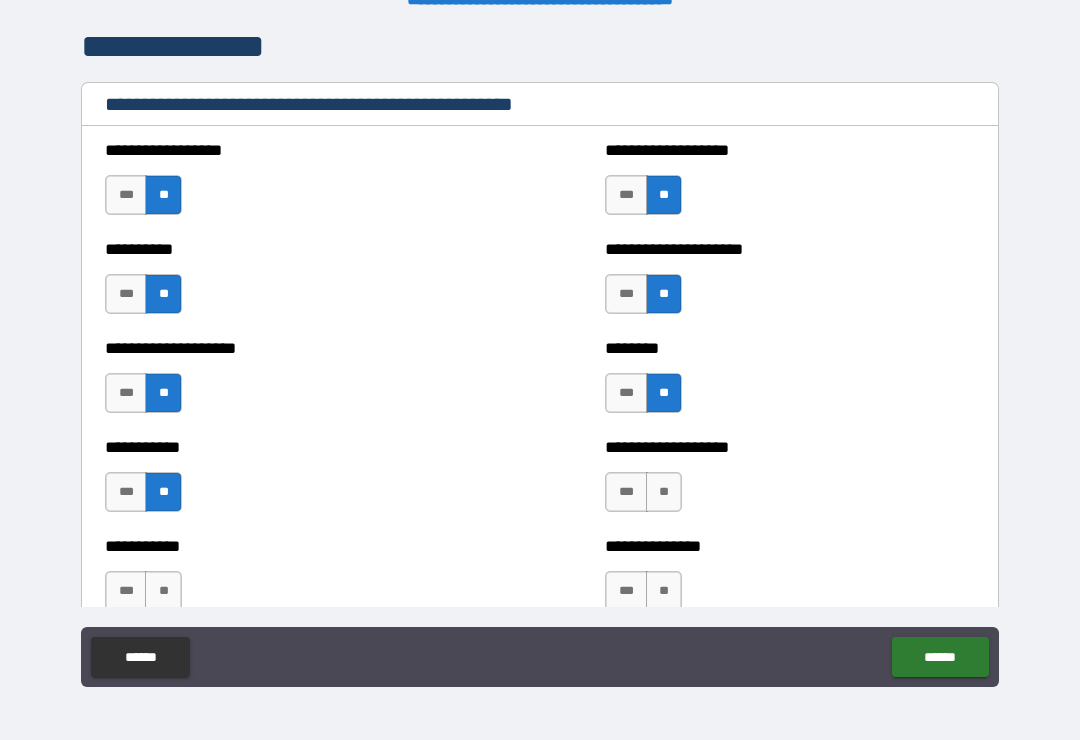 click on "**" at bounding box center (664, 492) 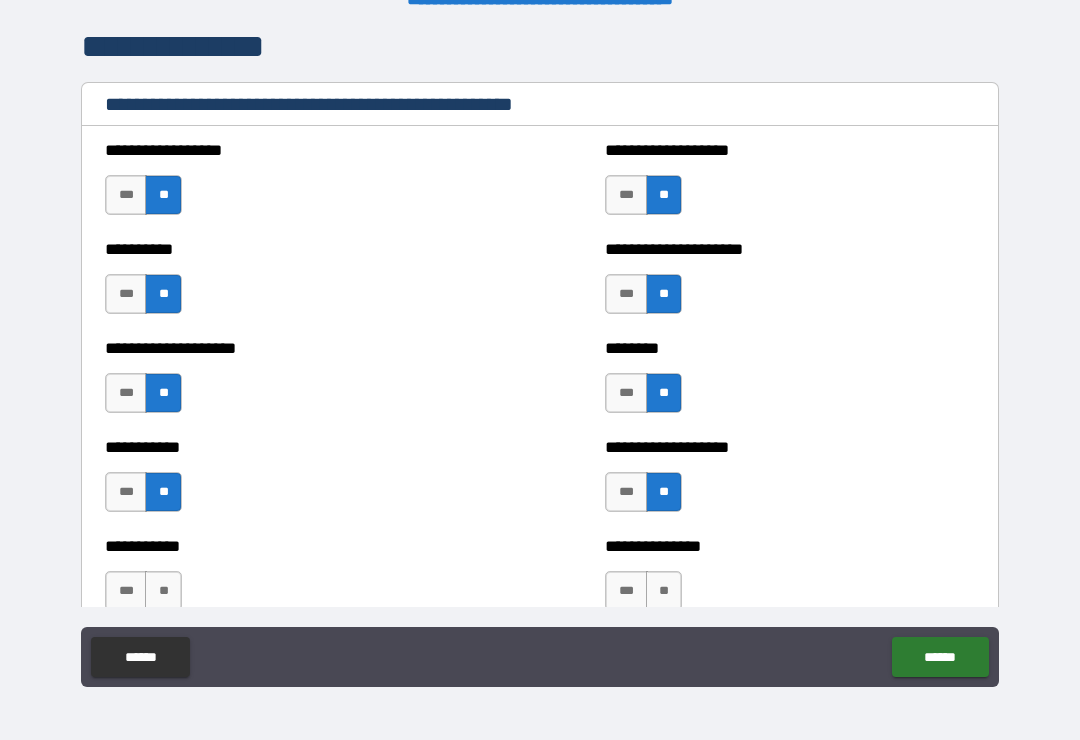 click on "**" at bounding box center (163, 591) 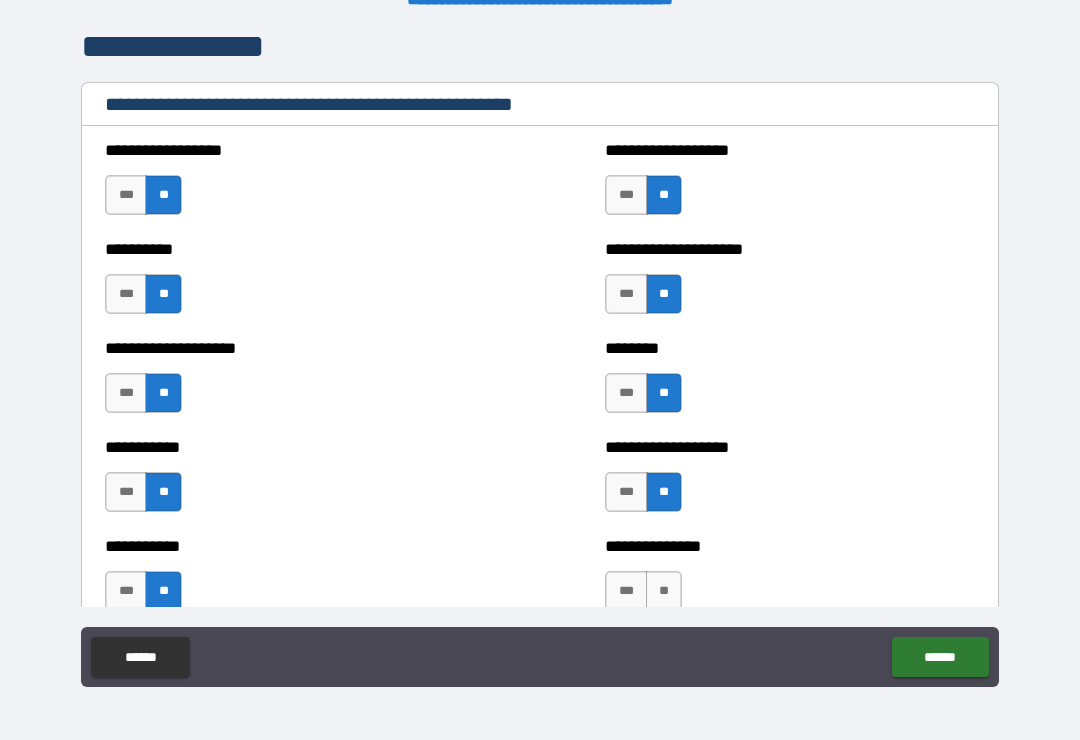 click on "**" at bounding box center [664, 591] 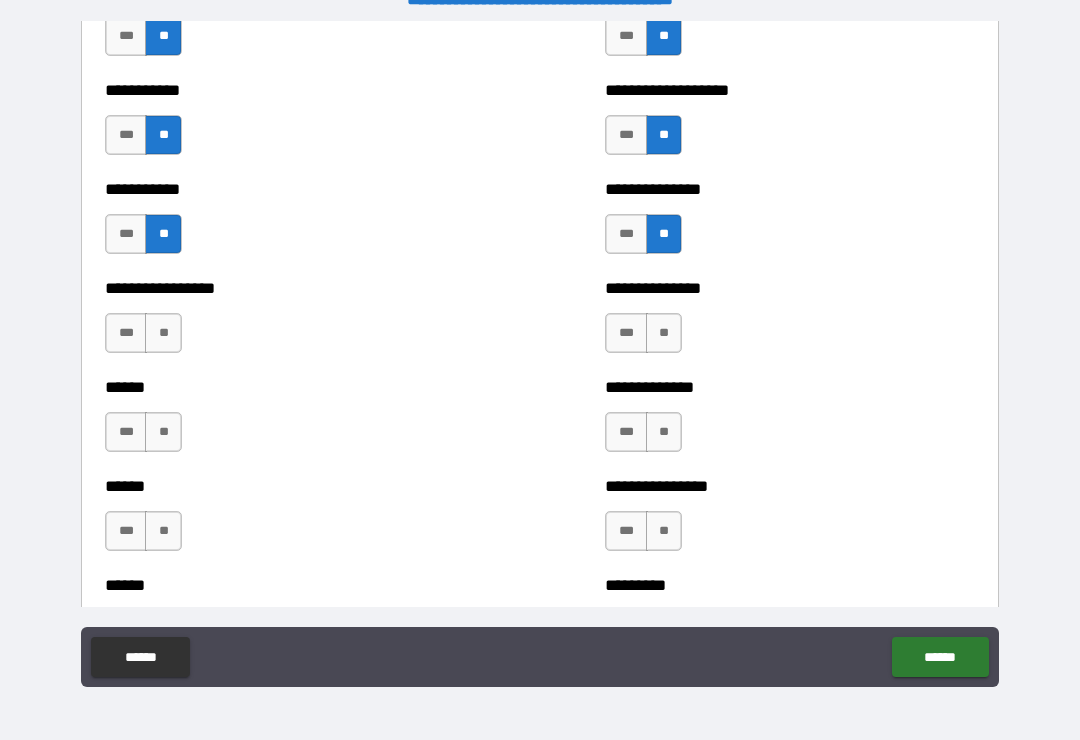 scroll, scrollTop: 2762, scrollLeft: 0, axis: vertical 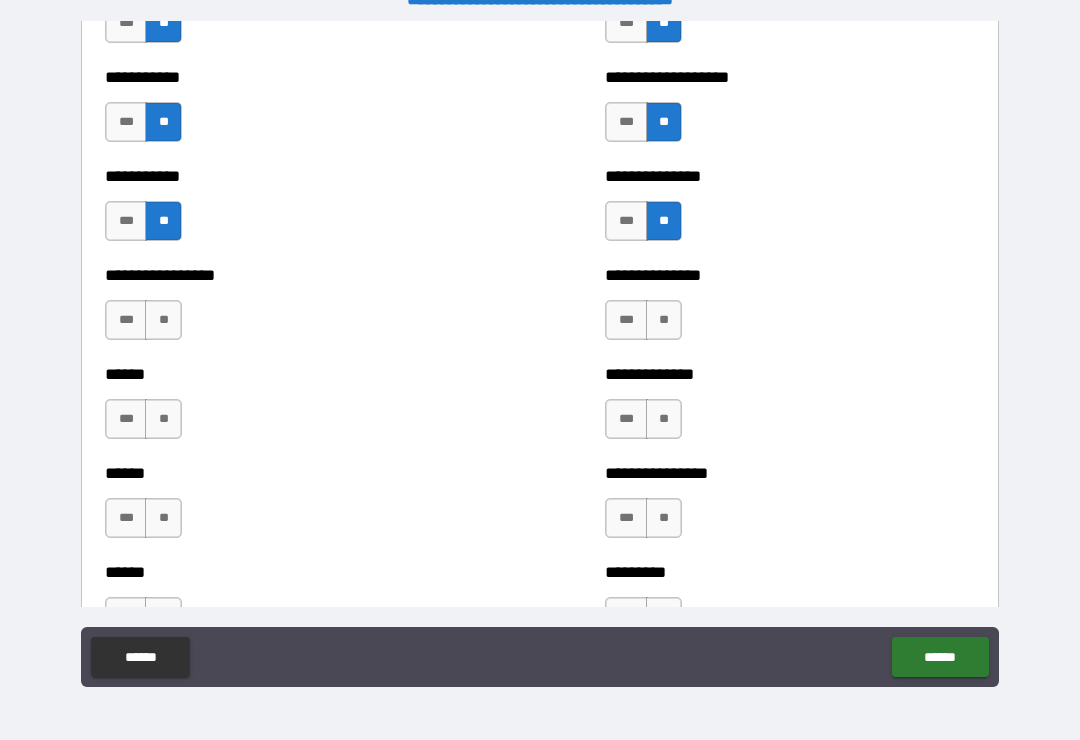 click on "**" at bounding box center (163, 320) 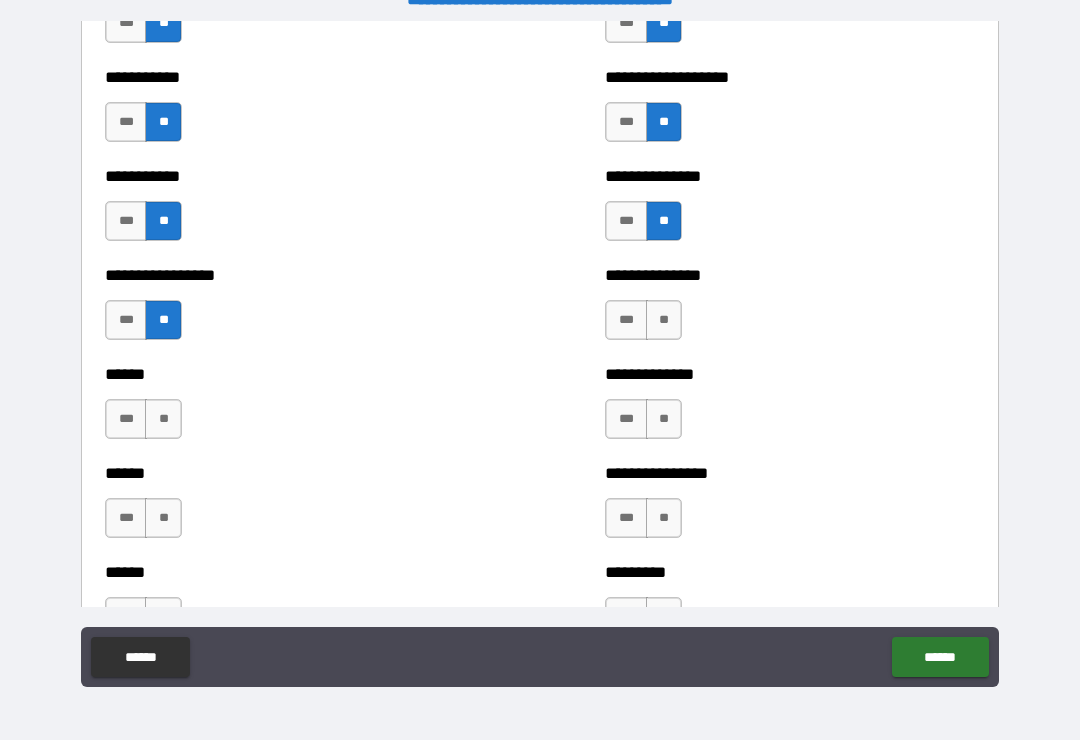 click on "**" at bounding box center (664, 320) 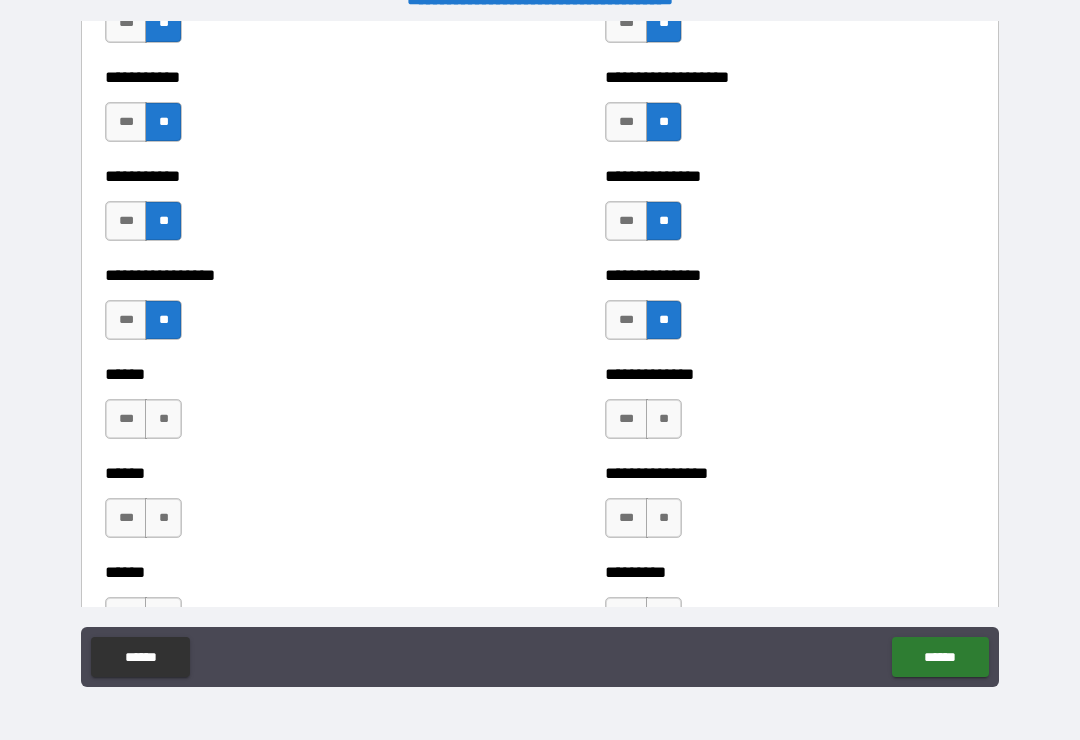 click on "**" at bounding box center (163, 419) 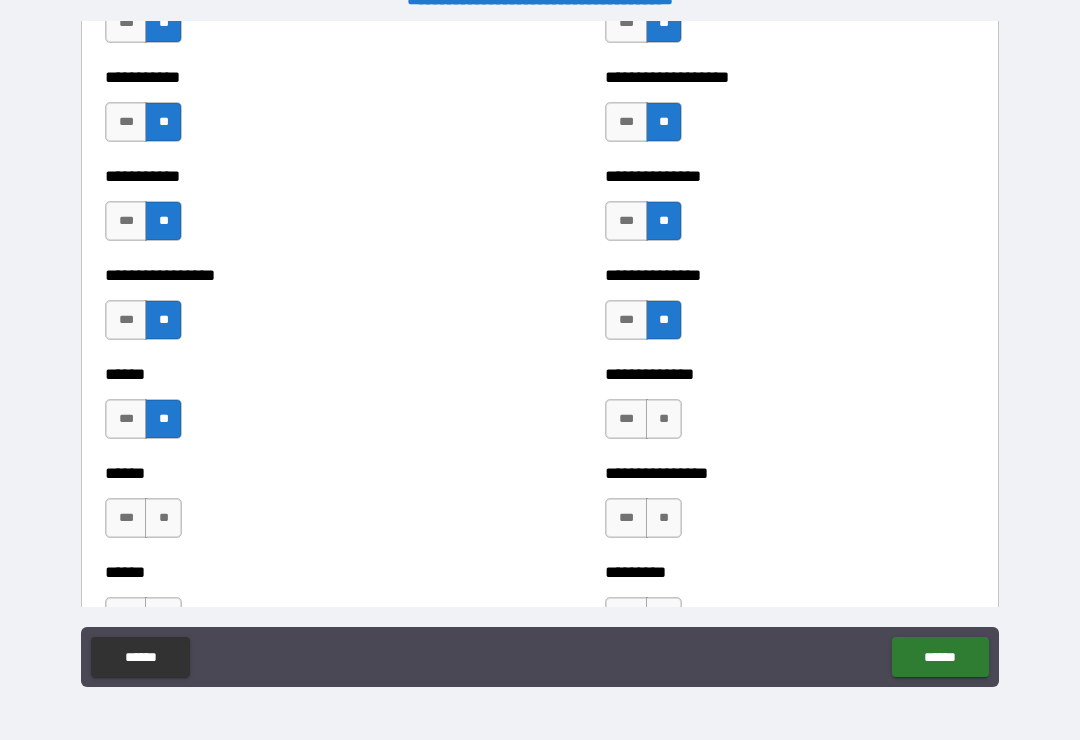 click on "**" at bounding box center [664, 419] 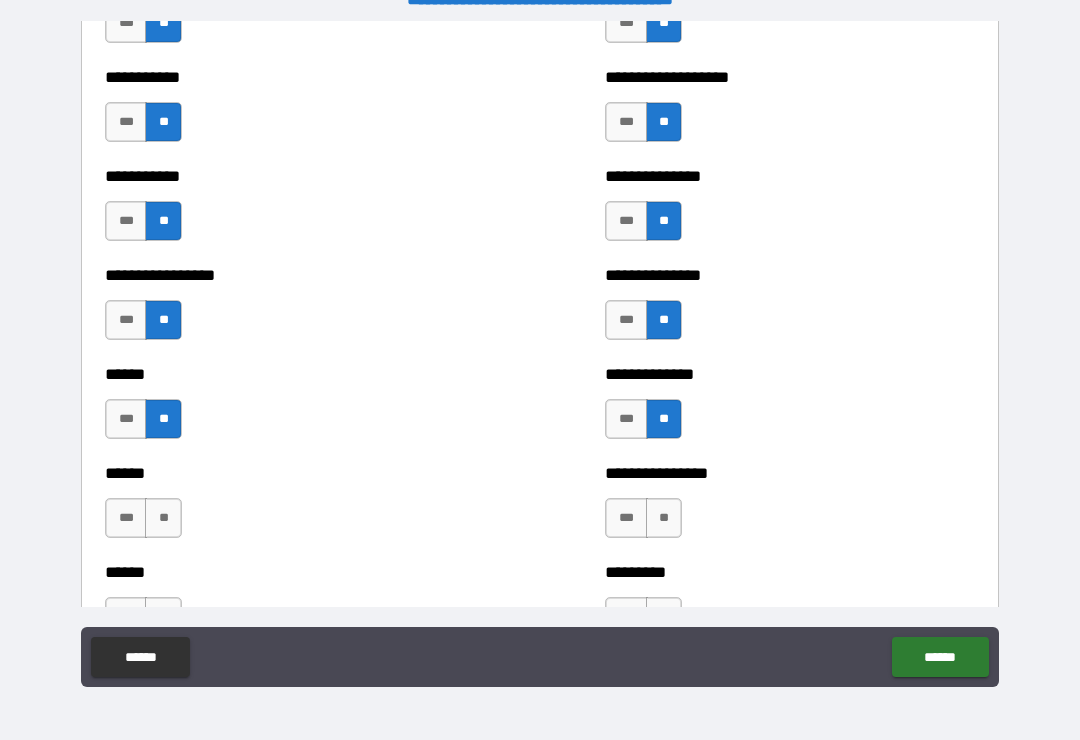 click on "**" at bounding box center [163, 518] 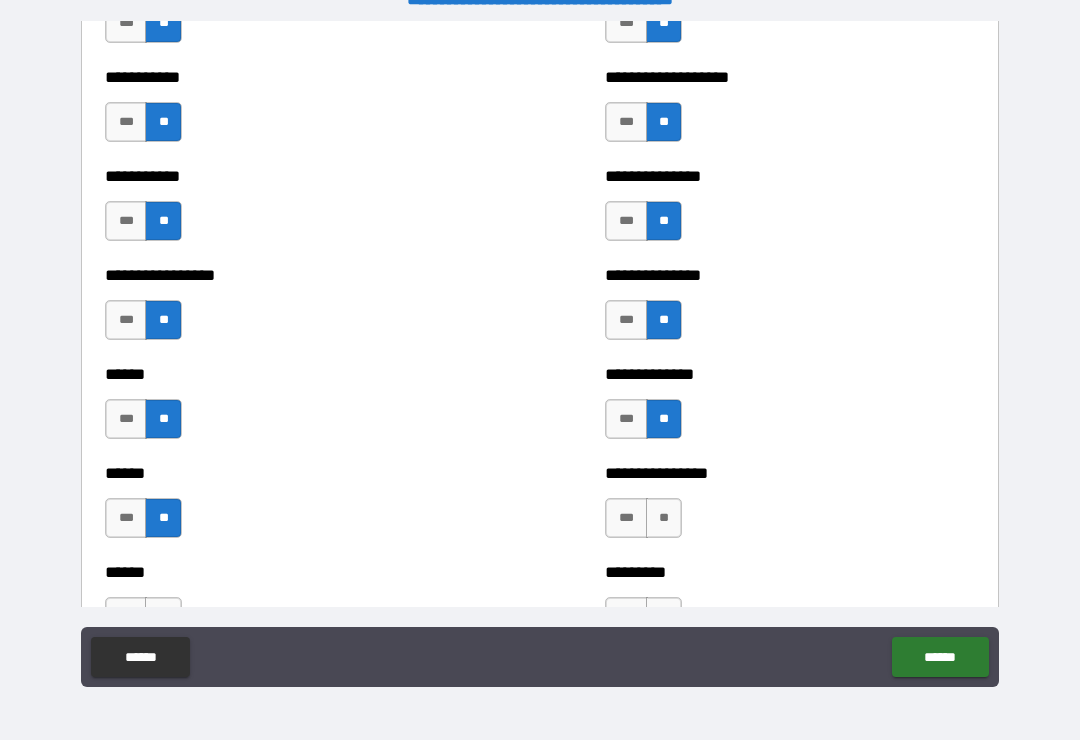 click on "**" at bounding box center (664, 518) 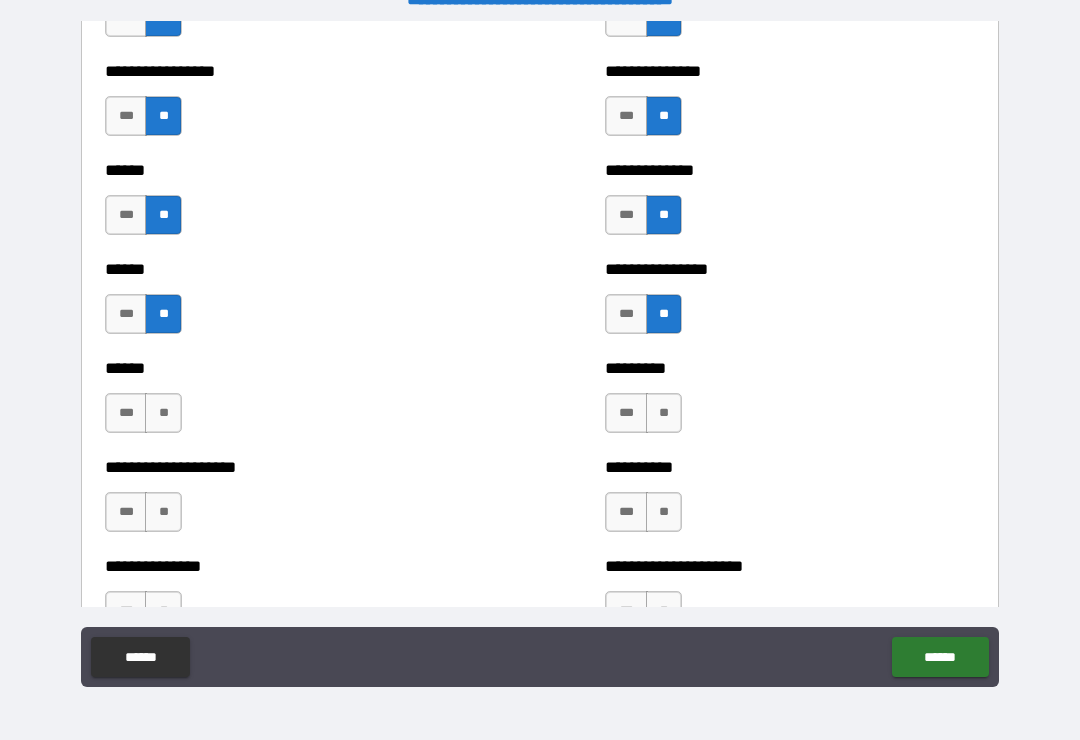 scroll, scrollTop: 2984, scrollLeft: 0, axis: vertical 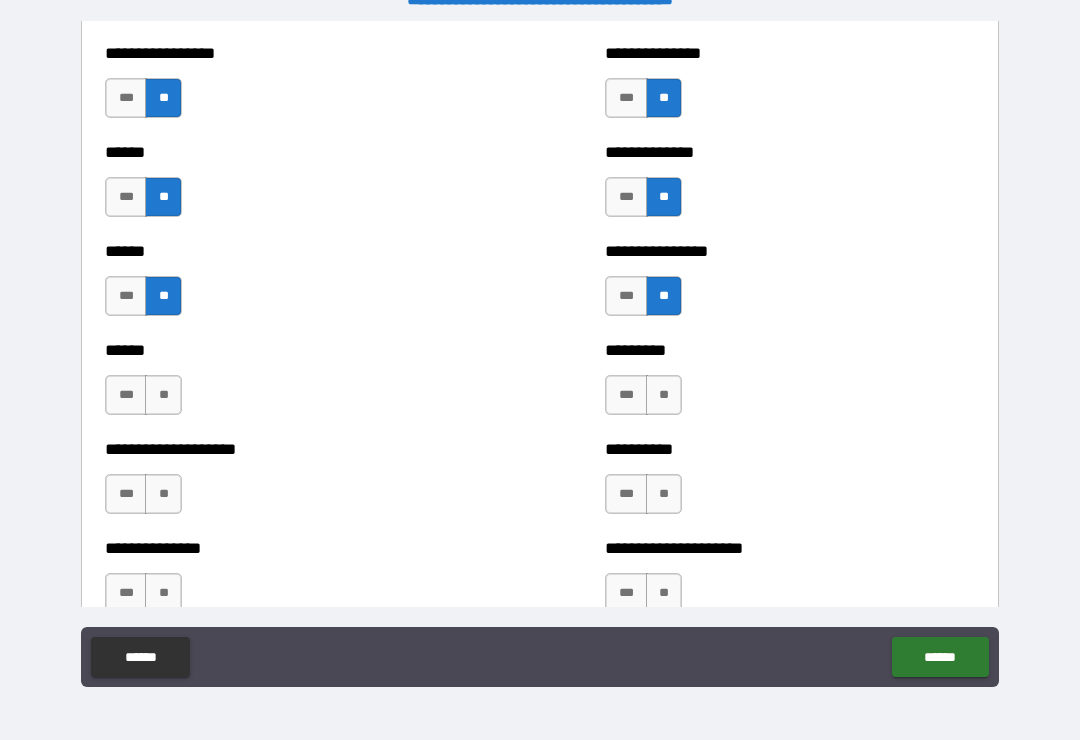 click on "**" at bounding box center (163, 395) 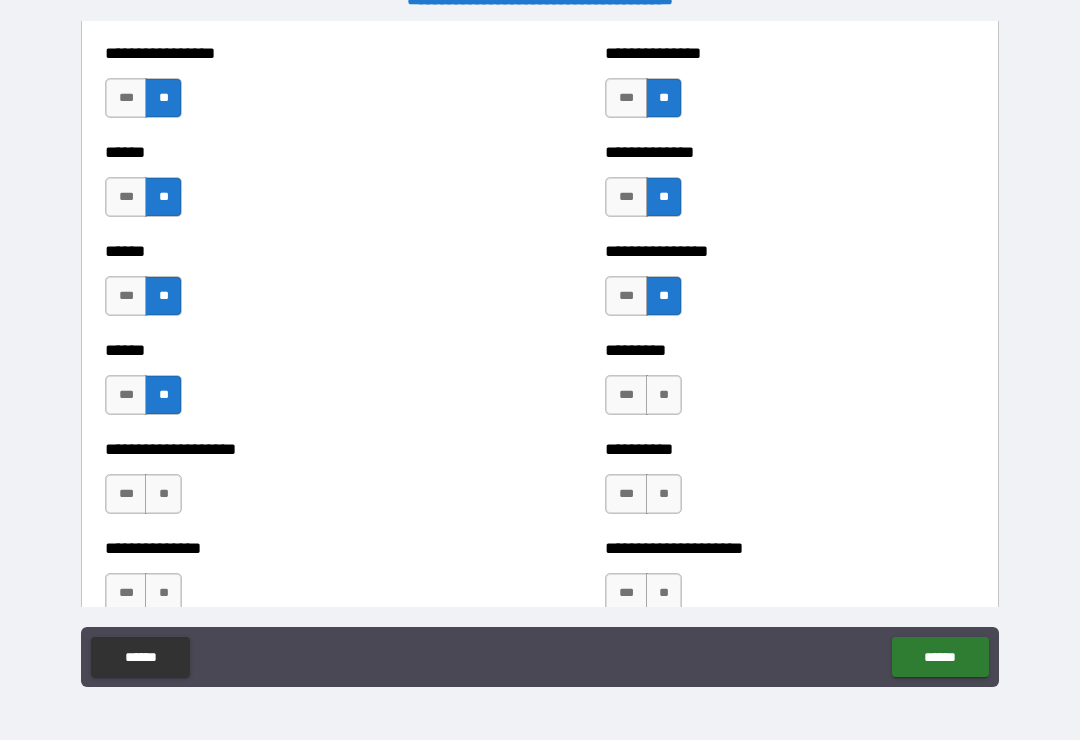 click on "**" at bounding box center [664, 395] 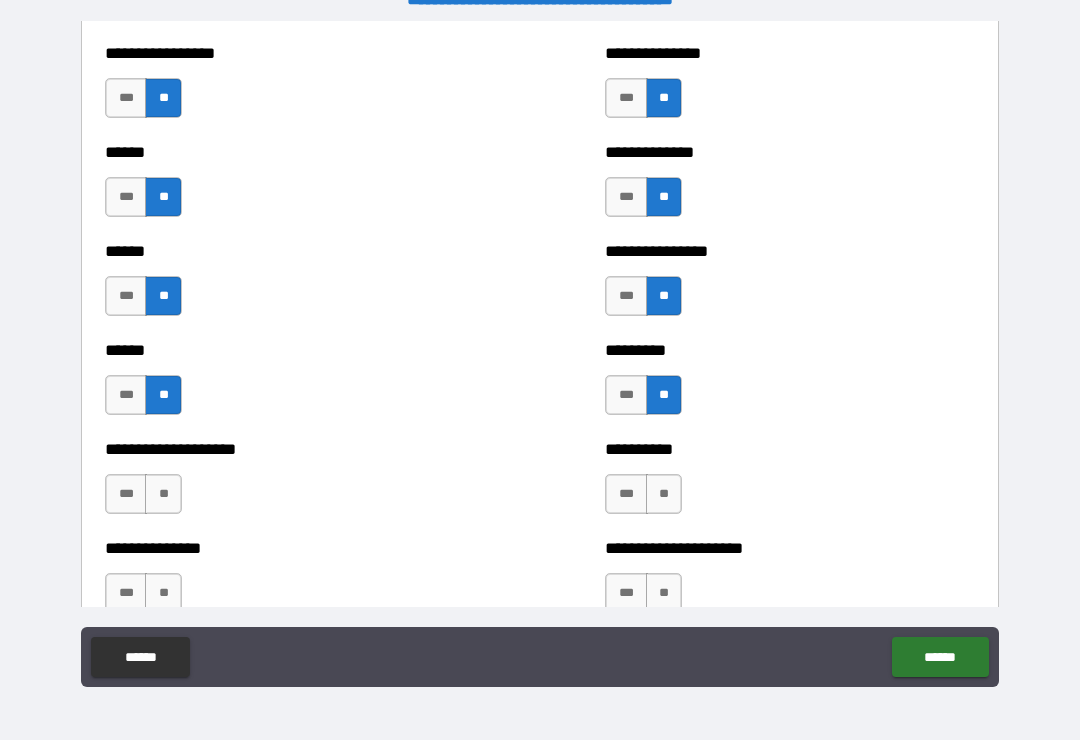 click on "**" at bounding box center [163, 494] 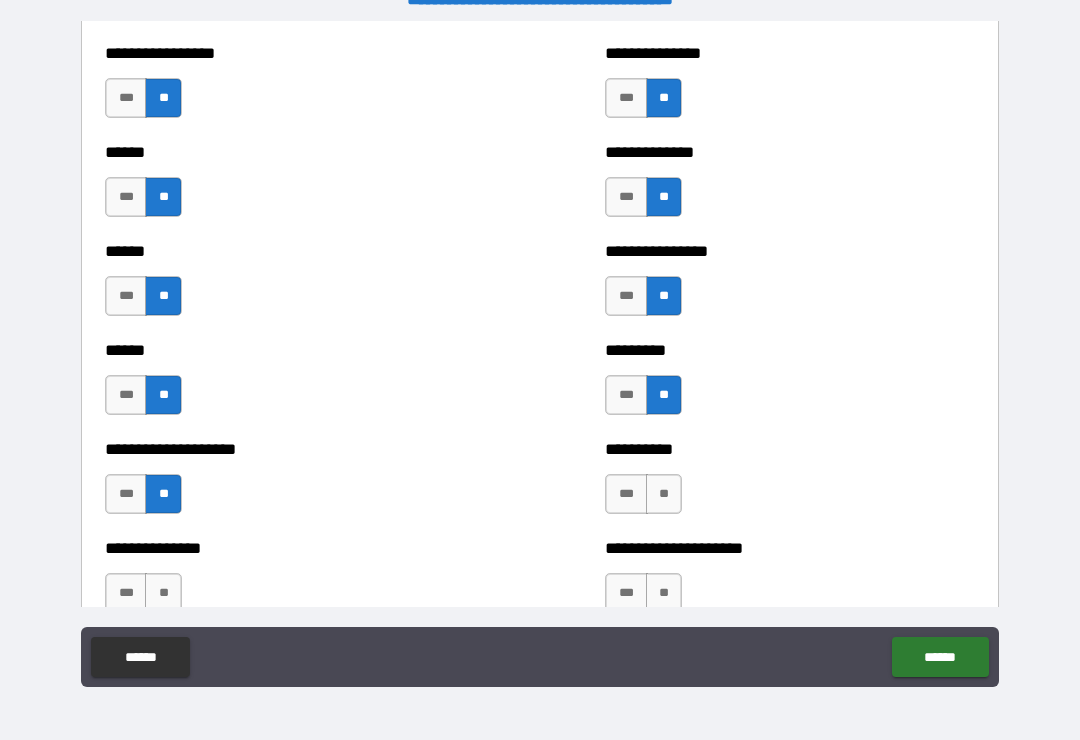 click on "**" at bounding box center (664, 494) 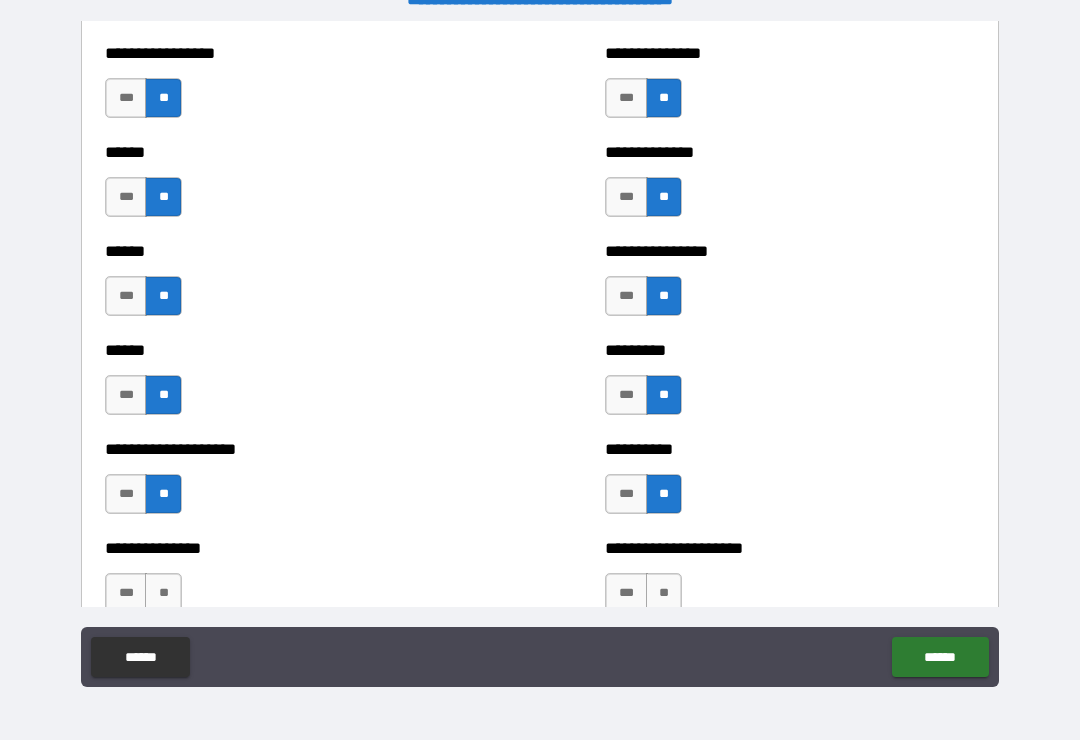 click on "**" at bounding box center (163, 593) 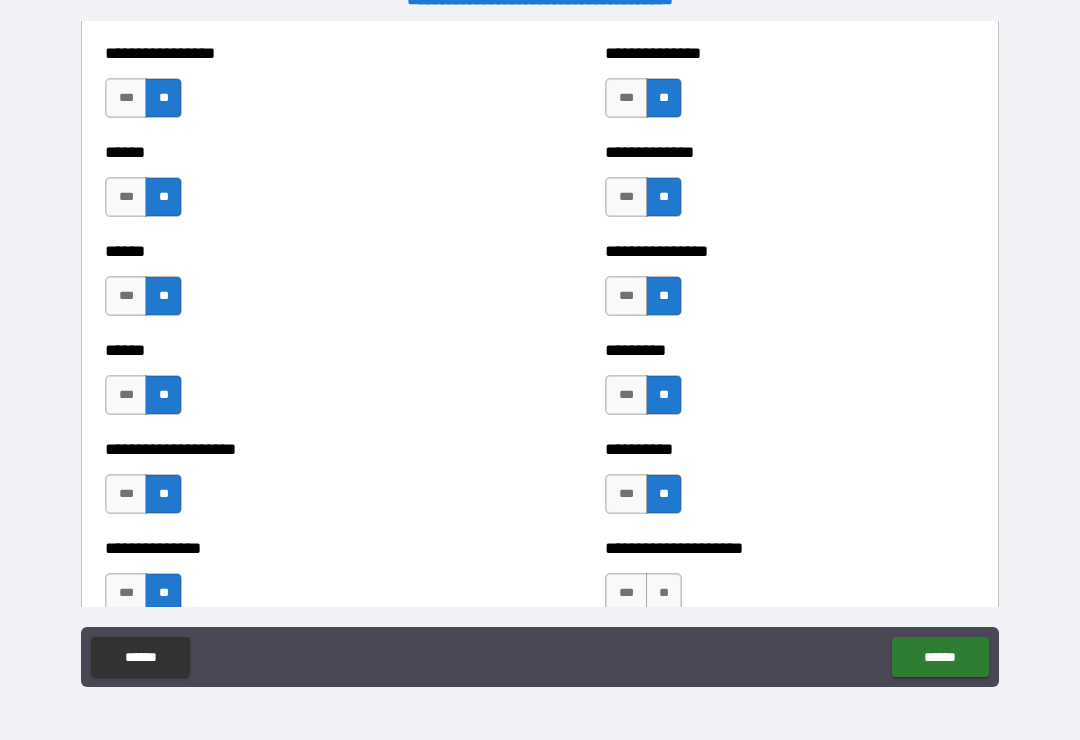 click on "**" at bounding box center (664, 593) 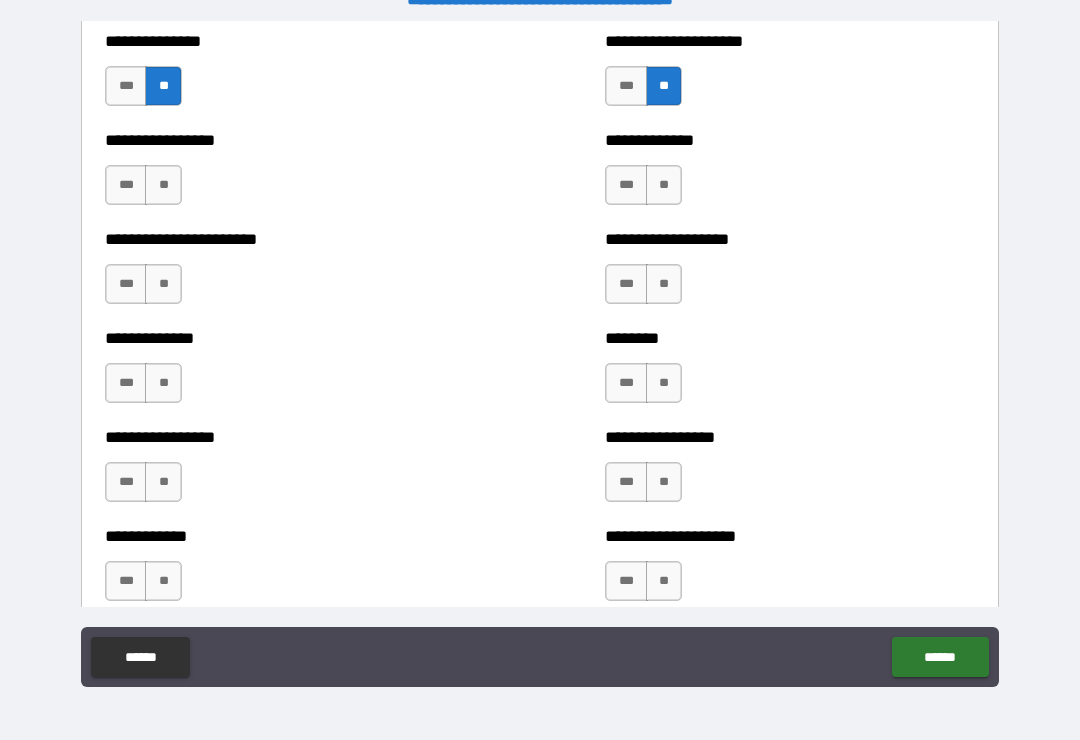 scroll, scrollTop: 3492, scrollLeft: 0, axis: vertical 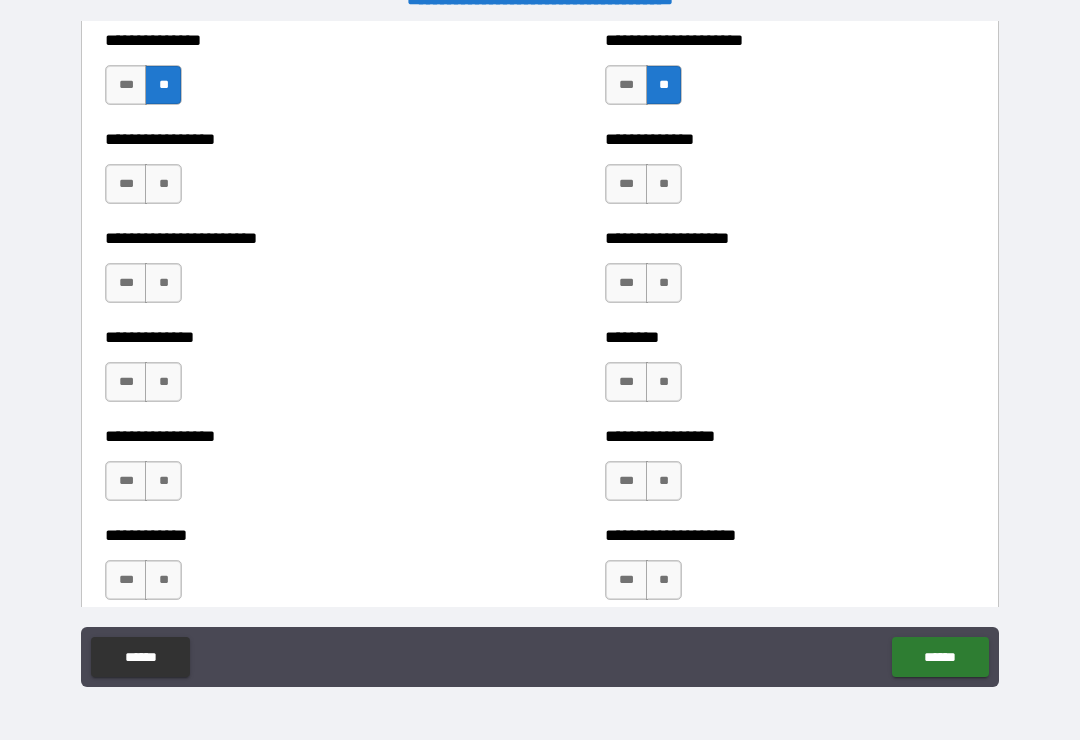 click on "**" at bounding box center (163, 184) 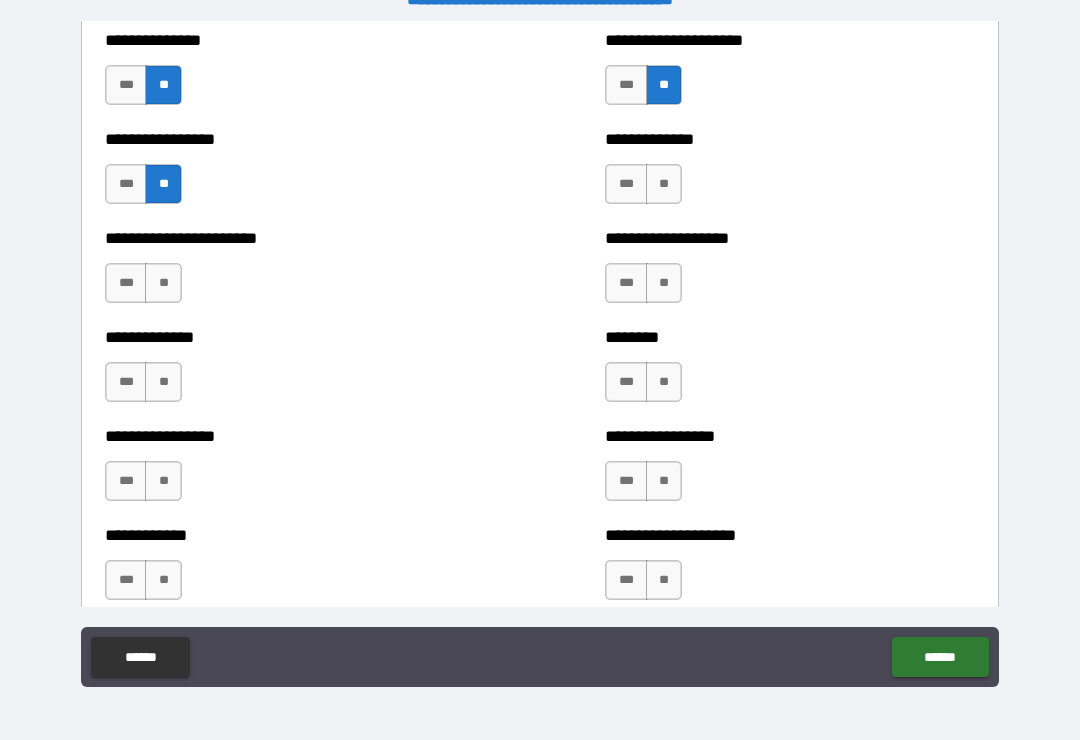 click on "**" at bounding box center (163, 283) 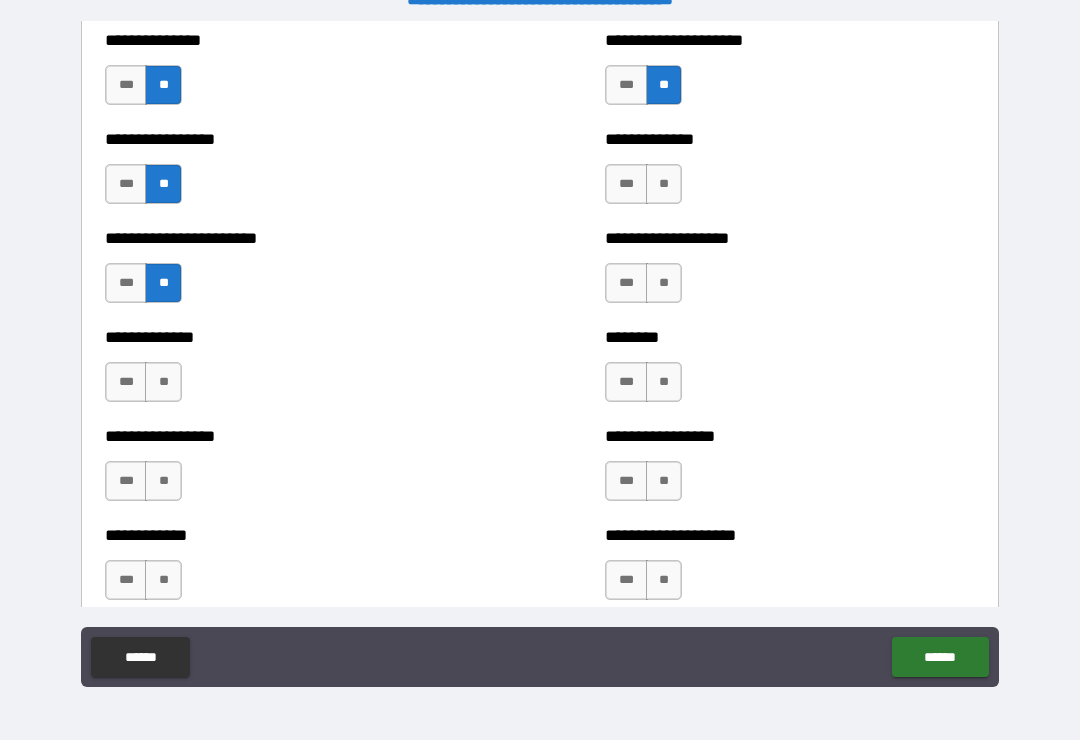 click on "**" at bounding box center (664, 184) 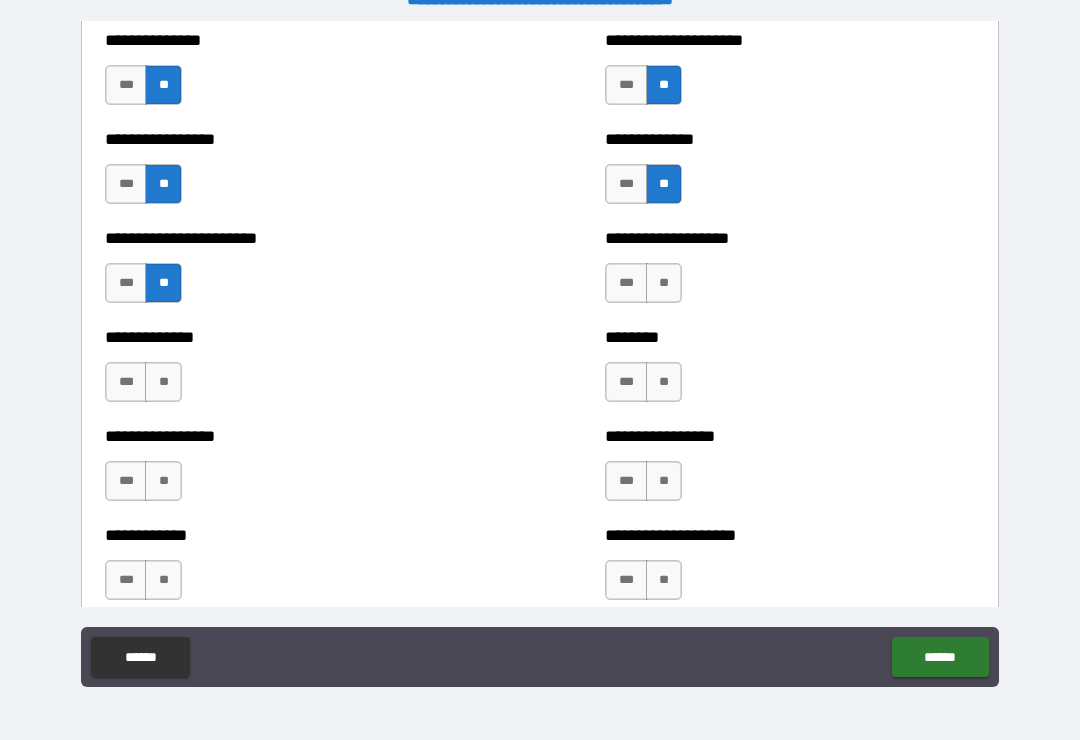 click on "**" at bounding box center (664, 283) 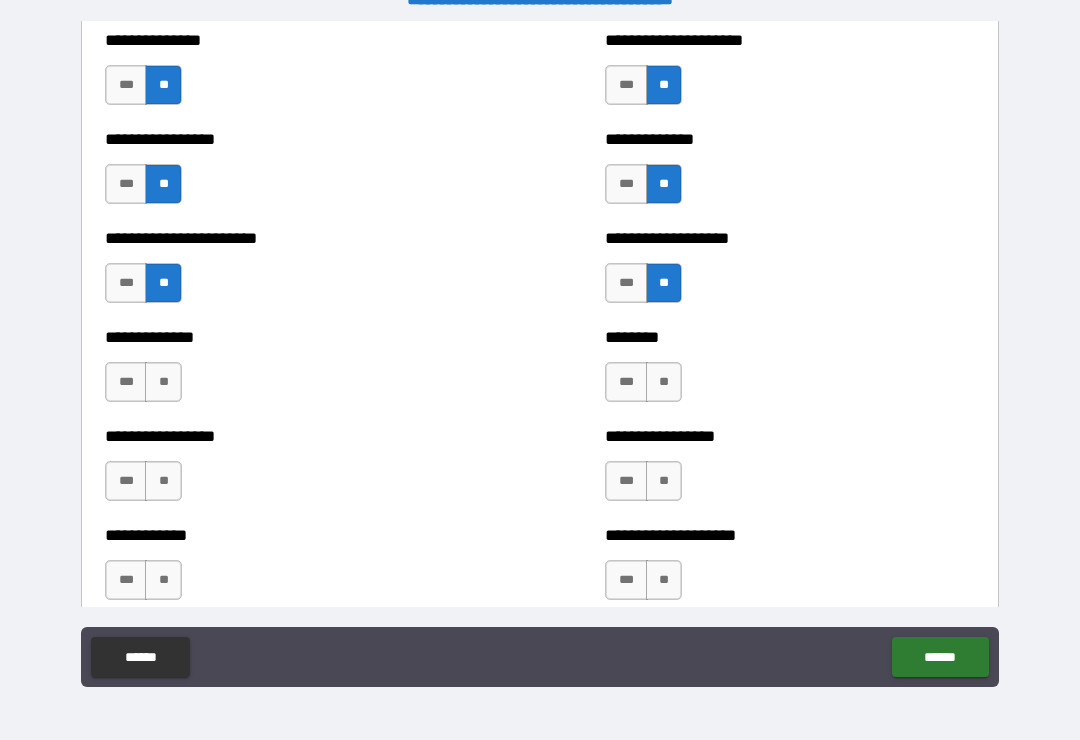 click on "**" at bounding box center (163, 382) 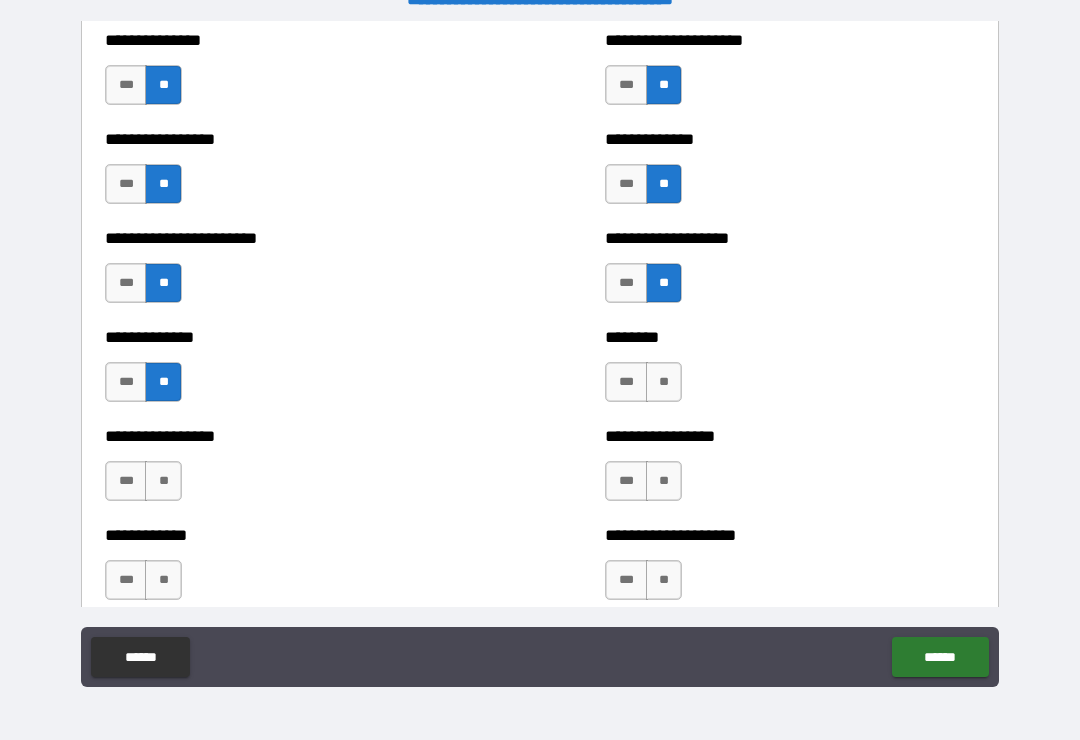 click on "**" at bounding box center [664, 382] 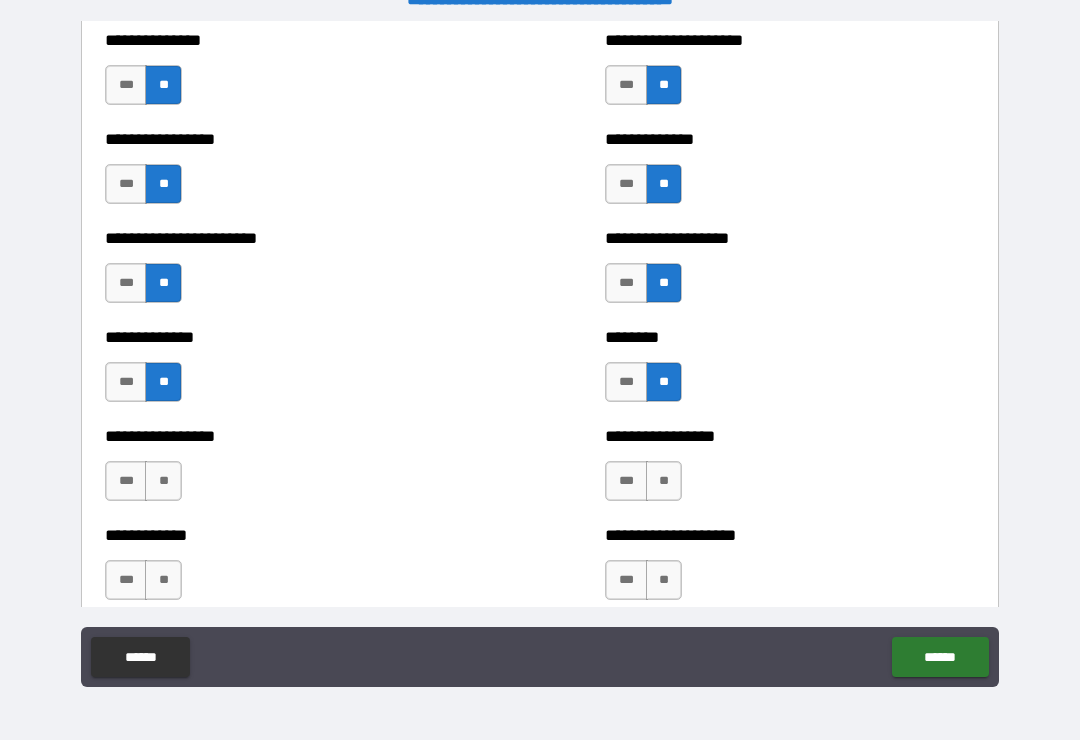 click on "**" at bounding box center [664, 481] 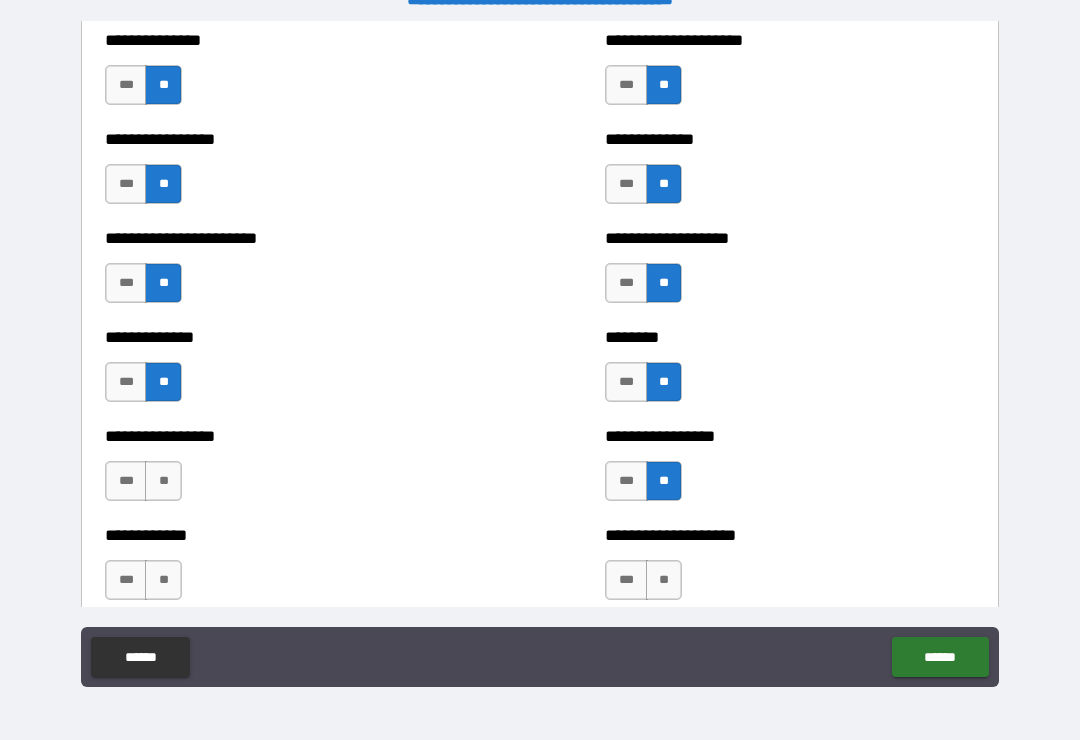 click on "**" at bounding box center (163, 580) 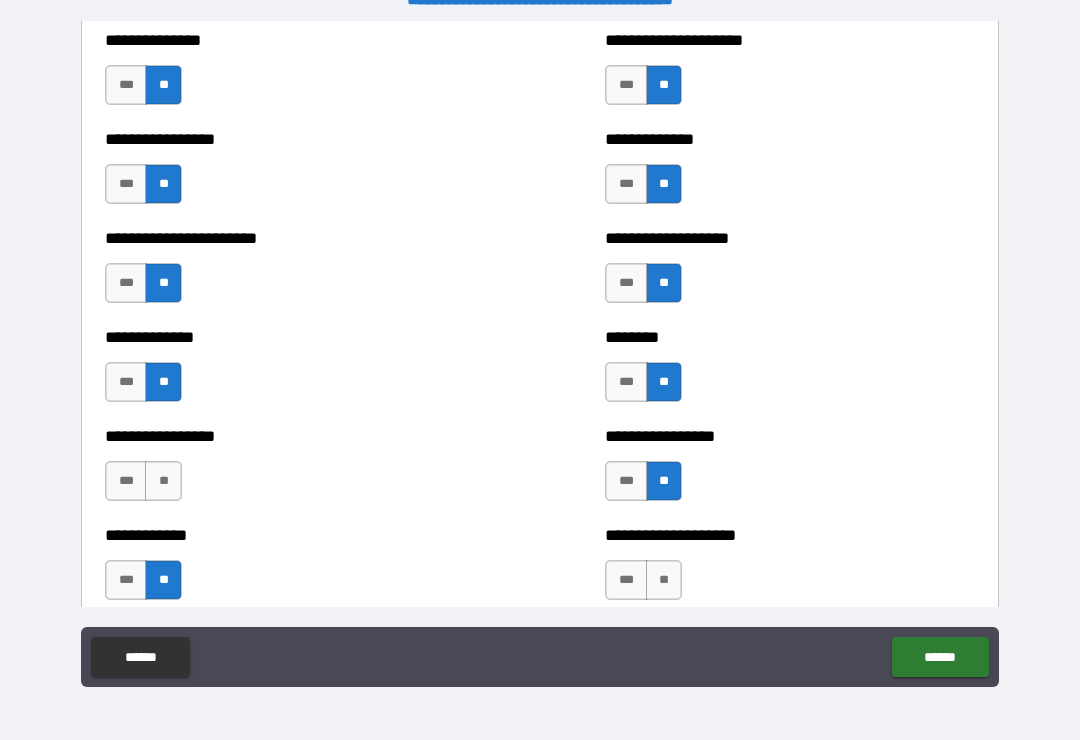 click on "**" at bounding box center (664, 580) 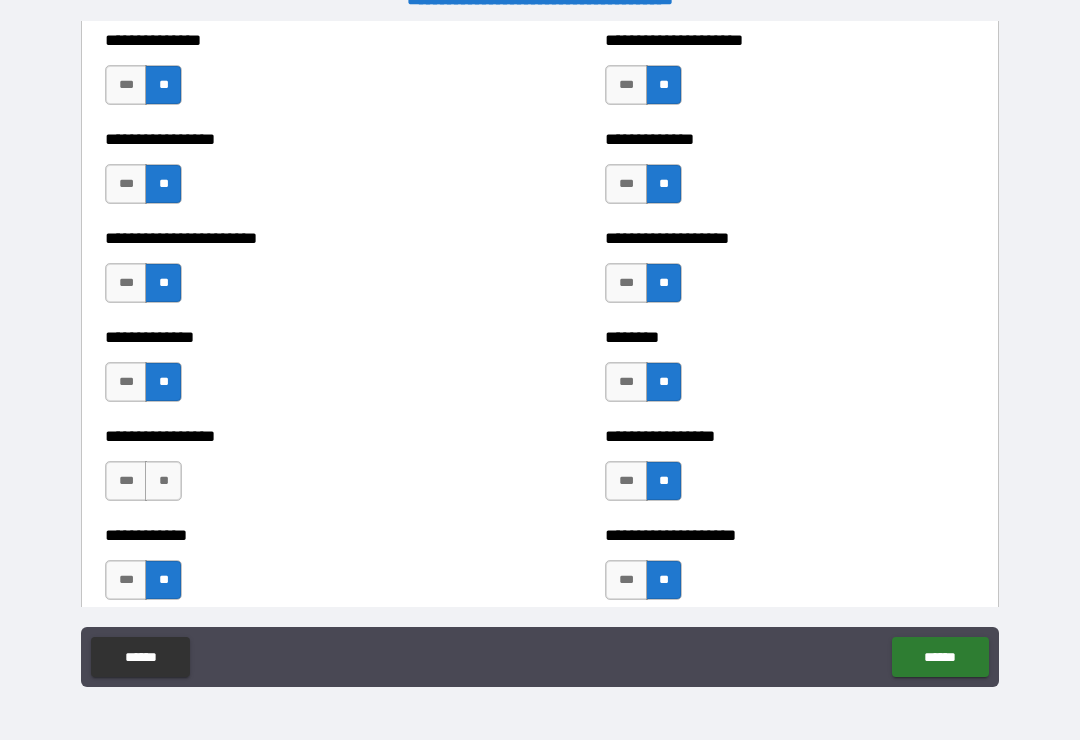click on "**" at bounding box center (163, 481) 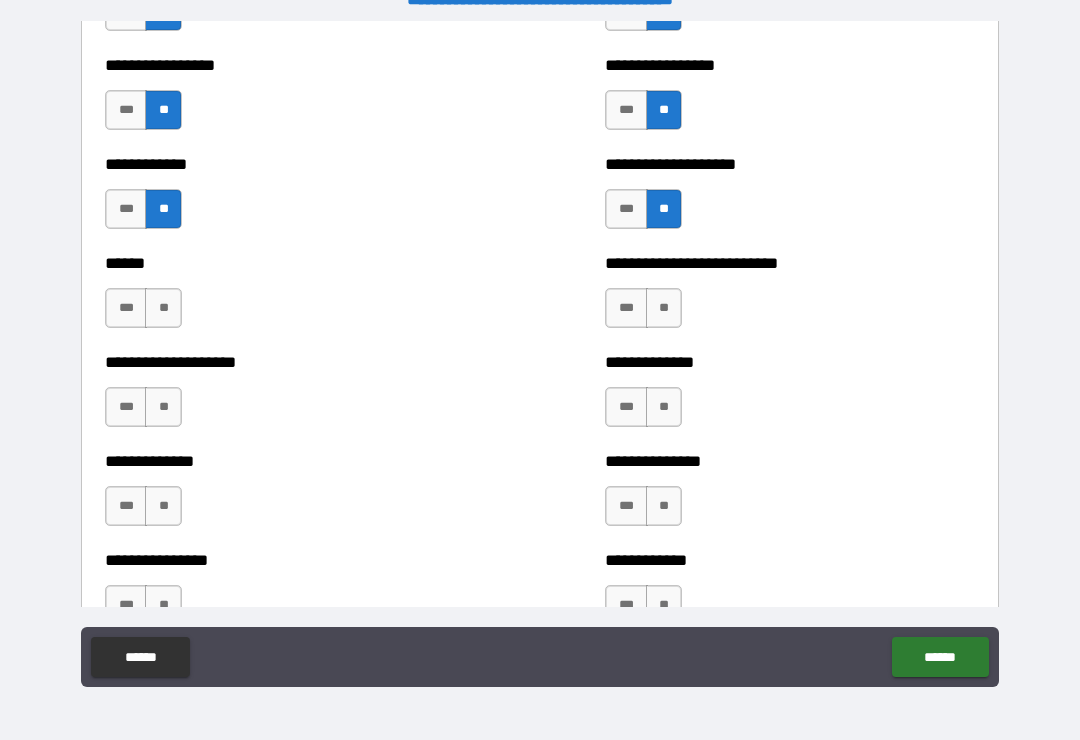 scroll, scrollTop: 3947, scrollLeft: 0, axis: vertical 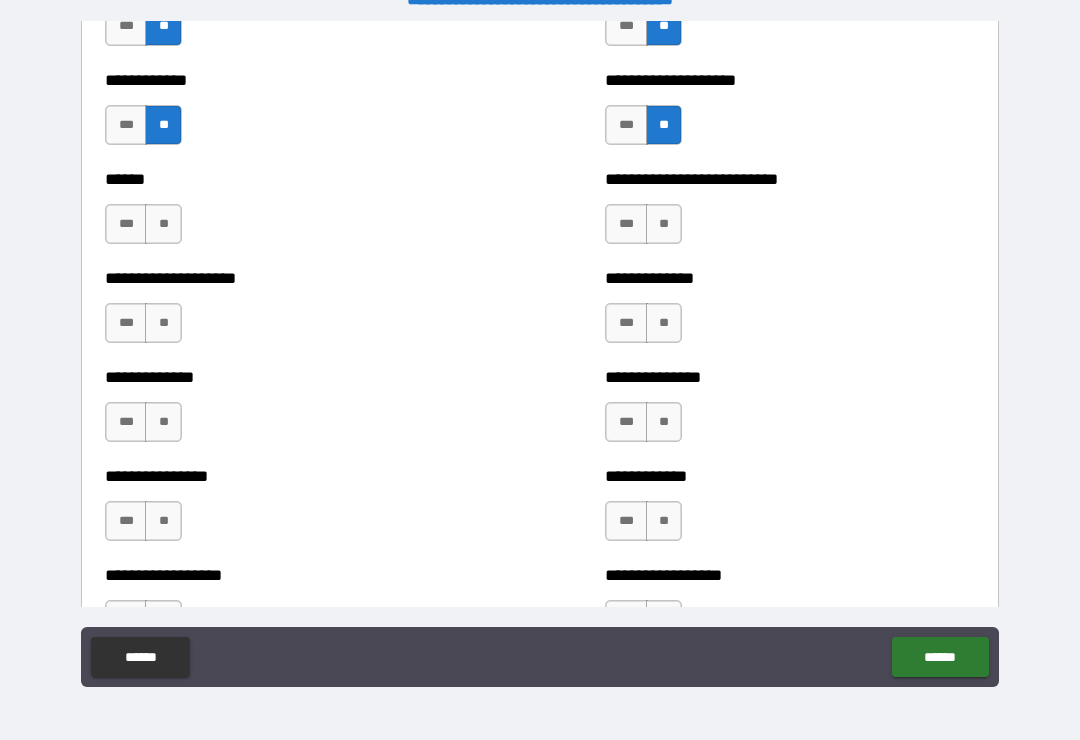 click on "**" at bounding box center [163, 224] 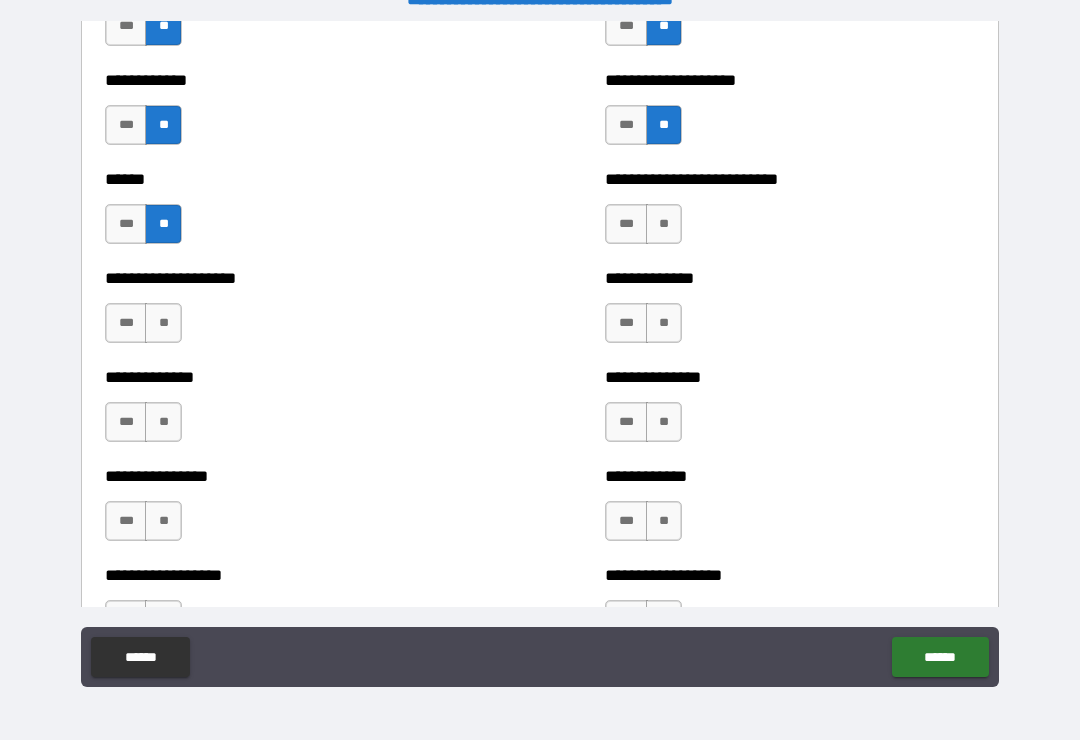 click on "**" at bounding box center (664, 224) 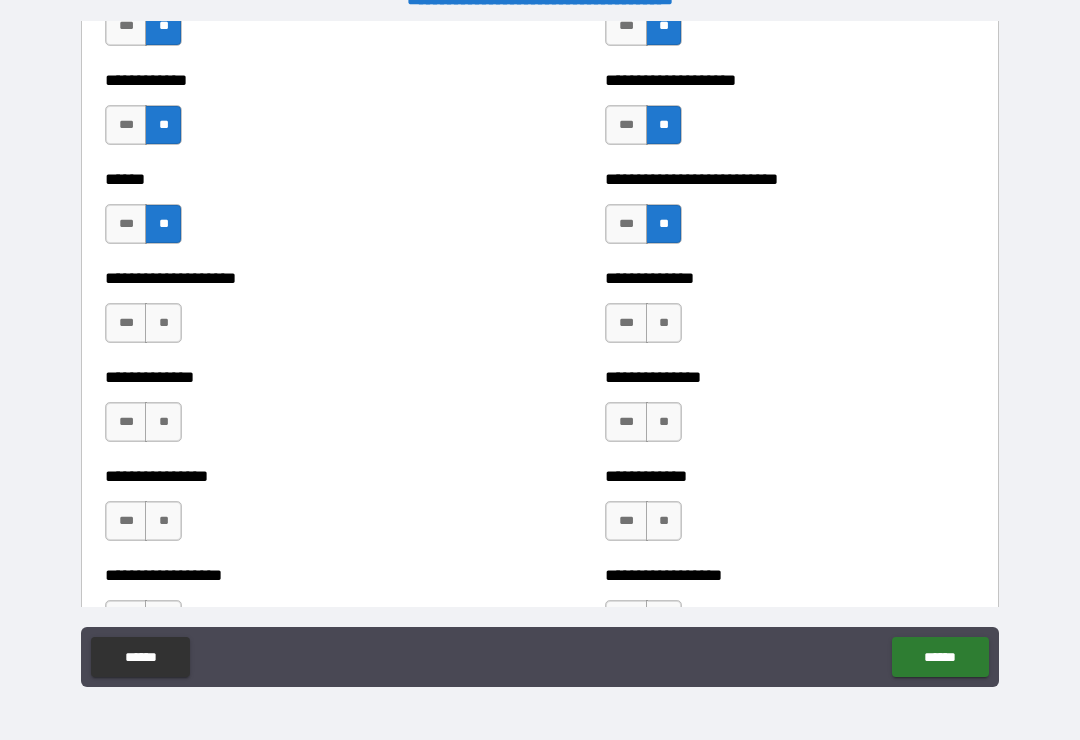 click on "**" at bounding box center [163, 323] 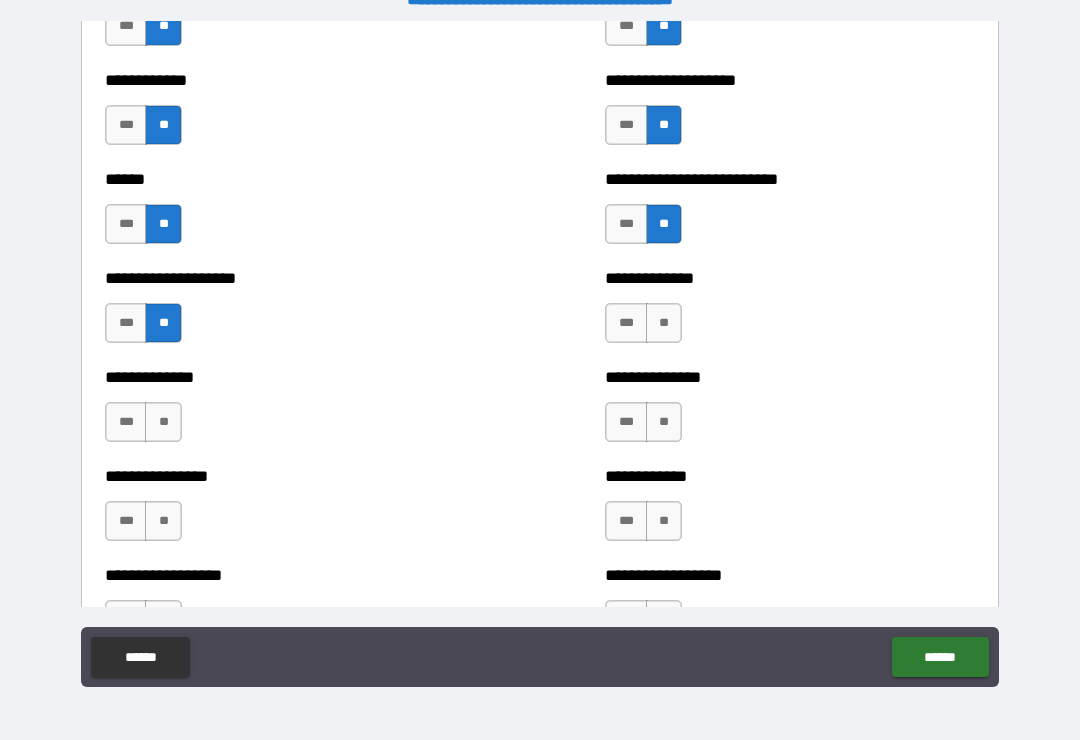 click on "**" at bounding box center [664, 323] 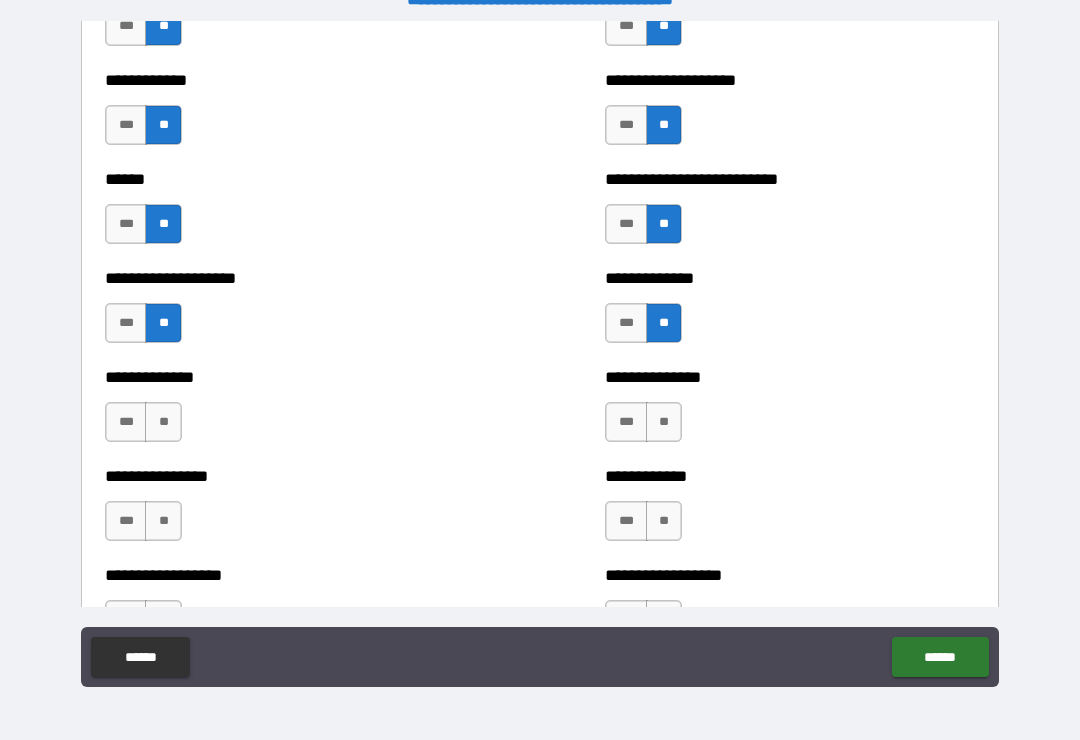 click on "**" at bounding box center (163, 422) 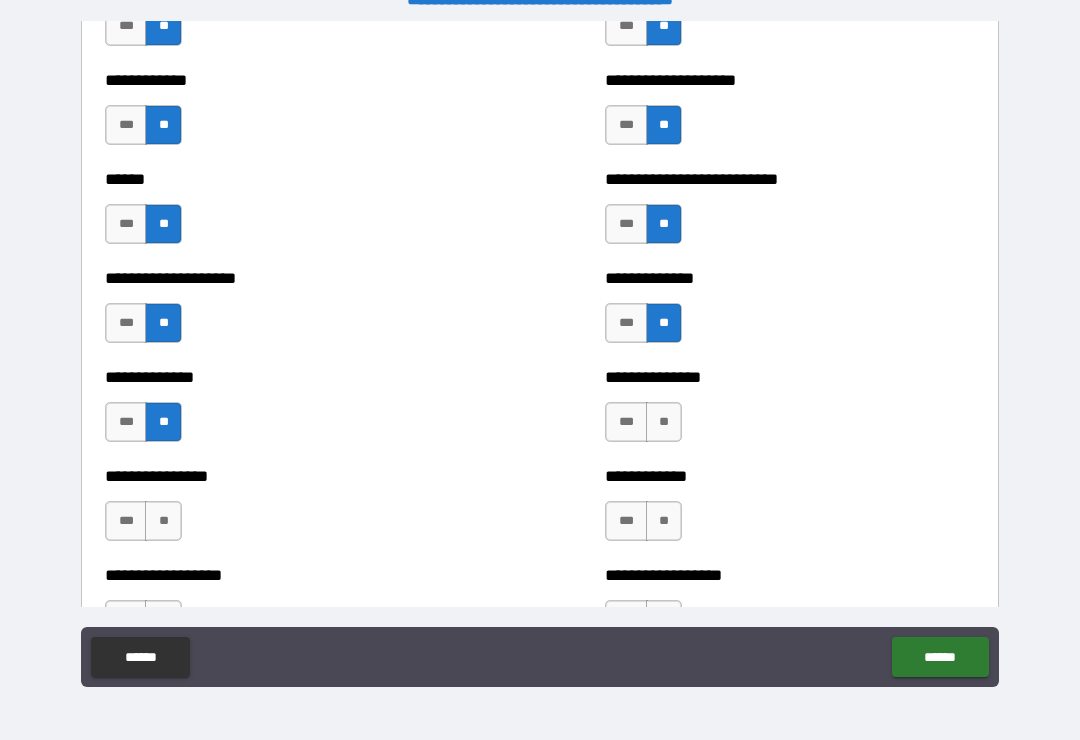 click on "**" at bounding box center [664, 422] 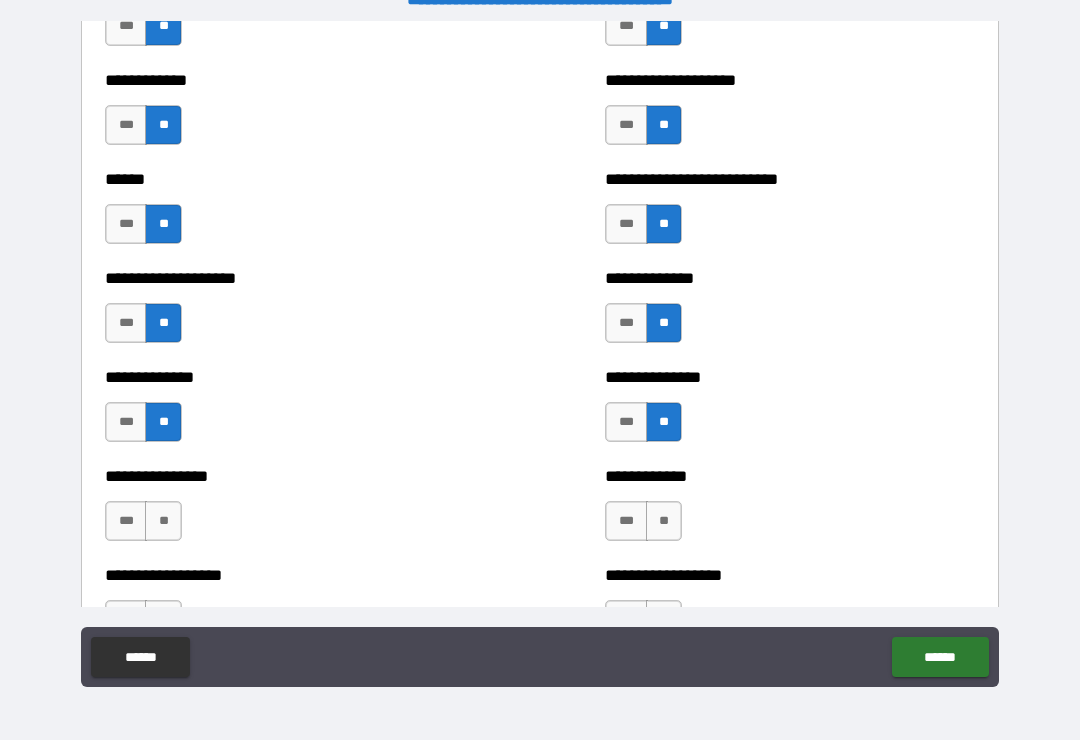 click on "**" at bounding box center [163, 521] 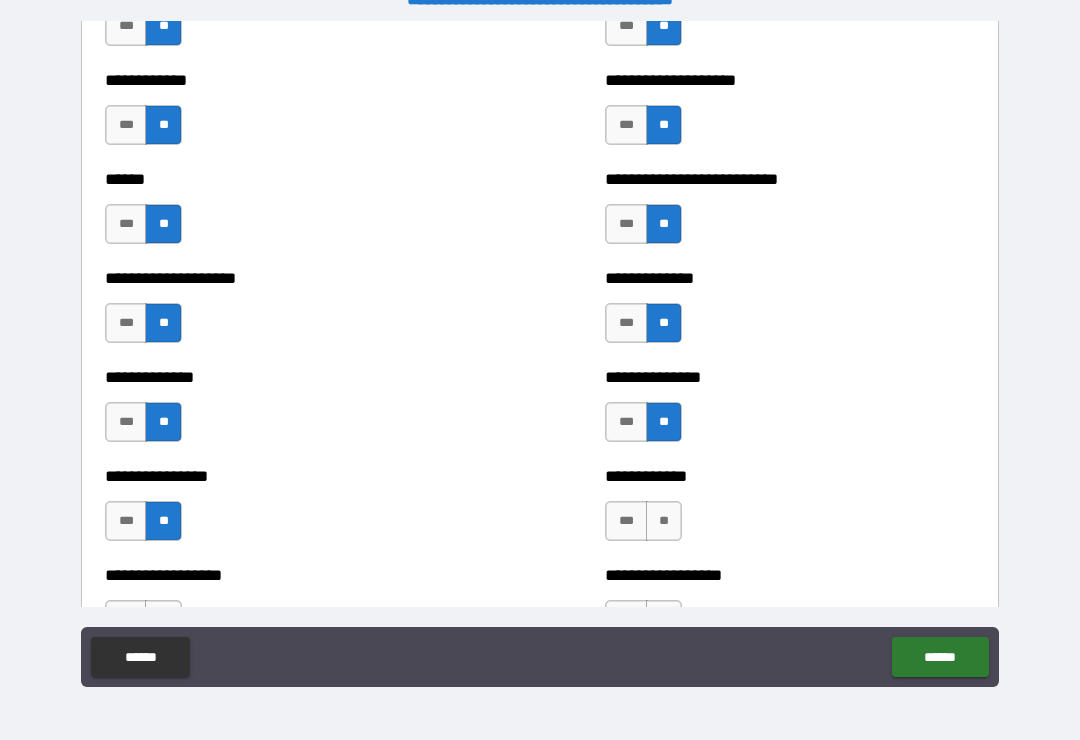 click on "**" at bounding box center (664, 521) 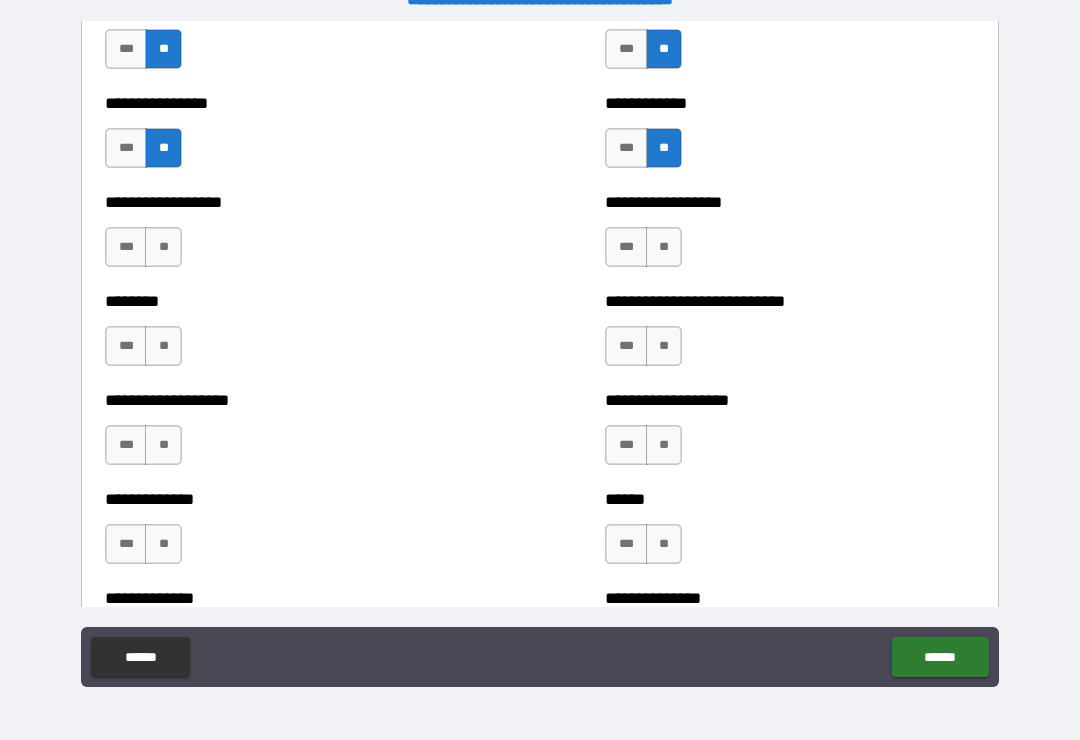 scroll, scrollTop: 4337, scrollLeft: 0, axis: vertical 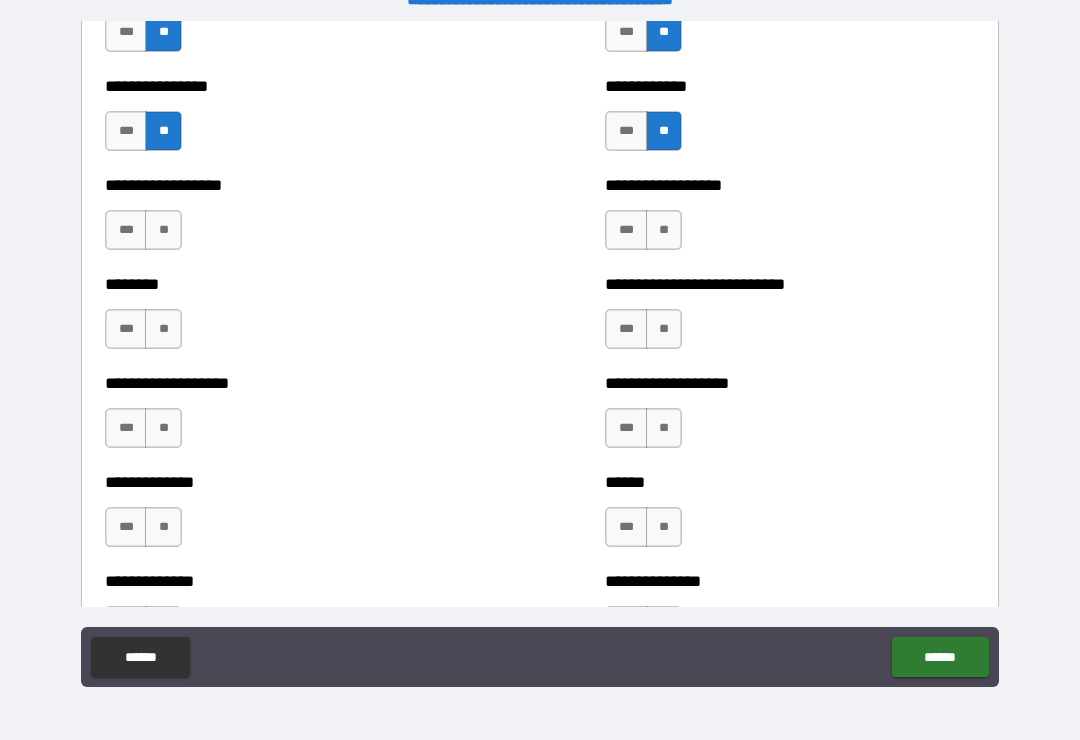 click on "**********" at bounding box center (290, 220) 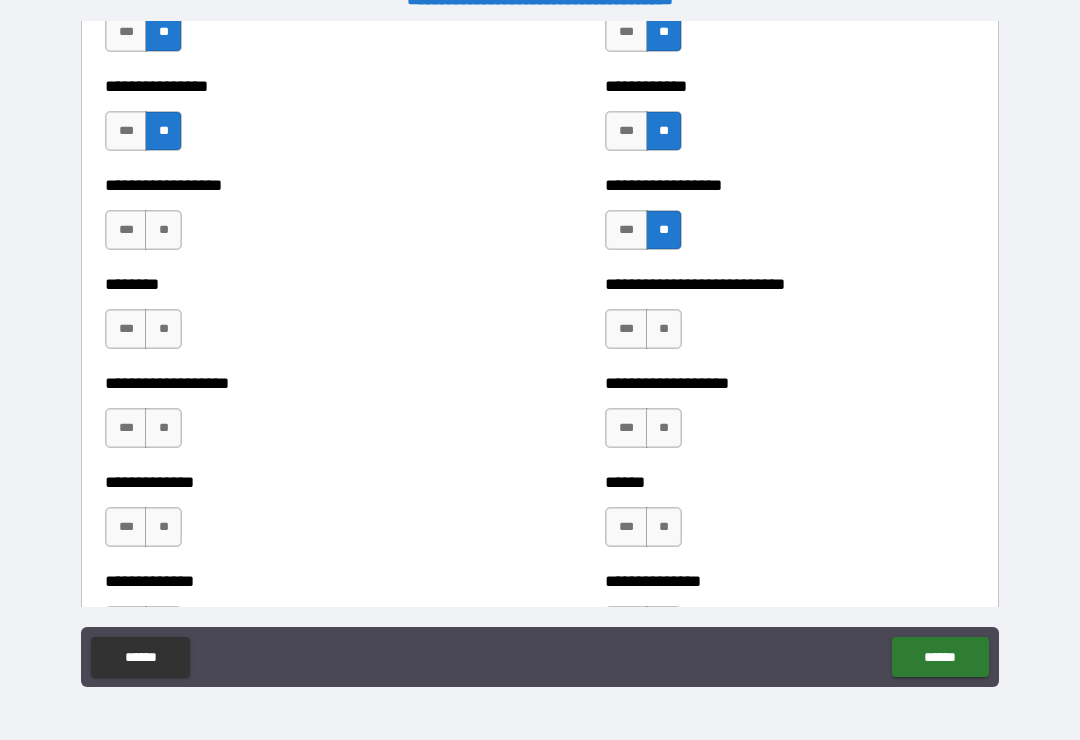 click on "**" at bounding box center [163, 230] 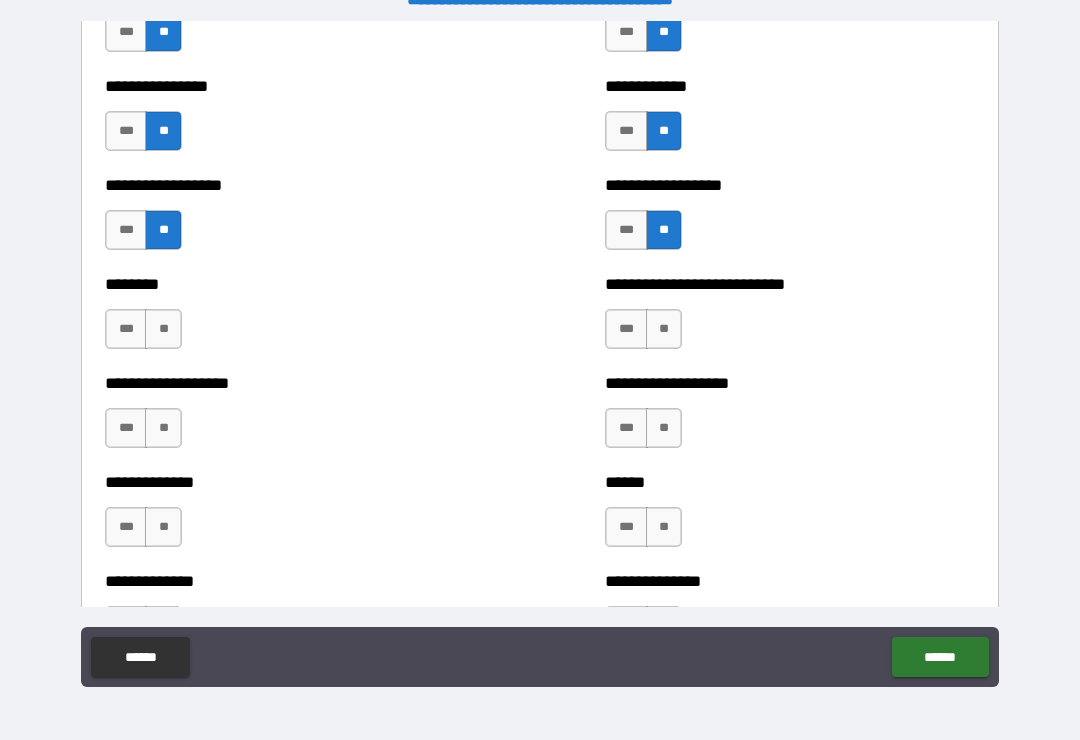 click on "**" at bounding box center (163, 329) 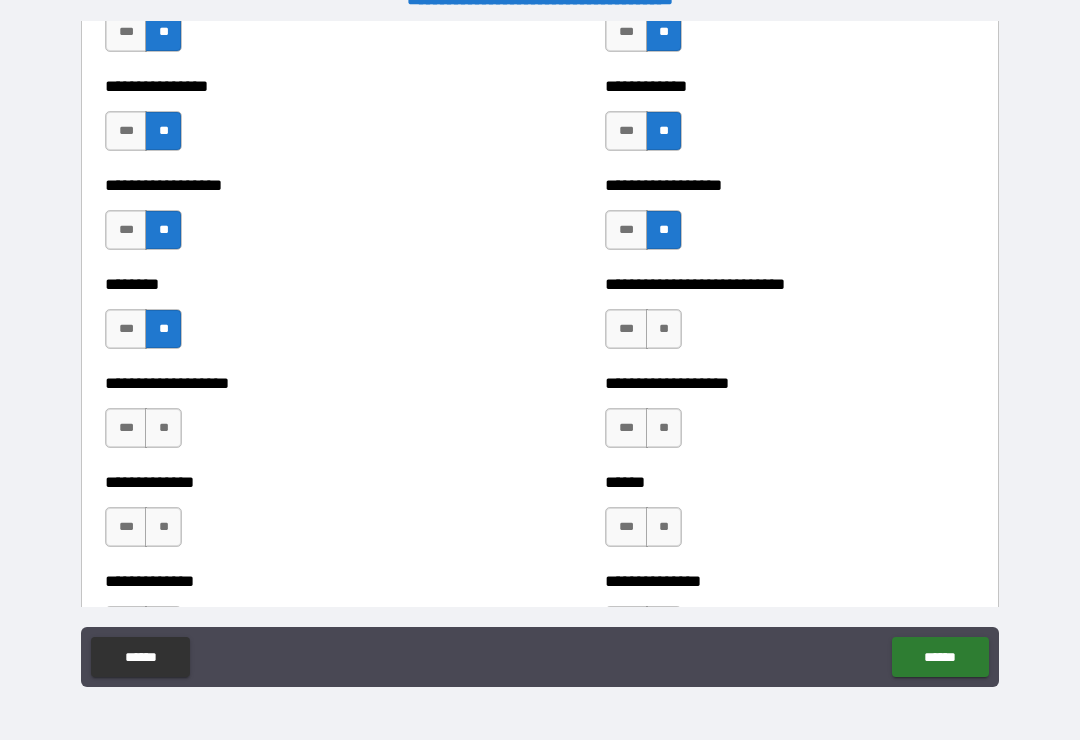 click on "**" at bounding box center (664, 329) 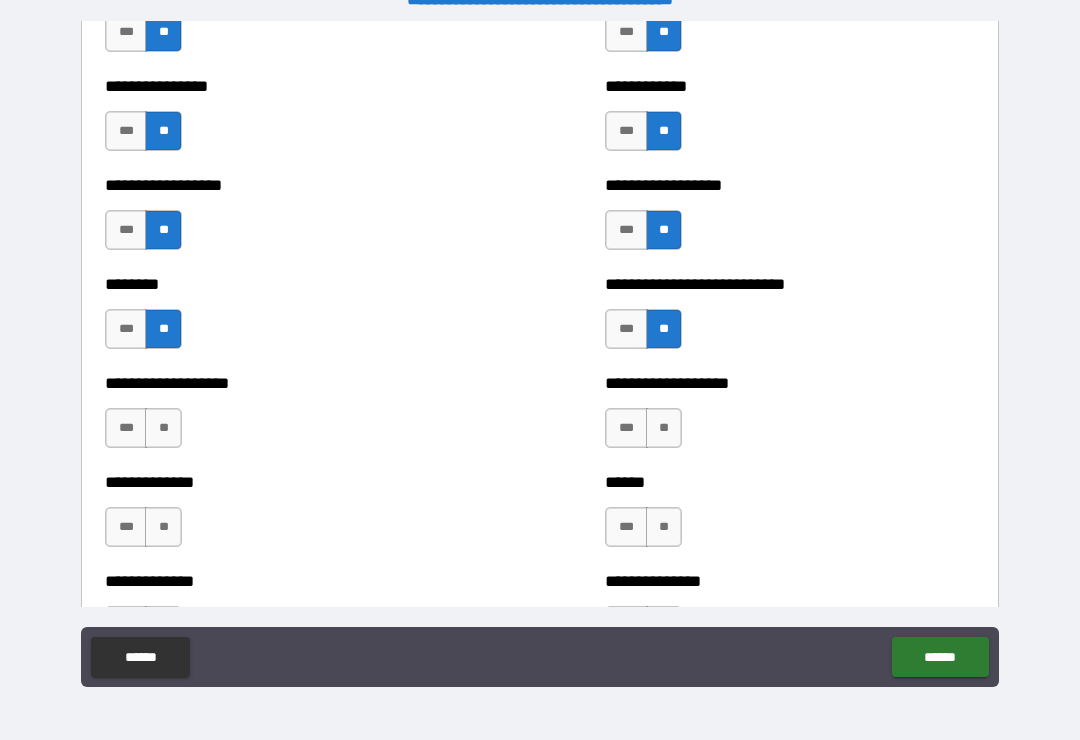 click on "**" at bounding box center (163, 428) 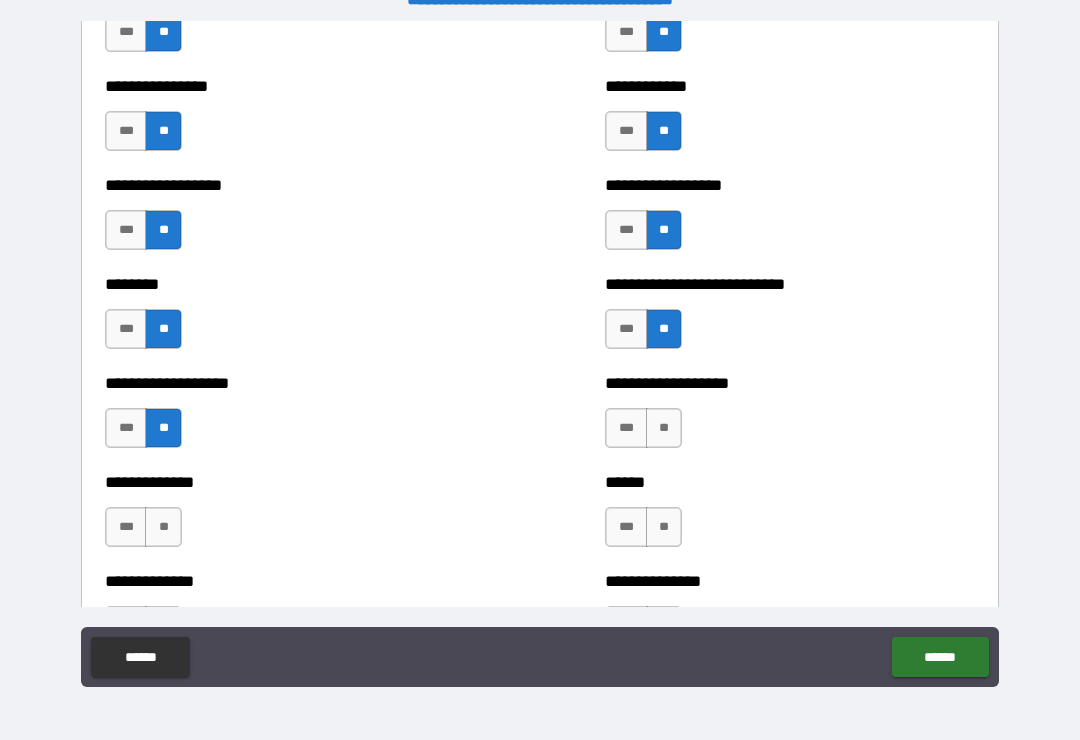 click on "**" at bounding box center [664, 428] 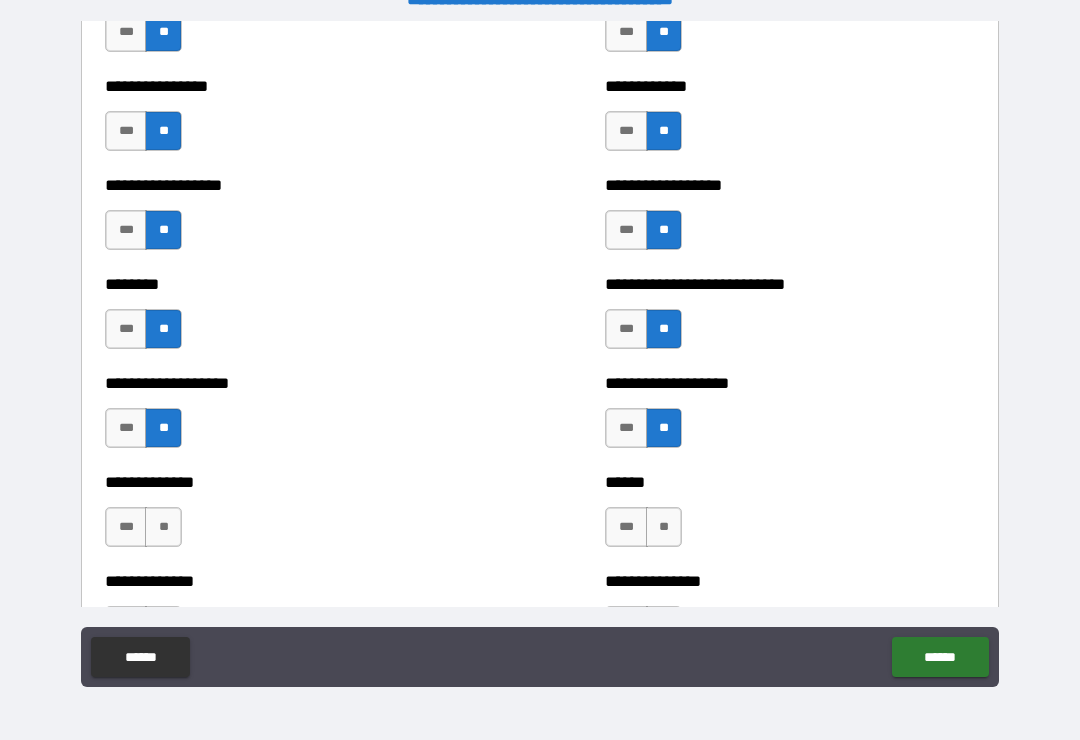 click on "**" at bounding box center [163, 527] 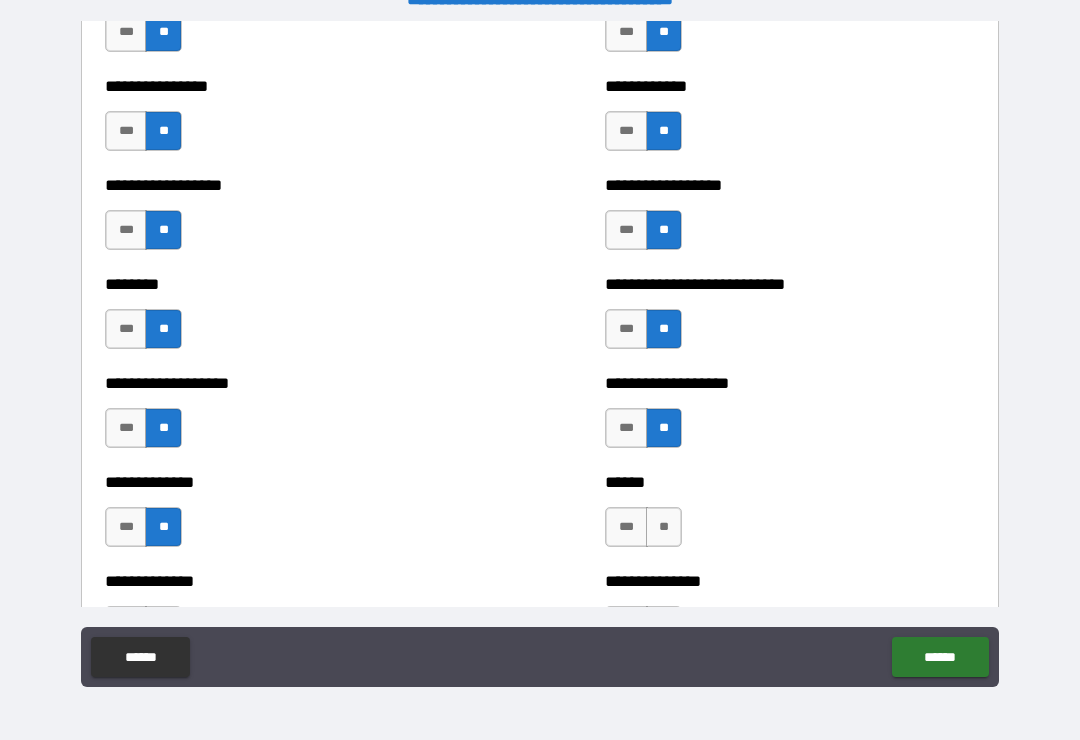 click on "**" at bounding box center (664, 527) 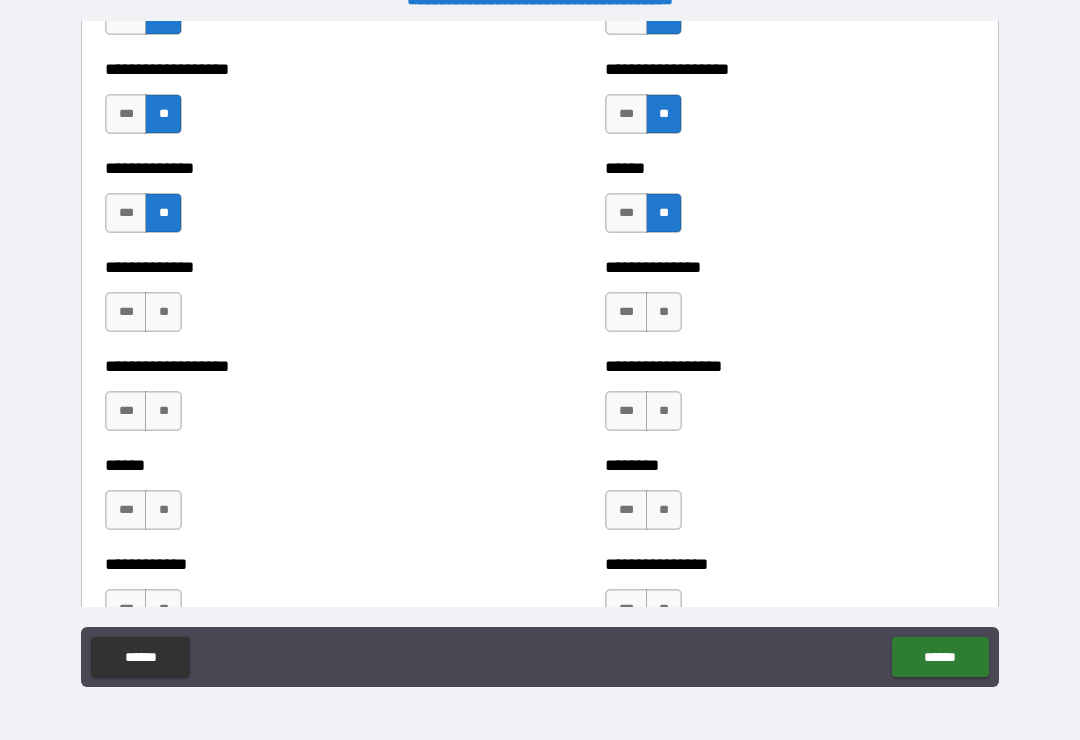 scroll, scrollTop: 4740, scrollLeft: 0, axis: vertical 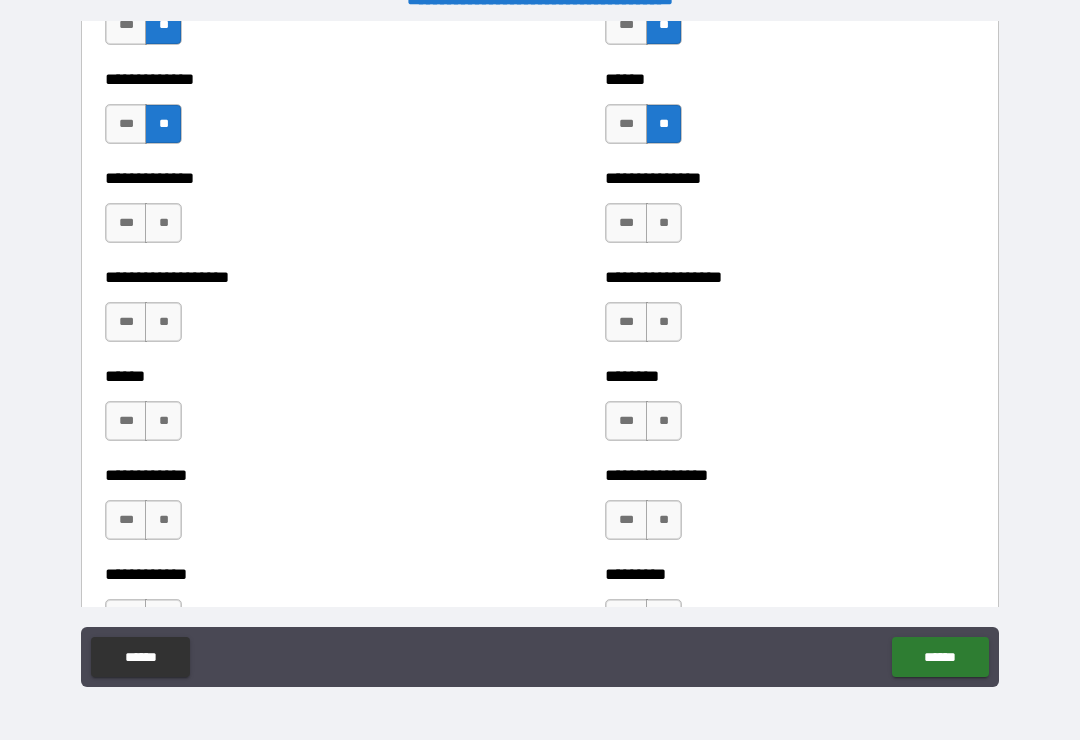 click on "**" at bounding box center (163, 223) 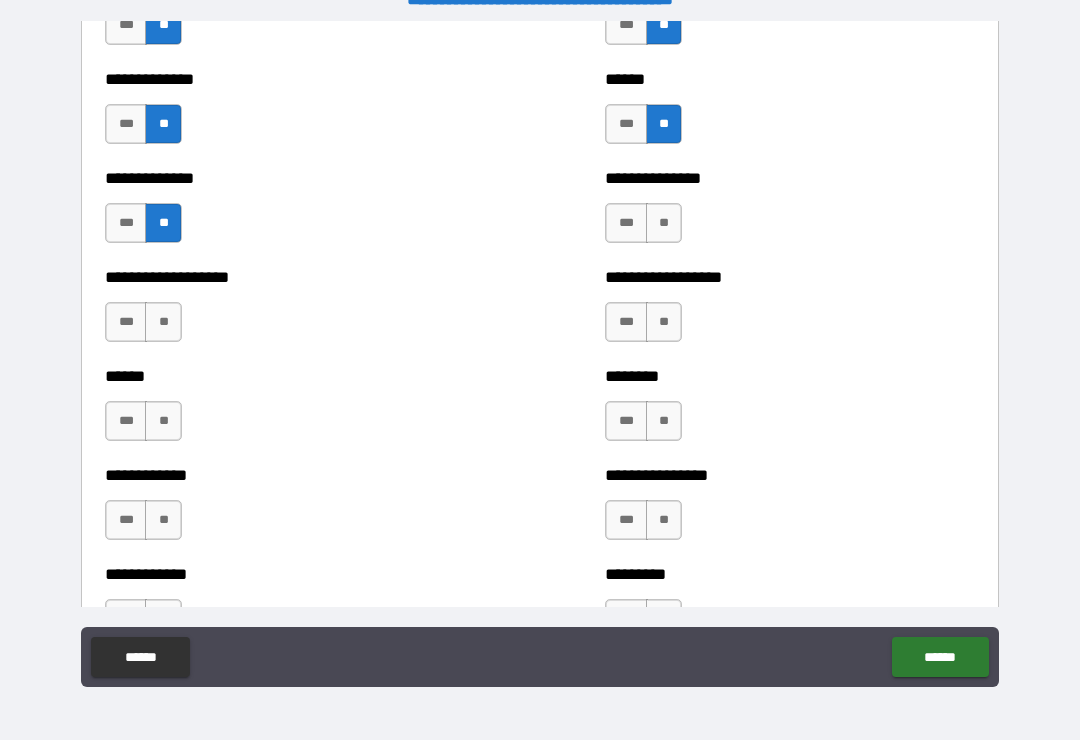 click on "**" at bounding box center [664, 223] 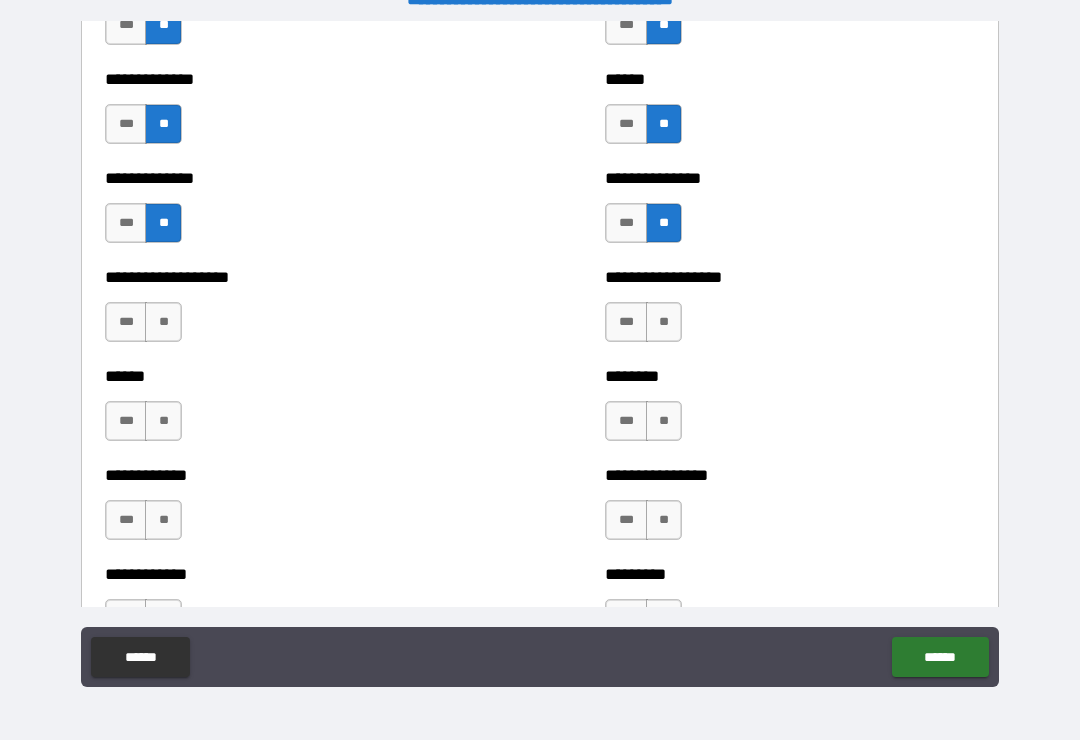 click on "**" at bounding box center (664, 322) 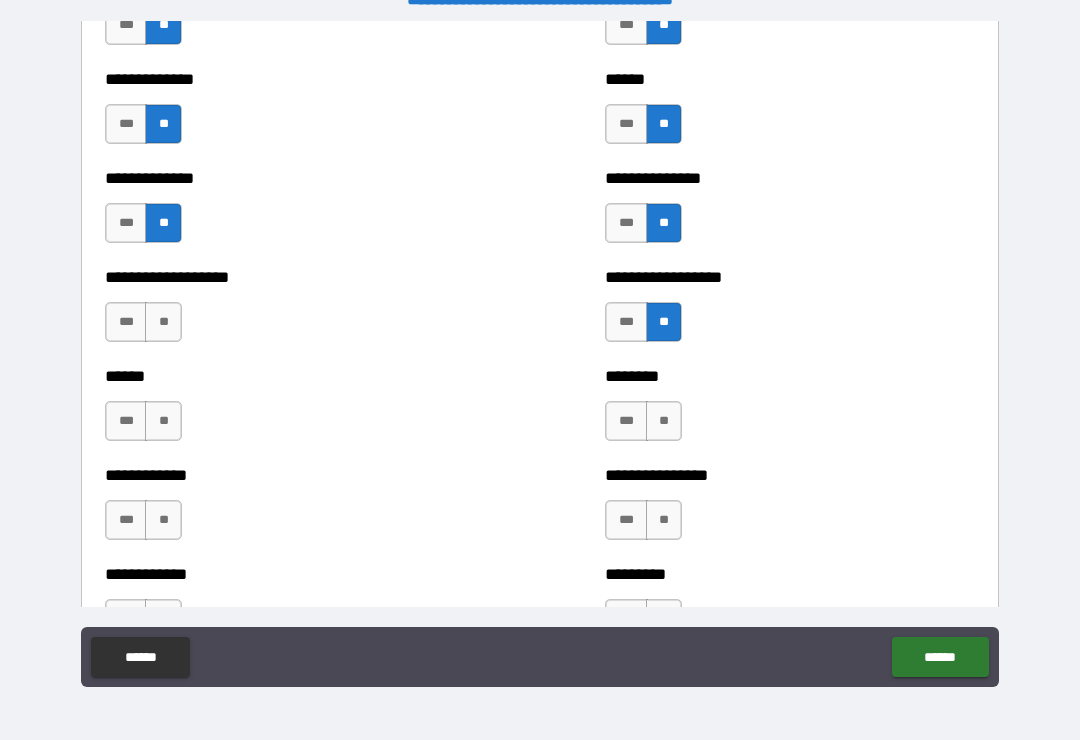 click on "**" at bounding box center (664, 421) 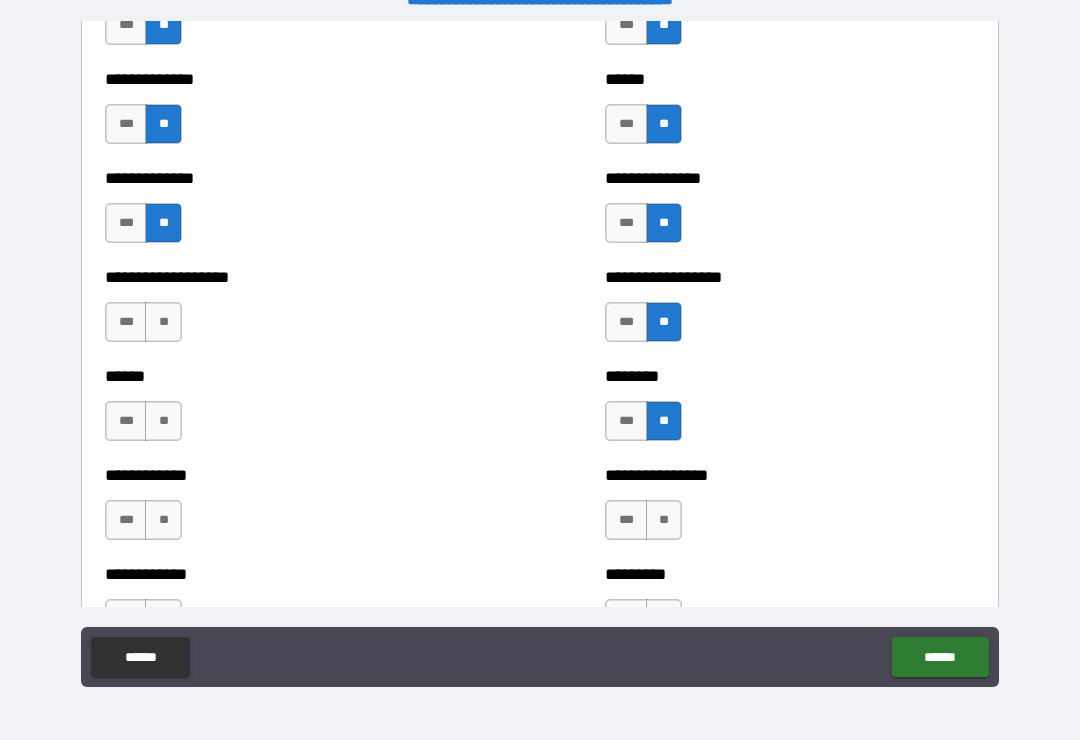 click on "**" at bounding box center (664, 520) 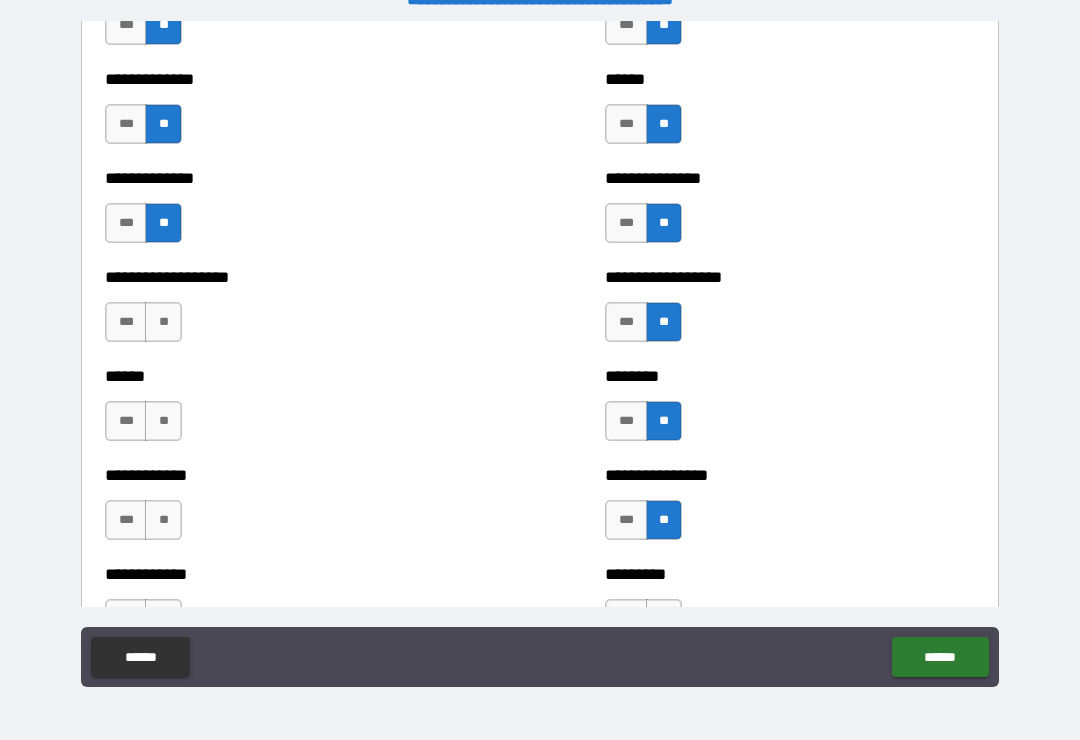 click on "**" at bounding box center [163, 520] 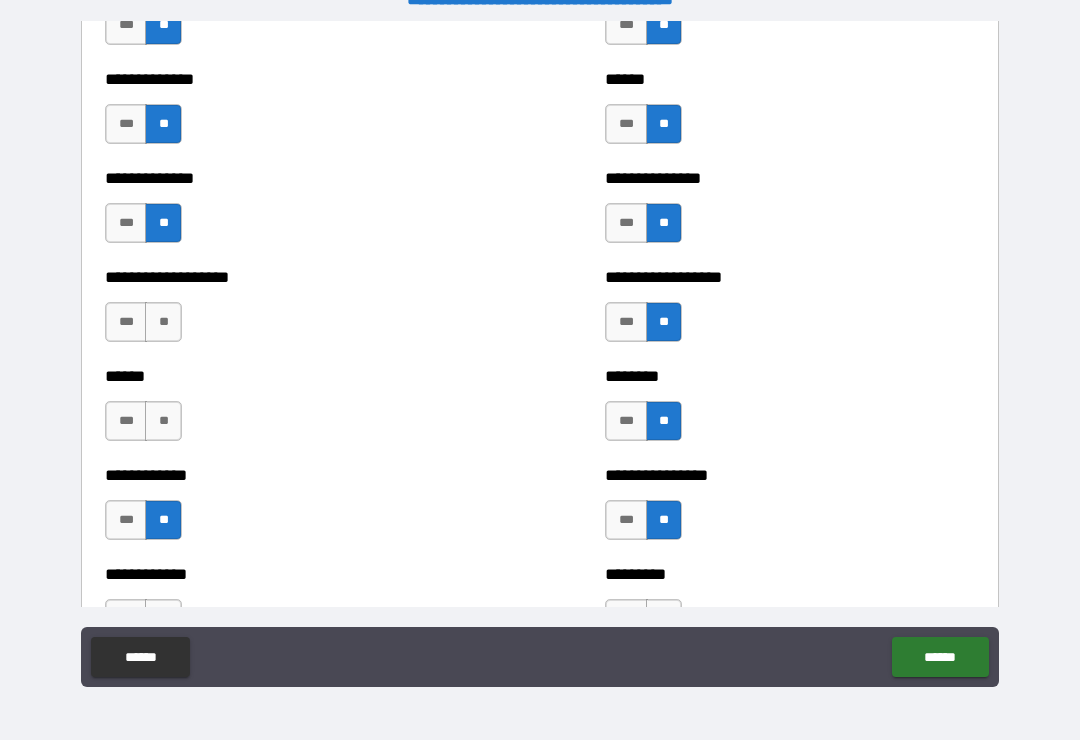 click on "**" at bounding box center (163, 421) 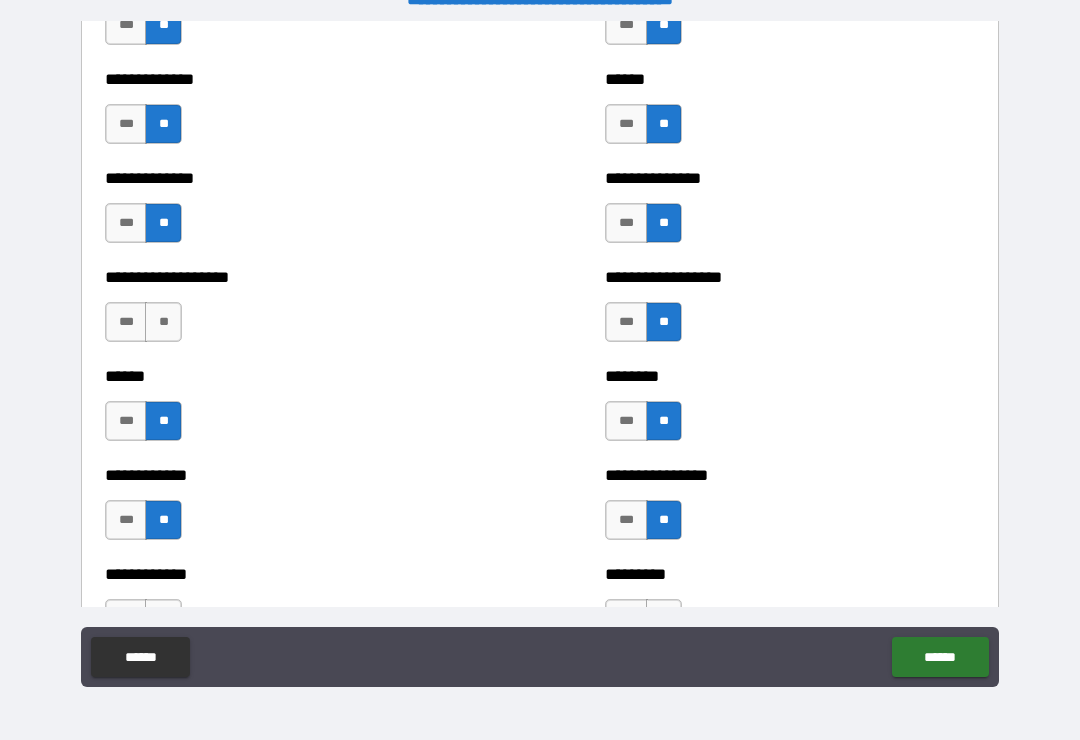 click on "**" at bounding box center (163, 322) 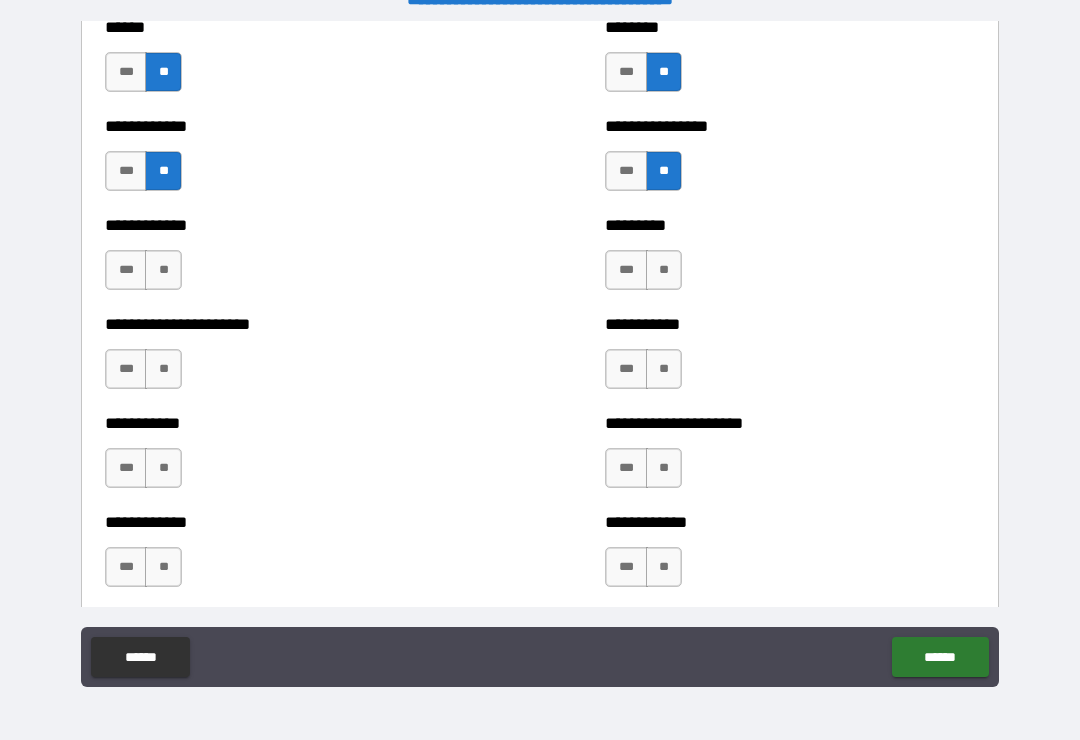 scroll, scrollTop: 5092, scrollLeft: 0, axis: vertical 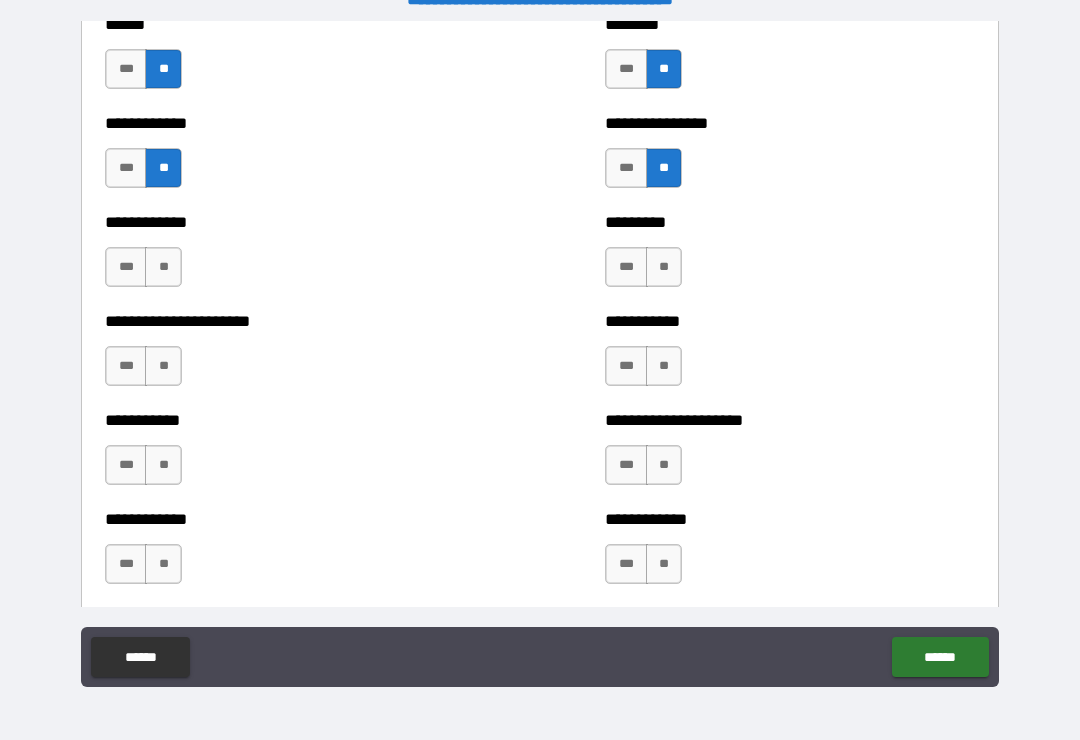 click on "**" at bounding box center [163, 267] 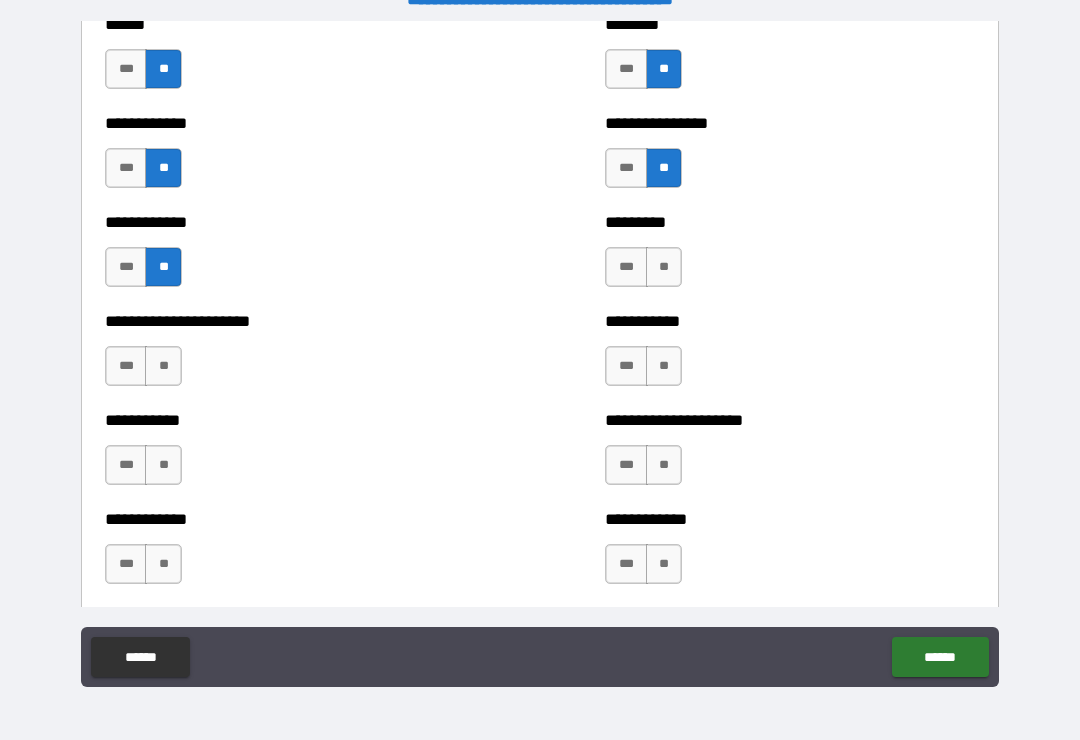 click on "**" at bounding box center [664, 267] 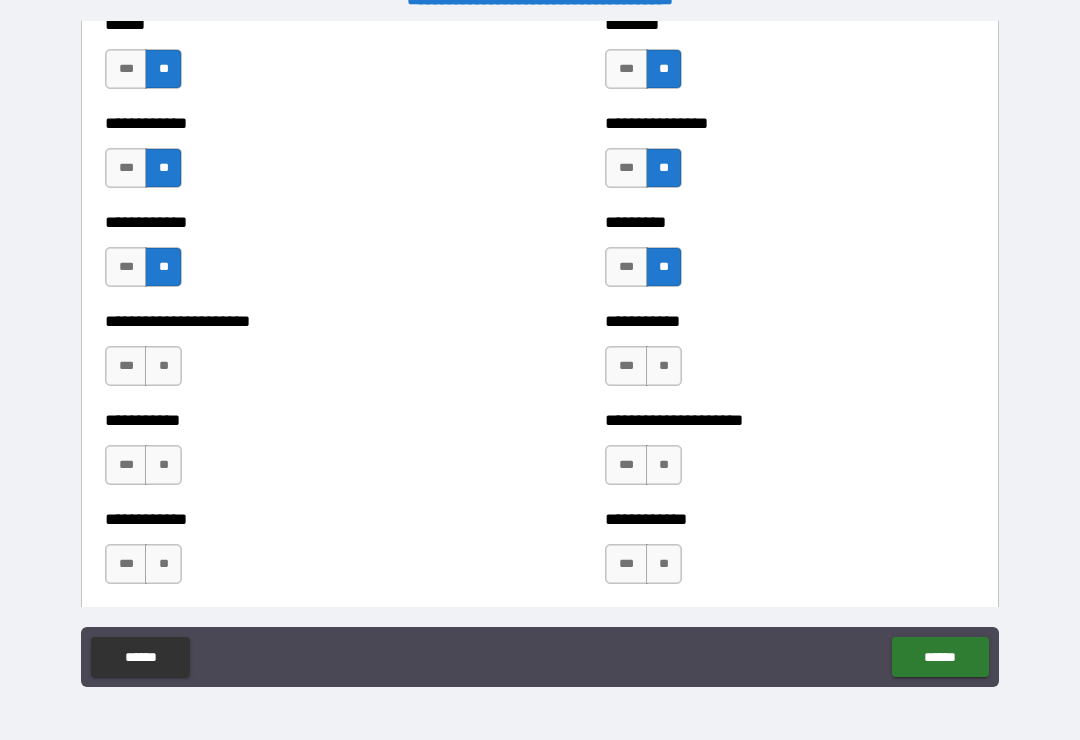click on "**" at bounding box center [163, 366] 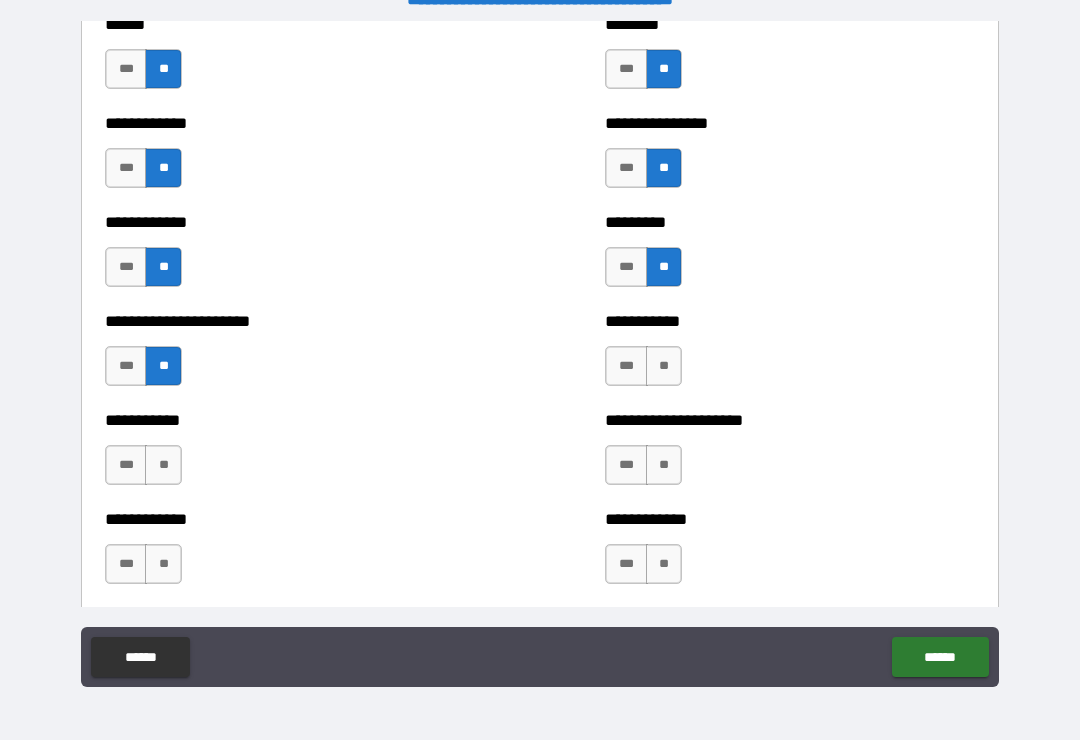 click on "**" at bounding box center [664, 366] 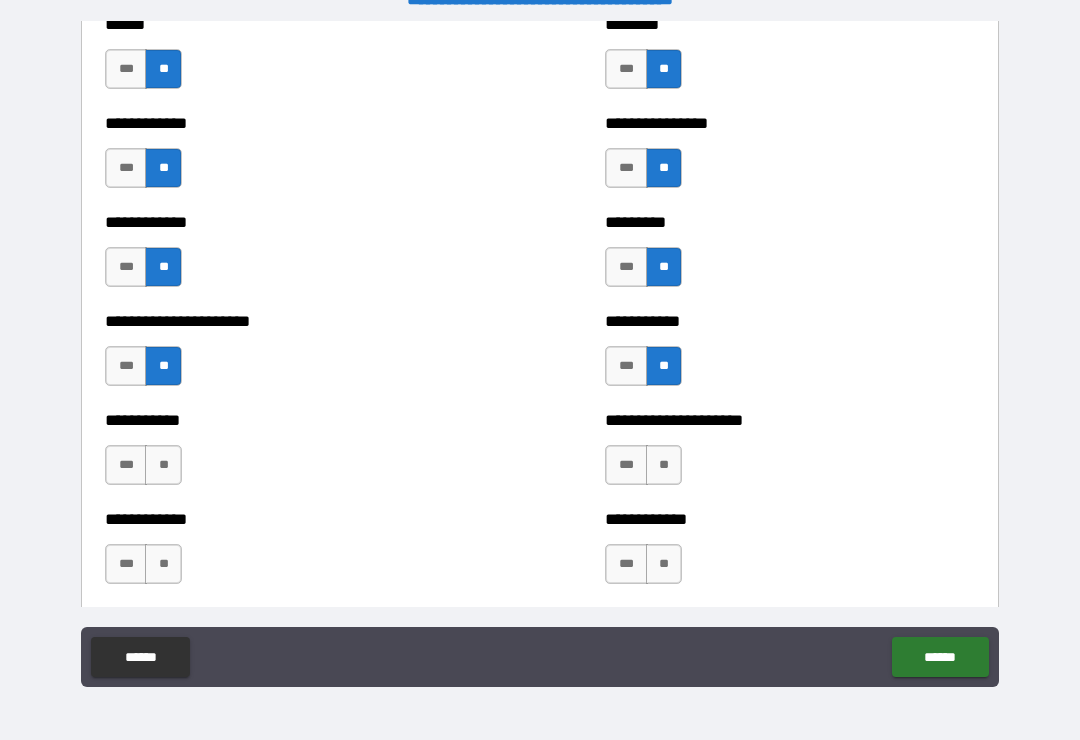 click on "**" at bounding box center [664, 465] 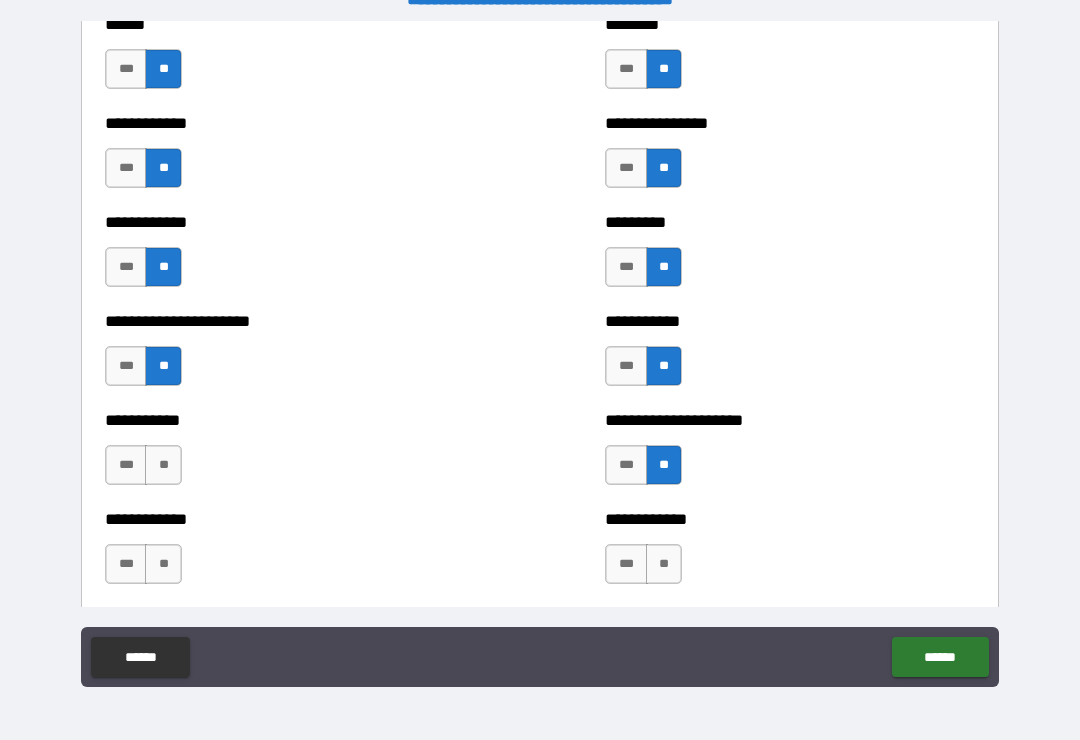 click on "**" at bounding box center [163, 465] 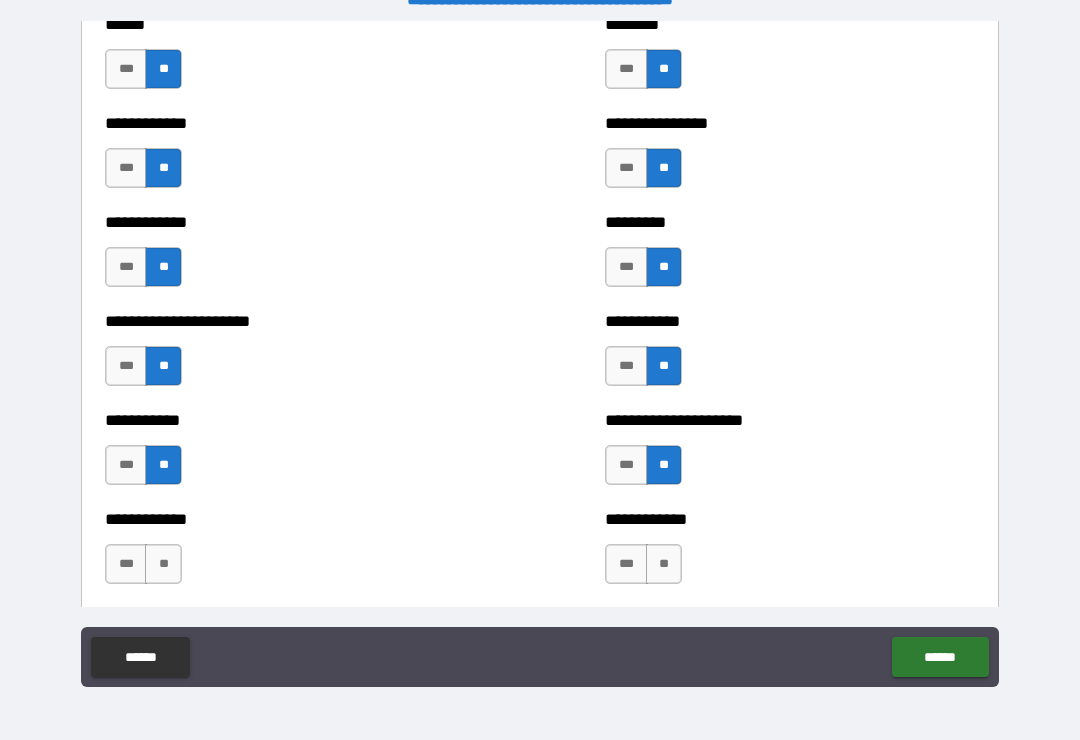 click on "**" at bounding box center (664, 564) 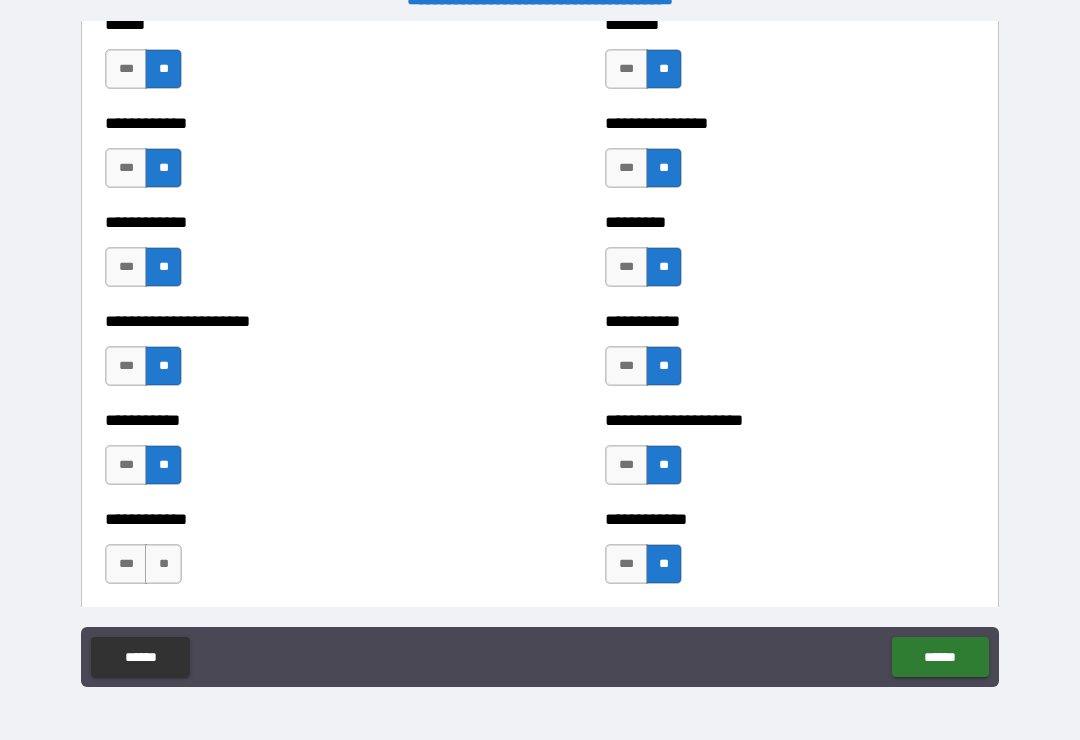click on "**" at bounding box center [163, 564] 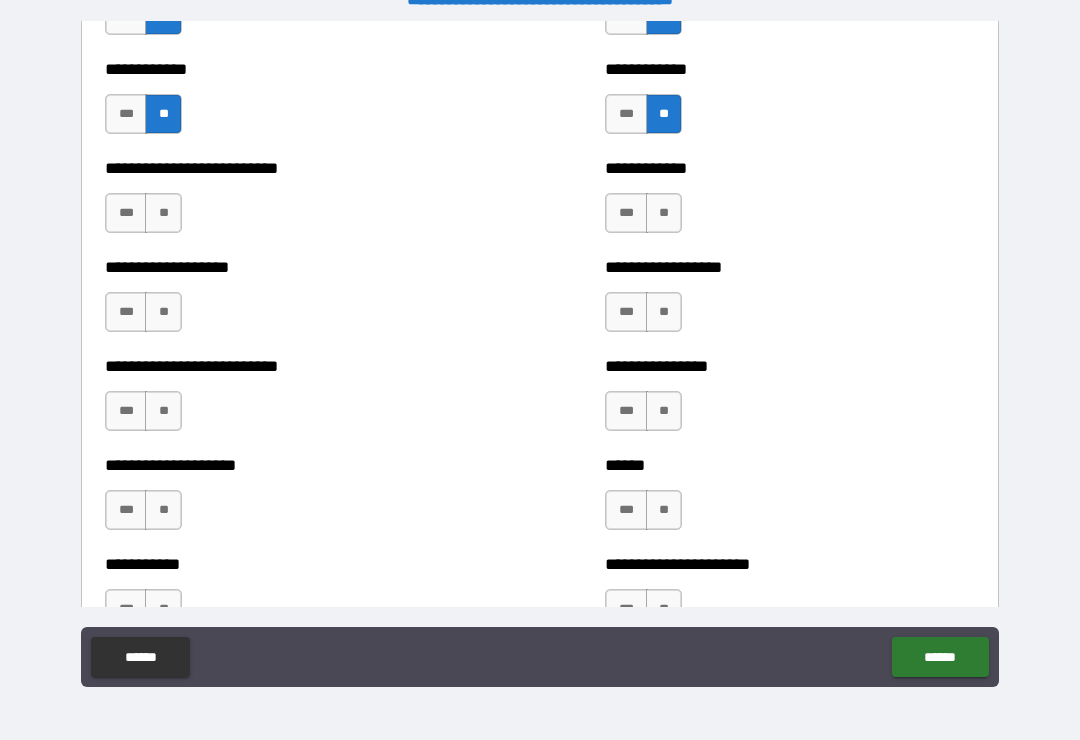 scroll, scrollTop: 5554, scrollLeft: 0, axis: vertical 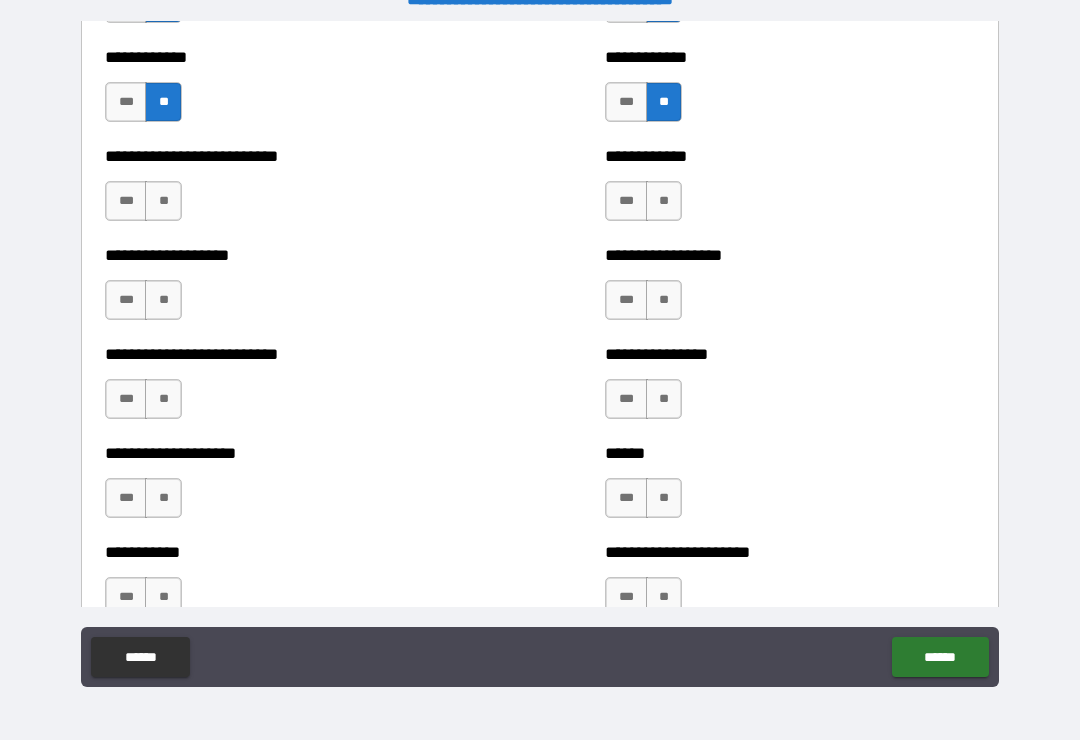 click on "**" at bounding box center (664, 201) 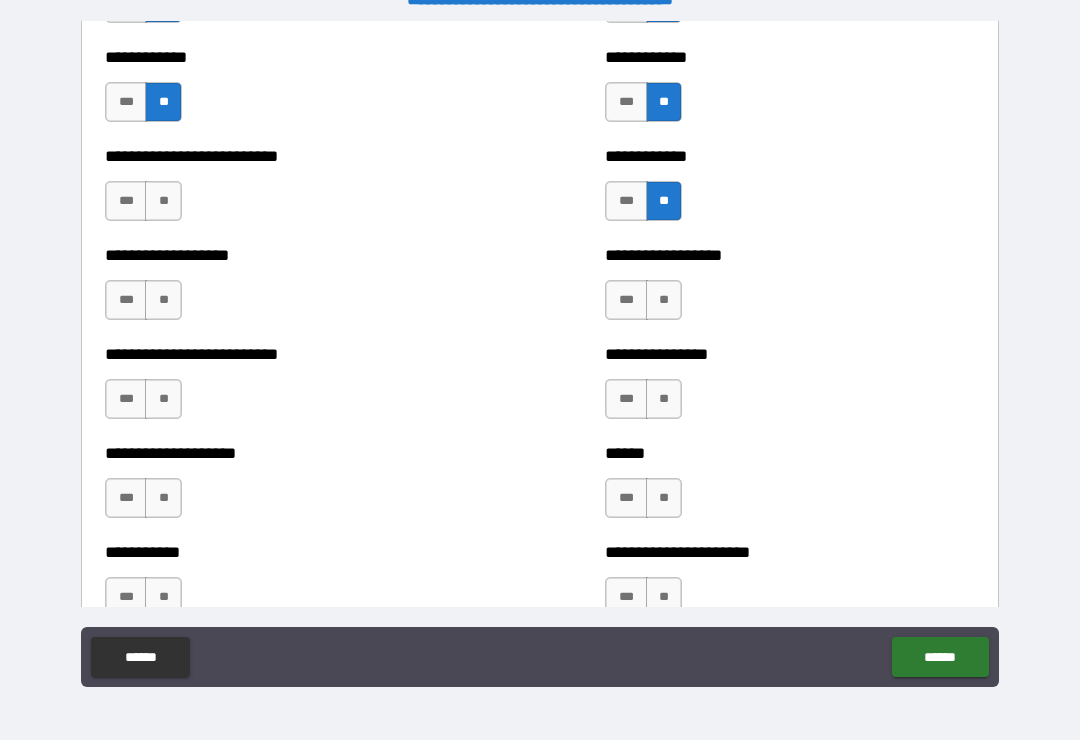 click on "**" at bounding box center [163, 201] 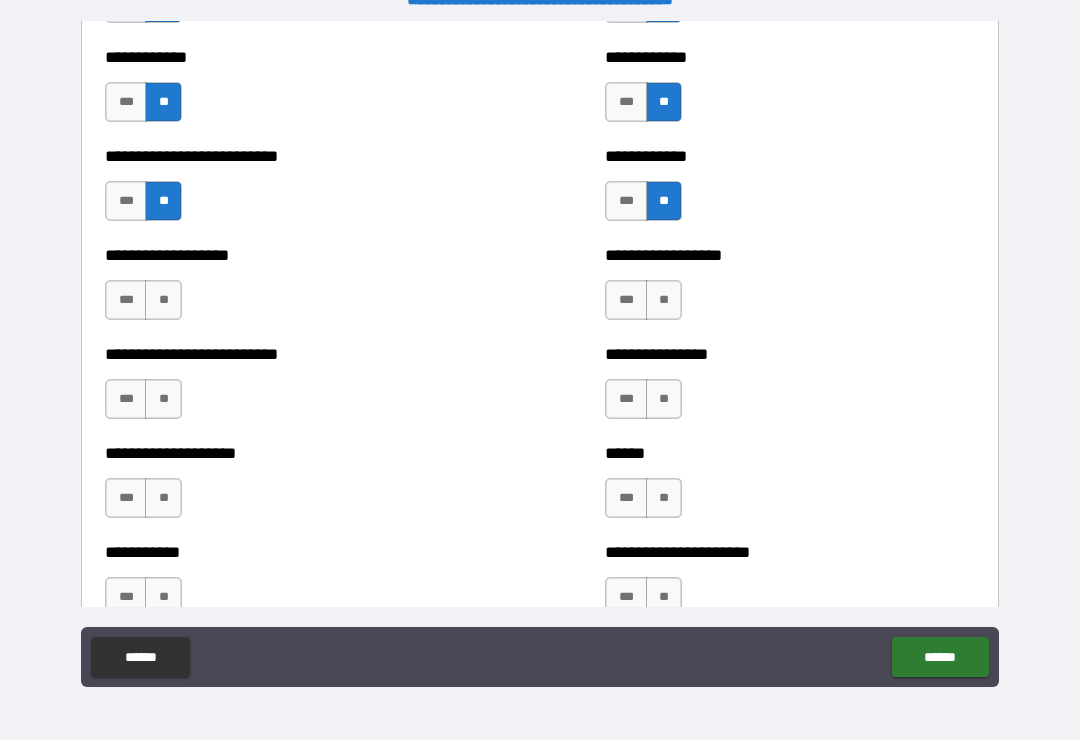 click on "**" at bounding box center (163, 300) 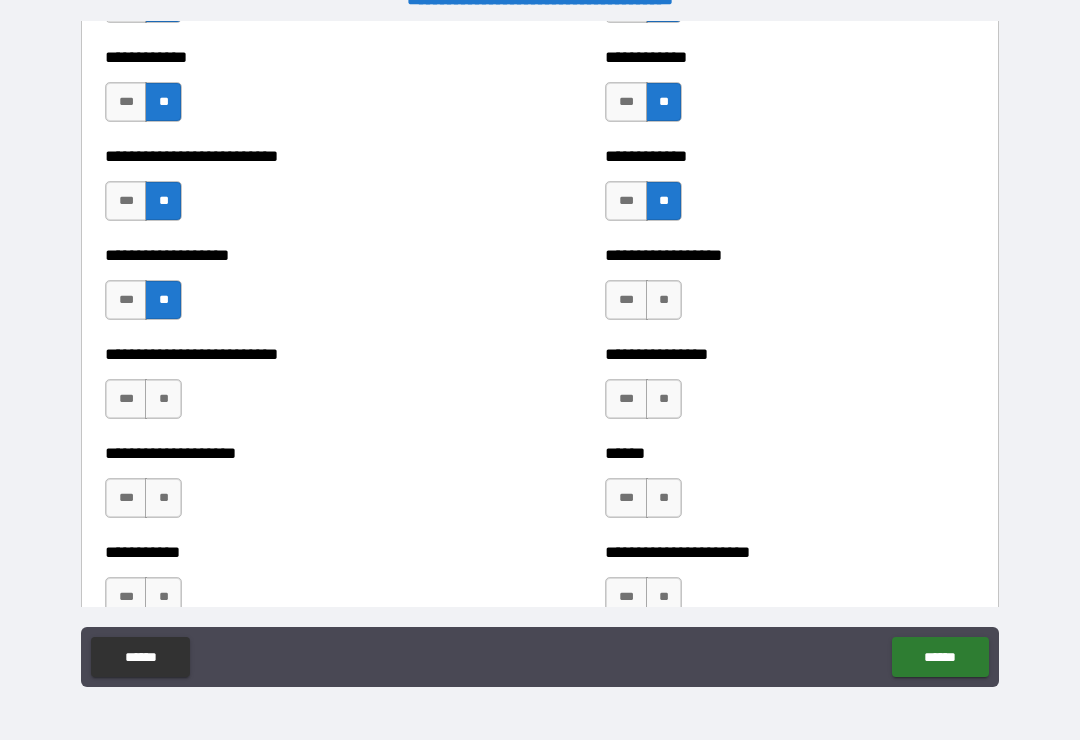 click on "**" at bounding box center (664, 300) 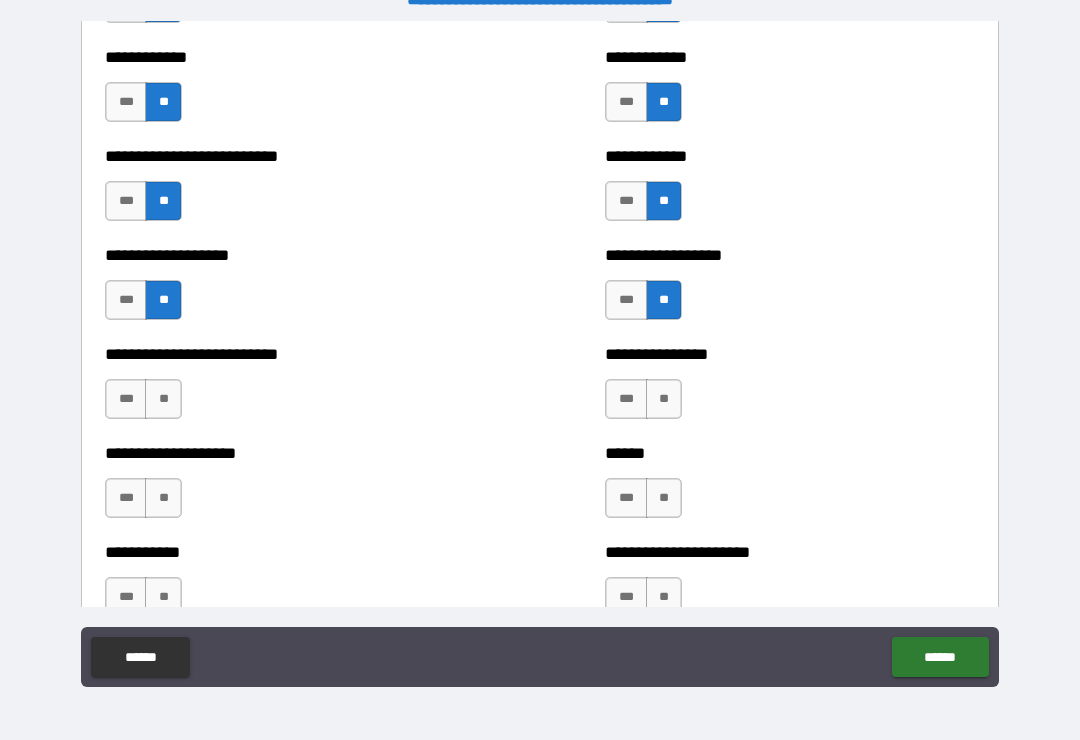 click on "**" at bounding box center (664, 399) 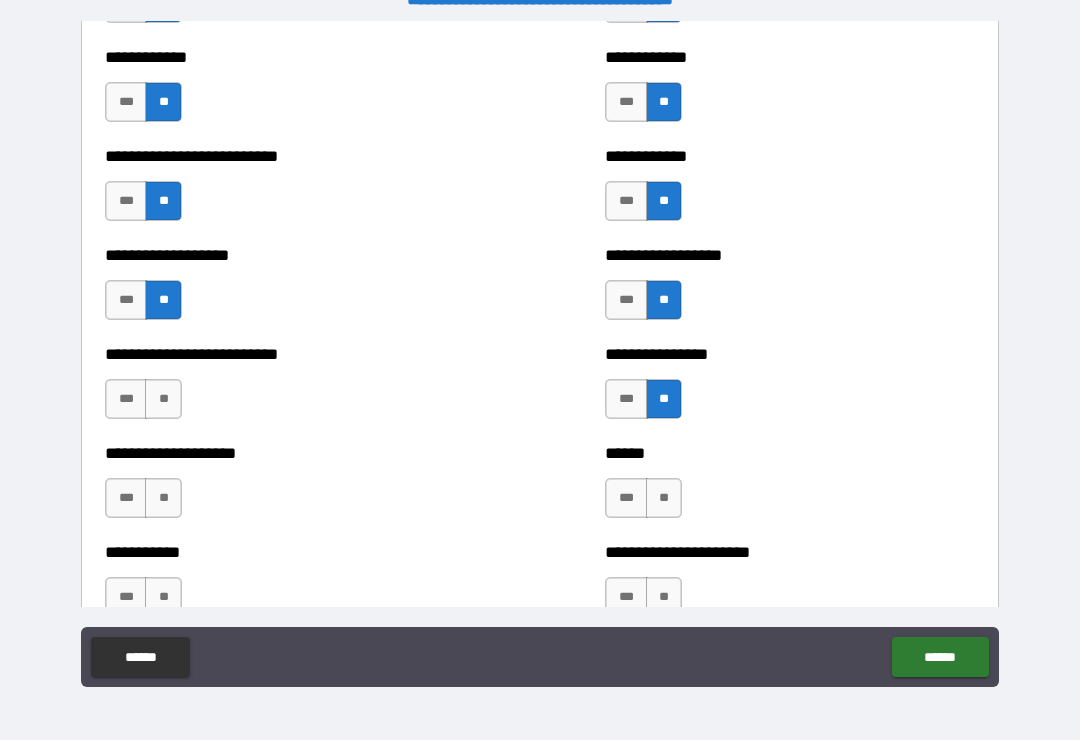 click on "**" at bounding box center [163, 399] 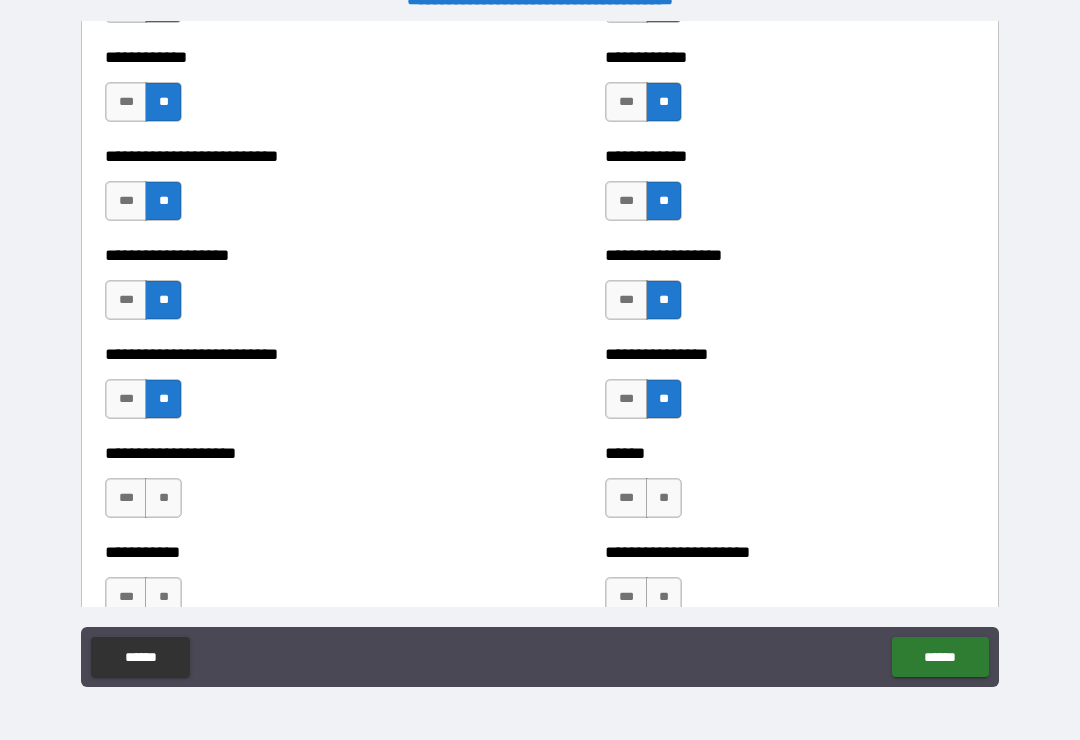 click on "**" at bounding box center [664, 498] 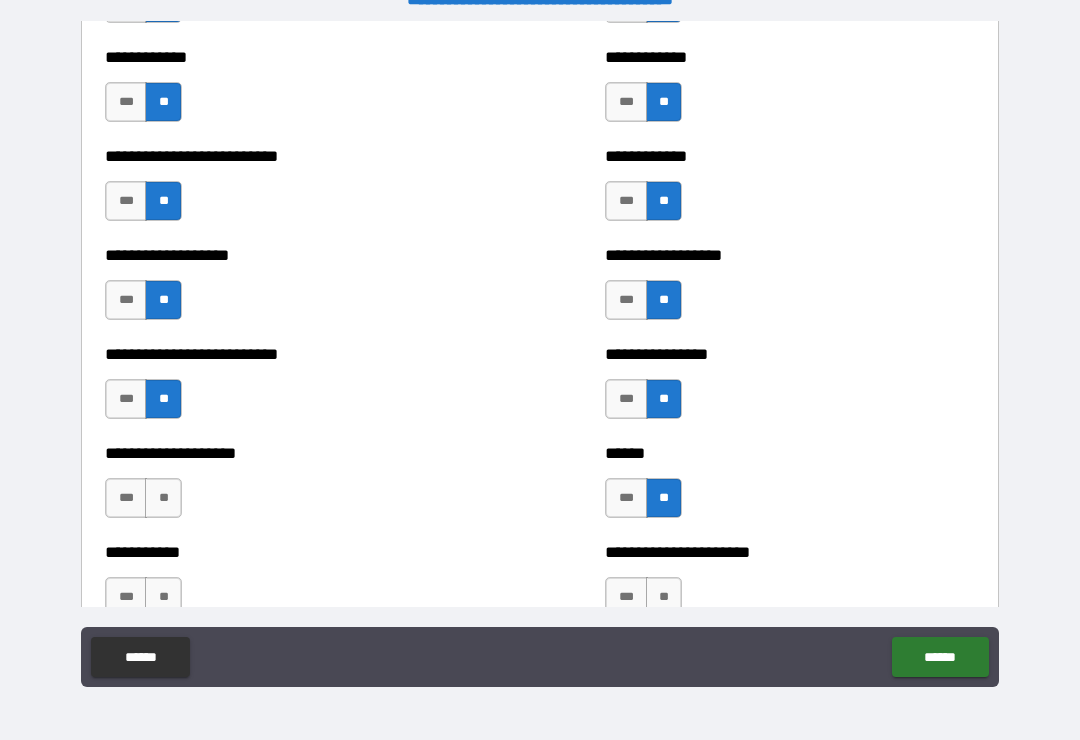 click on "**" at bounding box center (163, 498) 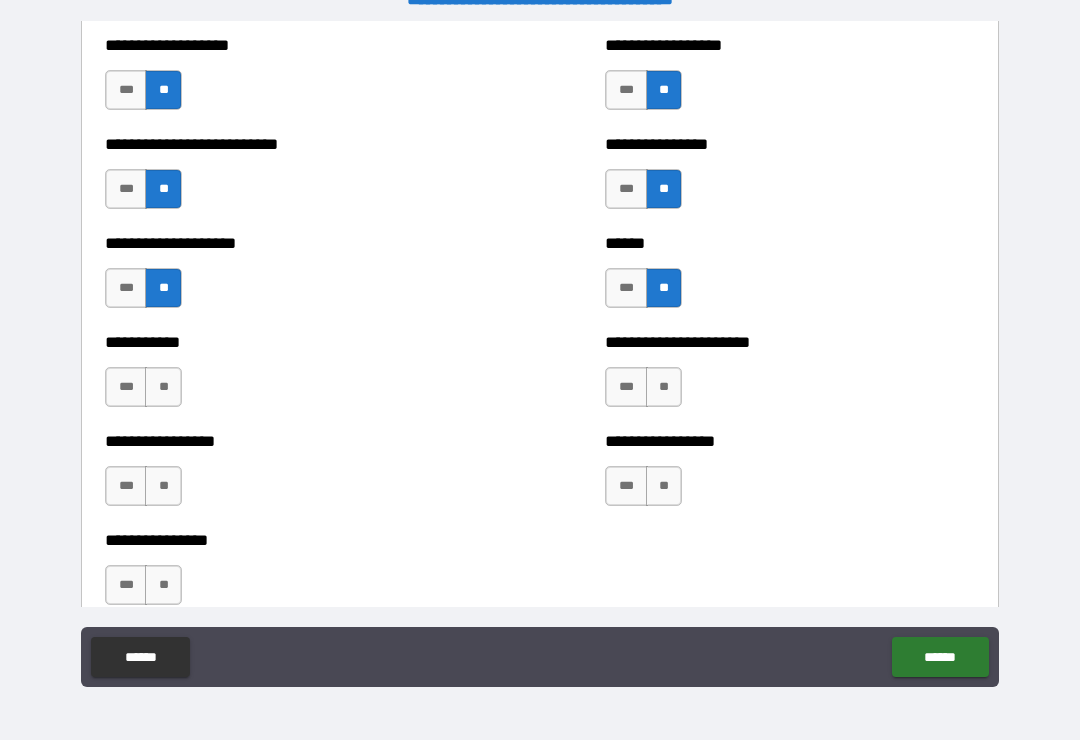 scroll, scrollTop: 5796, scrollLeft: 0, axis: vertical 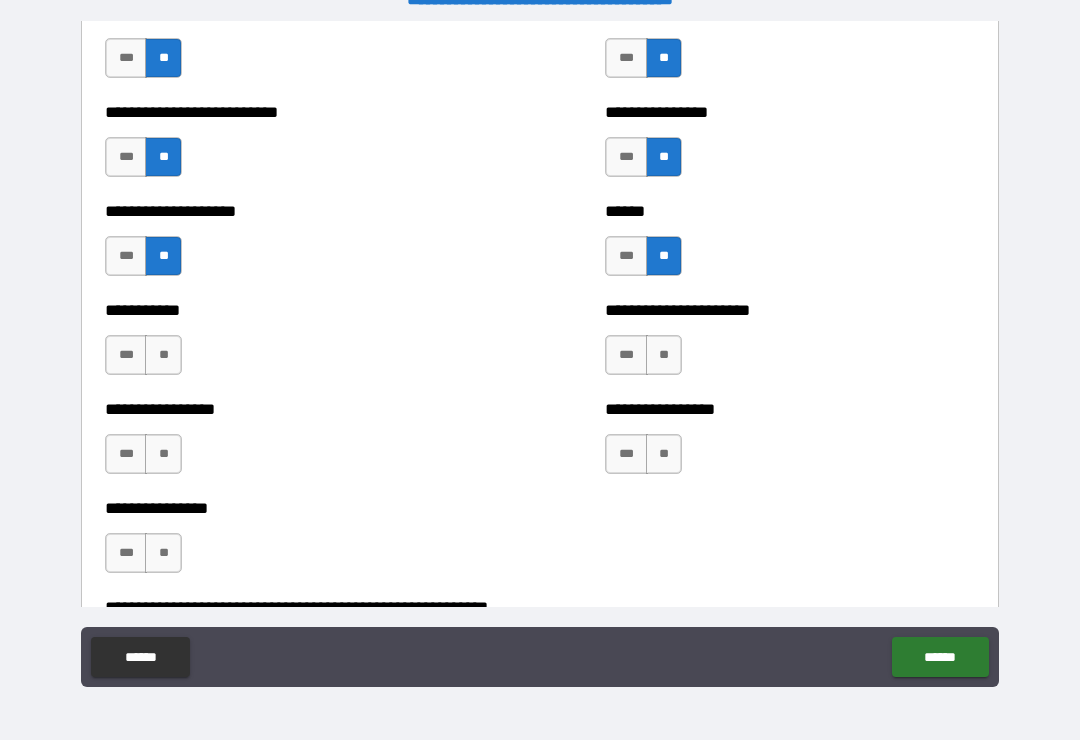 click on "**" at bounding box center (163, 355) 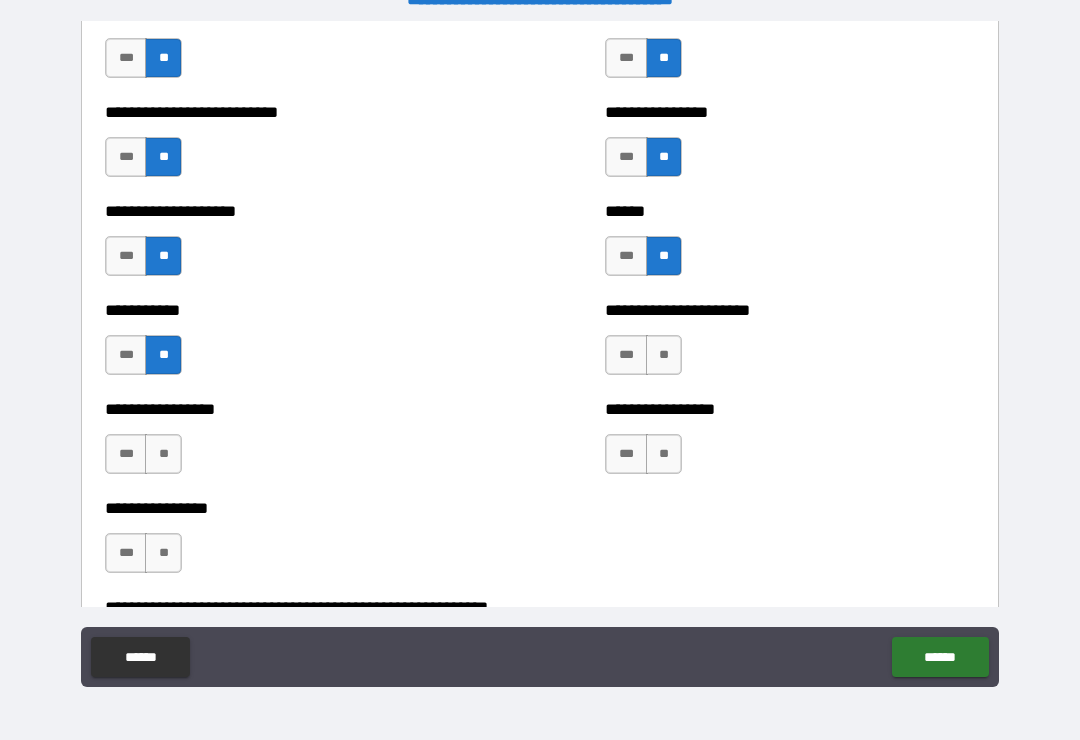 click on "**" at bounding box center [664, 355] 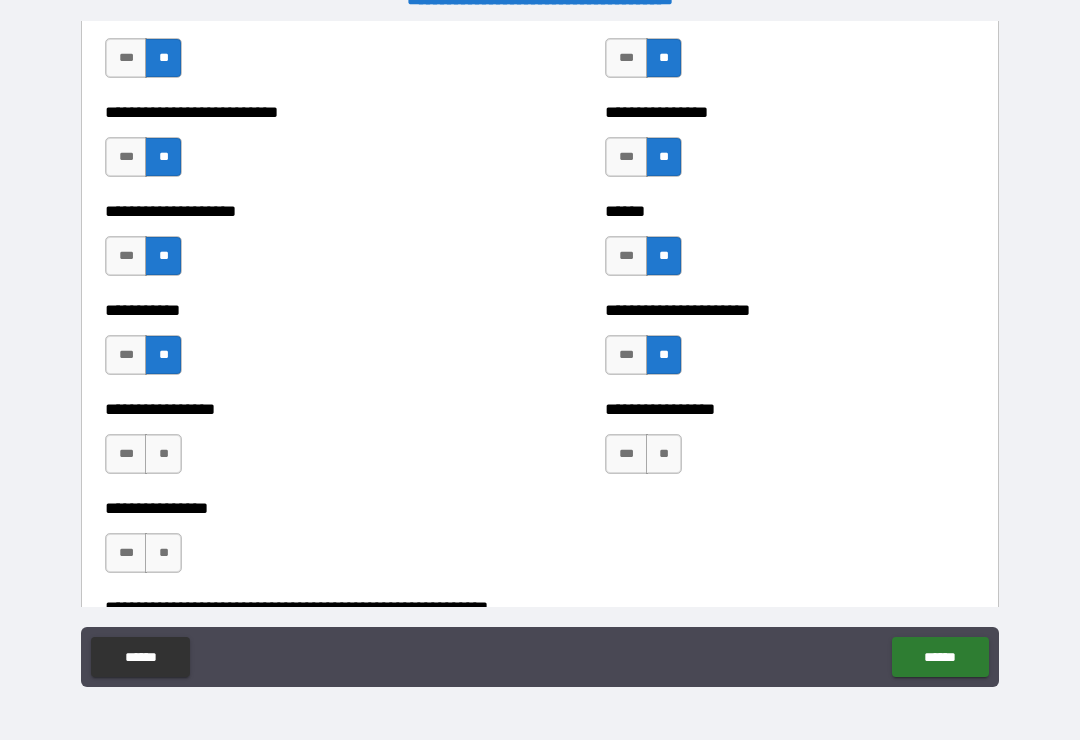 click on "**" at bounding box center (664, 454) 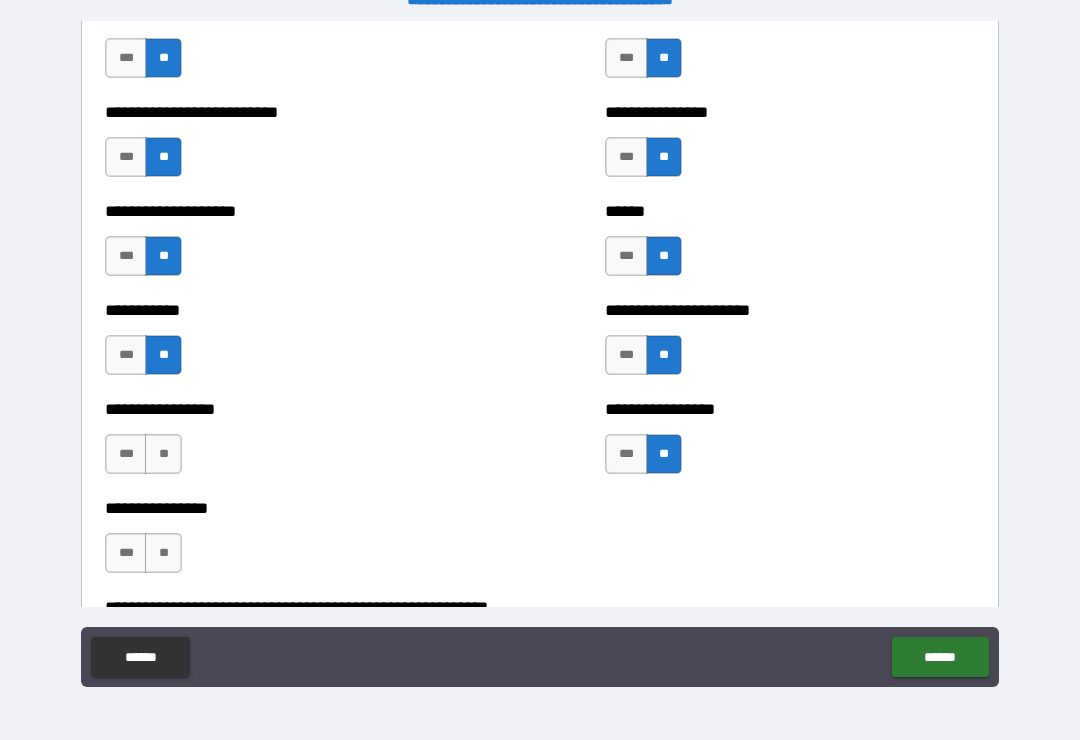 click on "**" at bounding box center (163, 553) 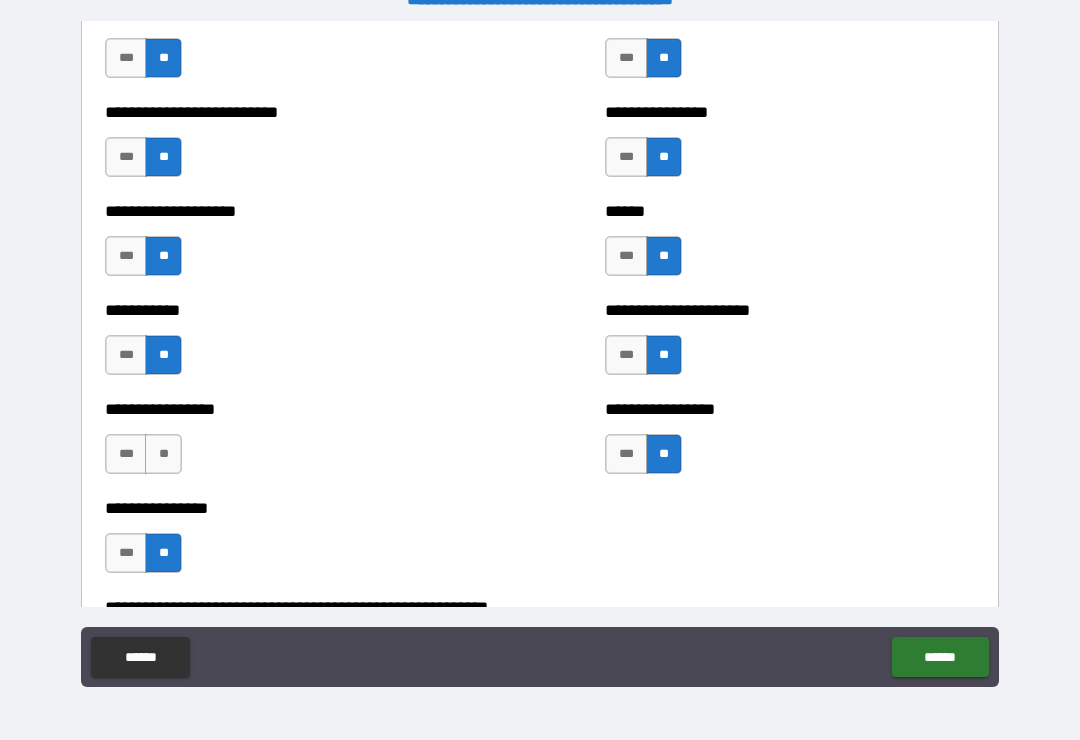click on "**" at bounding box center (163, 454) 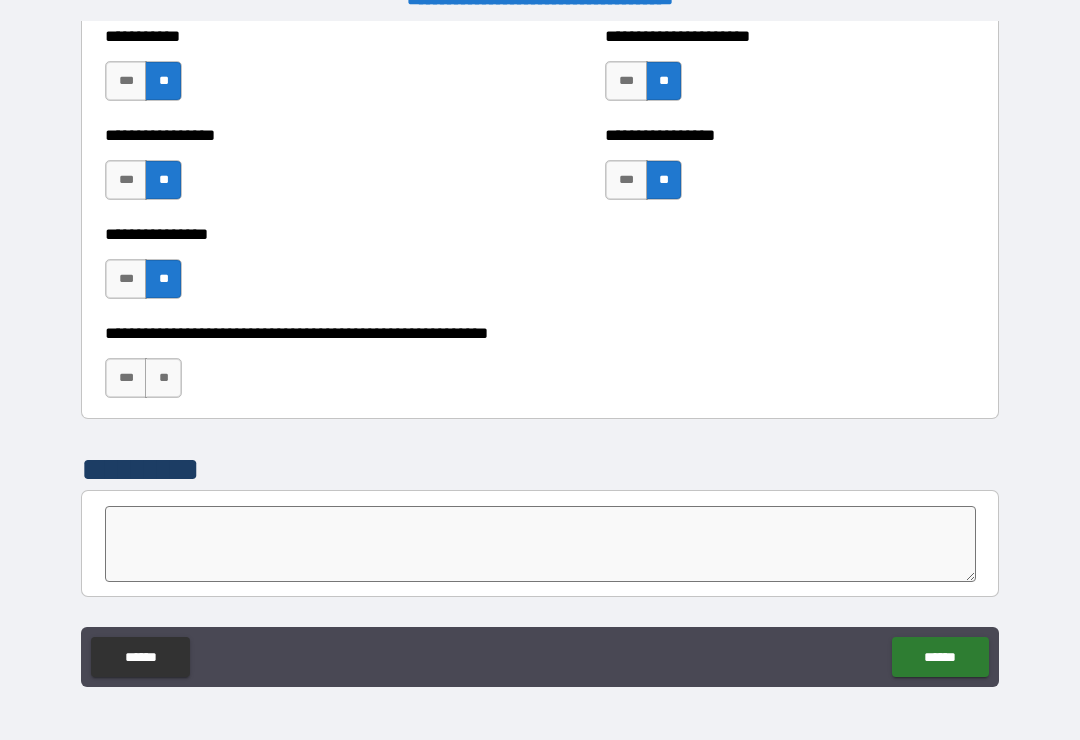 scroll, scrollTop: 6071, scrollLeft: 0, axis: vertical 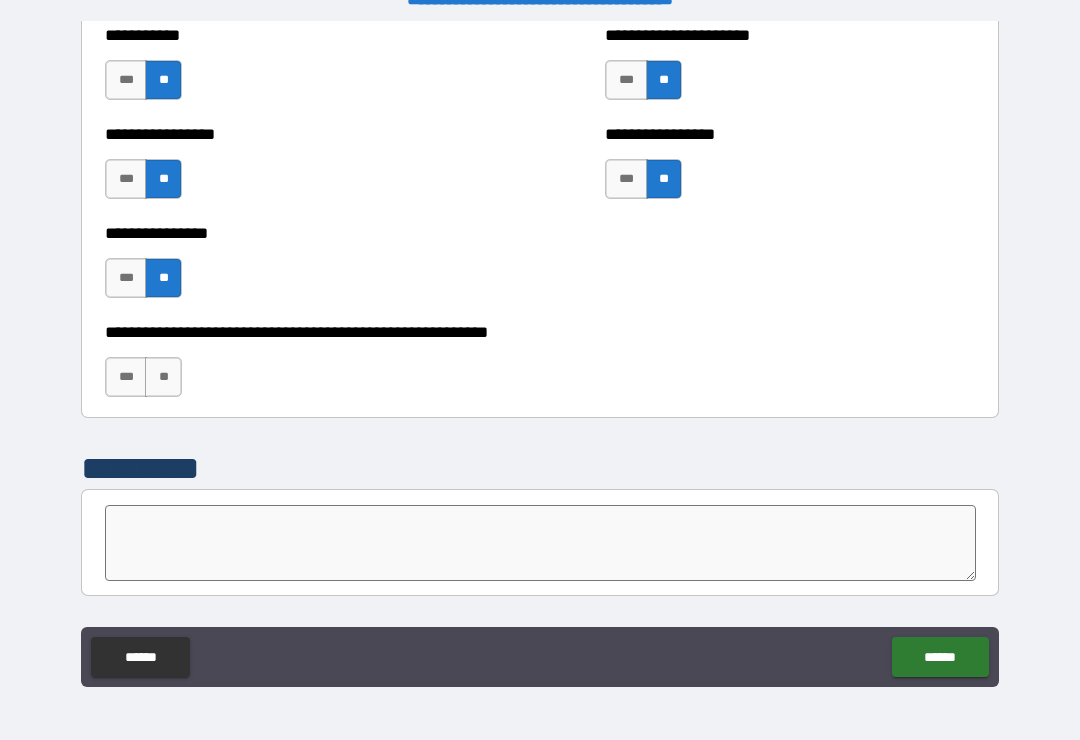 click on "**" at bounding box center [163, 377] 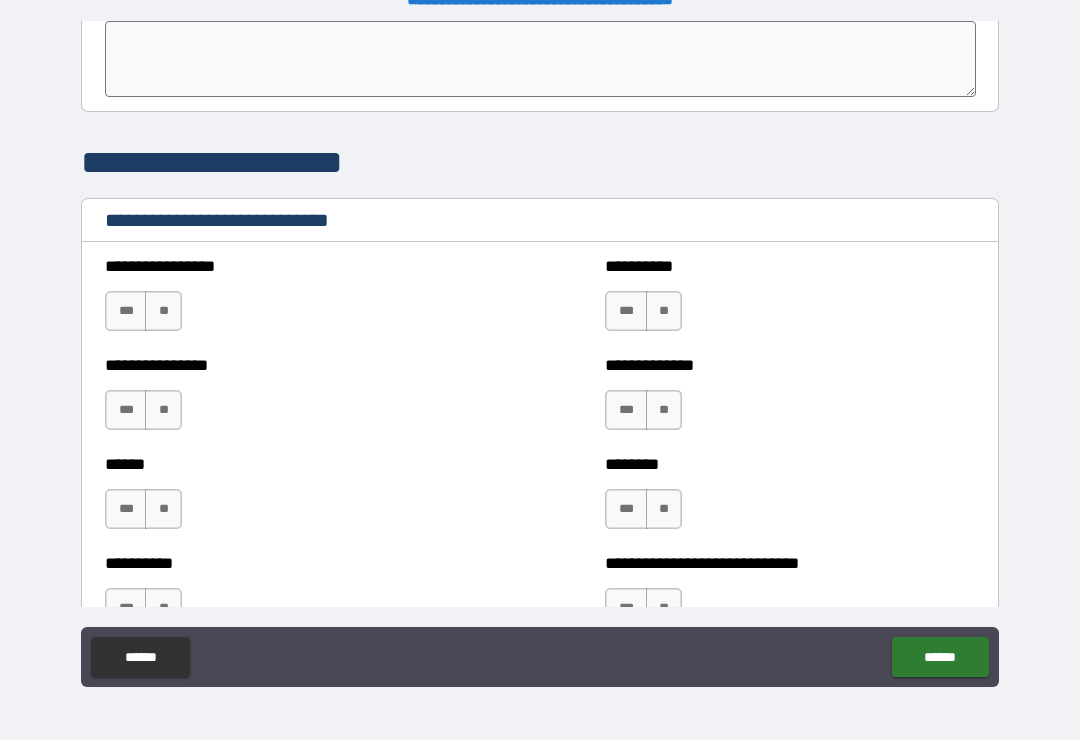 scroll, scrollTop: 6625, scrollLeft: 0, axis: vertical 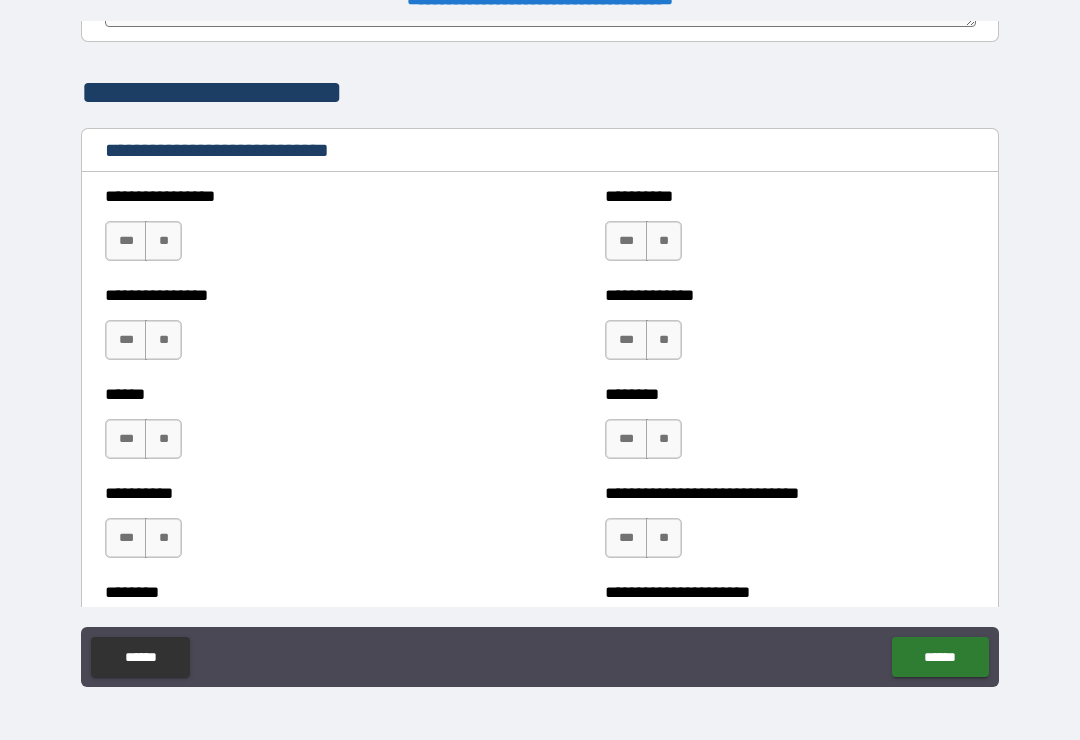 click on "**" at bounding box center [163, 241] 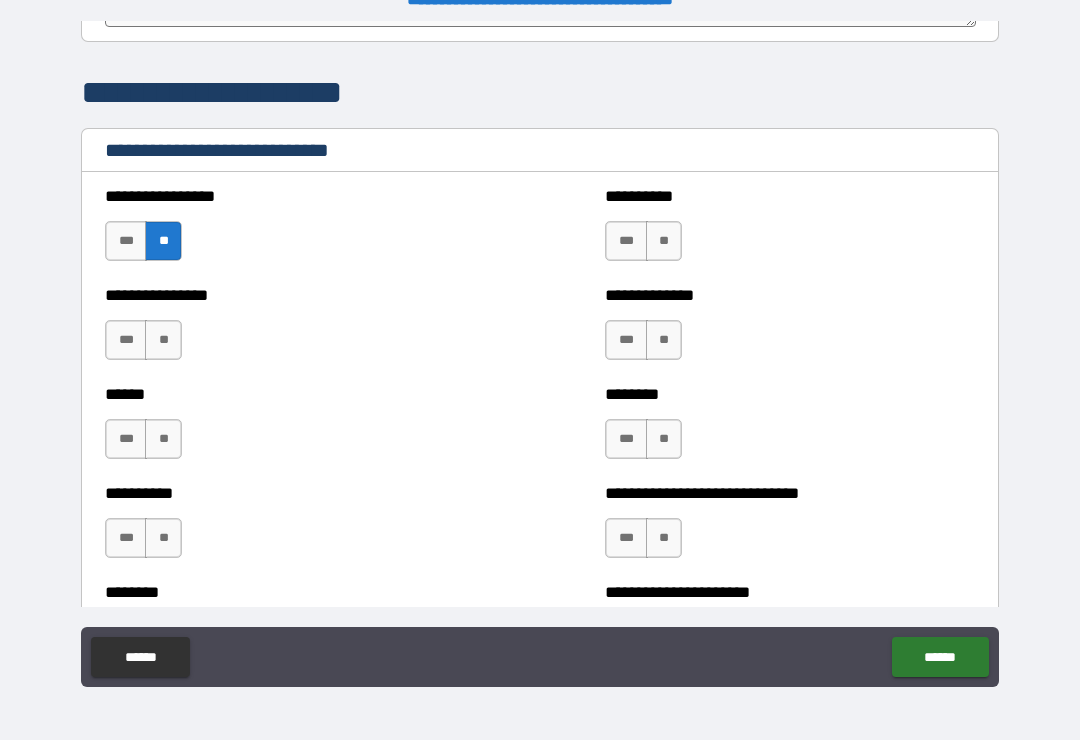 click on "**" at bounding box center (664, 241) 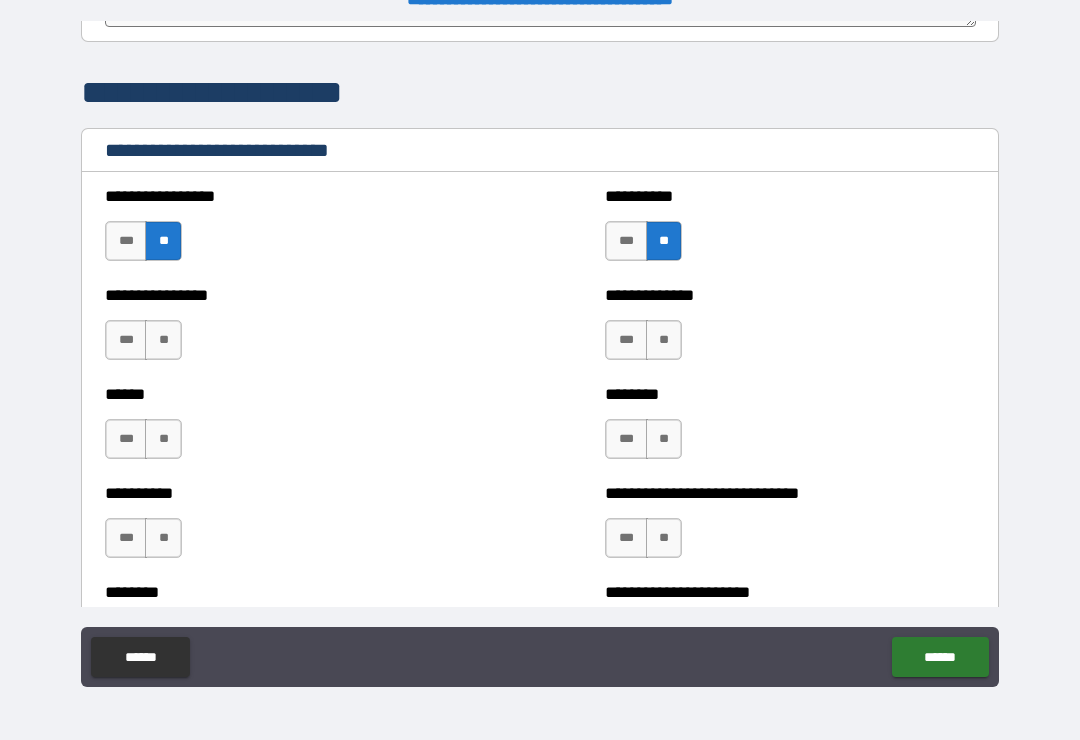 click on "**" at bounding box center [664, 340] 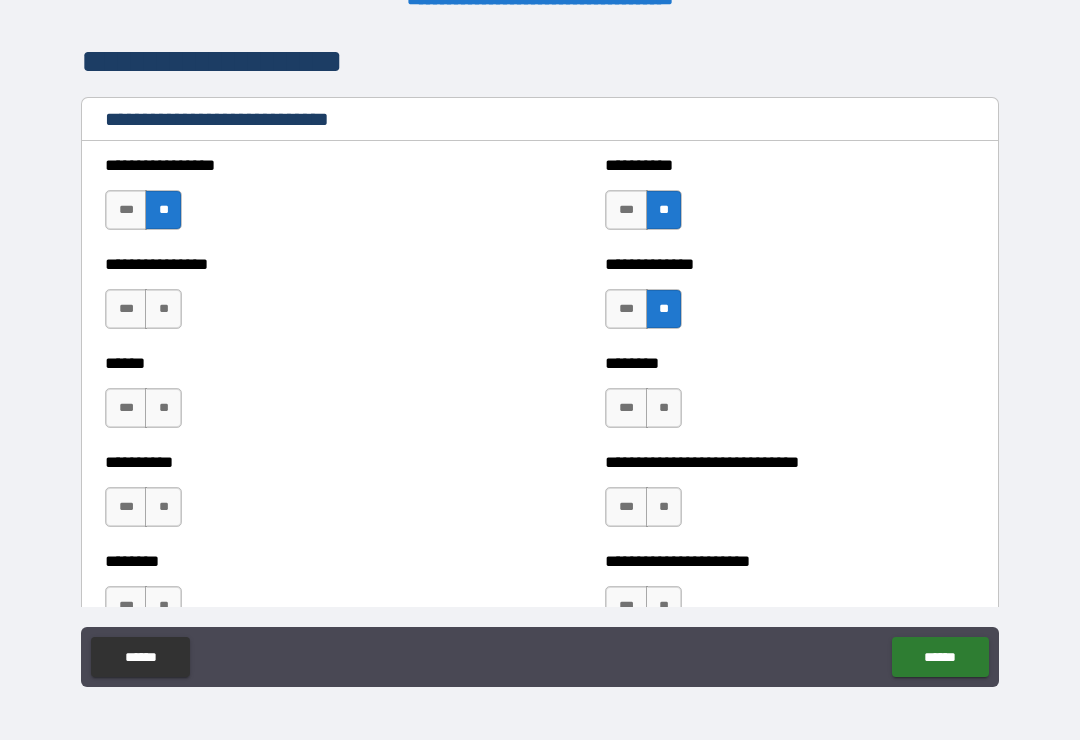 scroll, scrollTop: 6667, scrollLeft: 0, axis: vertical 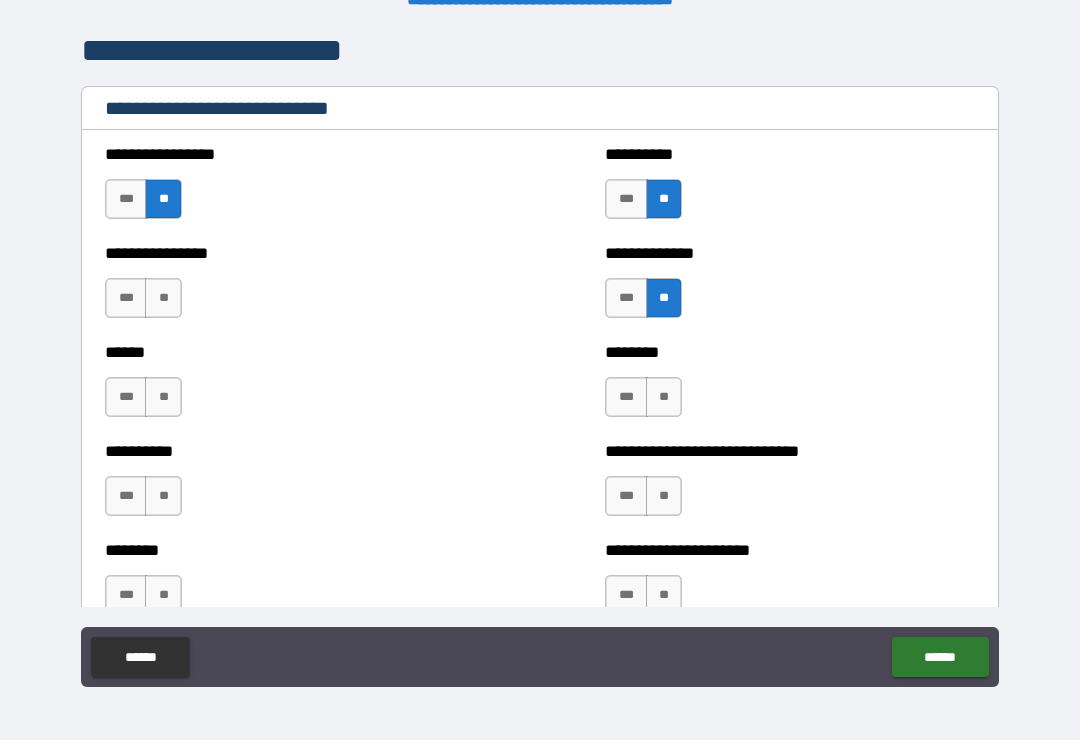 click on "**" at bounding box center (163, 298) 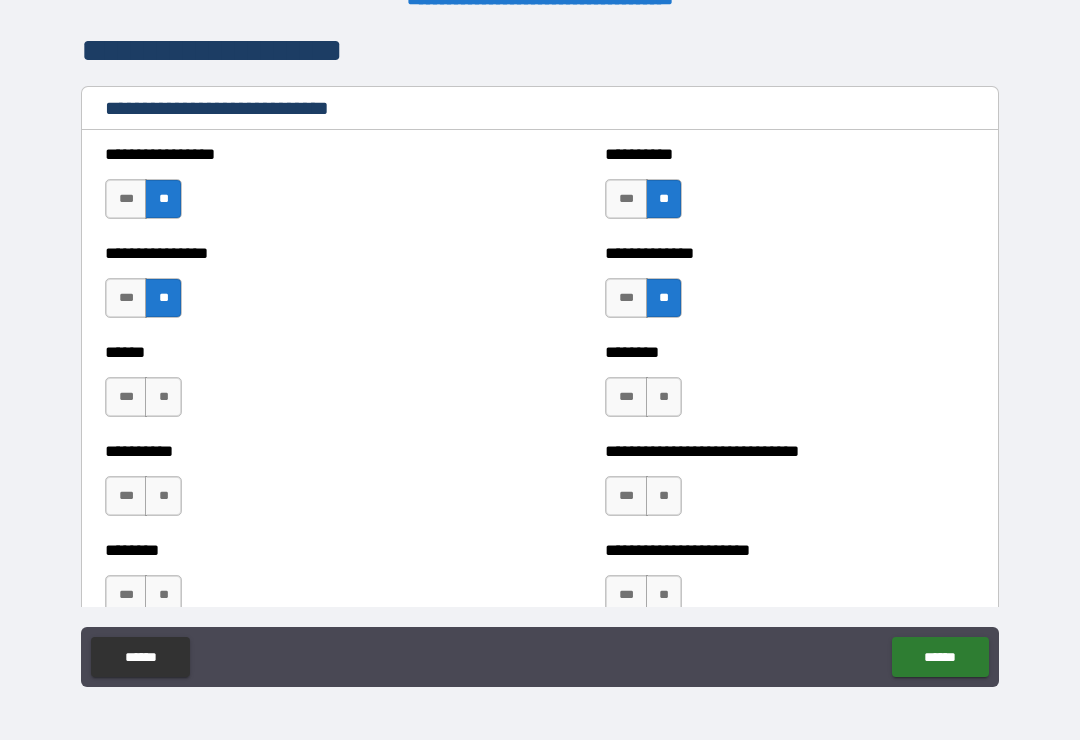 click on "**" at bounding box center [664, 397] 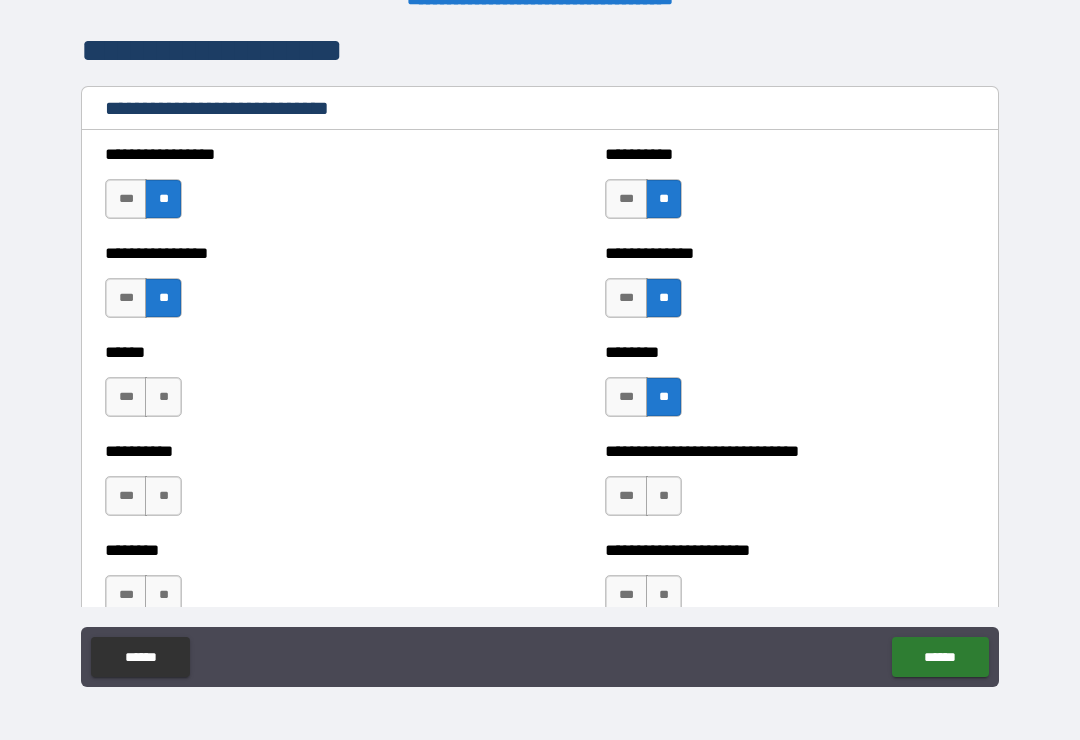 click on "**" at bounding box center (163, 397) 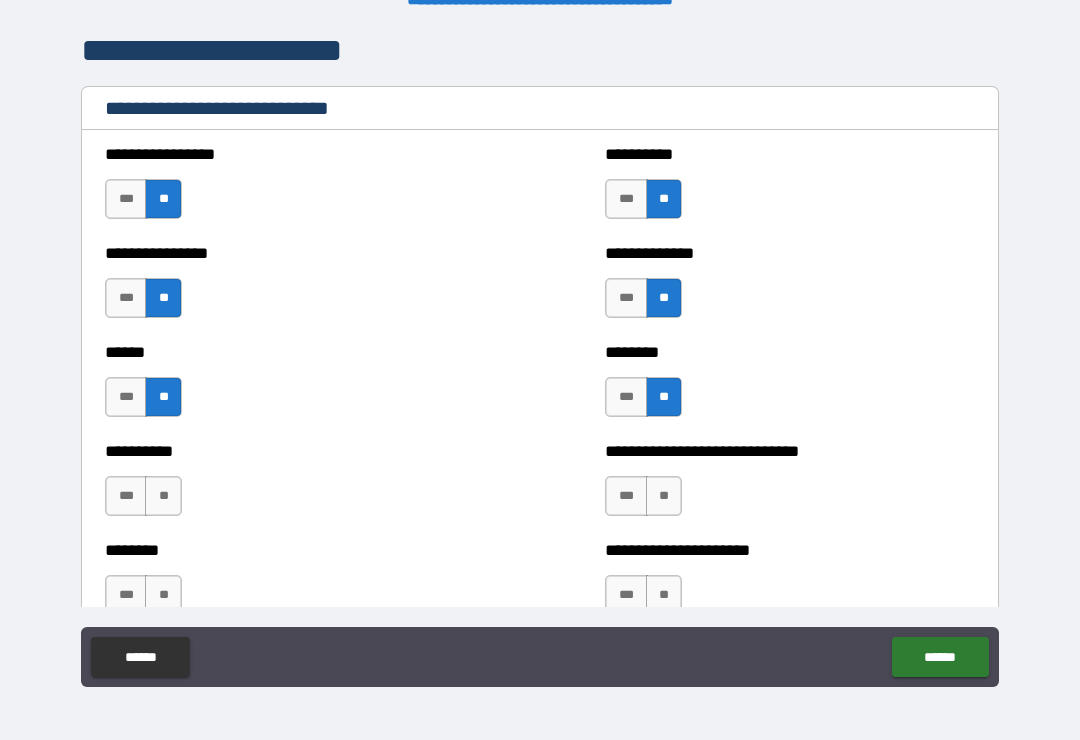 click on "**" at bounding box center (664, 496) 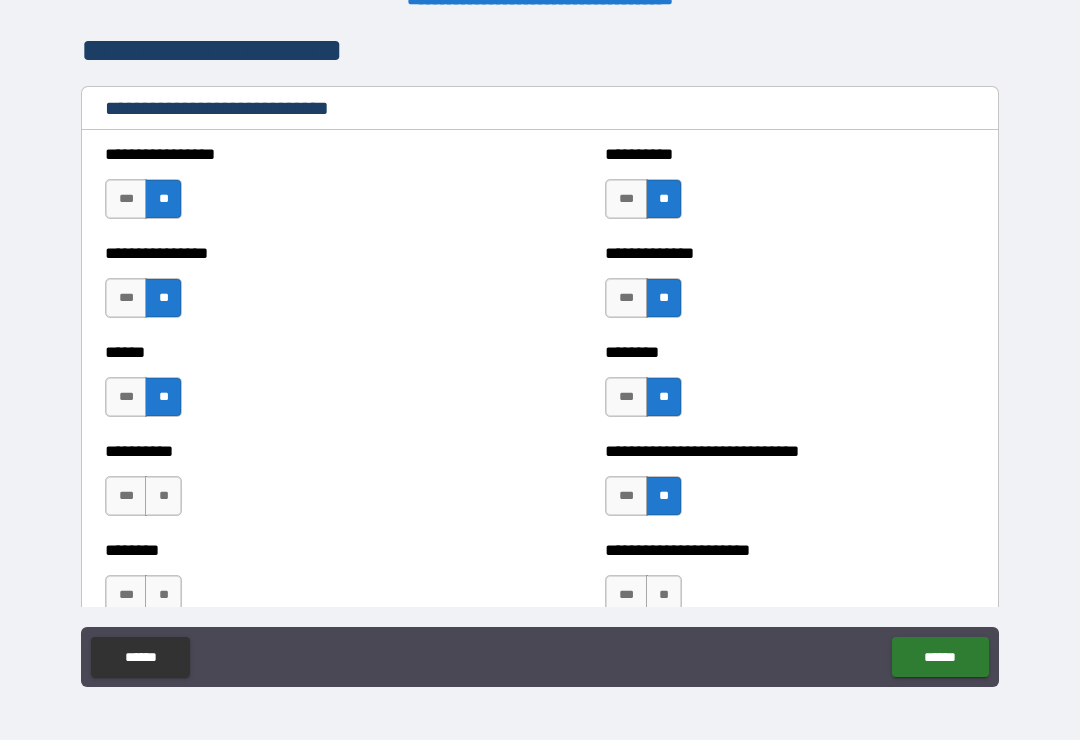 click on "**" at bounding box center (163, 496) 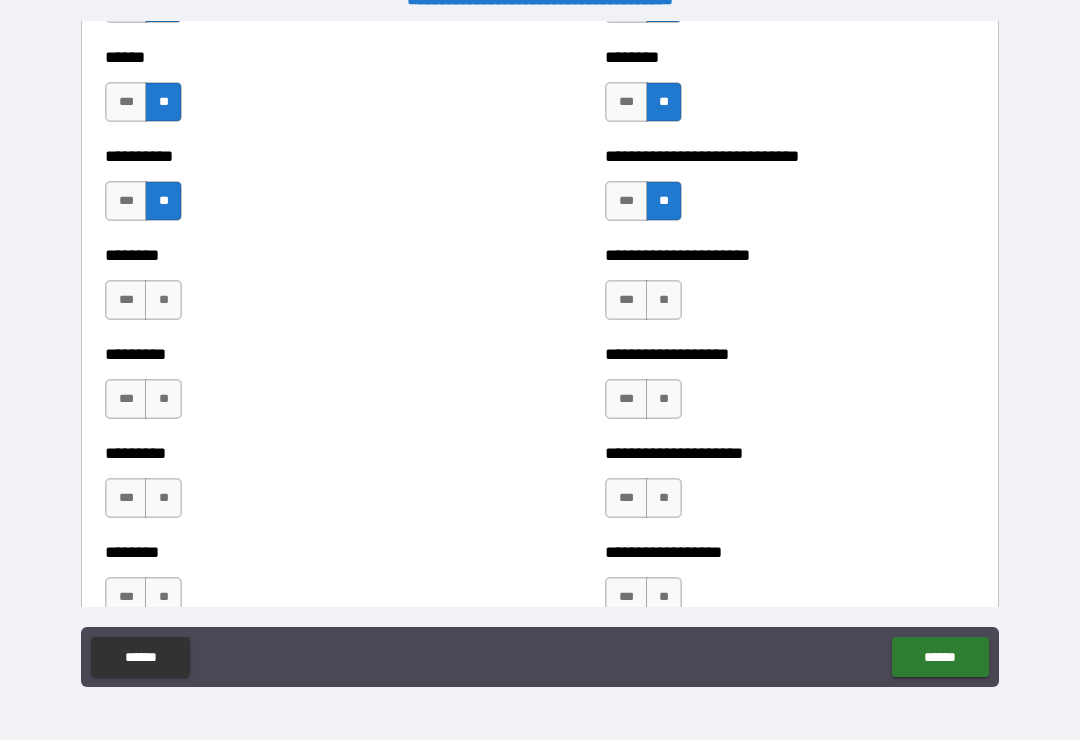 scroll, scrollTop: 6961, scrollLeft: 0, axis: vertical 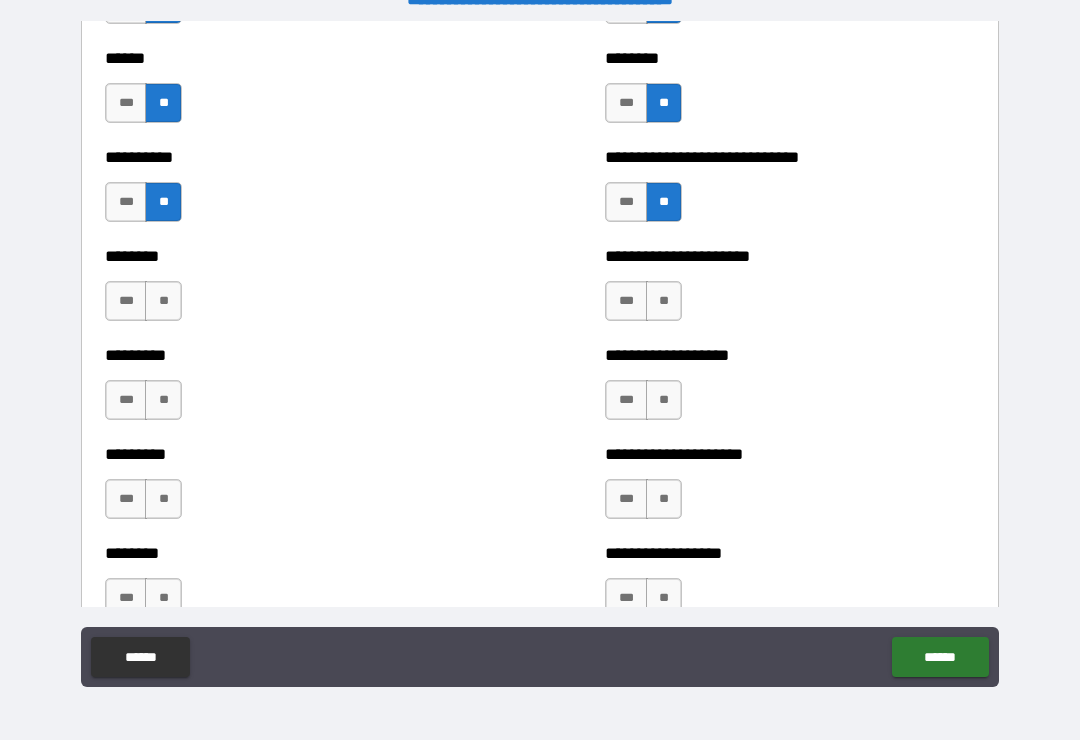 click on "**" at bounding box center (664, 301) 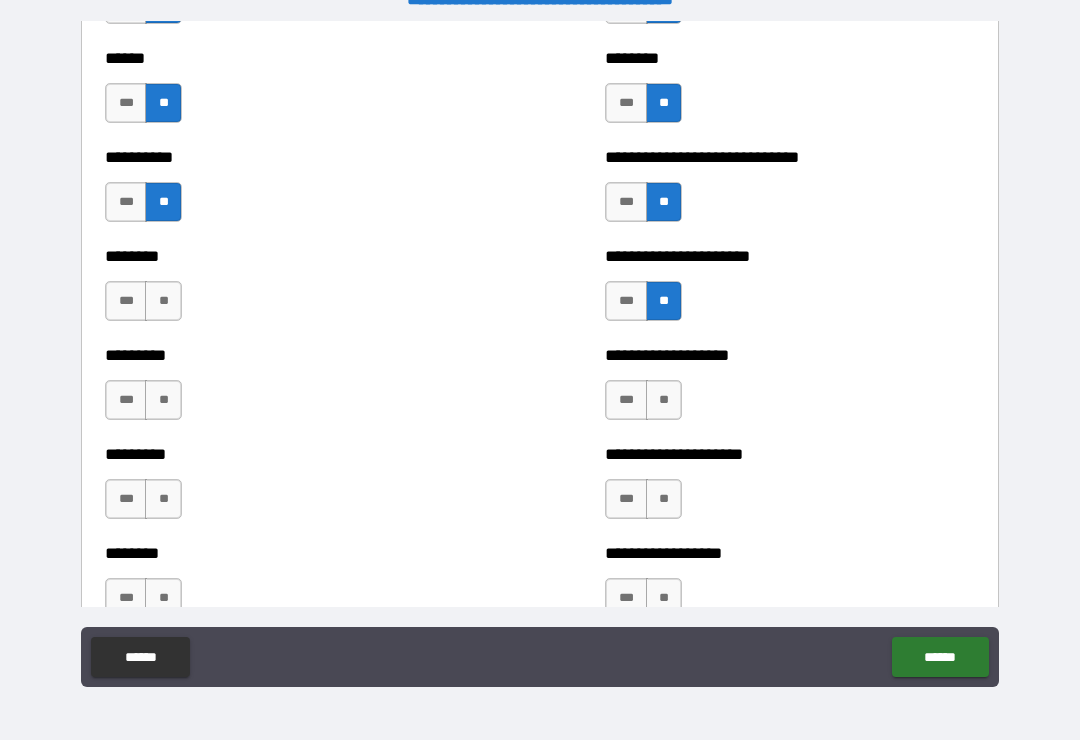 click on "**" at bounding box center (163, 301) 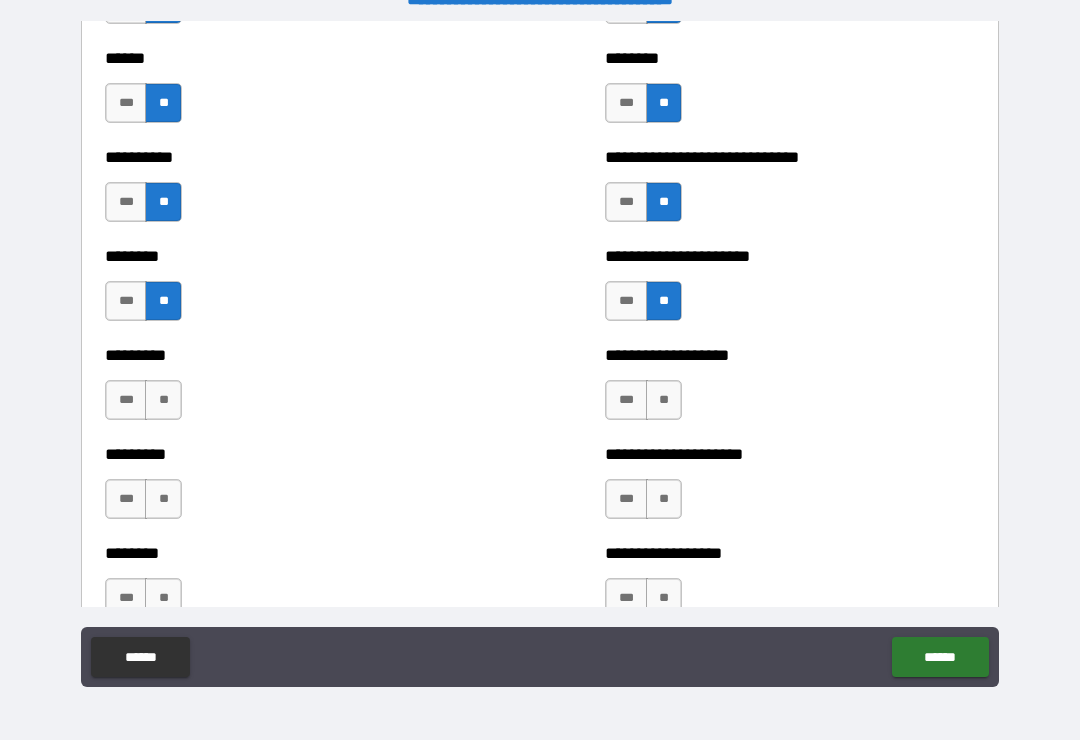 click on "**" at bounding box center [664, 400] 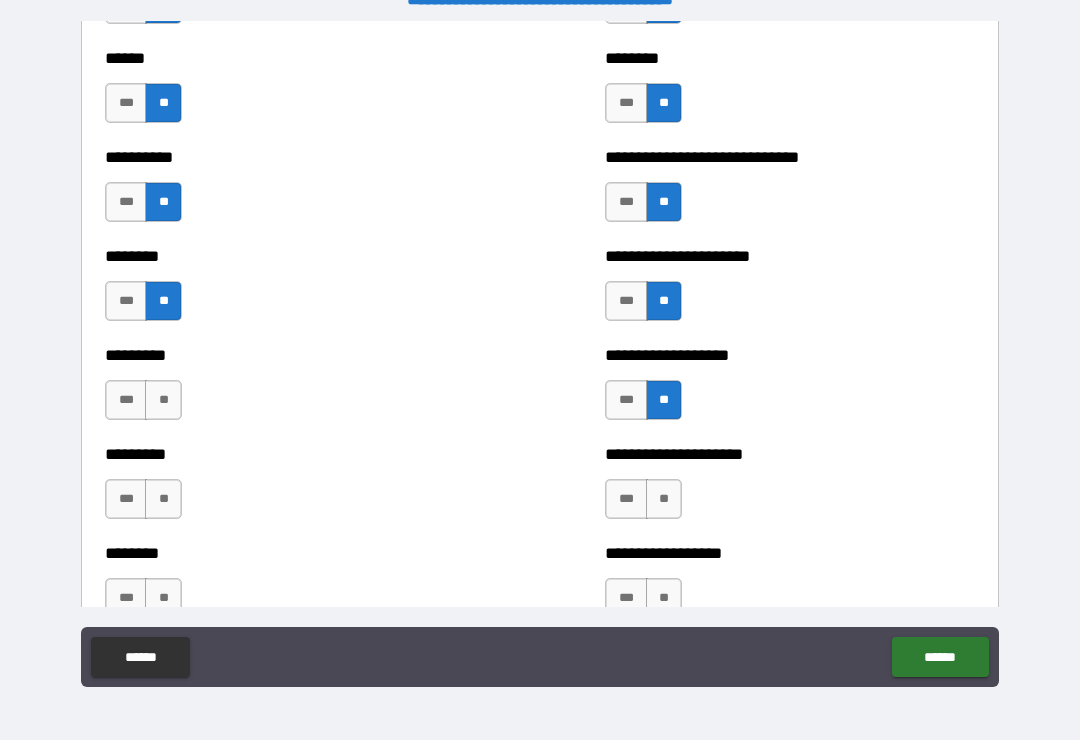click on "**" at bounding box center (163, 400) 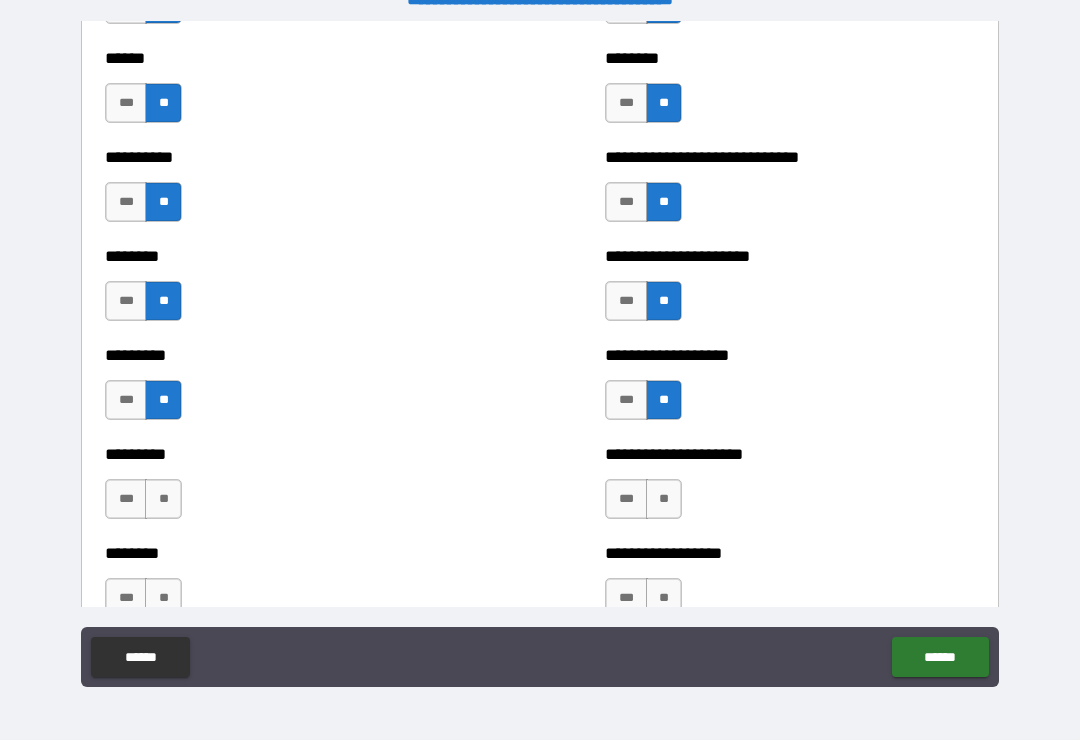 click on "**" at bounding box center [664, 499] 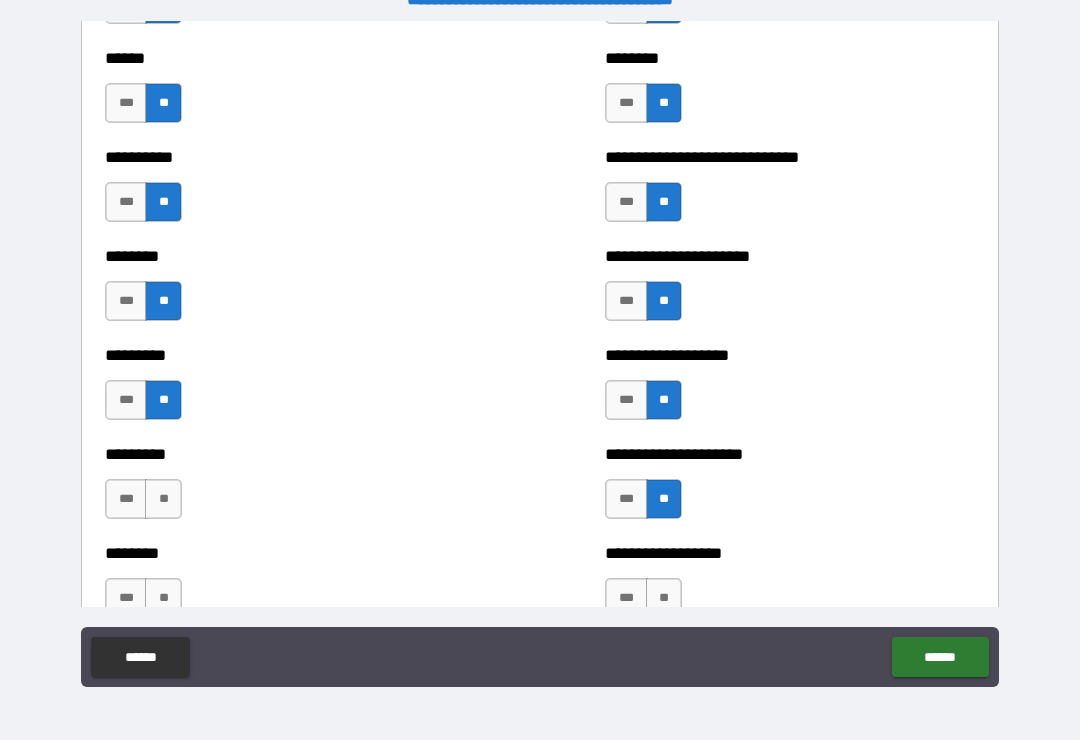 click on "**" at bounding box center [163, 499] 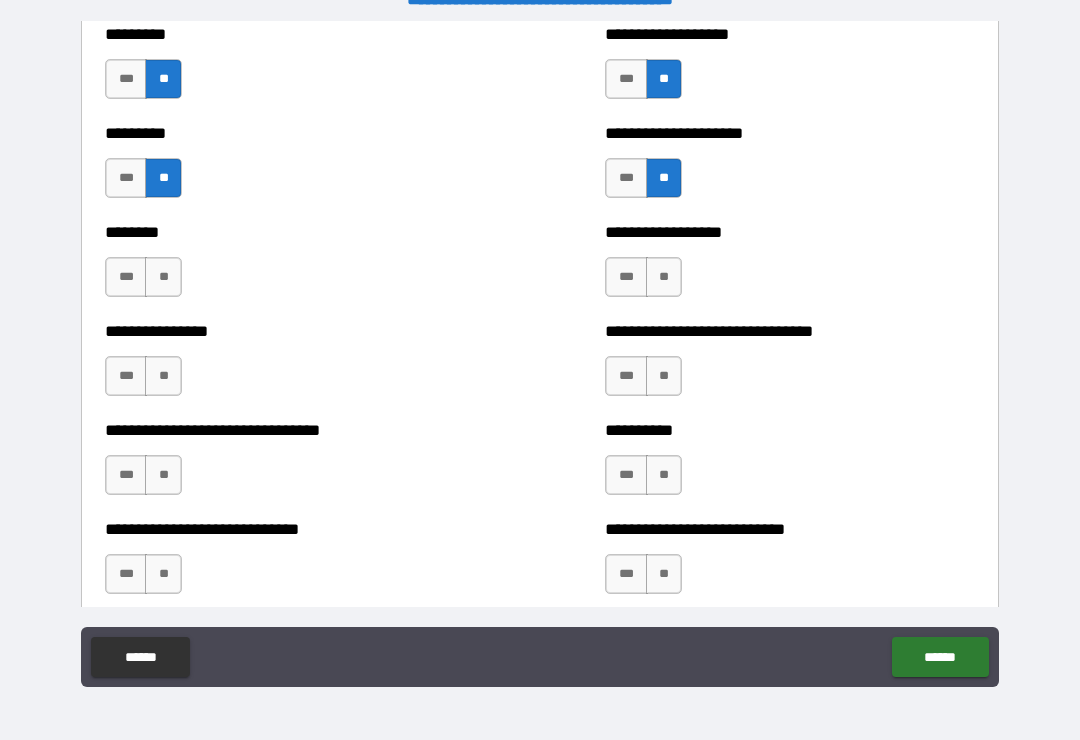 scroll, scrollTop: 7283, scrollLeft: 0, axis: vertical 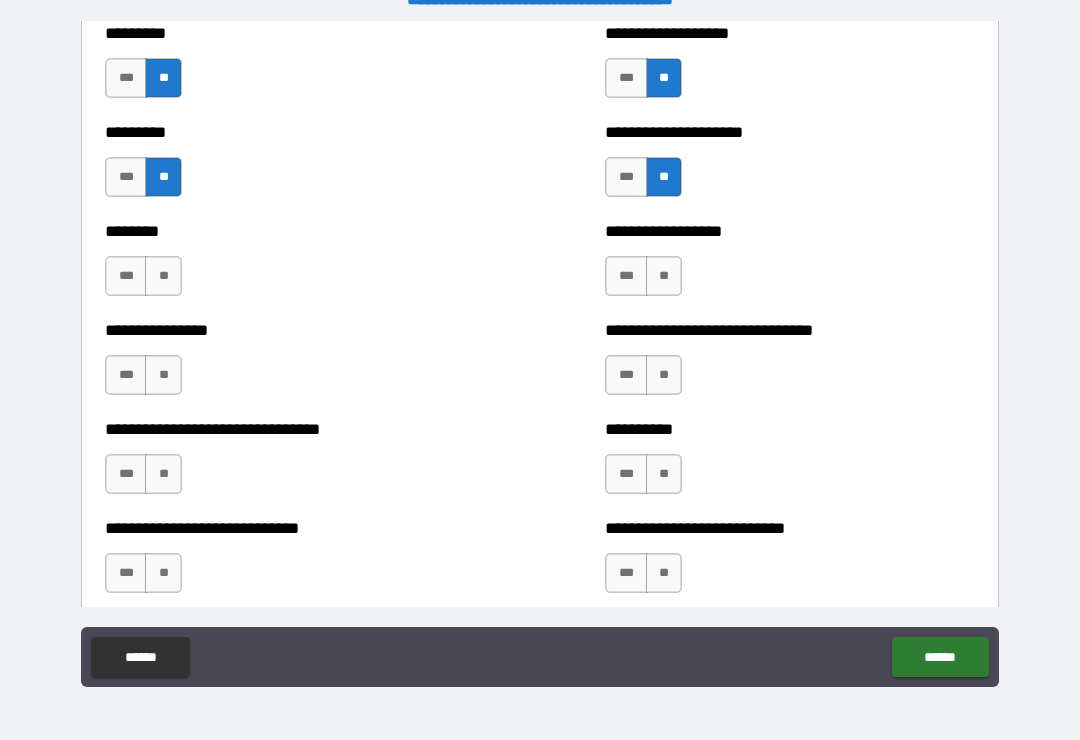 click on "**" at bounding box center [664, 276] 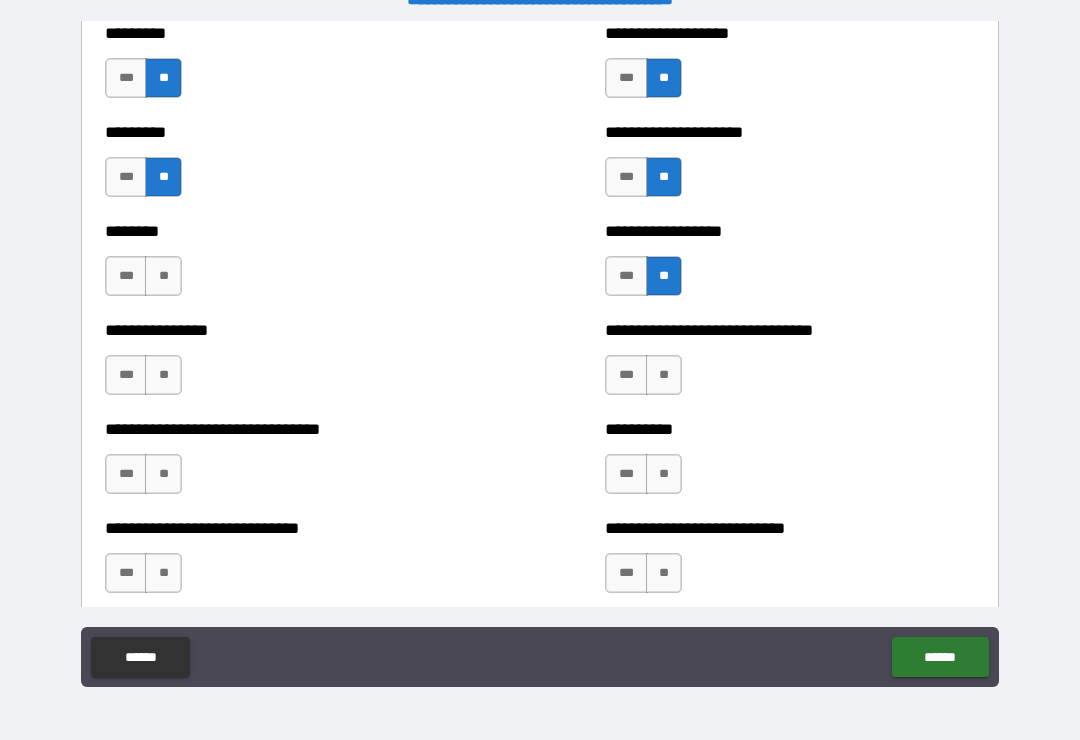 click on "**" at bounding box center (163, 276) 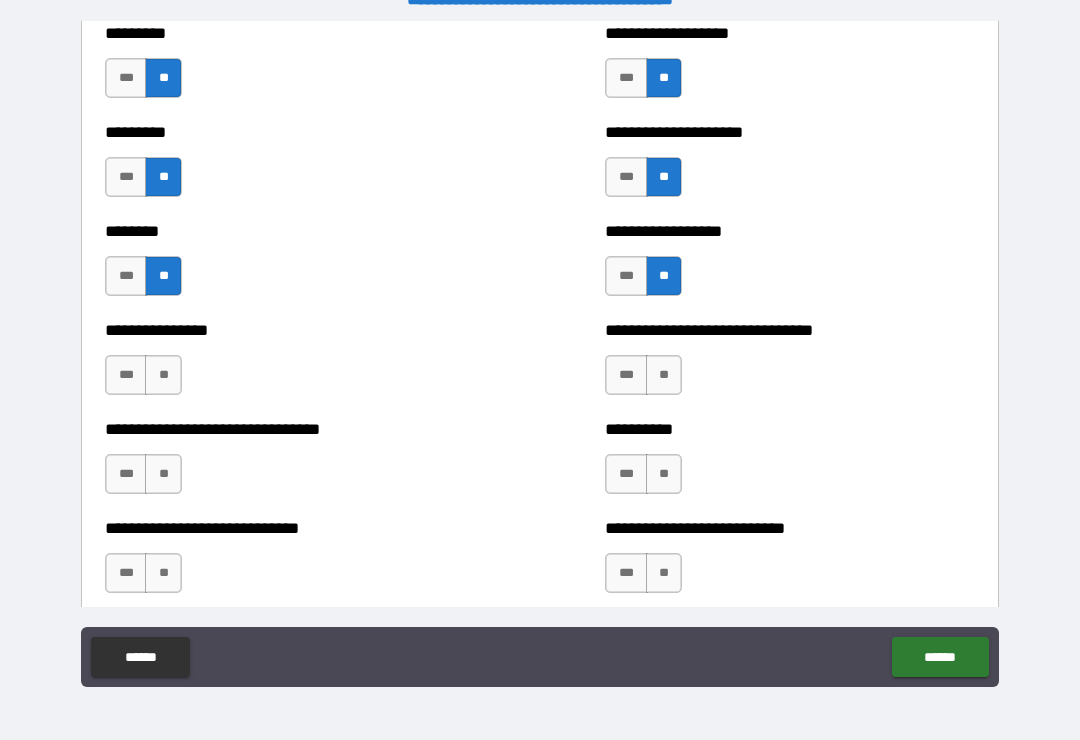 click on "**" at bounding box center [664, 375] 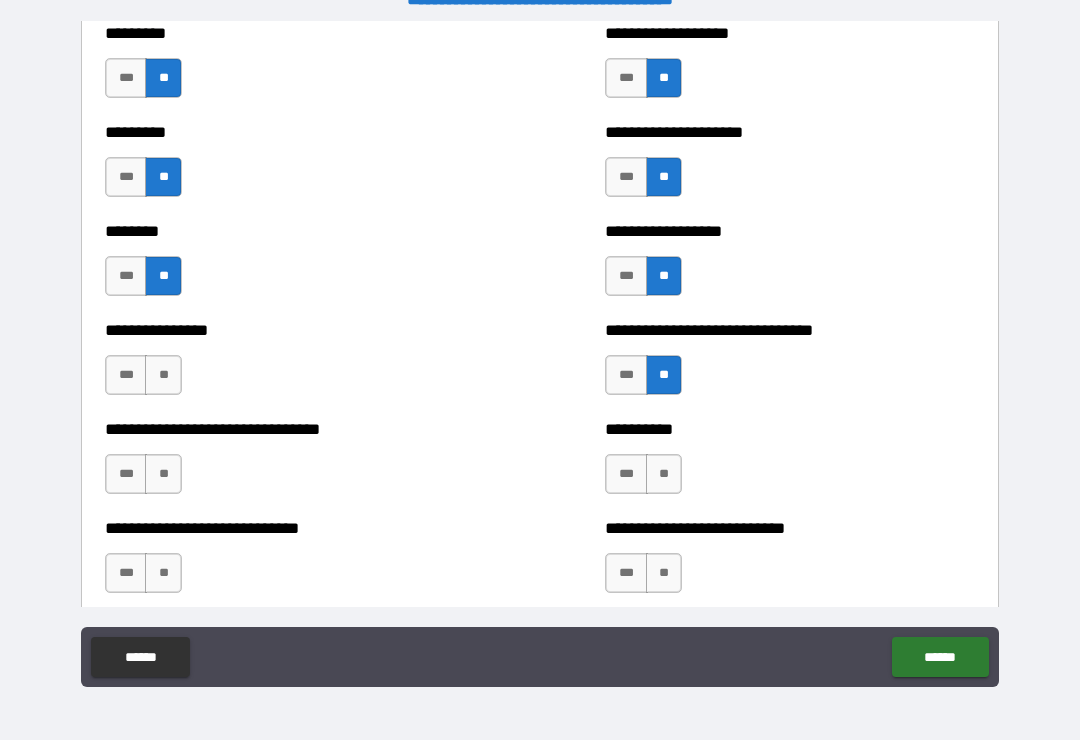 click on "**" at bounding box center [163, 375] 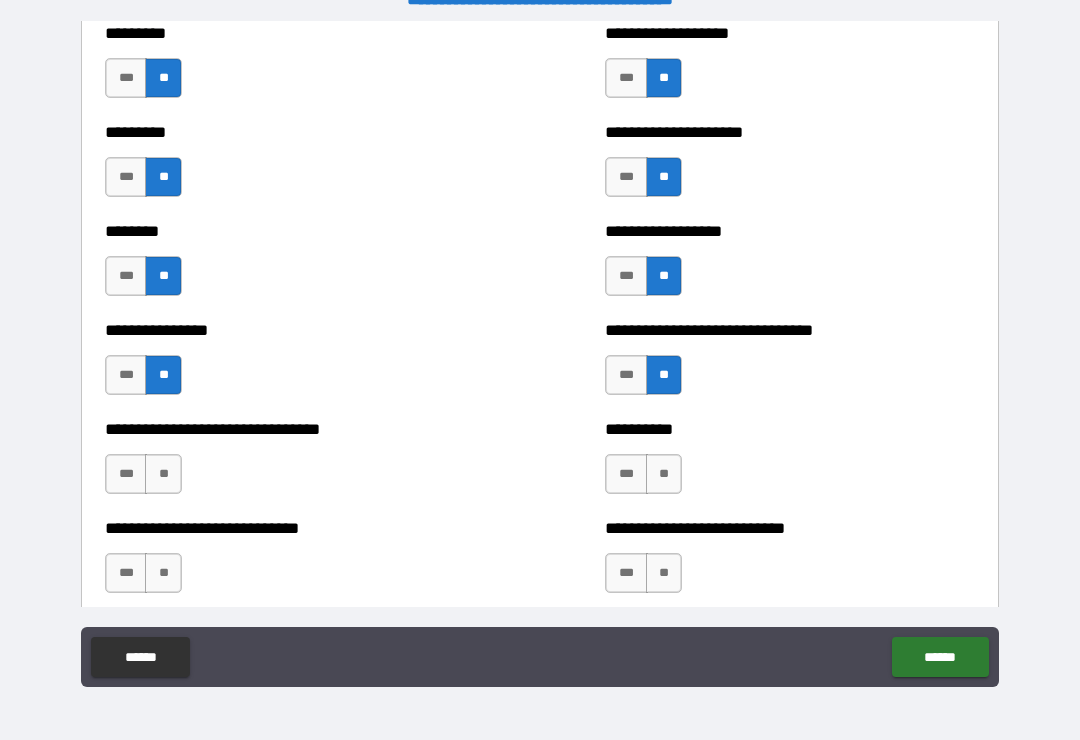 click on "**" at bounding box center (163, 474) 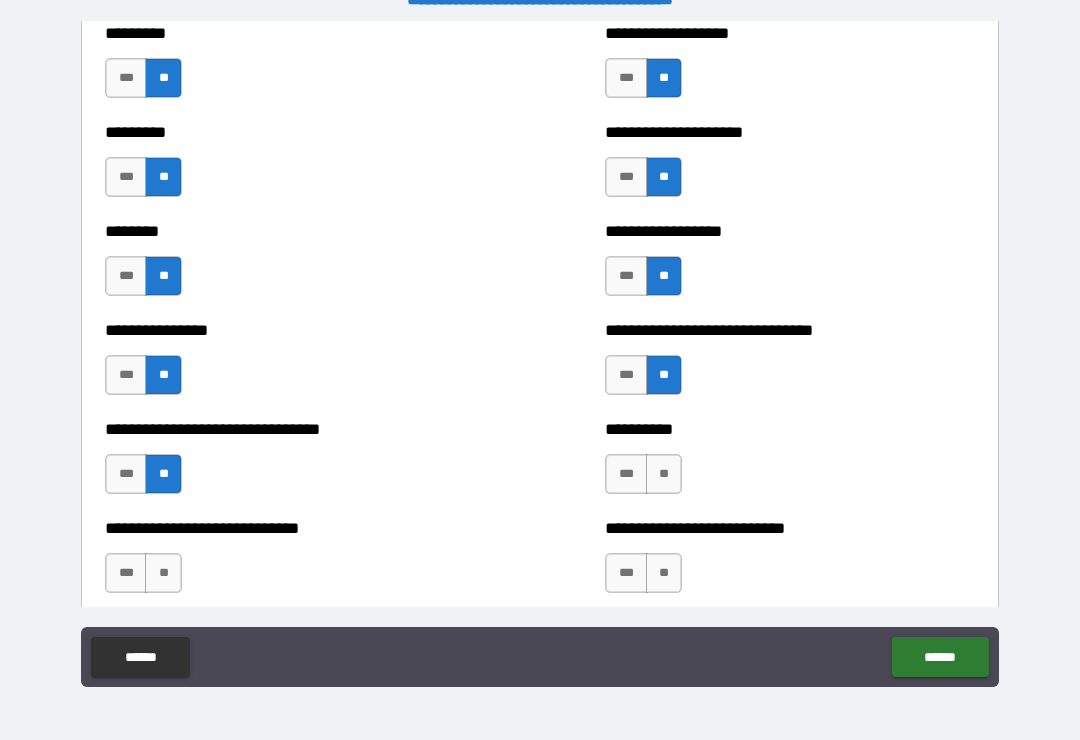click on "**" at bounding box center [664, 474] 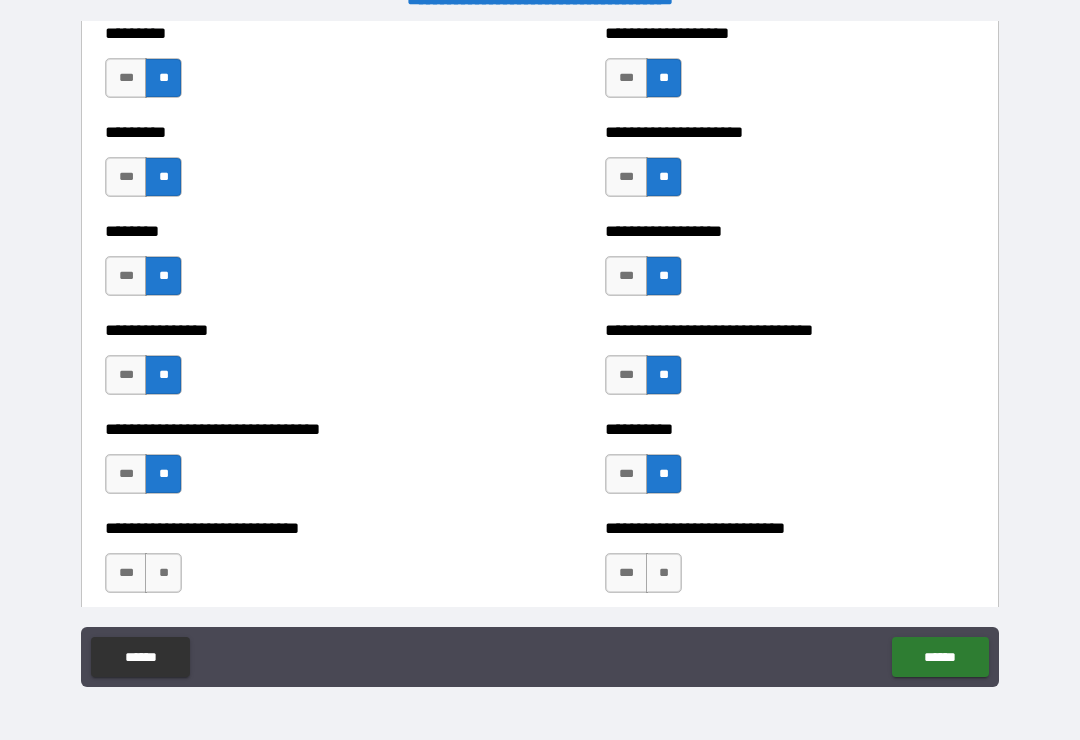 click on "**" at bounding box center (664, 573) 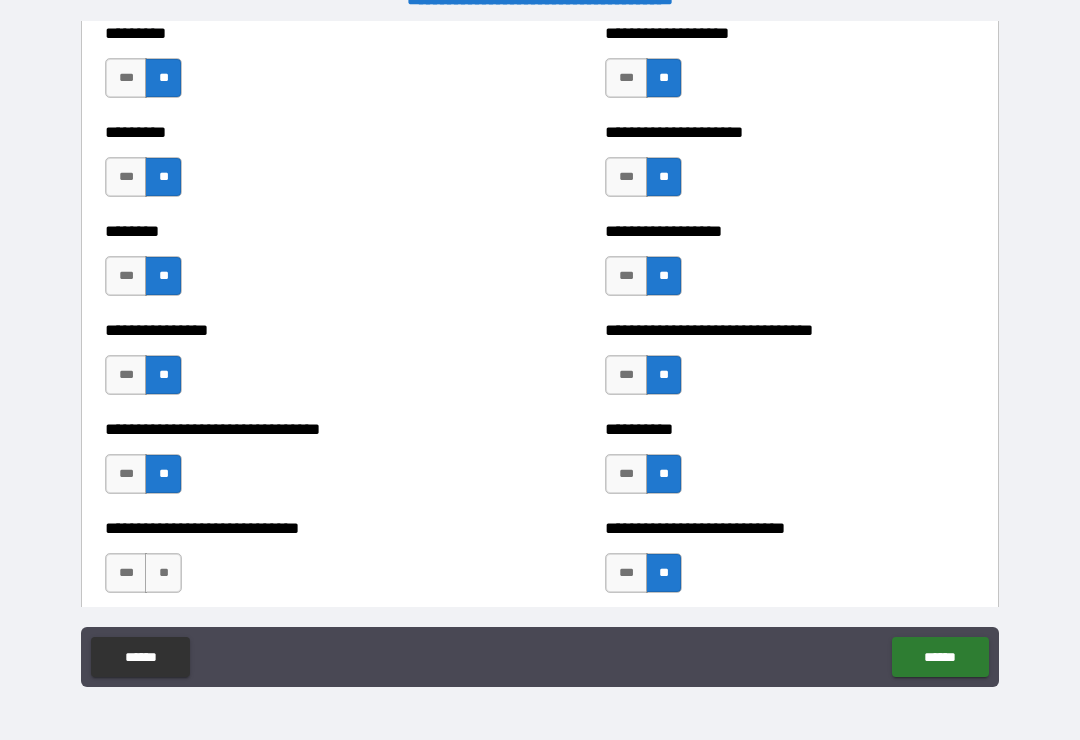 click on "**" at bounding box center (163, 573) 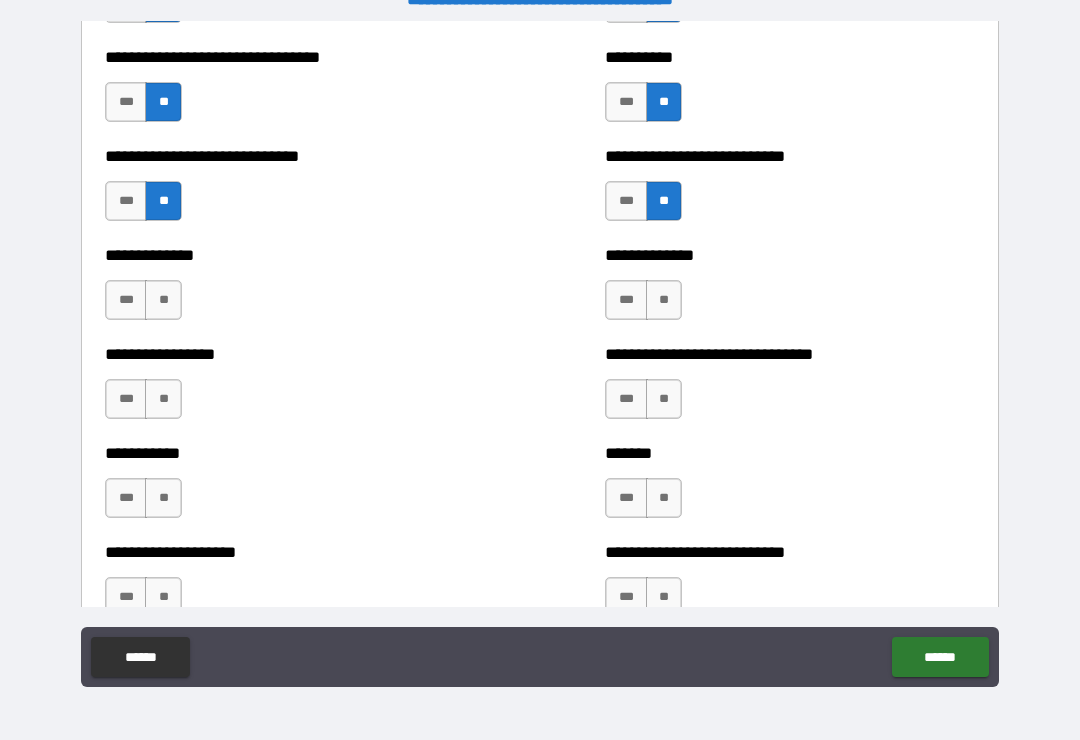 scroll, scrollTop: 7682, scrollLeft: 0, axis: vertical 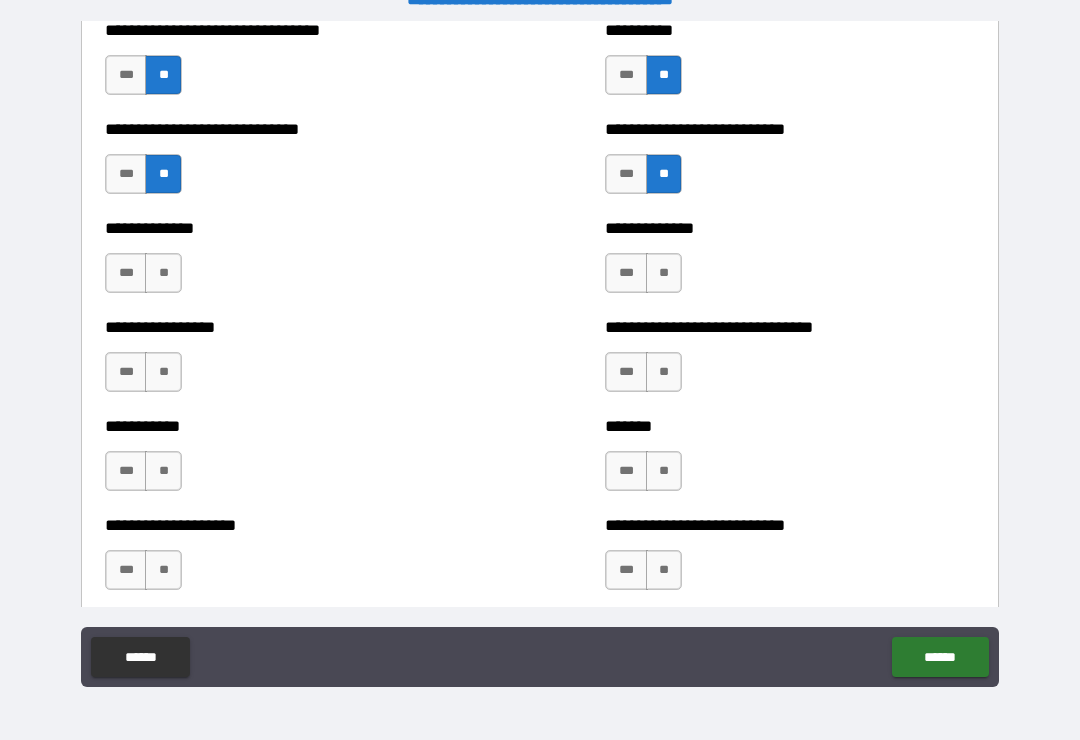 click on "**" at bounding box center (163, 273) 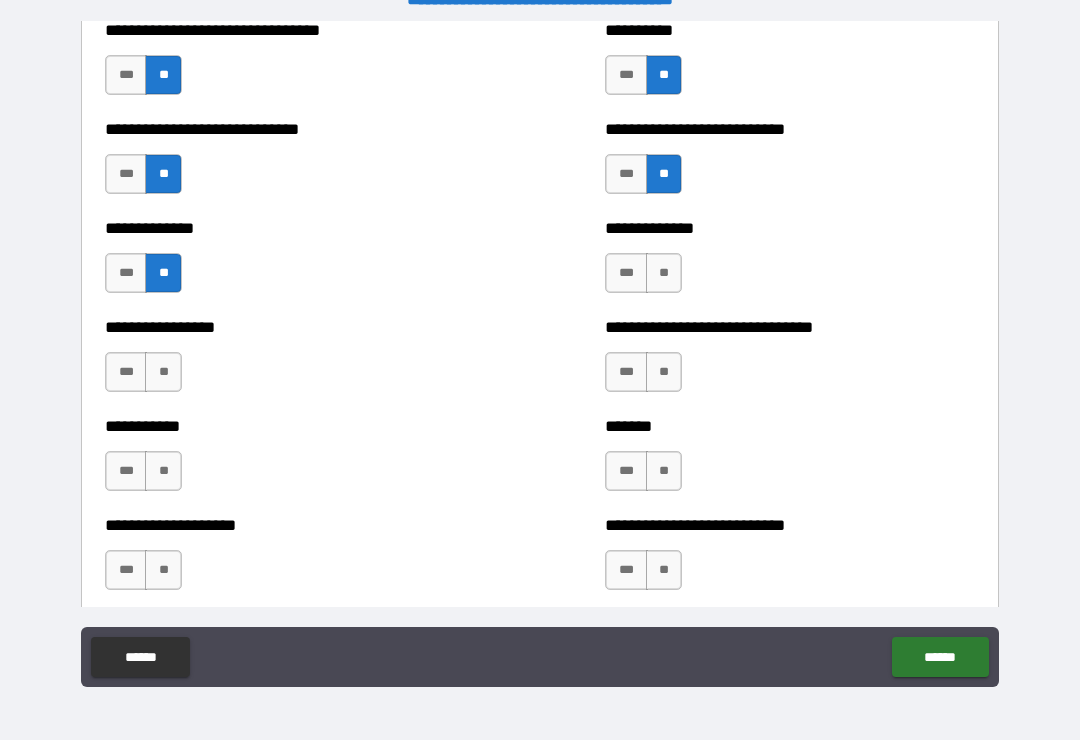 click on "**" at bounding box center (664, 273) 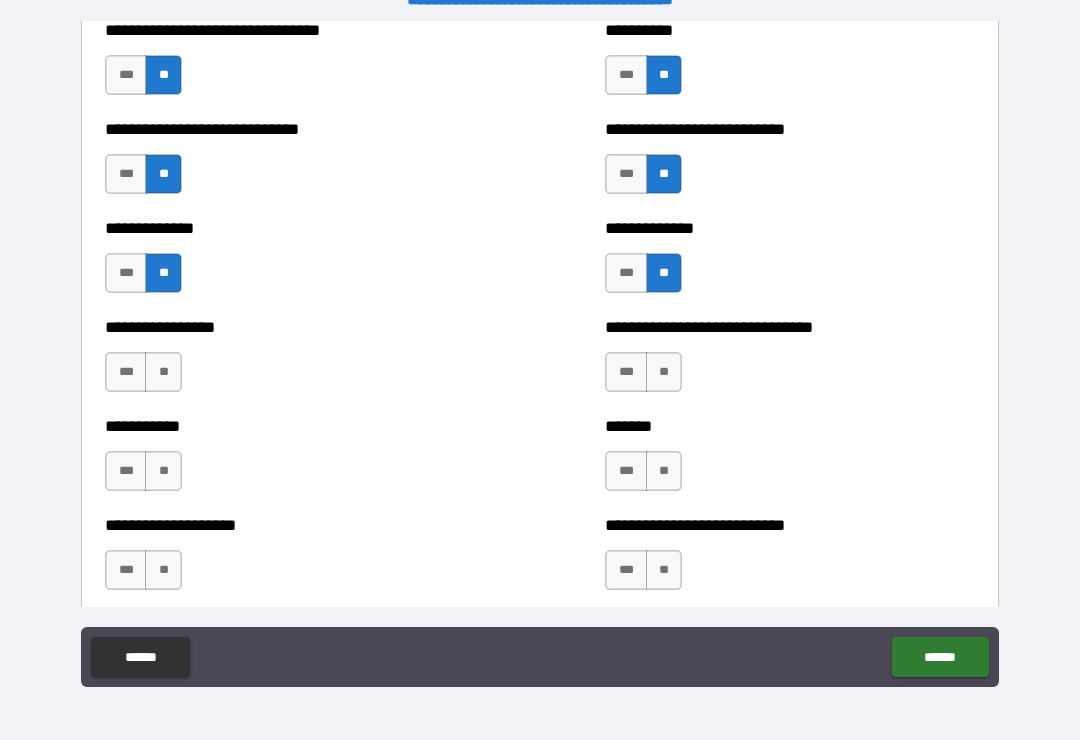 click on "**" at bounding box center [664, 372] 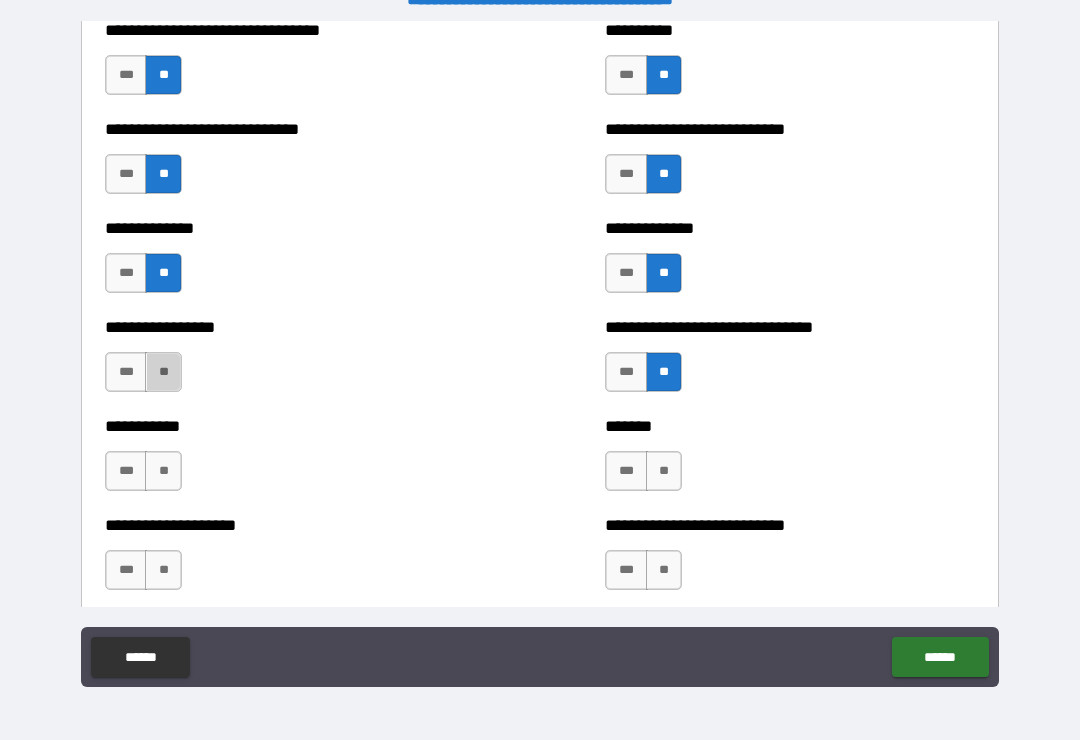 click on "**" at bounding box center (163, 372) 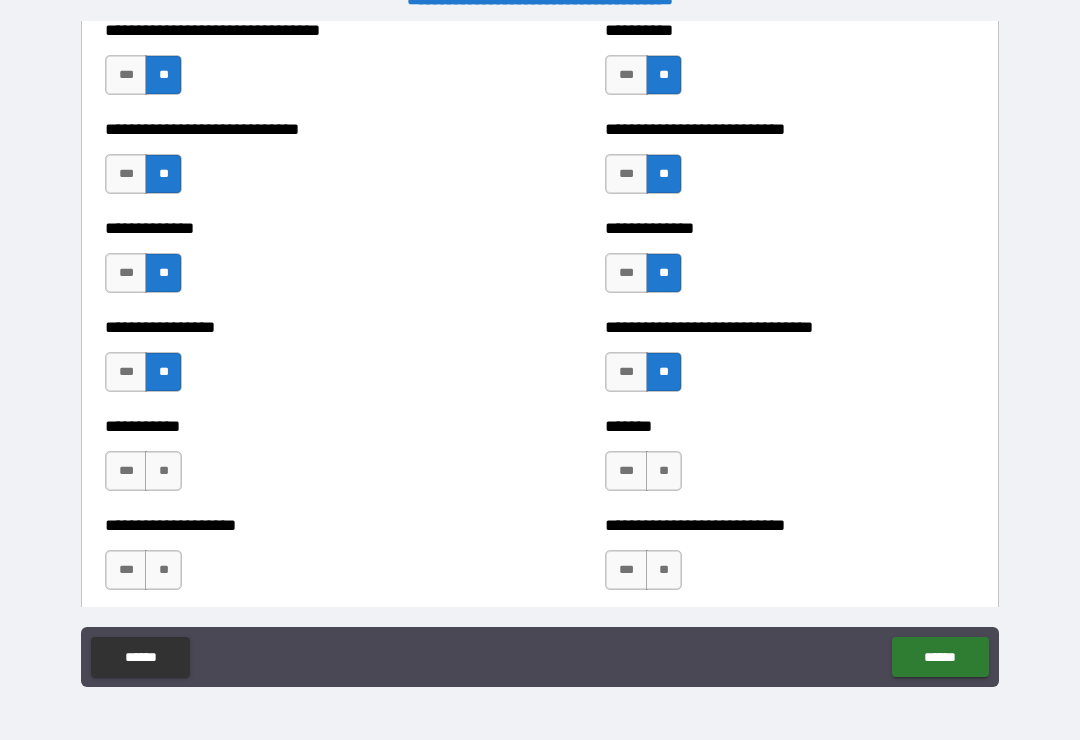 click on "**" at bounding box center (664, 471) 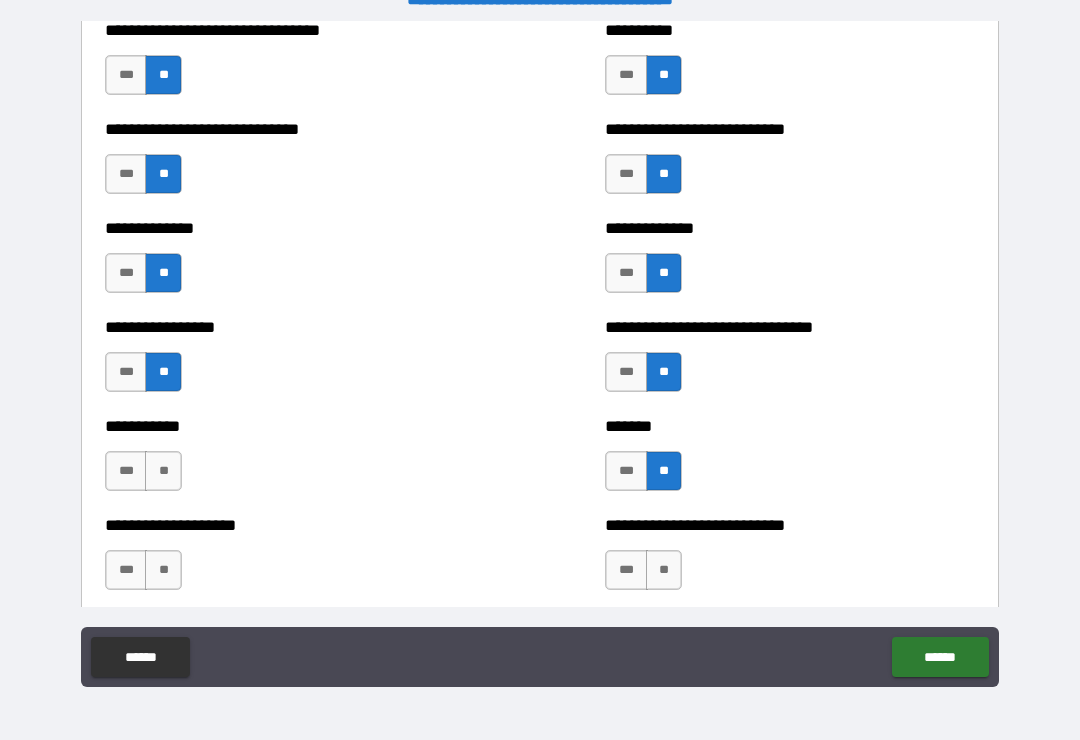 click on "**" at bounding box center [163, 471] 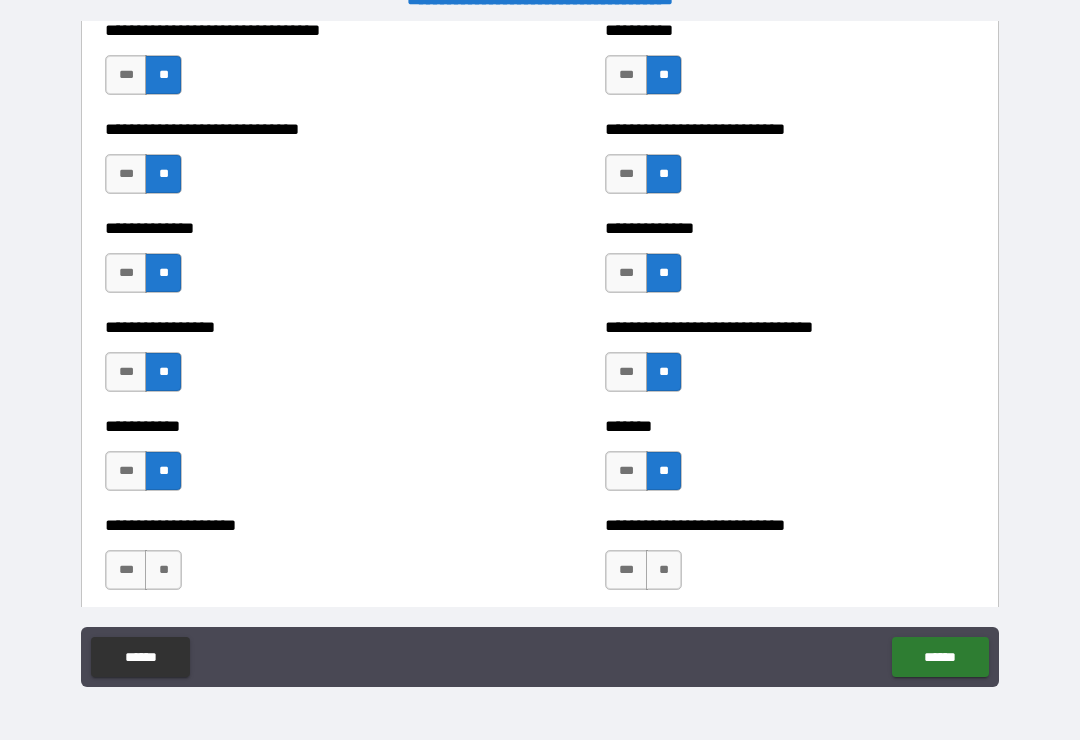 click on "**" at bounding box center [664, 570] 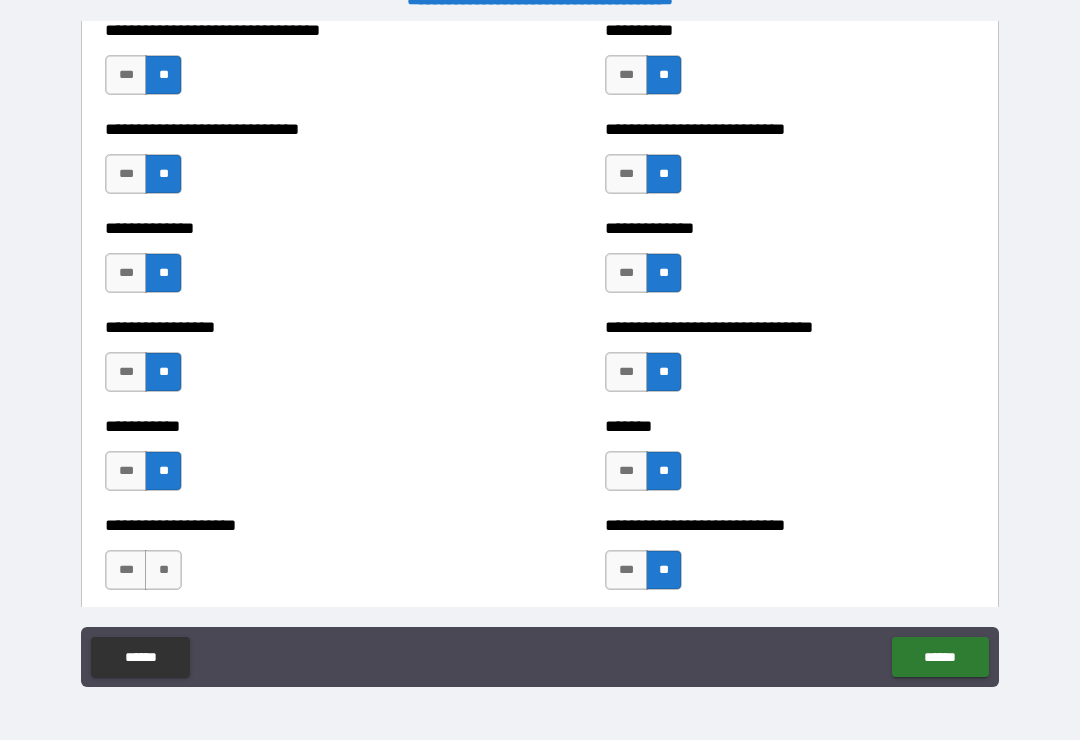 click on "**" at bounding box center (163, 570) 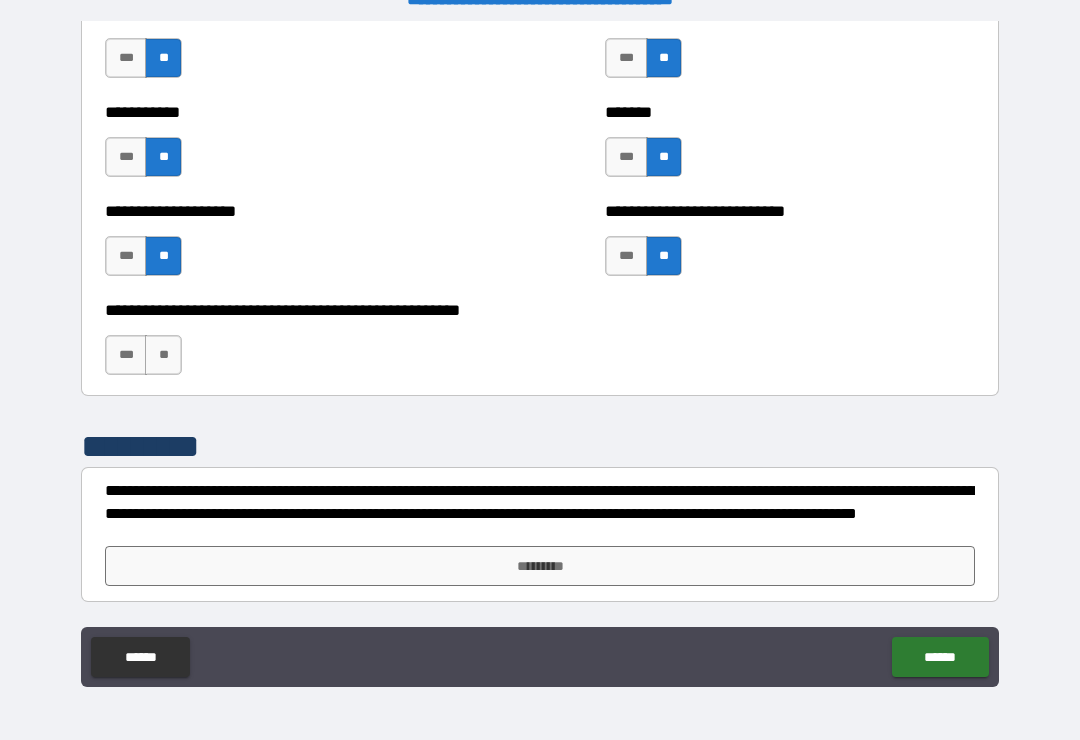 scroll, scrollTop: 7996, scrollLeft: 0, axis: vertical 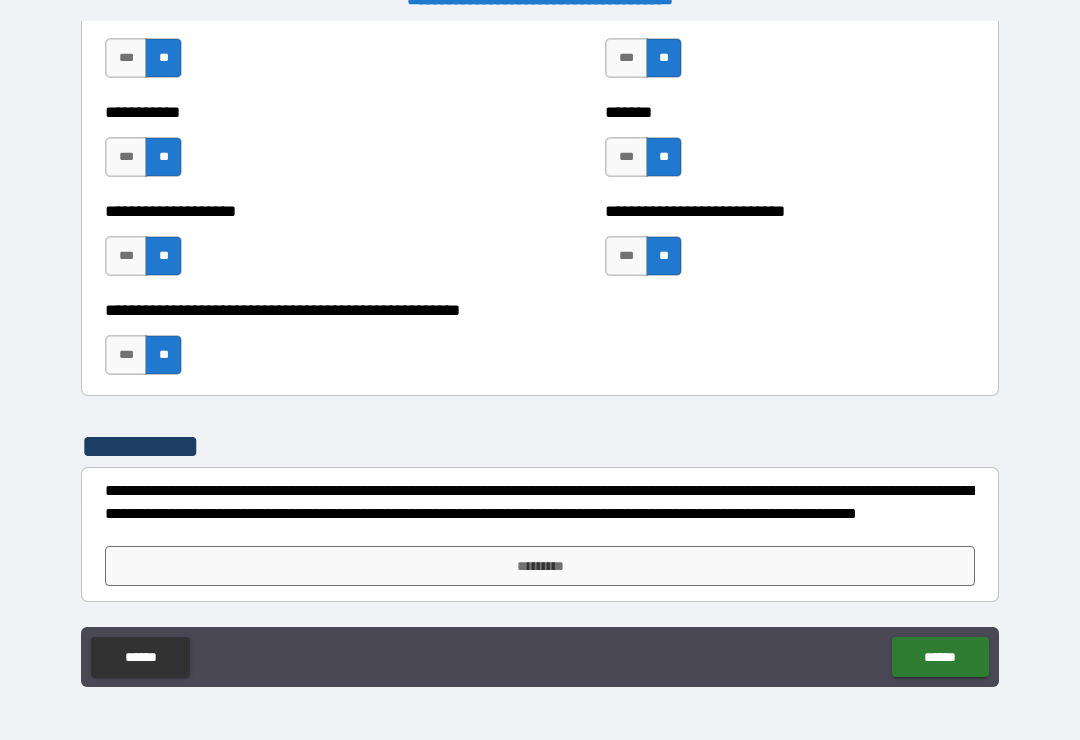 click on "*********" at bounding box center [540, 566] 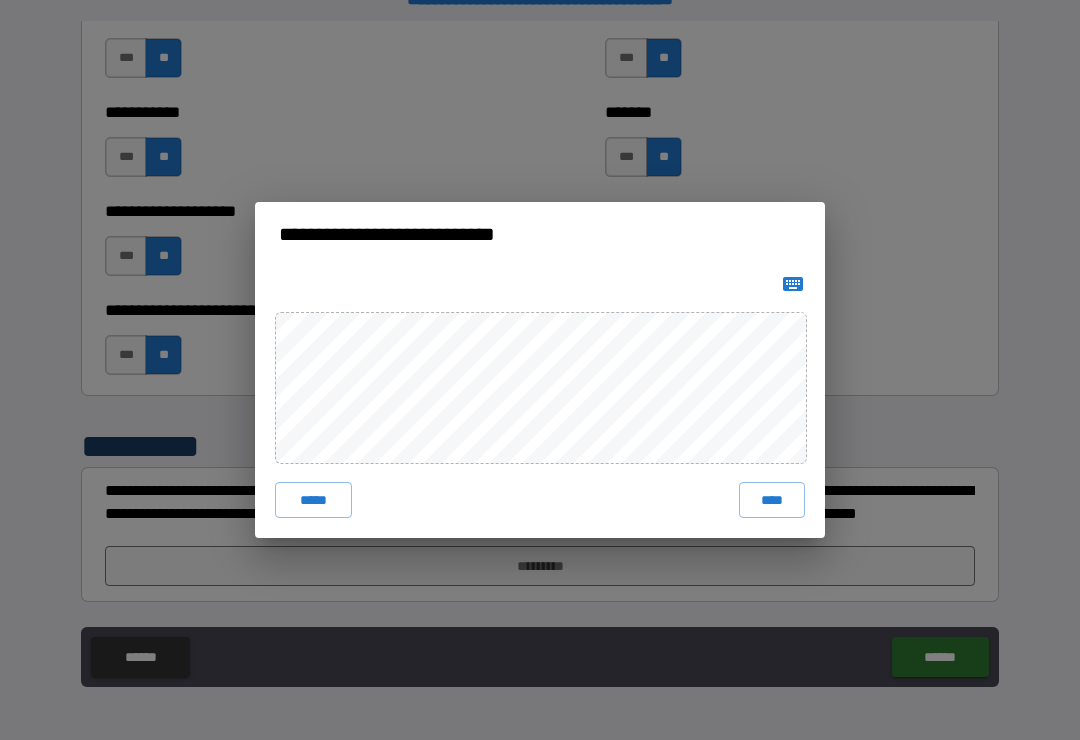 click on "****" at bounding box center (772, 500) 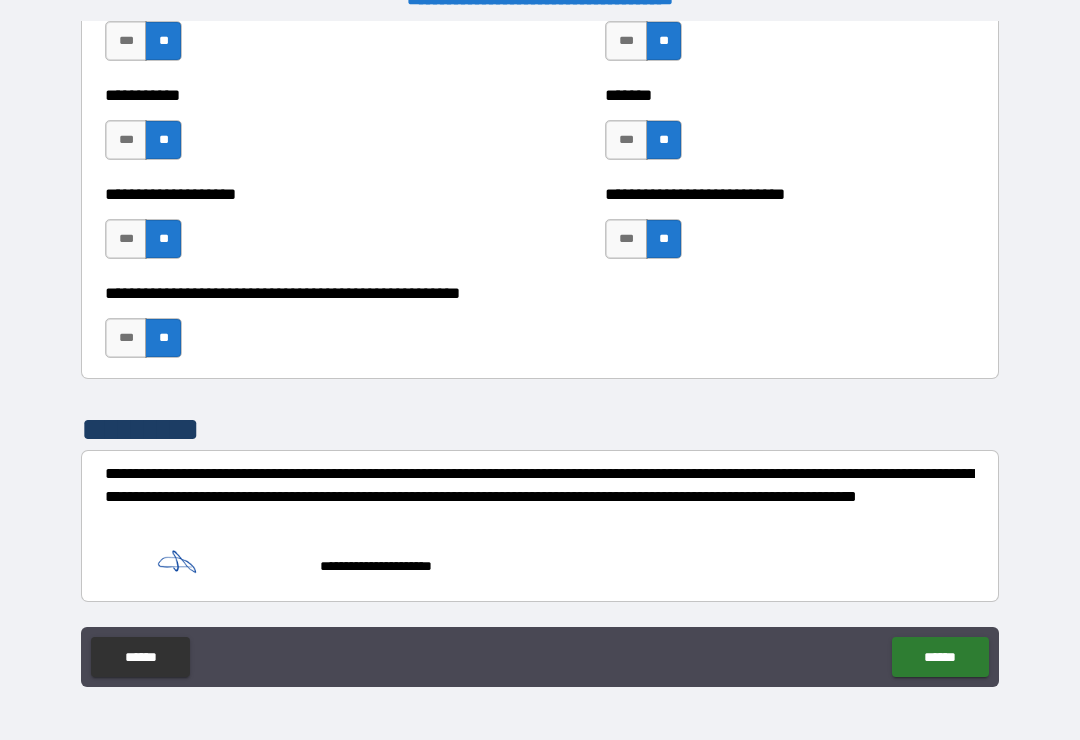 scroll, scrollTop: 8013, scrollLeft: 0, axis: vertical 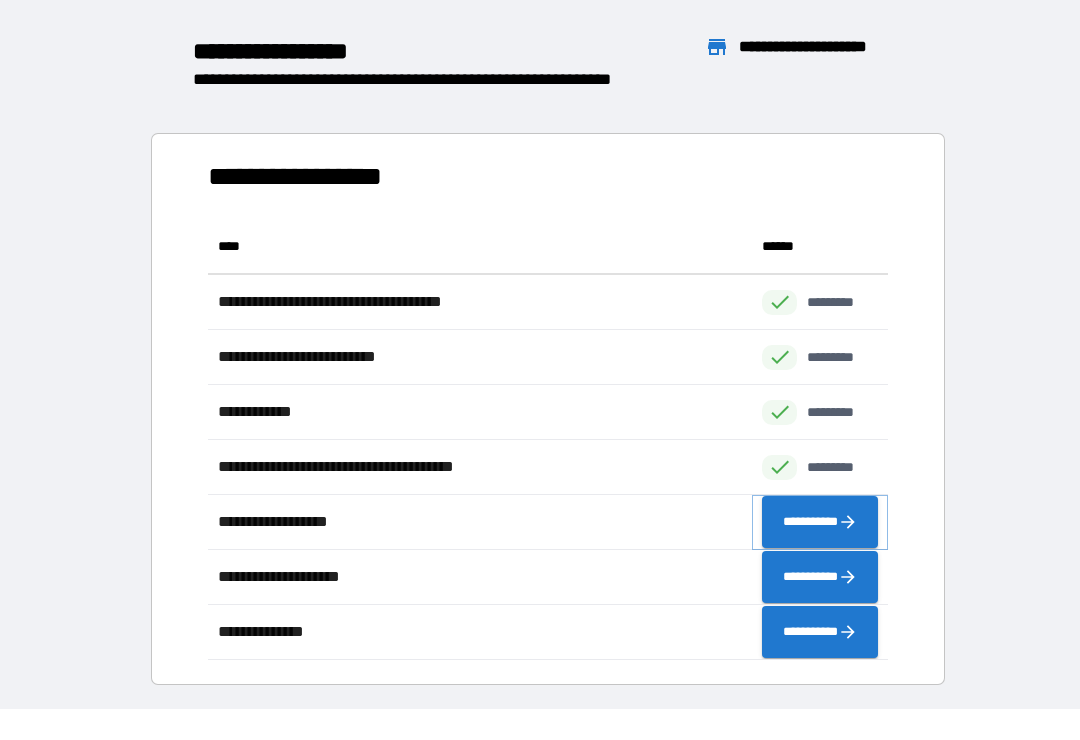 click on "**********" at bounding box center [820, 522] 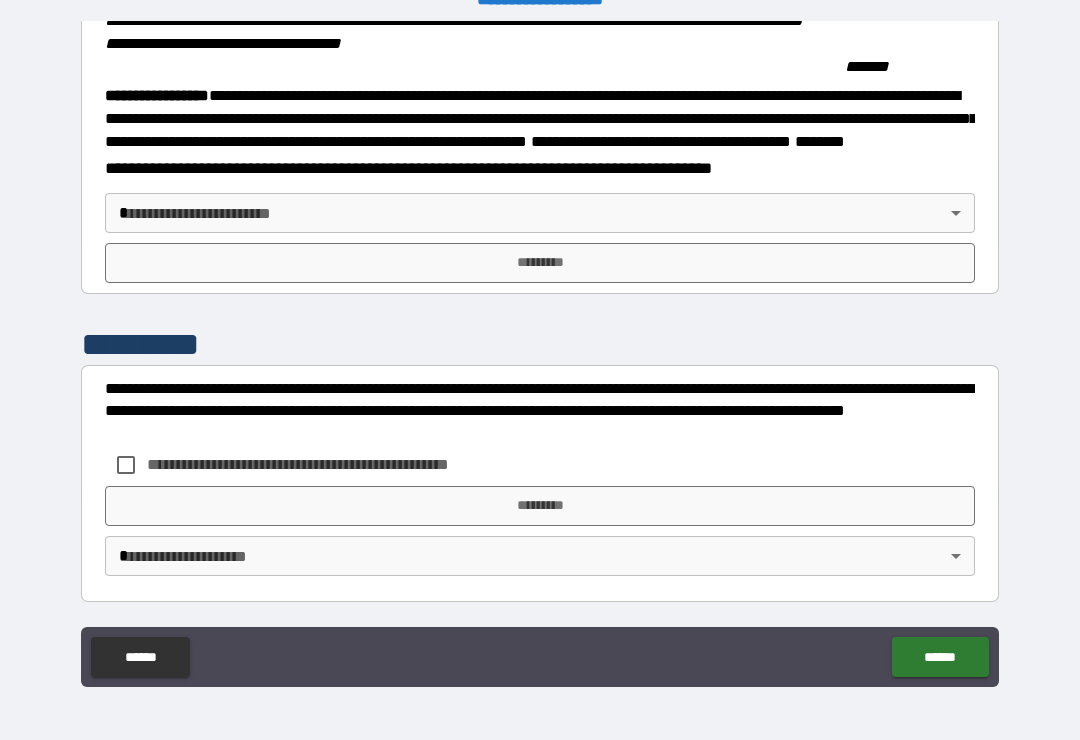 scroll, scrollTop: 2215, scrollLeft: 0, axis: vertical 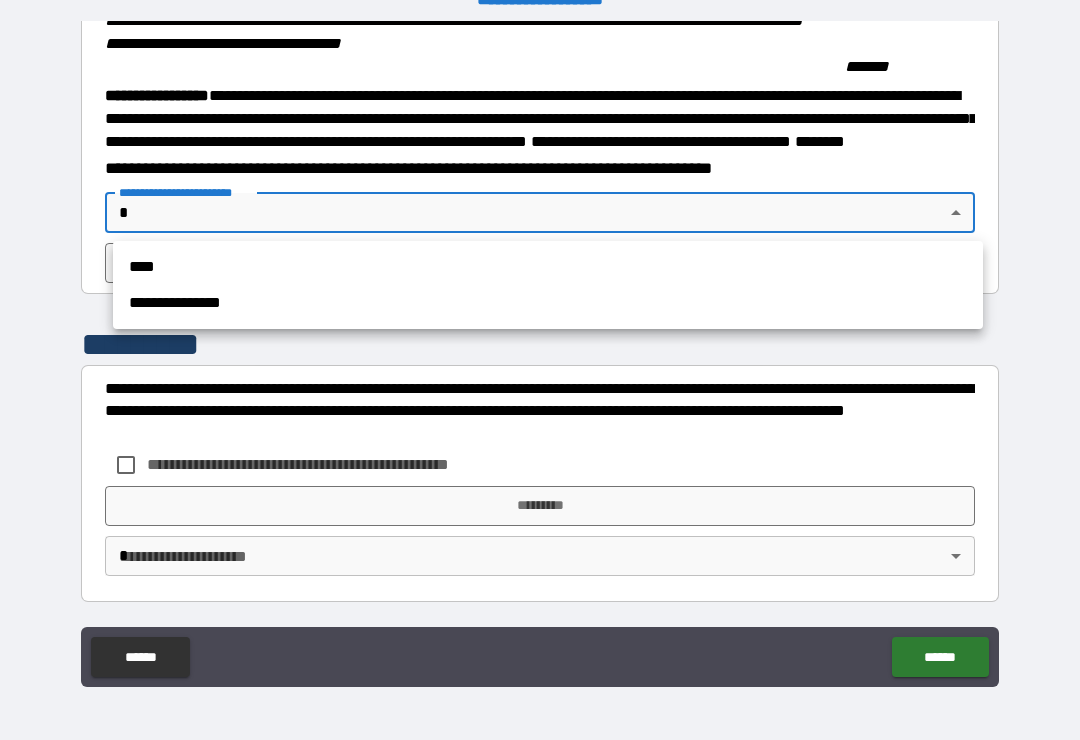 click on "**********" at bounding box center (548, 303) 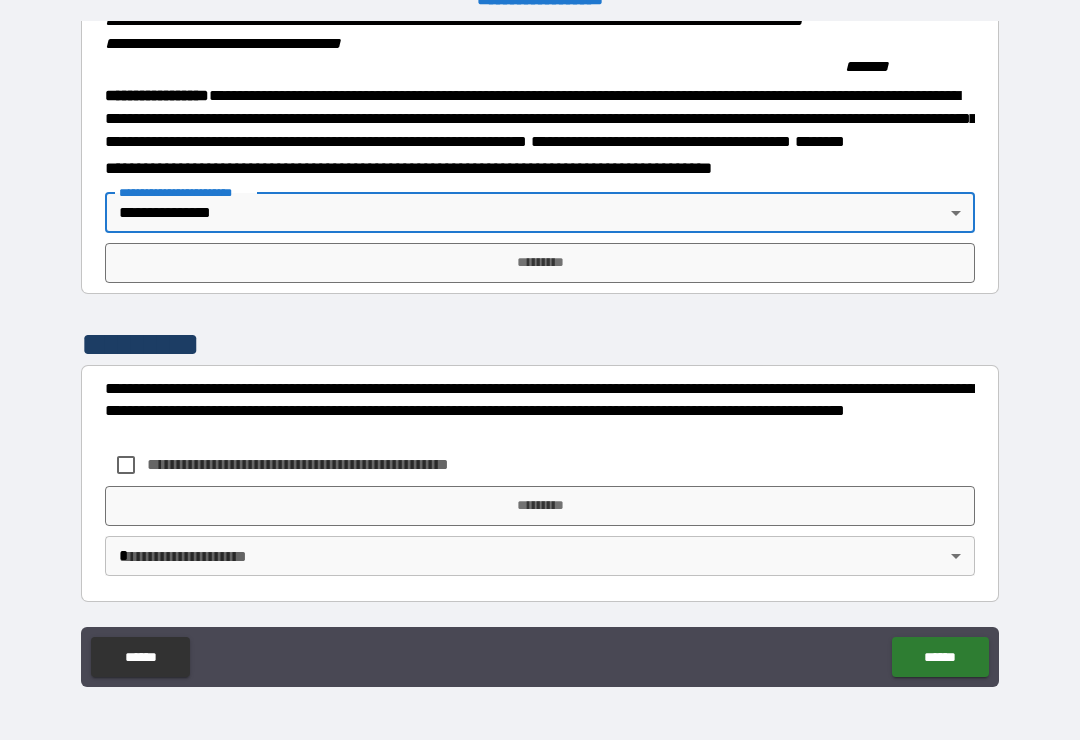 click on "*********" at bounding box center [540, 263] 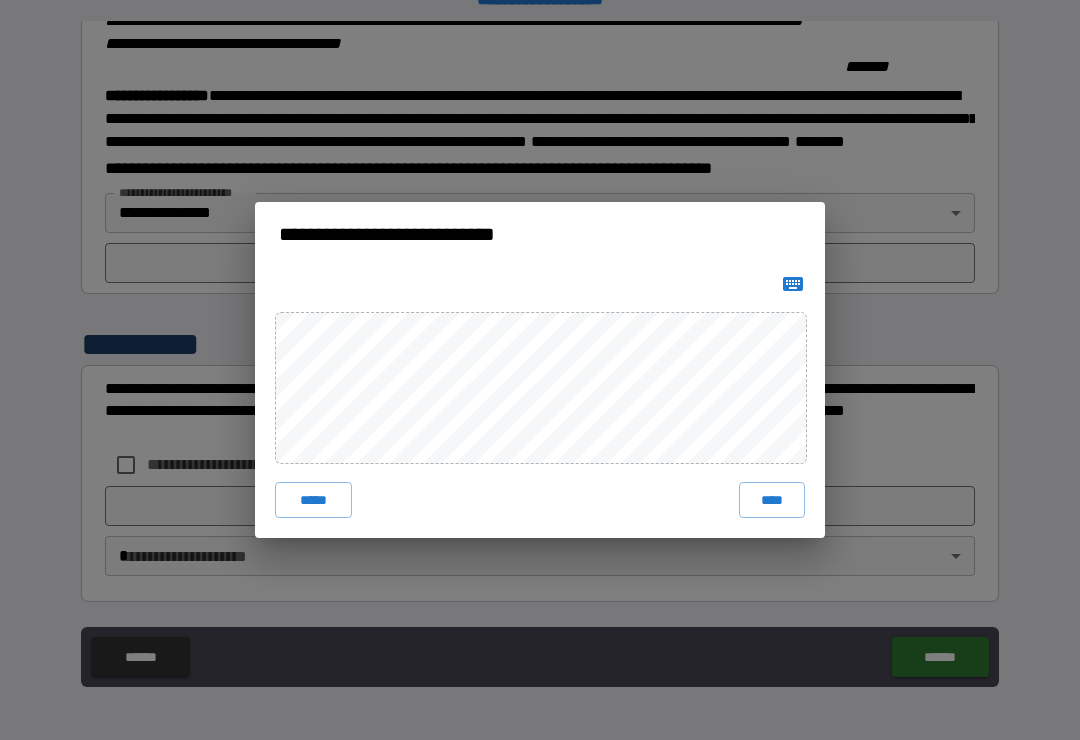 click on "****" at bounding box center [772, 500] 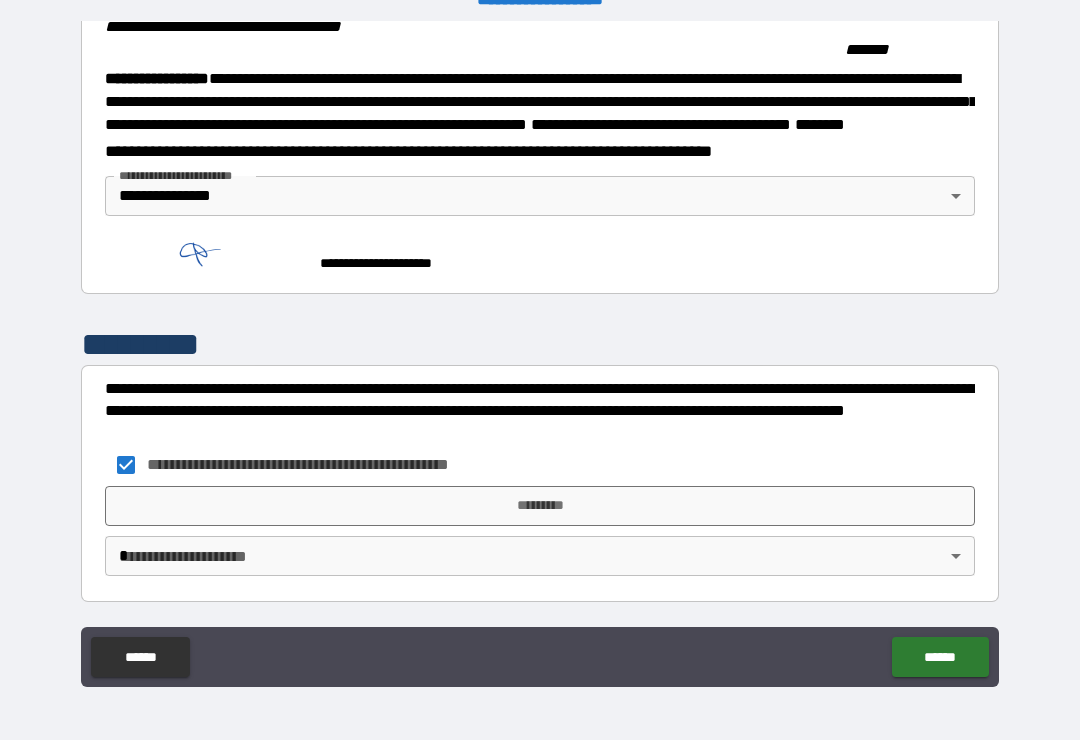click on "*********" at bounding box center [540, 506] 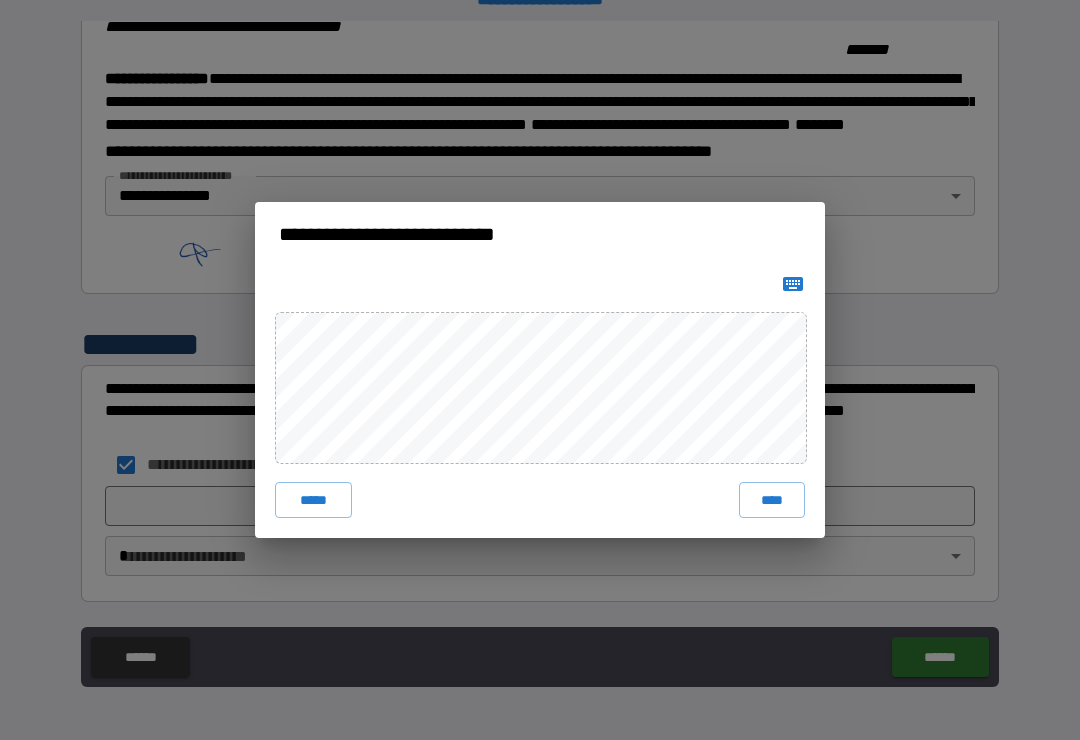 click on "****" at bounding box center (772, 500) 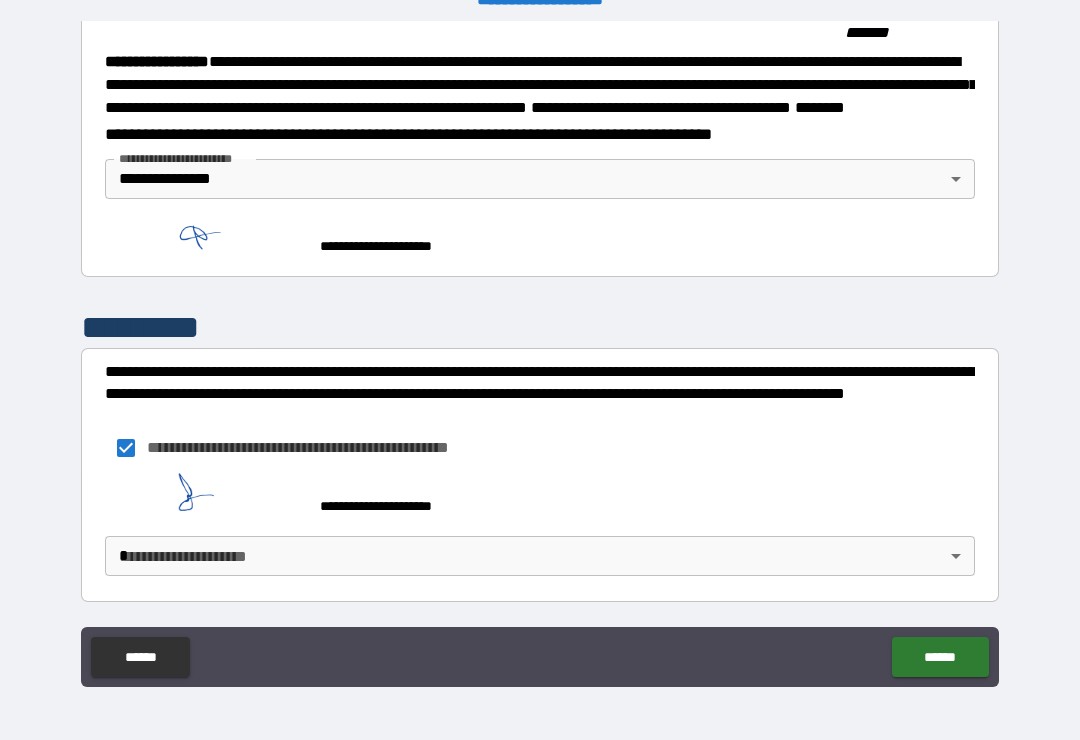 scroll, scrollTop: 2249, scrollLeft: 0, axis: vertical 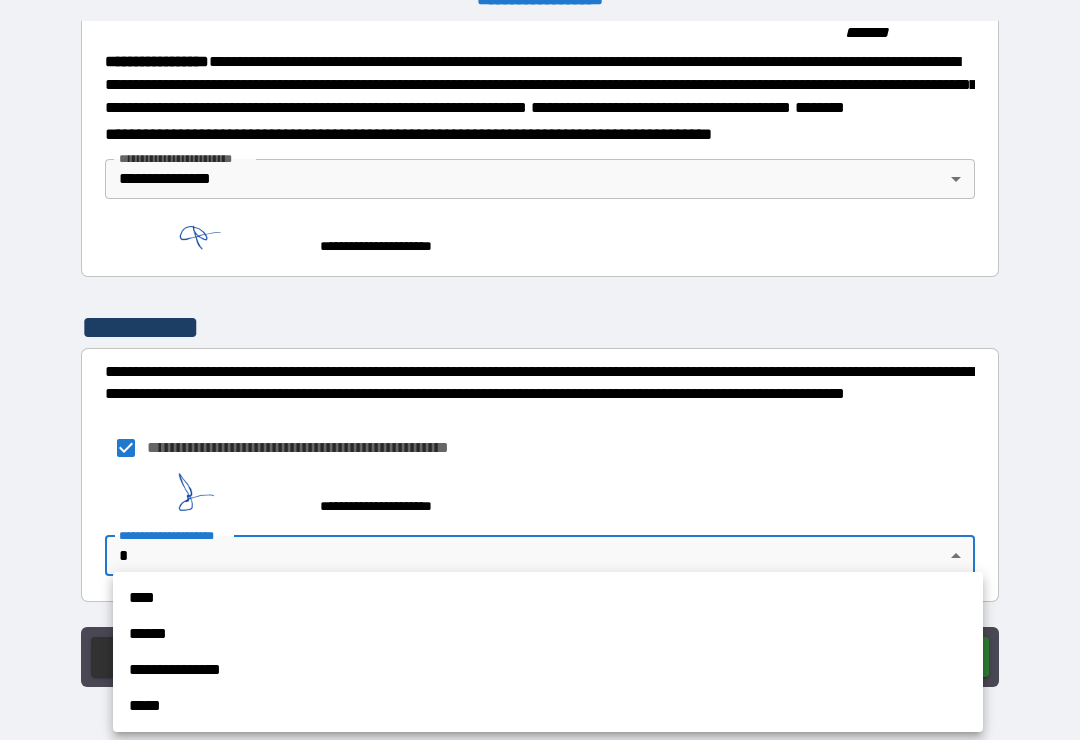 click on "**********" at bounding box center [548, 670] 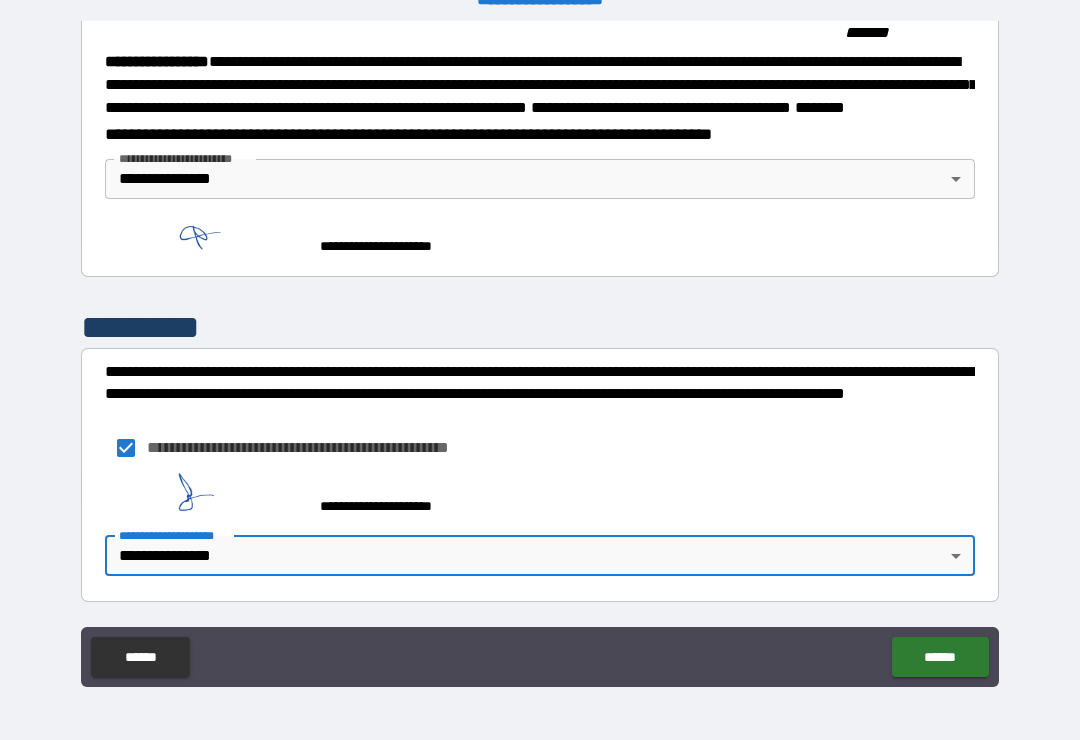 click on "******" at bounding box center [940, 657] 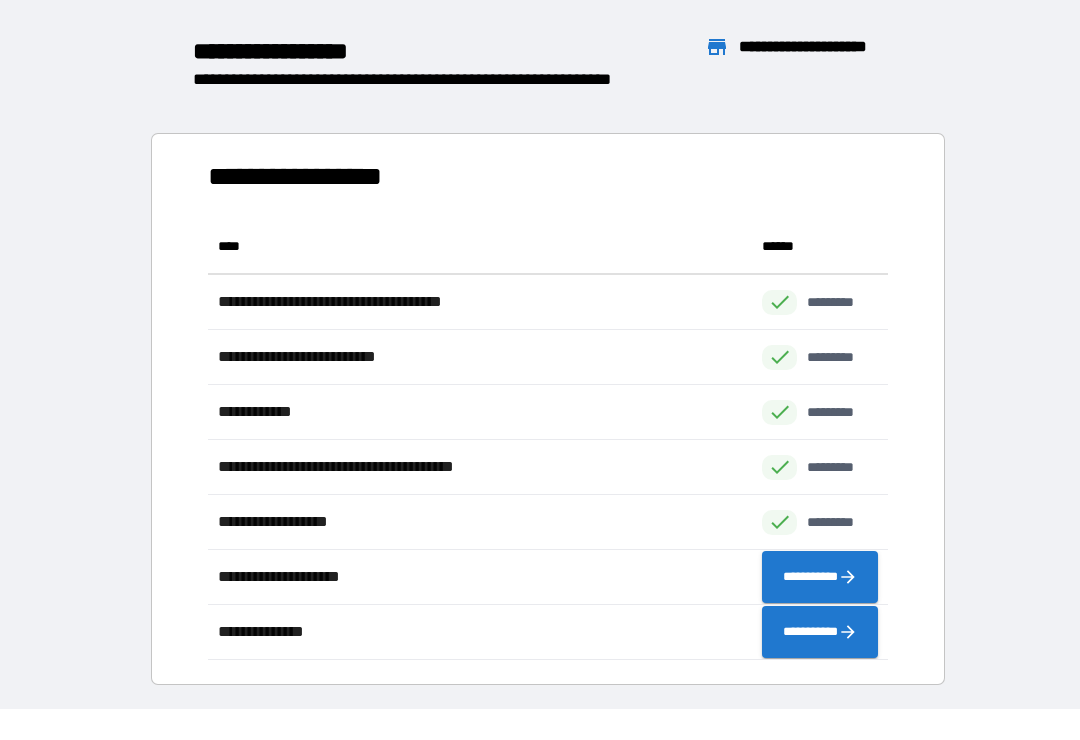 scroll, scrollTop: 1, scrollLeft: 1, axis: both 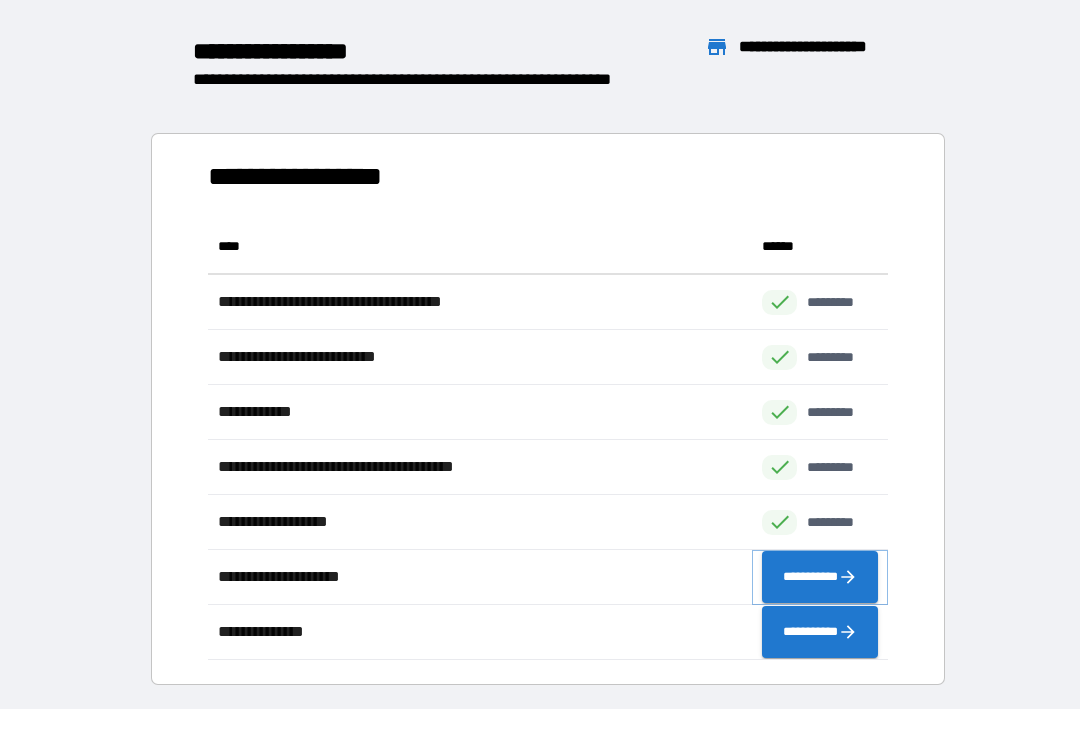 click on "**********" at bounding box center [820, 577] 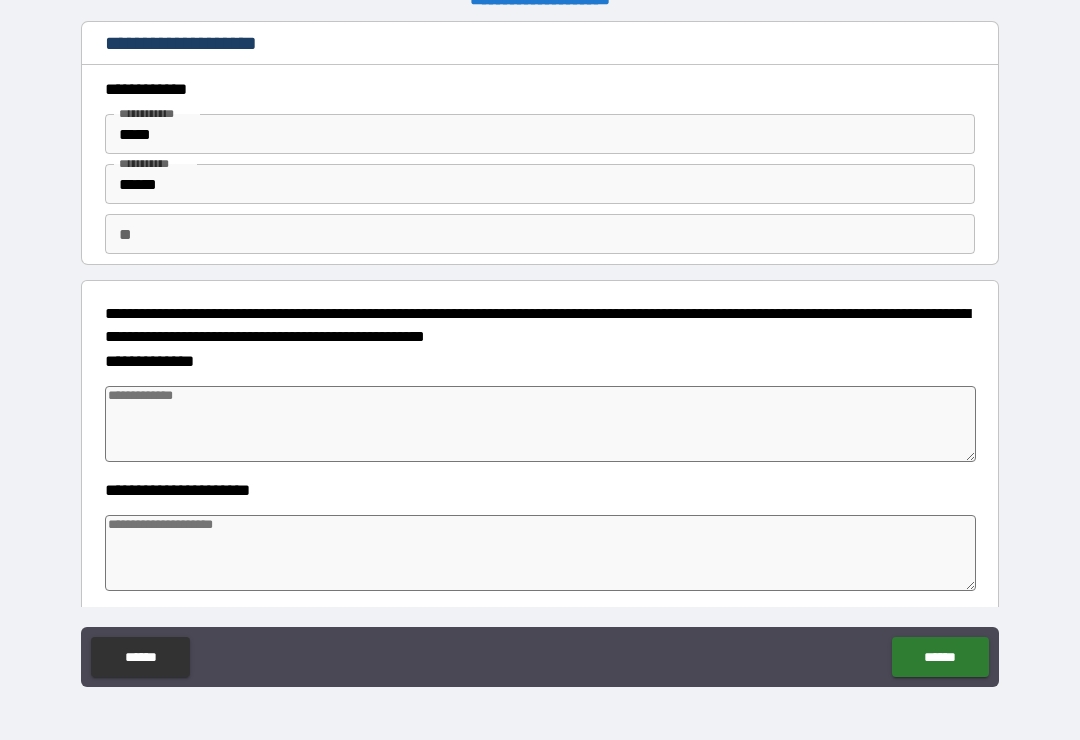 click at bounding box center (540, 553) 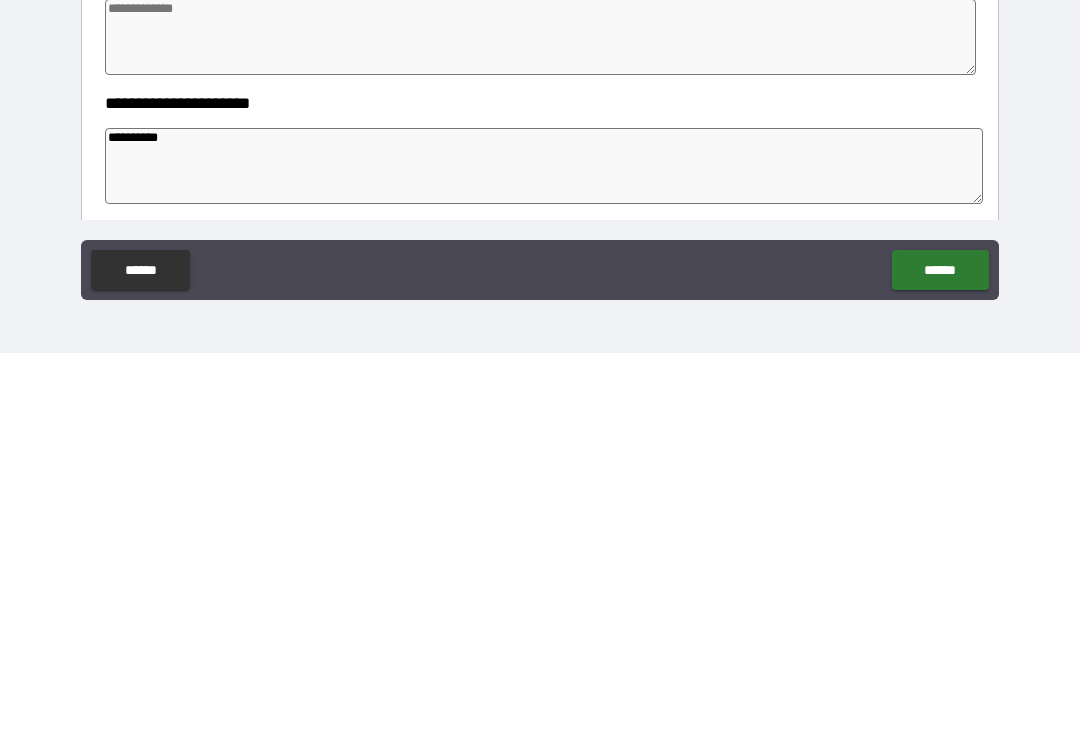 click at bounding box center [540, 424] 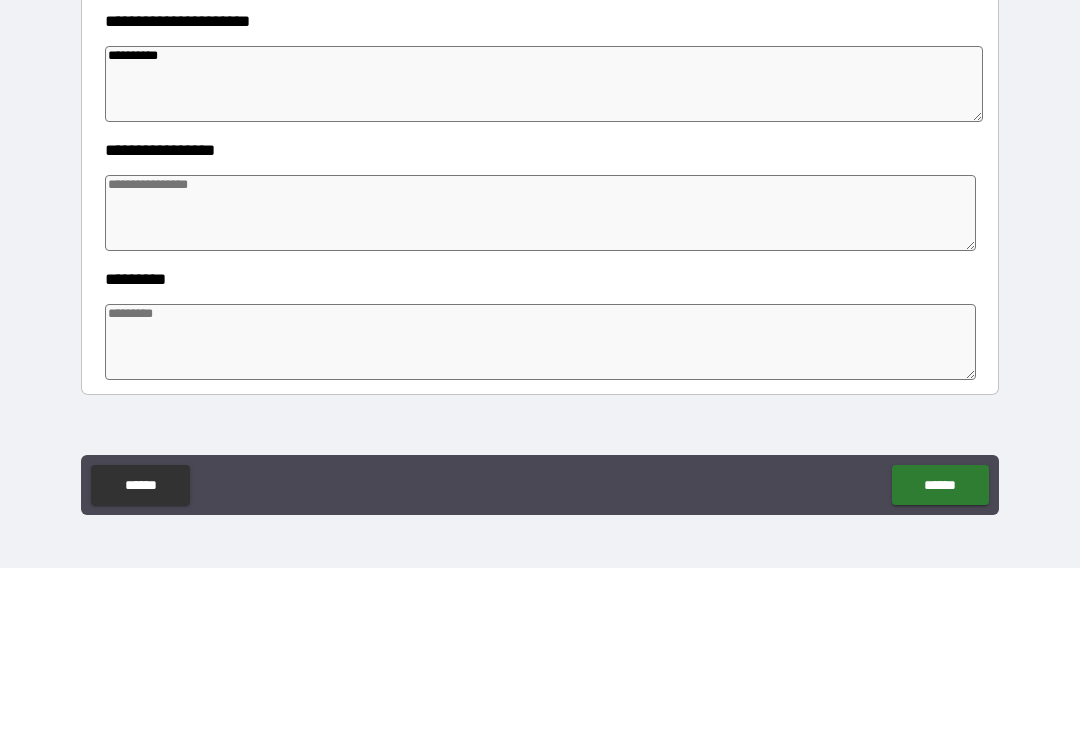 scroll, scrollTop: 321, scrollLeft: 0, axis: vertical 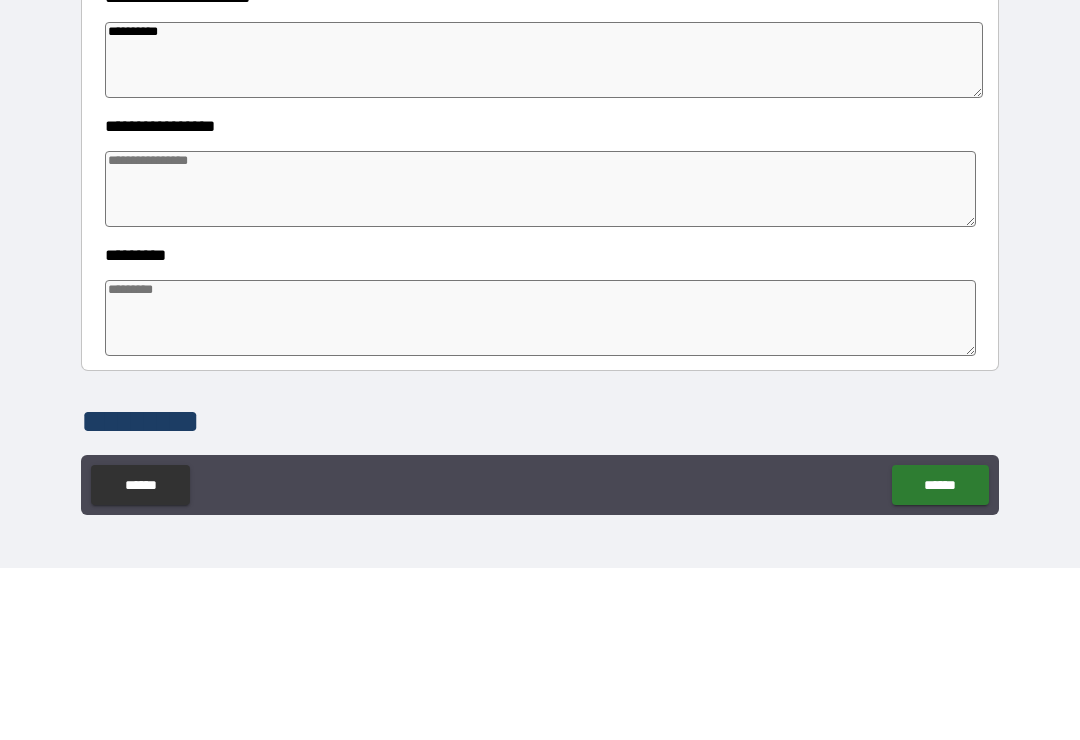 click at bounding box center (540, 361) 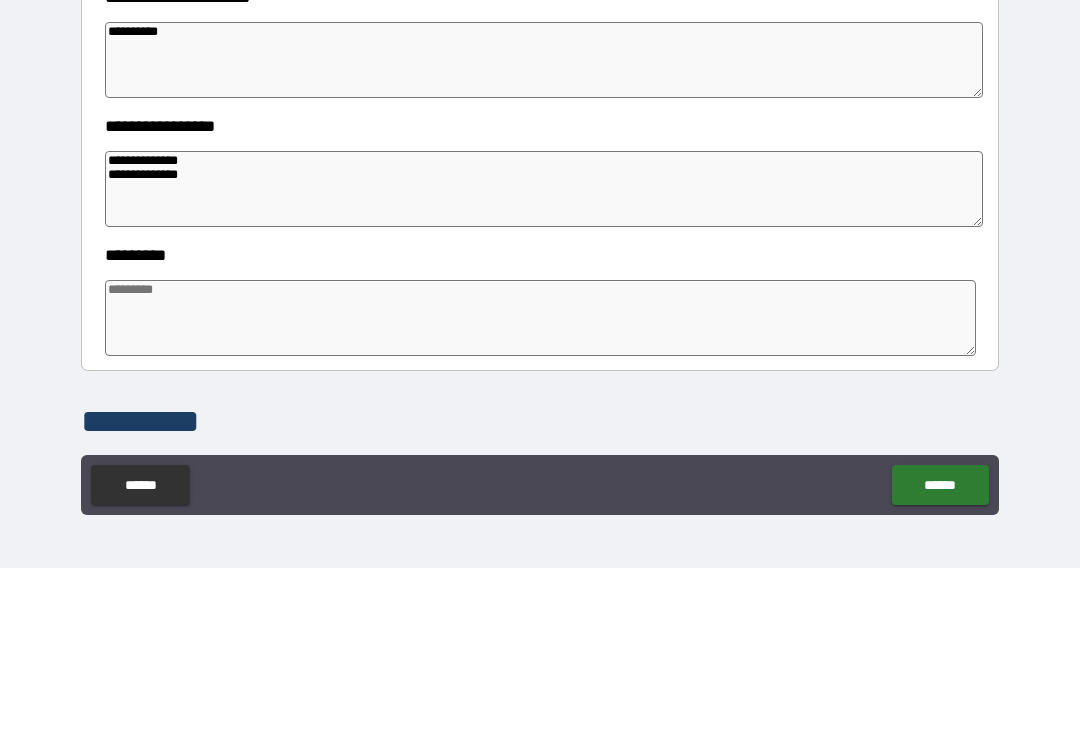 click at bounding box center [540, 490] 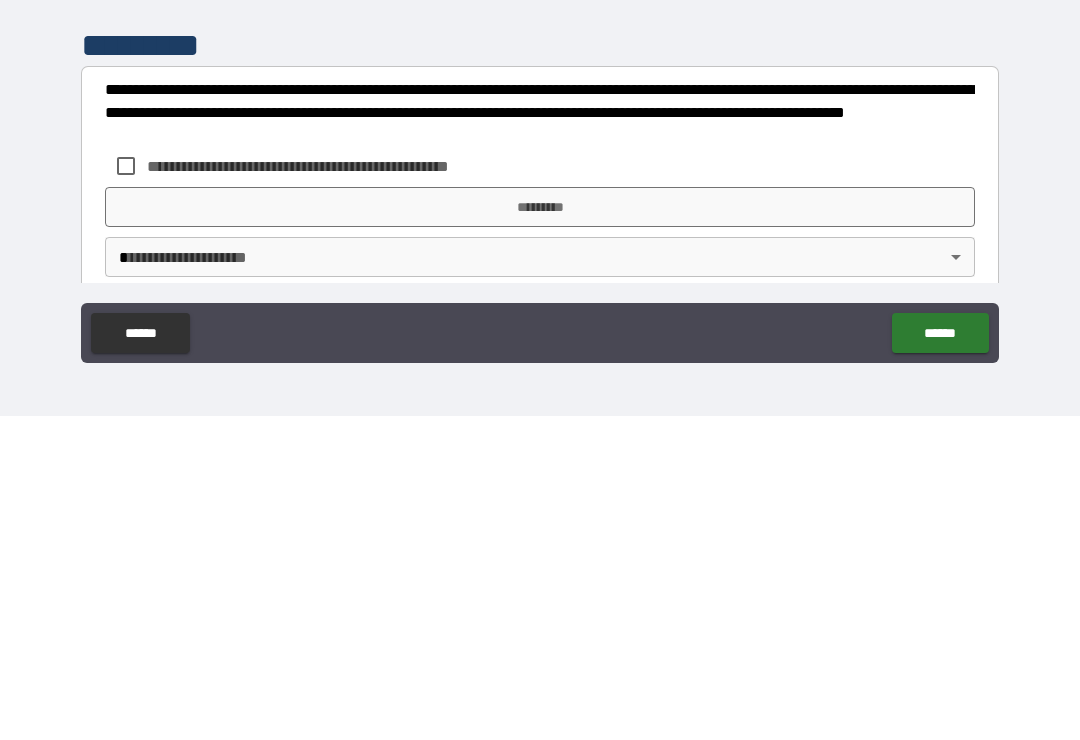 scroll, scrollTop: 548, scrollLeft: 0, axis: vertical 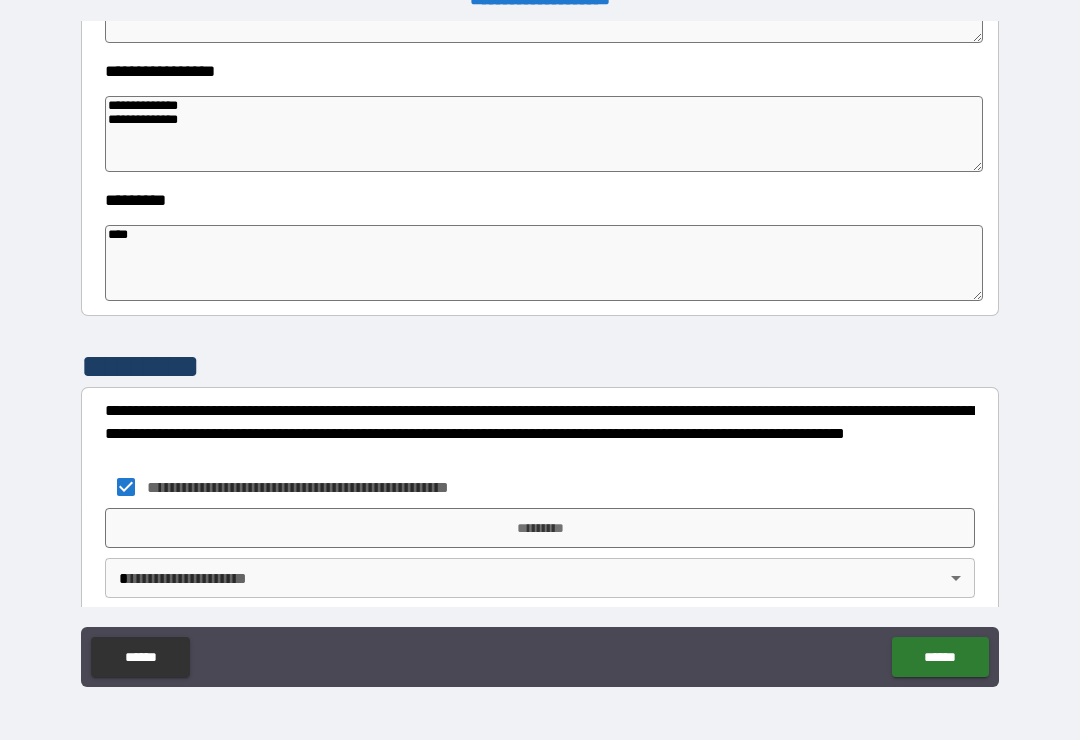 click on "*********" at bounding box center [540, 528] 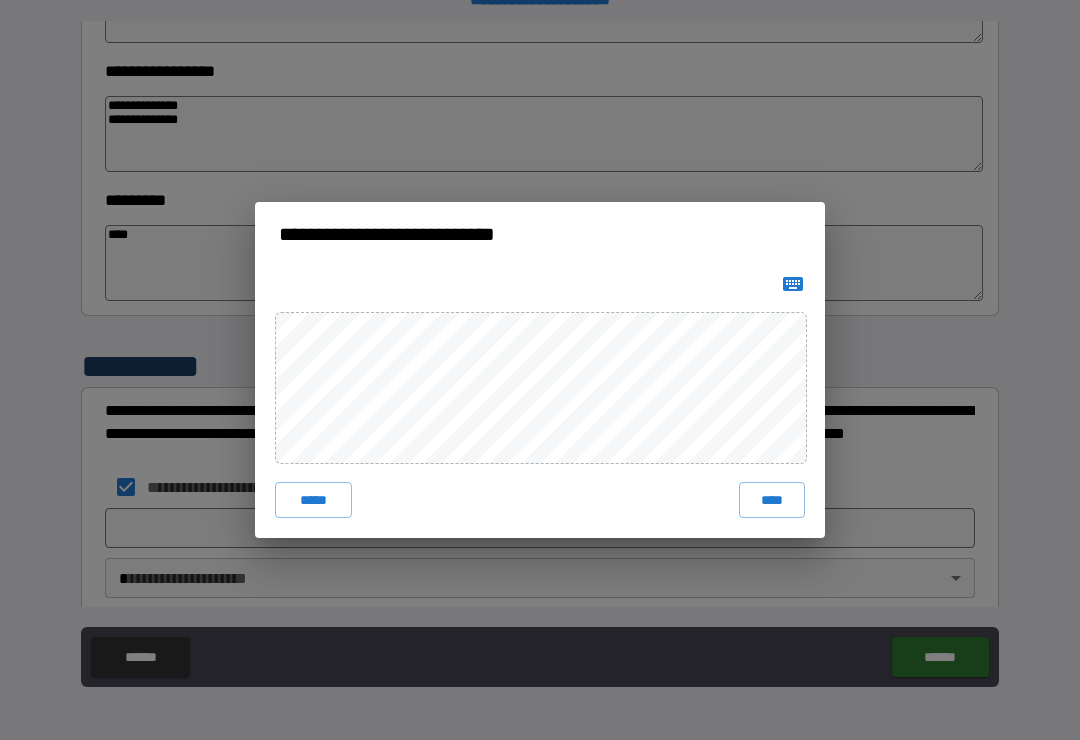 click on "****" at bounding box center [772, 500] 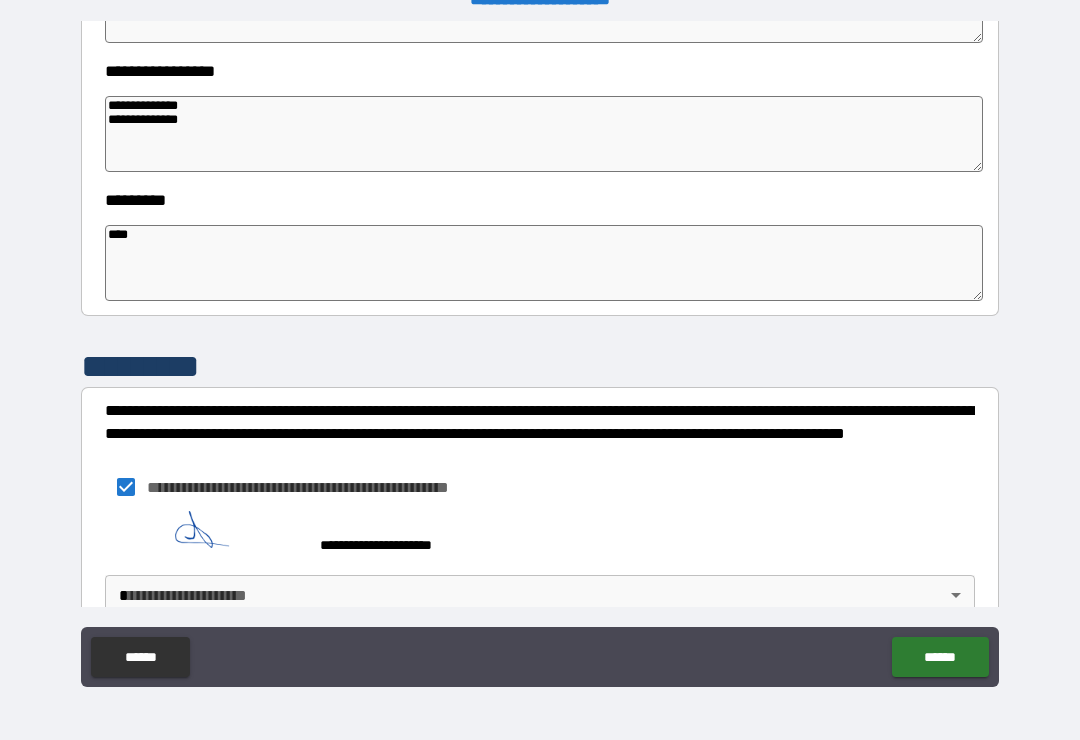 click on "**********" at bounding box center [540, 354] 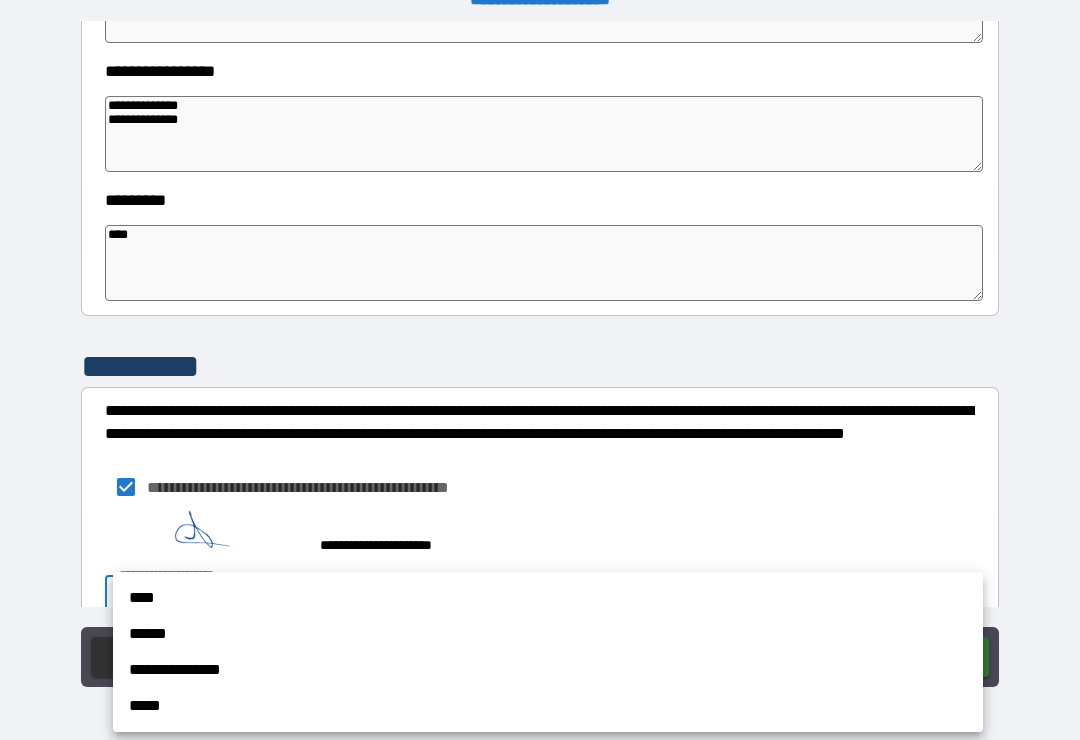click on "**********" at bounding box center (548, 670) 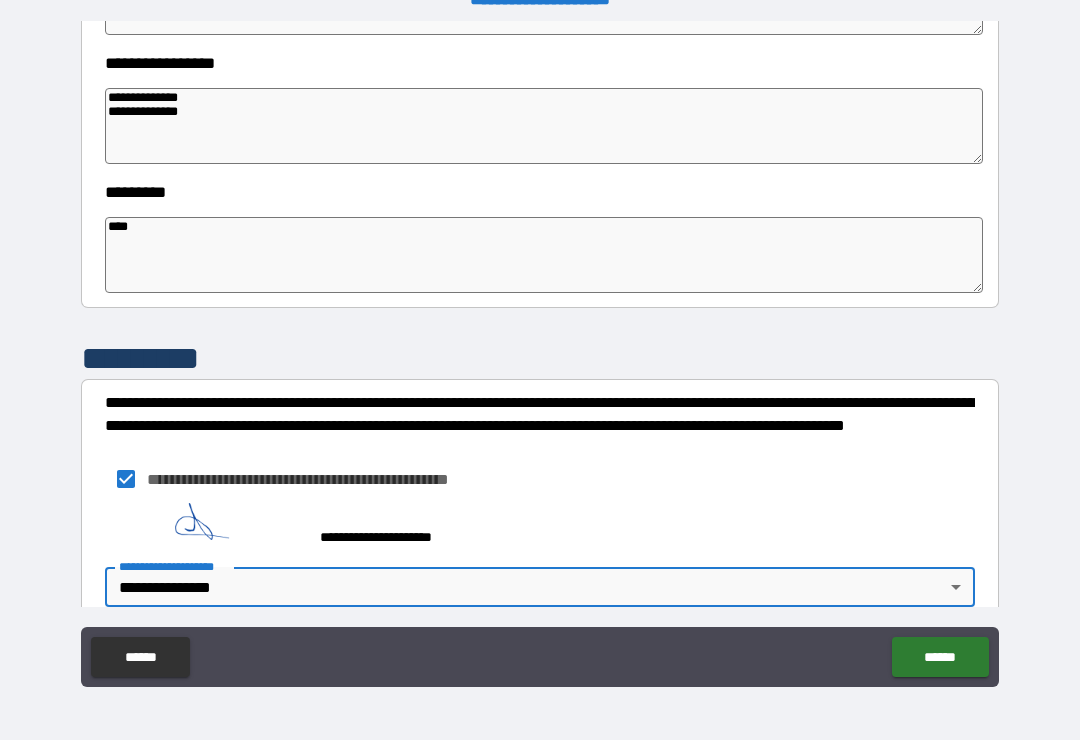click on "******" at bounding box center (940, 657) 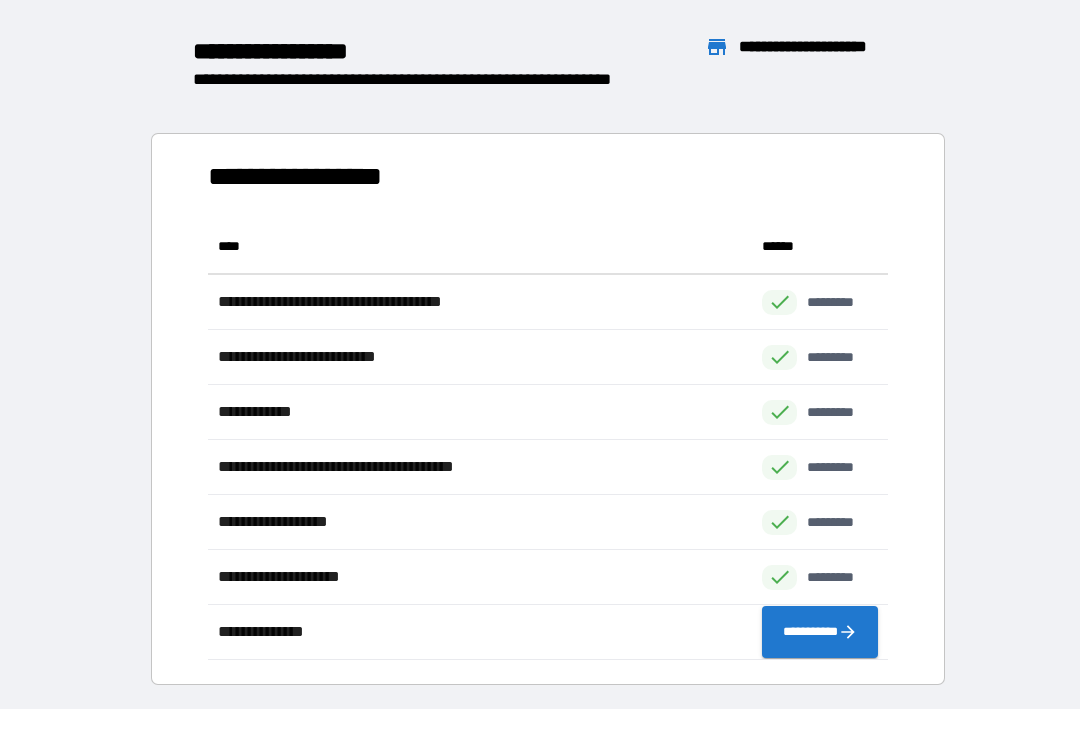 scroll, scrollTop: 1, scrollLeft: 1, axis: both 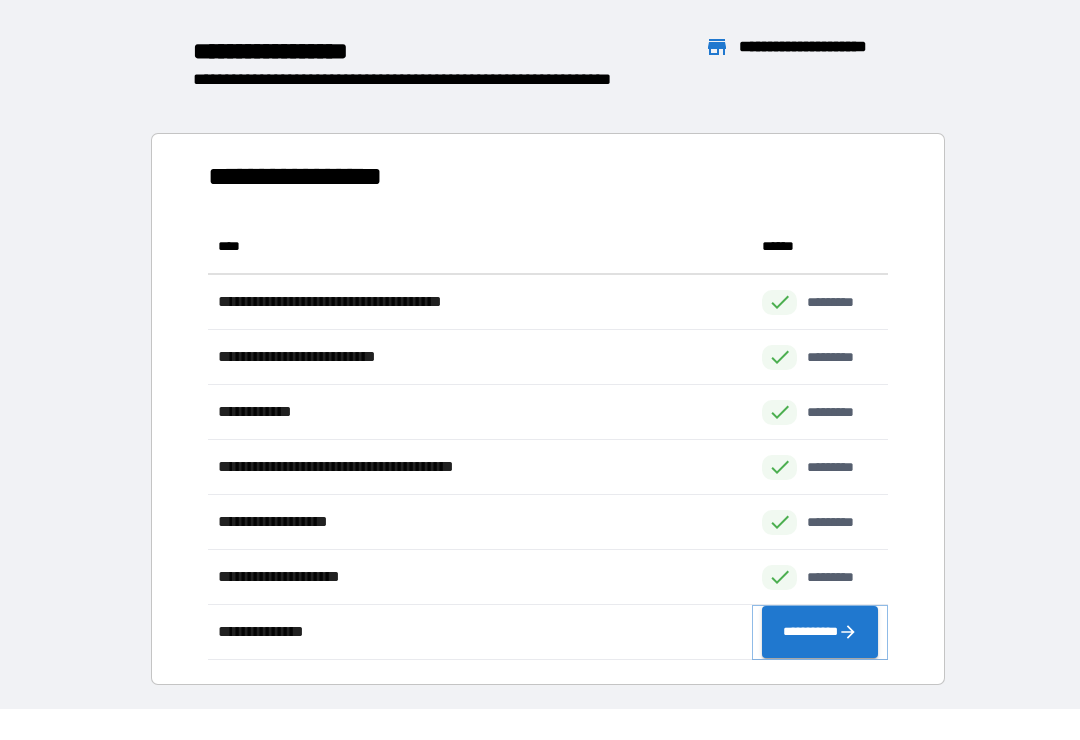 click on "**********" at bounding box center (820, 632) 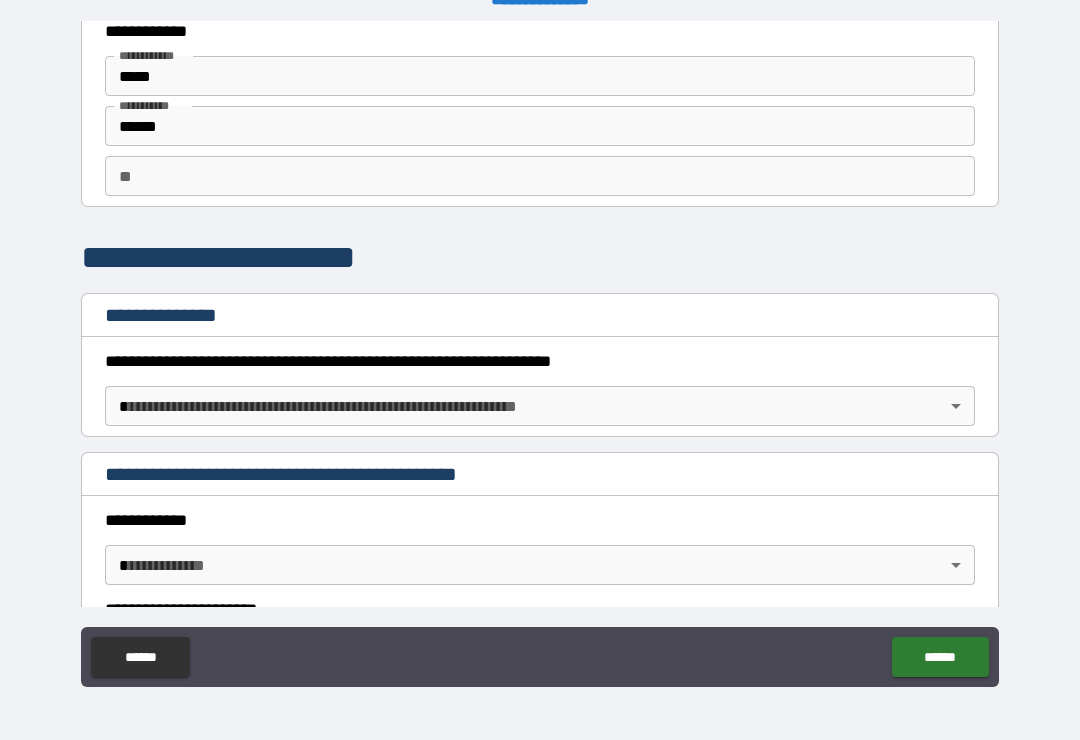 scroll, scrollTop: 76, scrollLeft: 0, axis: vertical 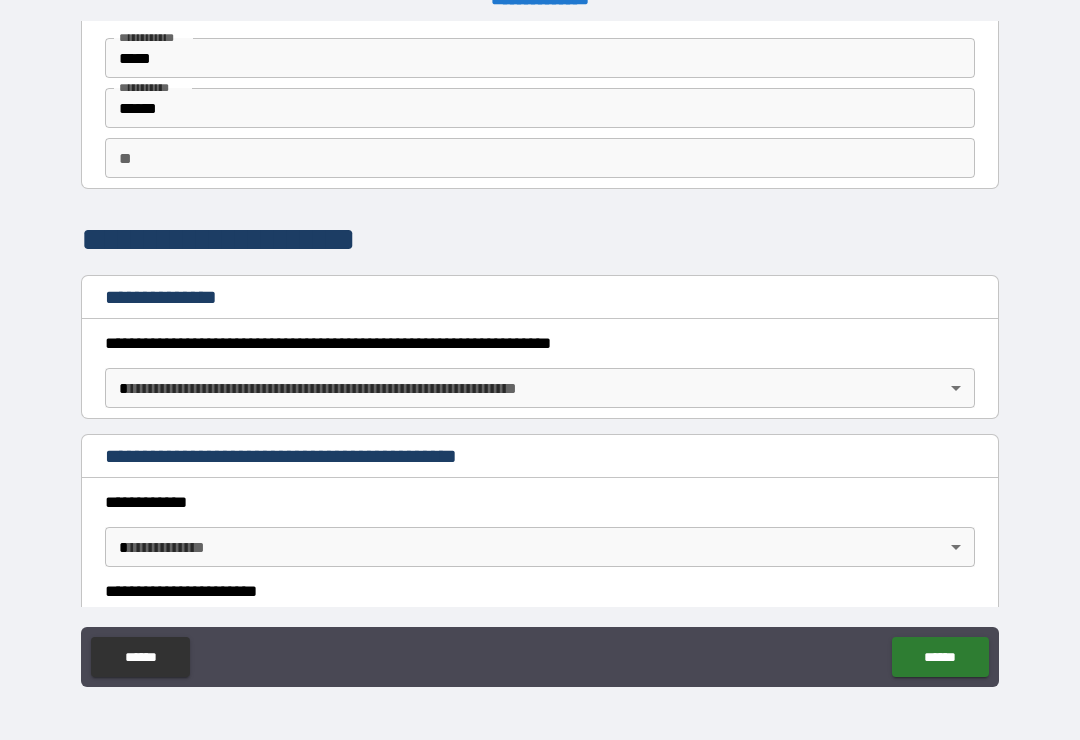 click on "**********" at bounding box center [540, 354] 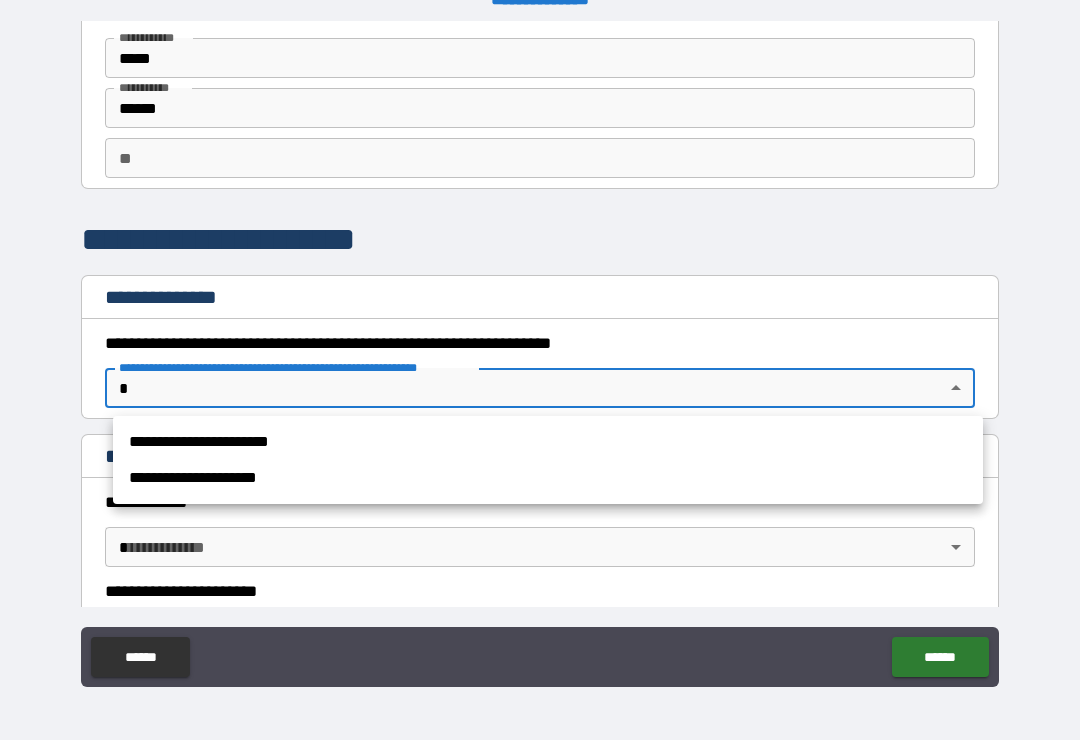 click on "**********" at bounding box center [548, 442] 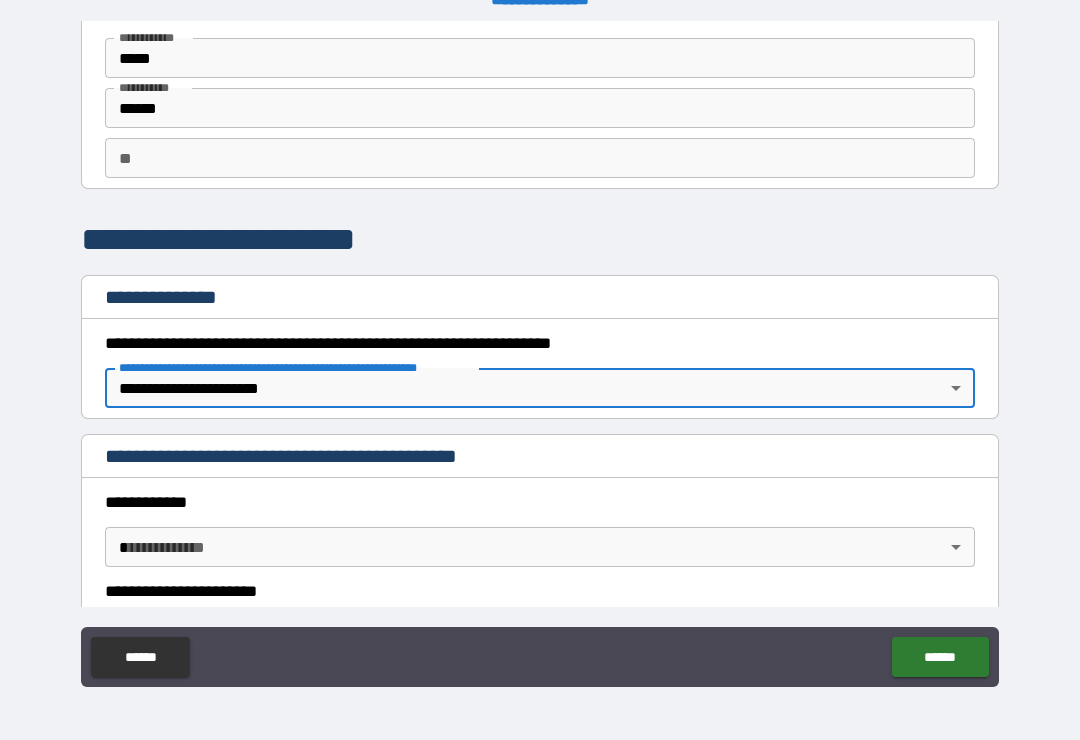 click on "**********" at bounding box center (540, 354) 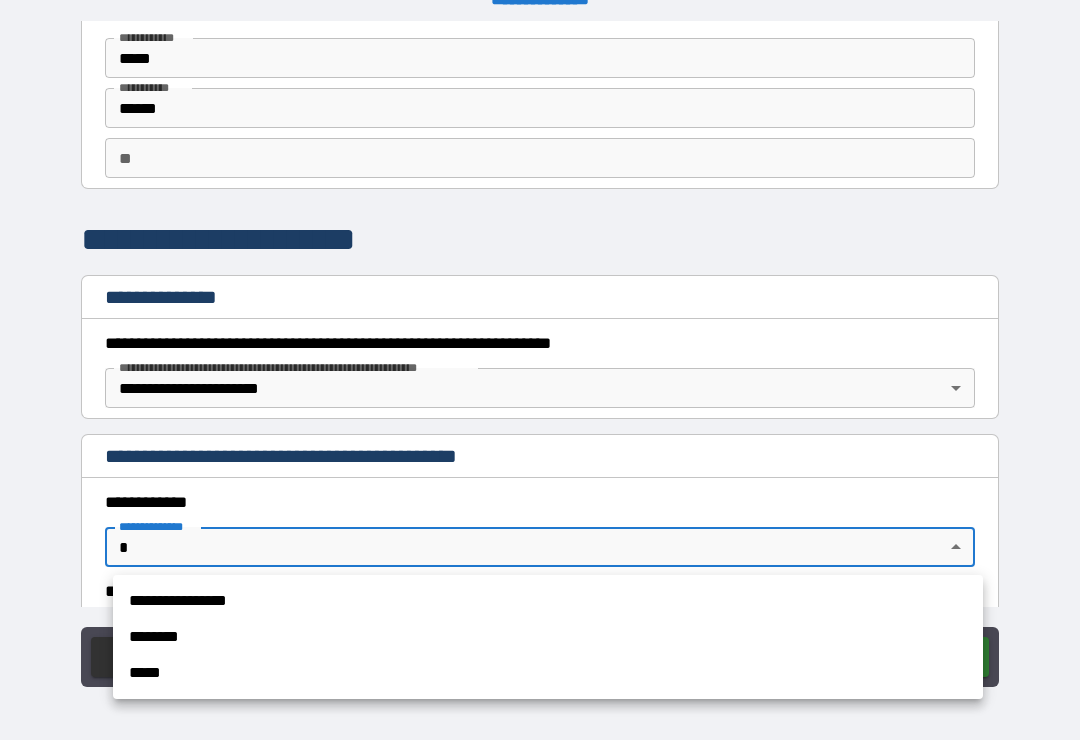 click on "********" at bounding box center [548, 637] 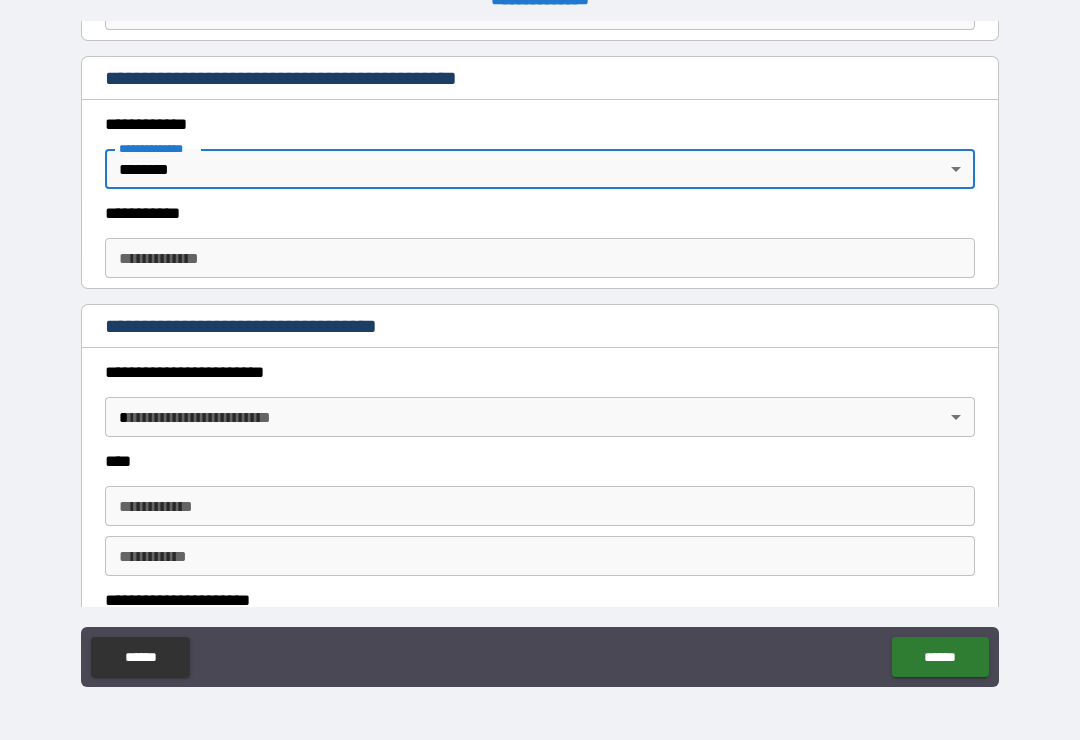 scroll, scrollTop: 470, scrollLeft: 0, axis: vertical 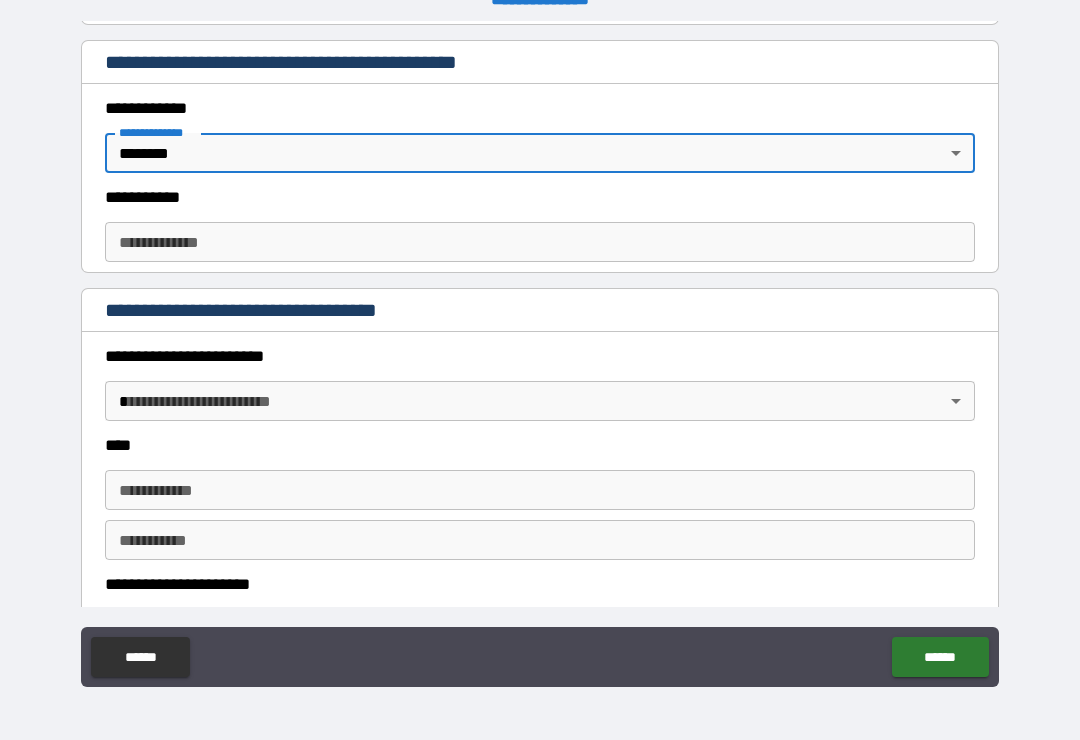click on "**********" at bounding box center [540, 242] 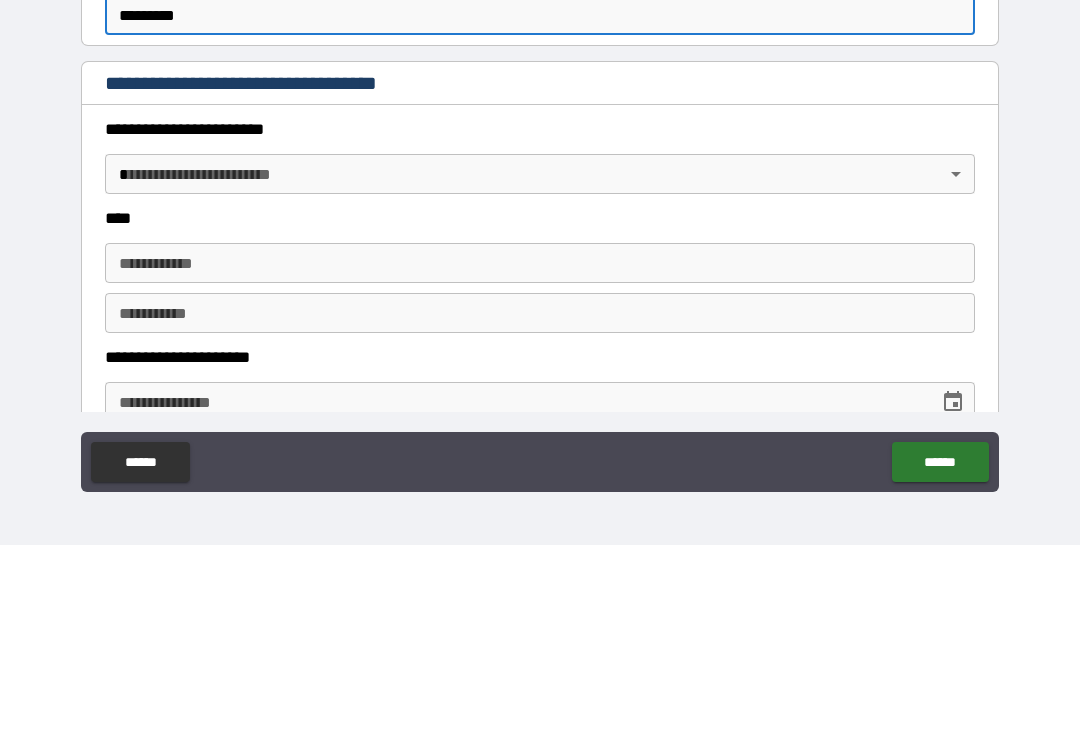 scroll, scrollTop: 499, scrollLeft: 0, axis: vertical 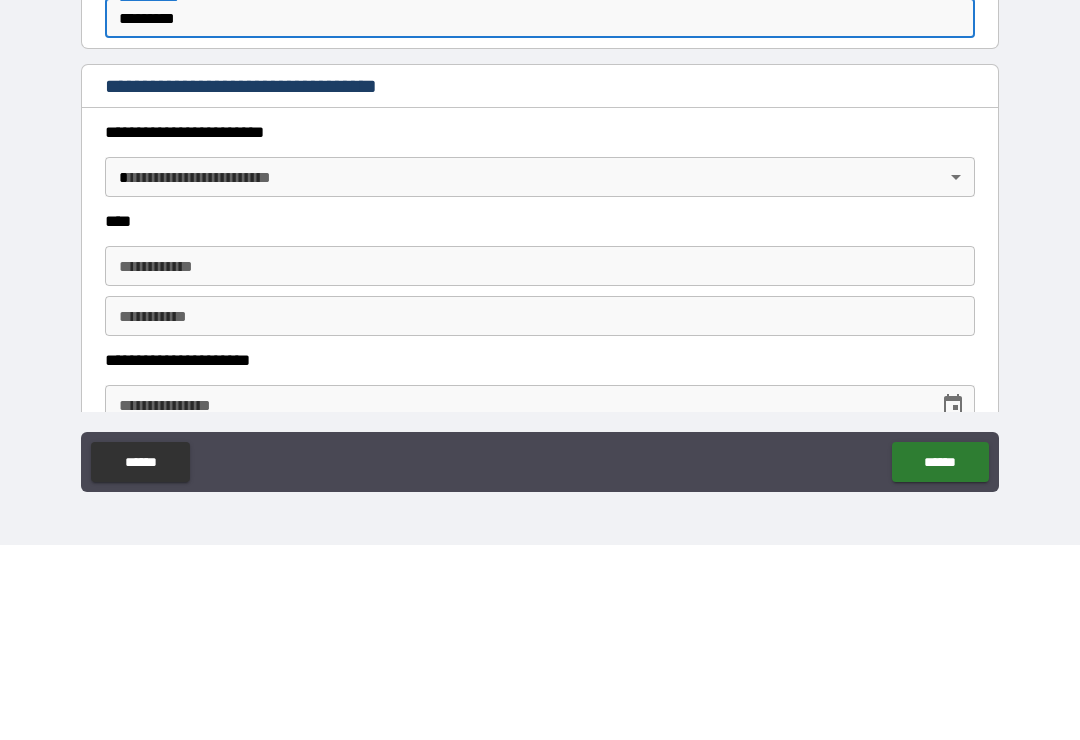 click on "**********" at bounding box center [540, 354] 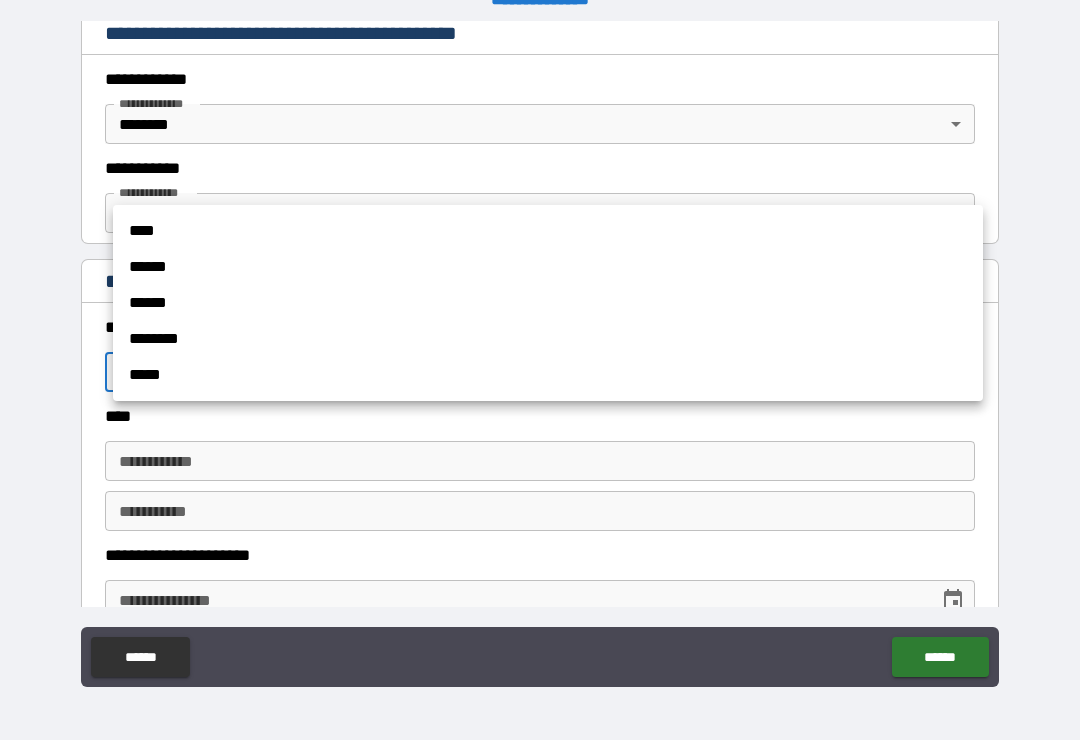 click at bounding box center (540, 370) 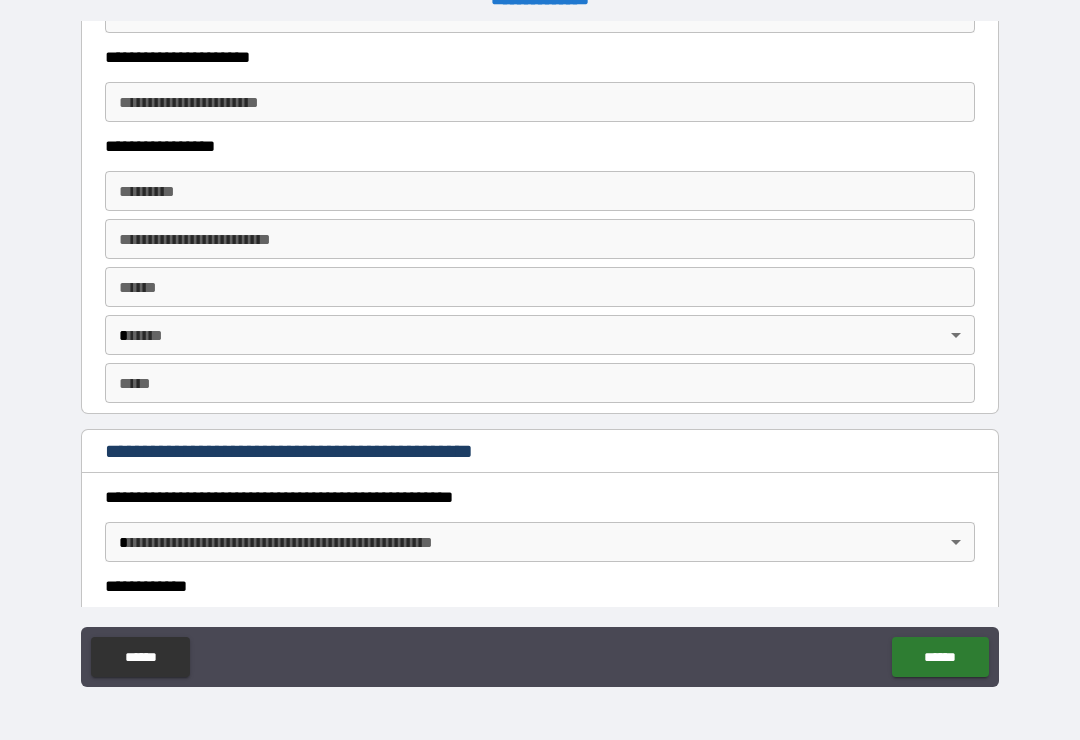 scroll, scrollTop: 1900, scrollLeft: 0, axis: vertical 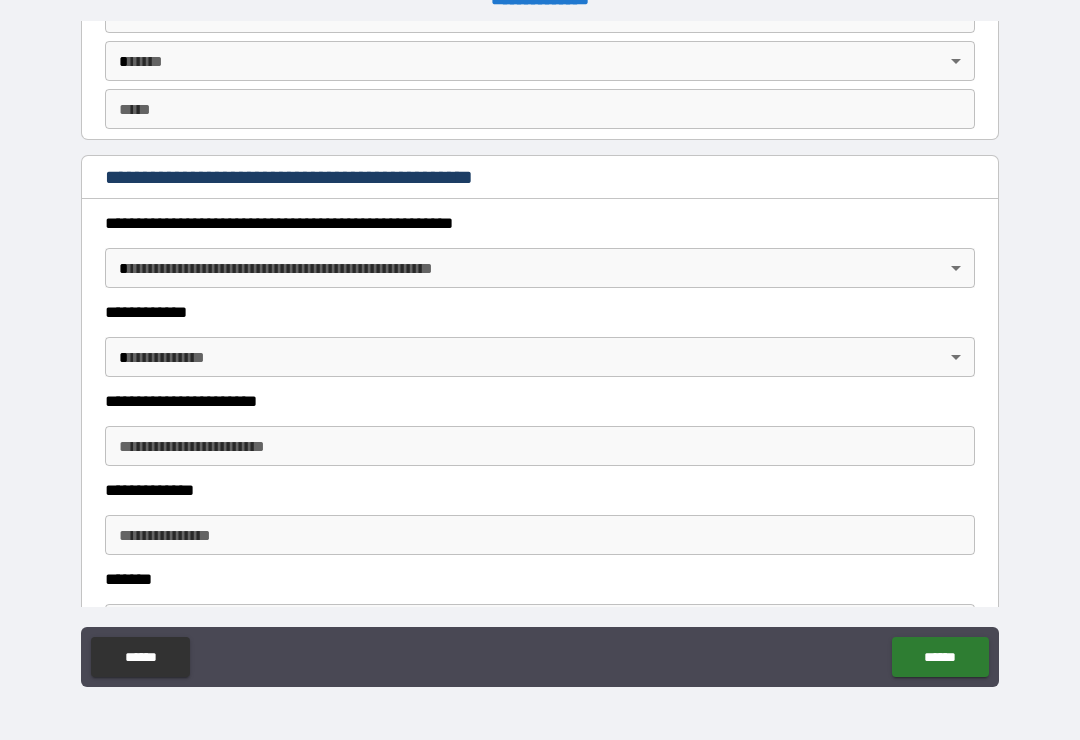click on "**********" at bounding box center [540, 354] 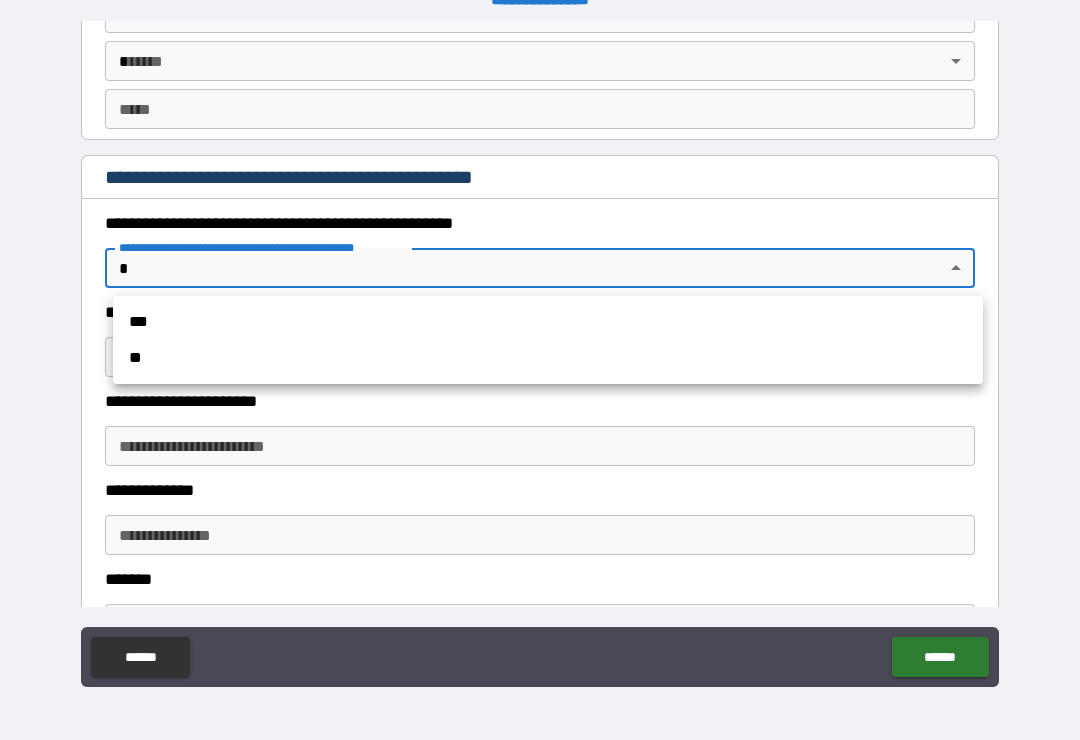 click at bounding box center [540, 370] 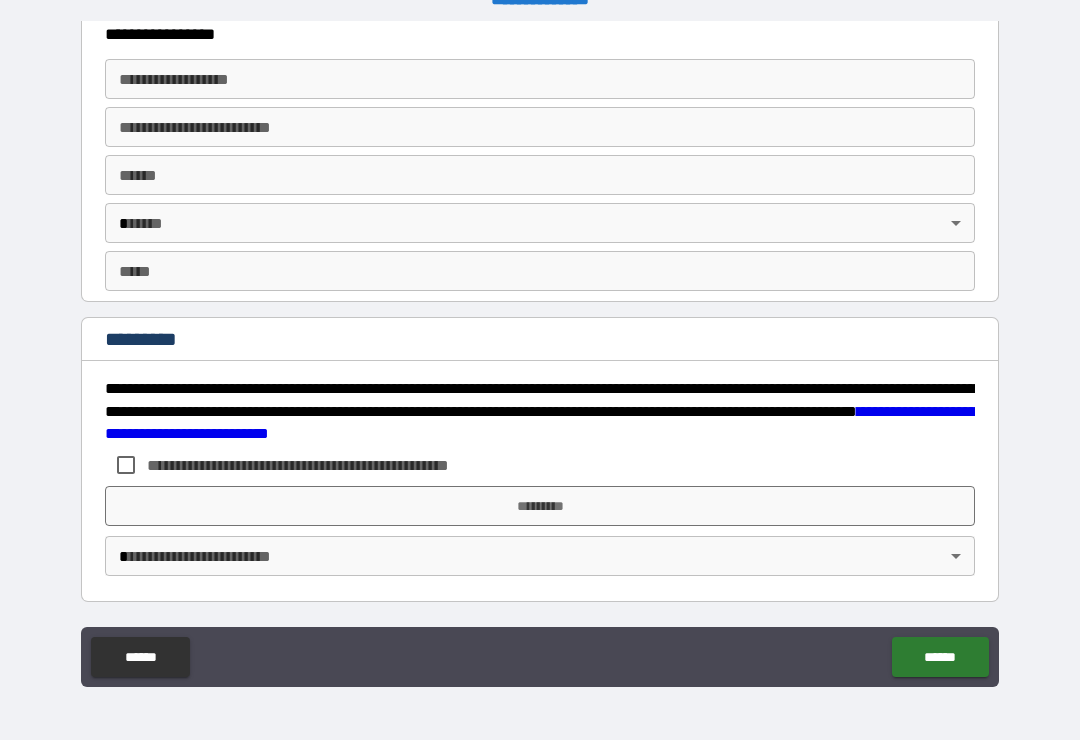 scroll, scrollTop: 3550, scrollLeft: 0, axis: vertical 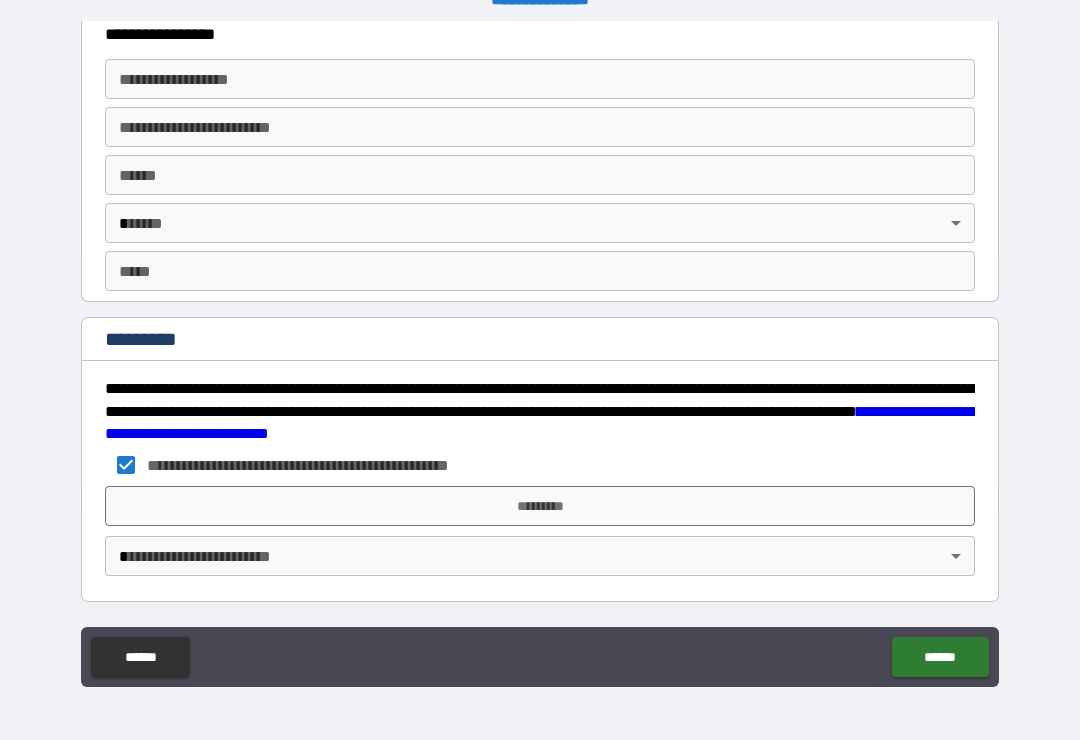 click on "*********" at bounding box center [540, 506] 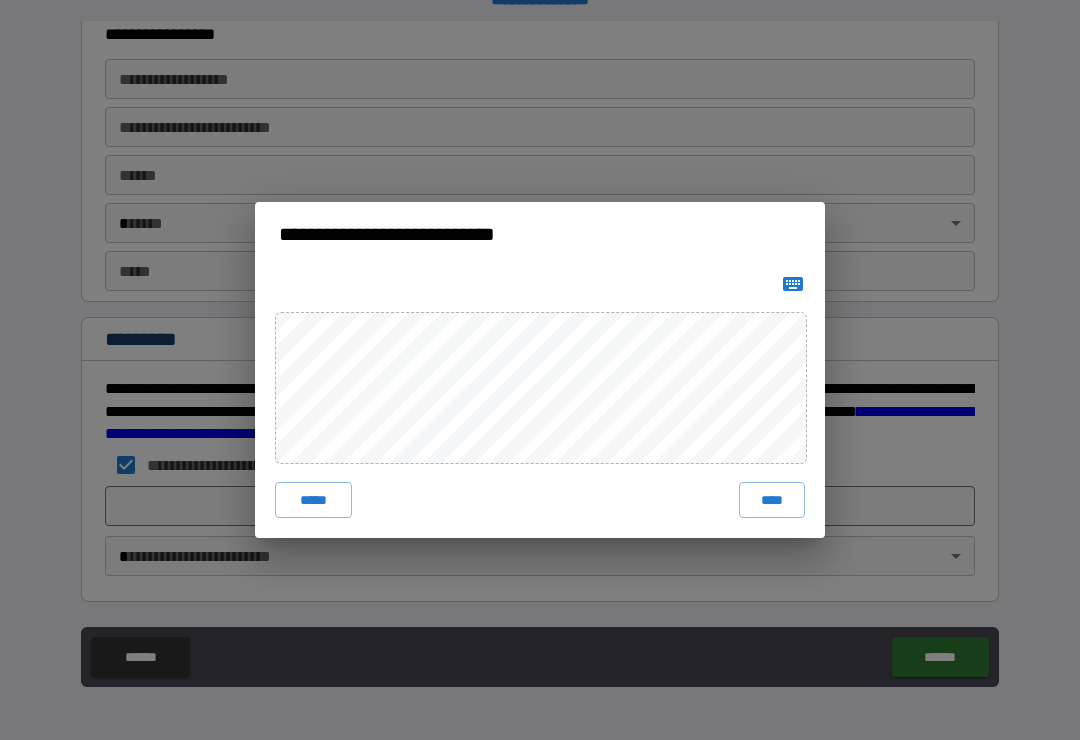 click on "****" at bounding box center [772, 500] 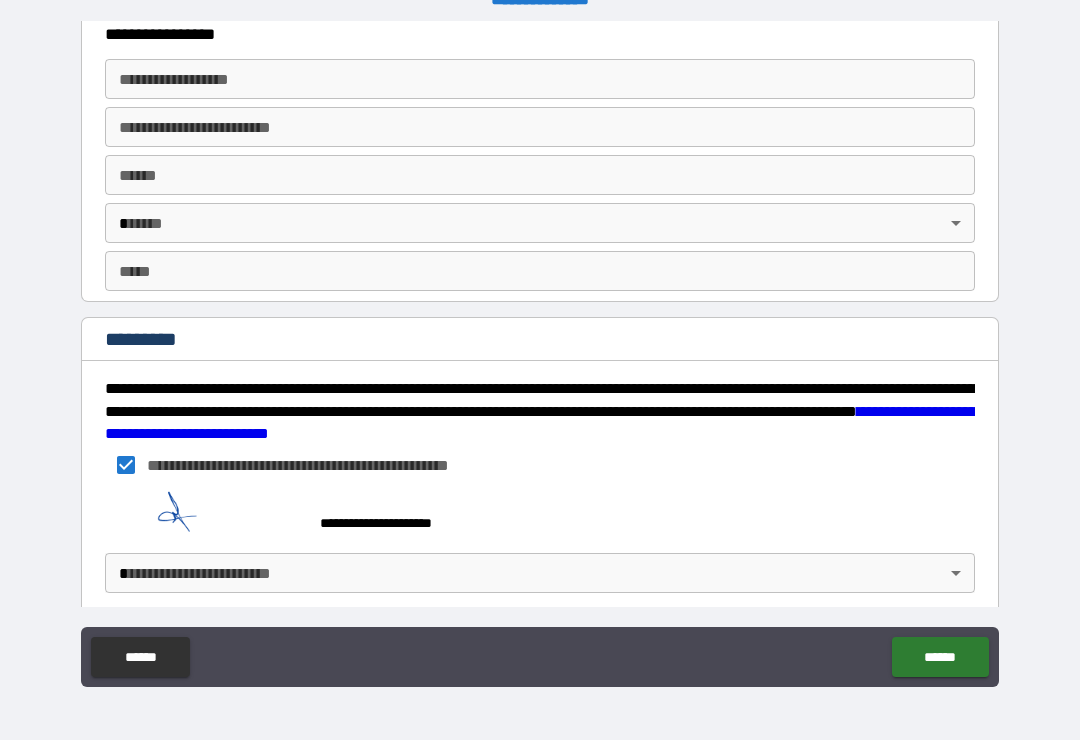 scroll, scrollTop: 3540, scrollLeft: 0, axis: vertical 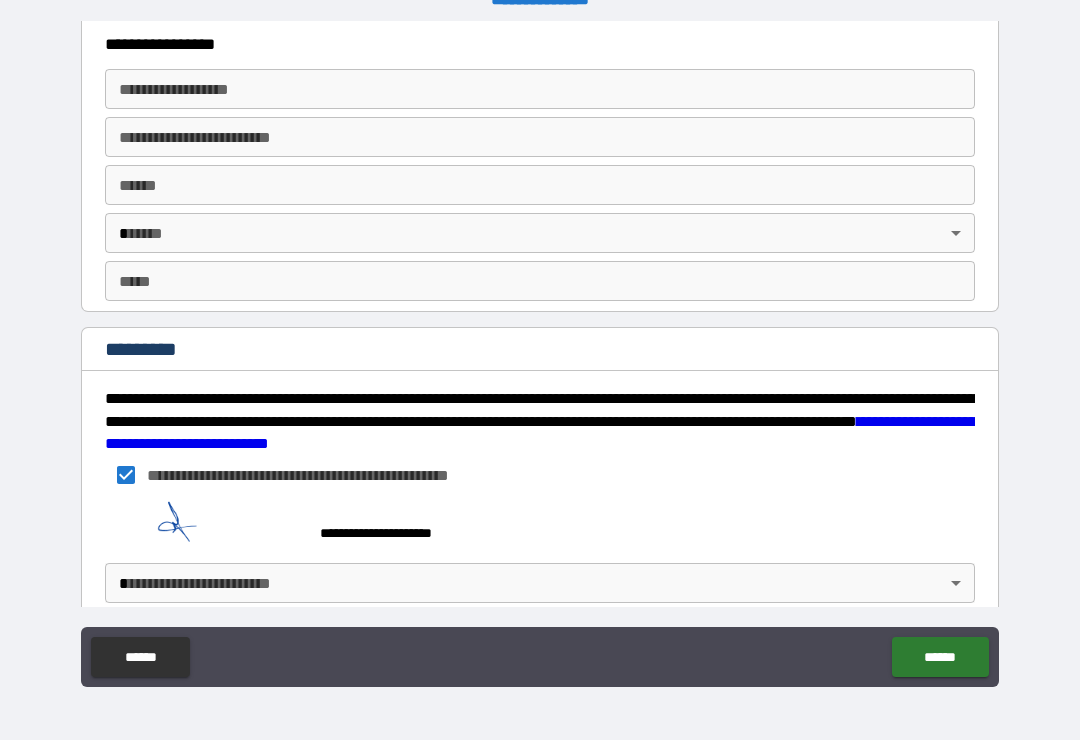 click on "**********" at bounding box center (540, 354) 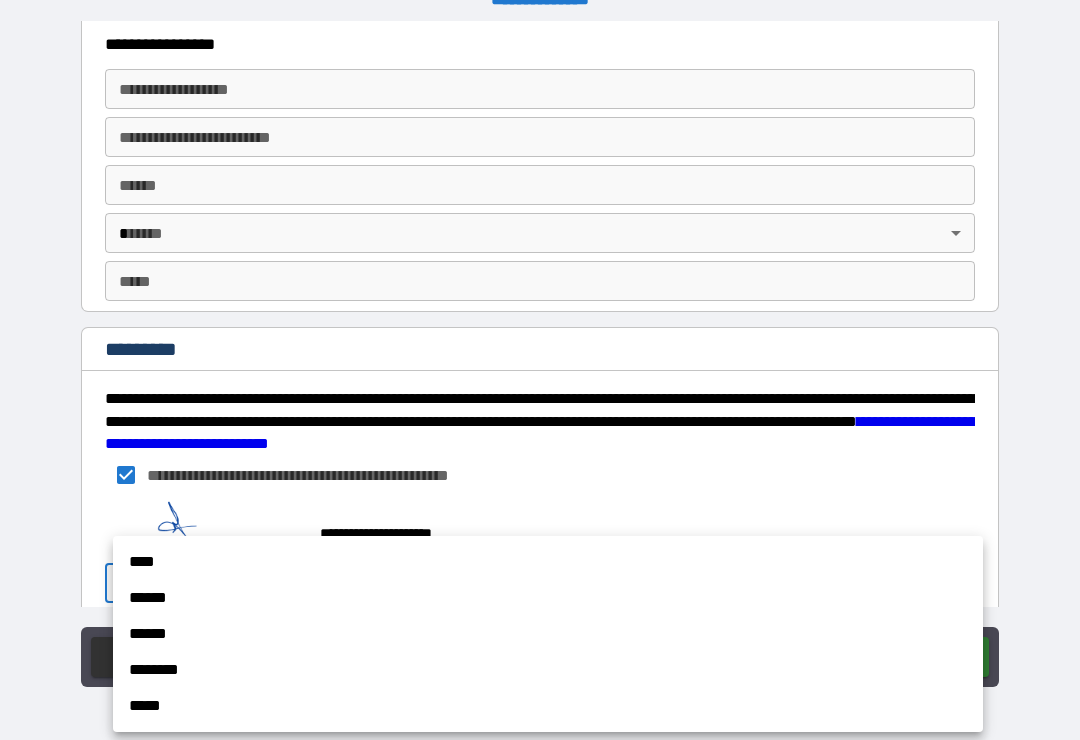 click on "******" at bounding box center [548, 598] 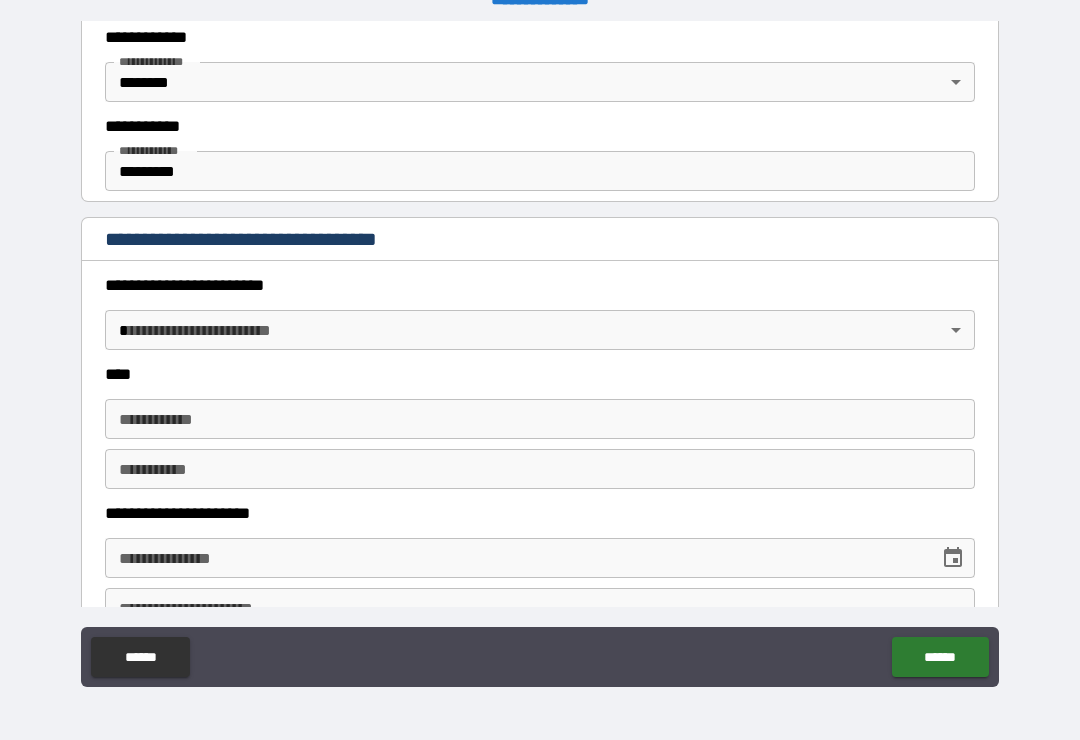 scroll, scrollTop: 540, scrollLeft: 0, axis: vertical 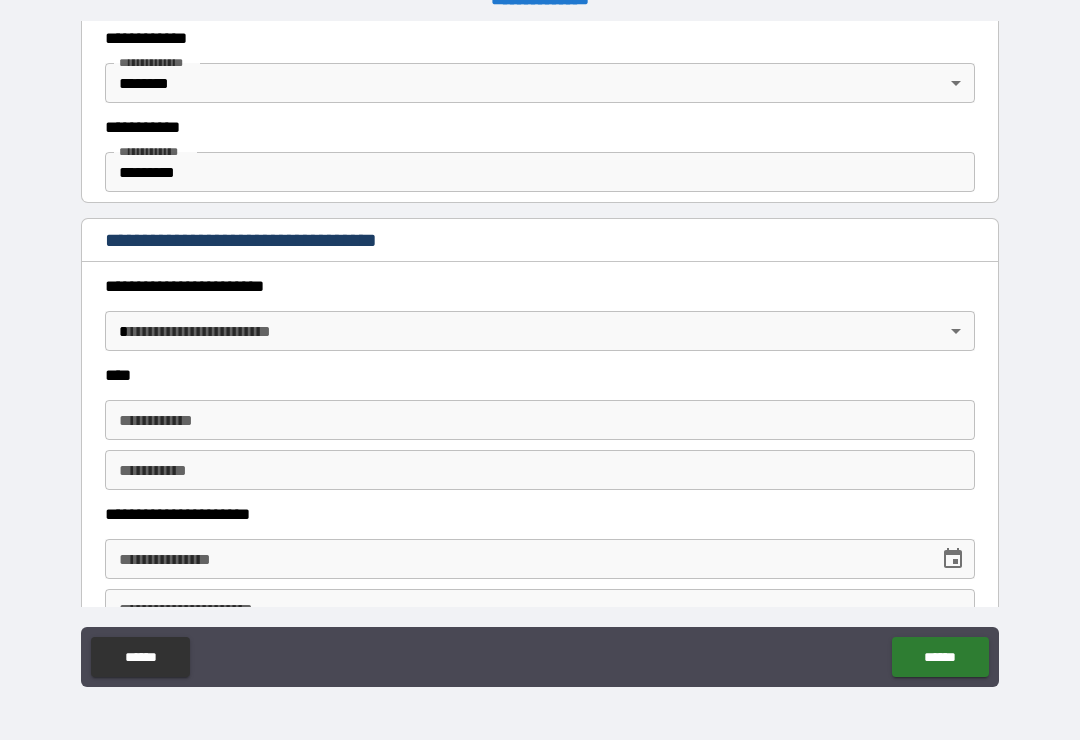 click on "**********" at bounding box center [540, 354] 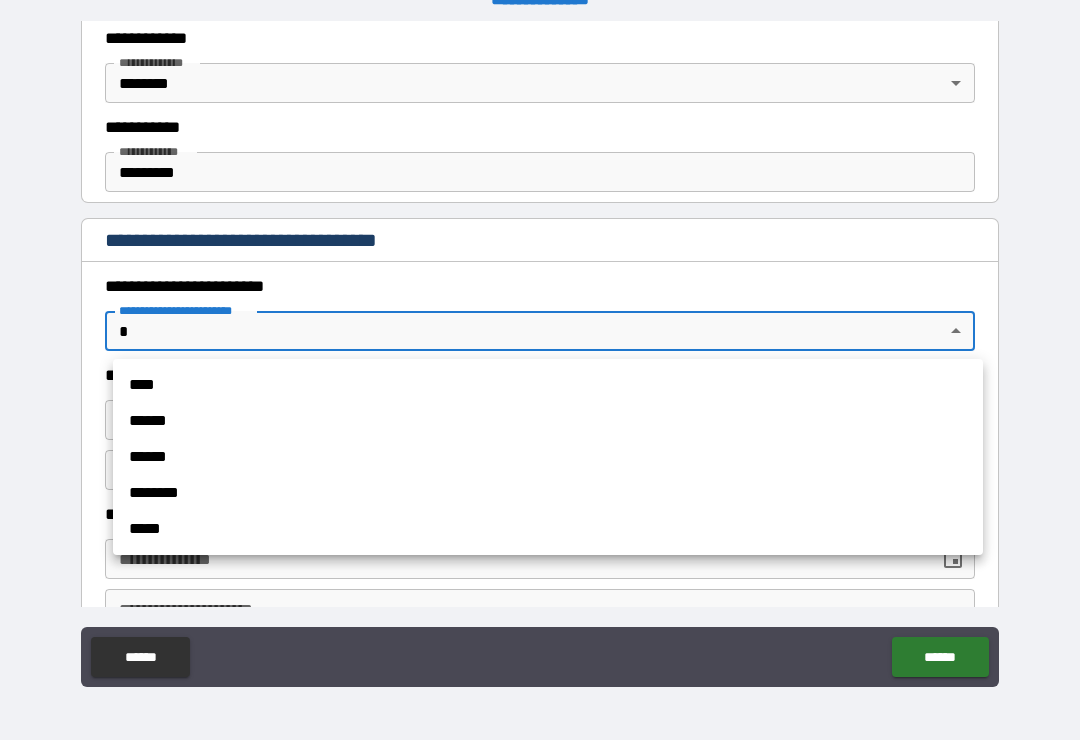 click at bounding box center (540, 370) 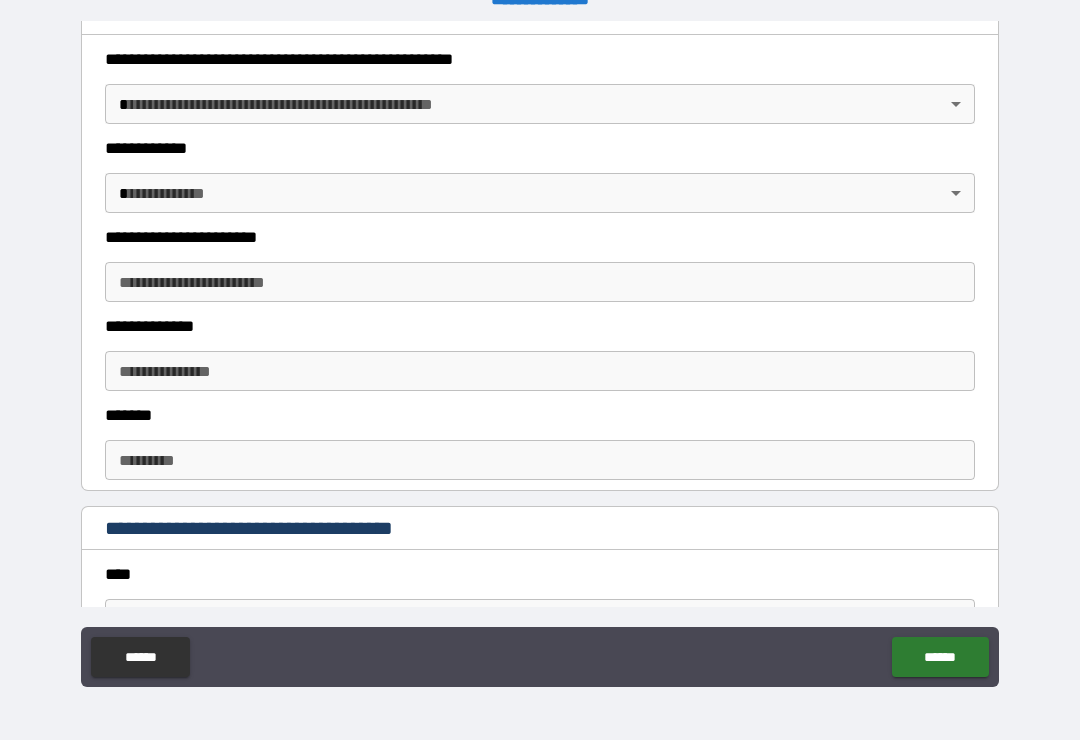 scroll, scrollTop: 2026, scrollLeft: 0, axis: vertical 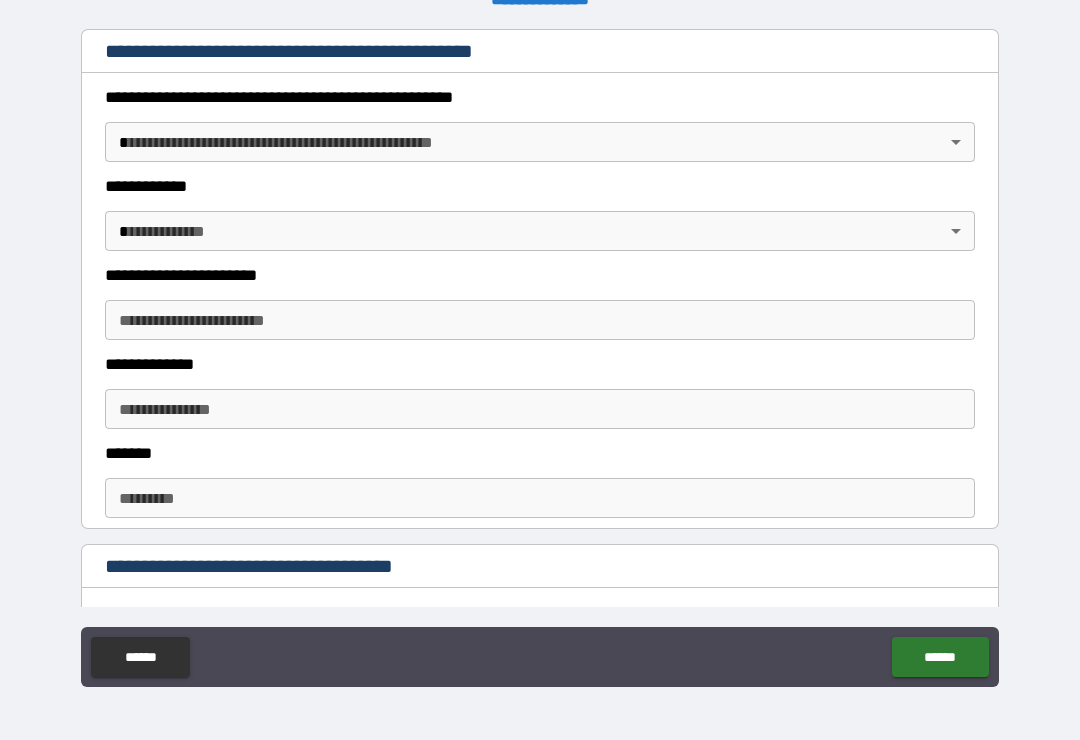 click on "**********" at bounding box center (540, 357) 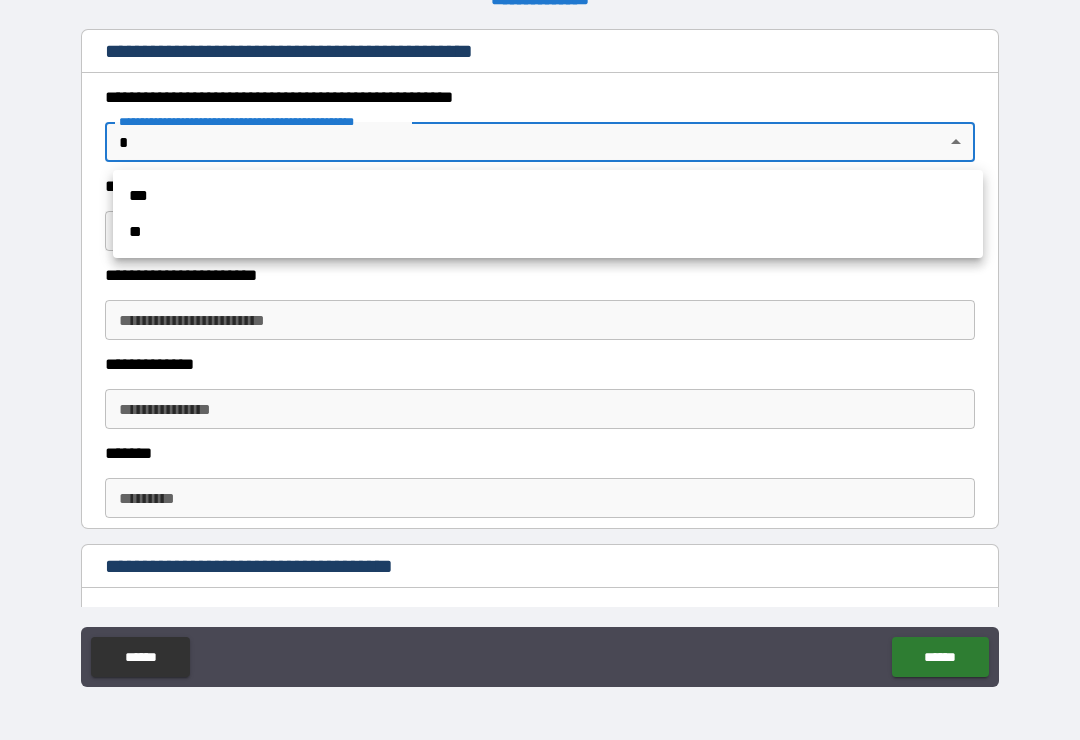click at bounding box center [540, 370] 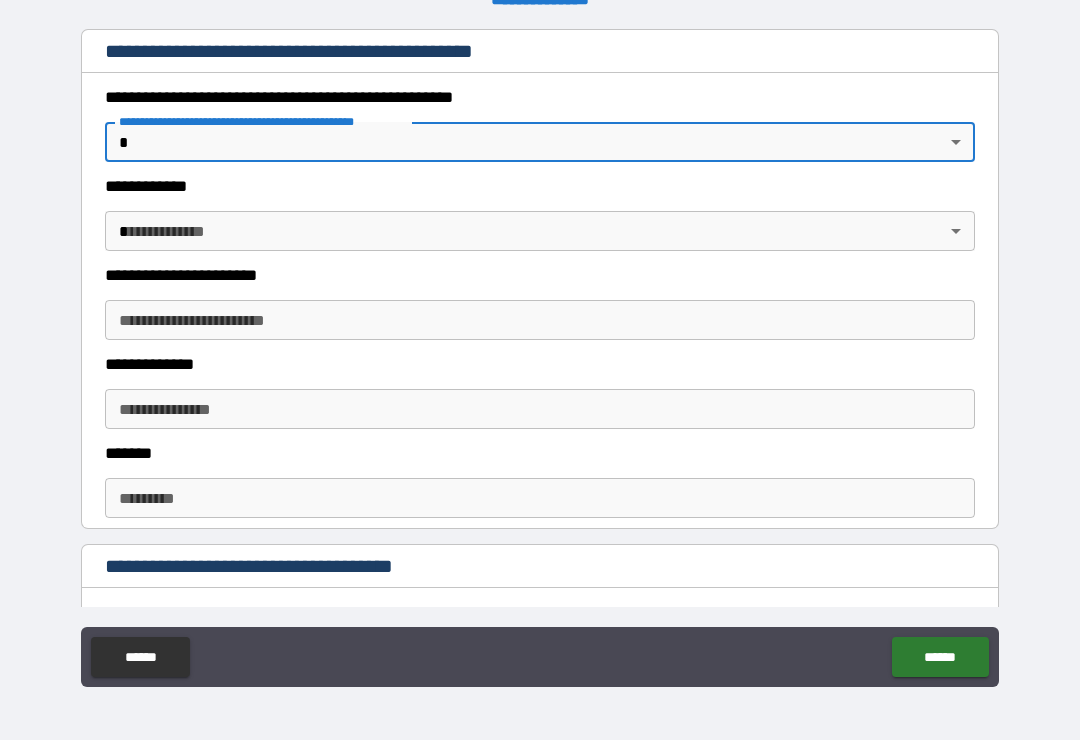 click on "**********" at bounding box center [540, 320] 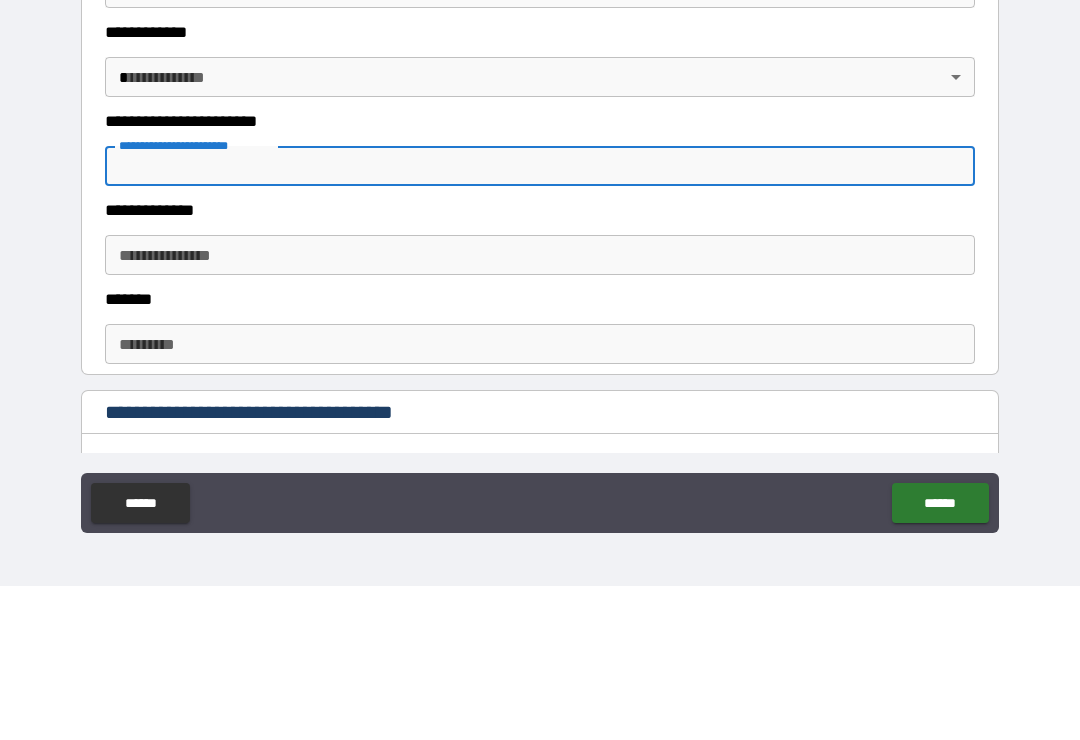 click on "**********" at bounding box center (540, 357) 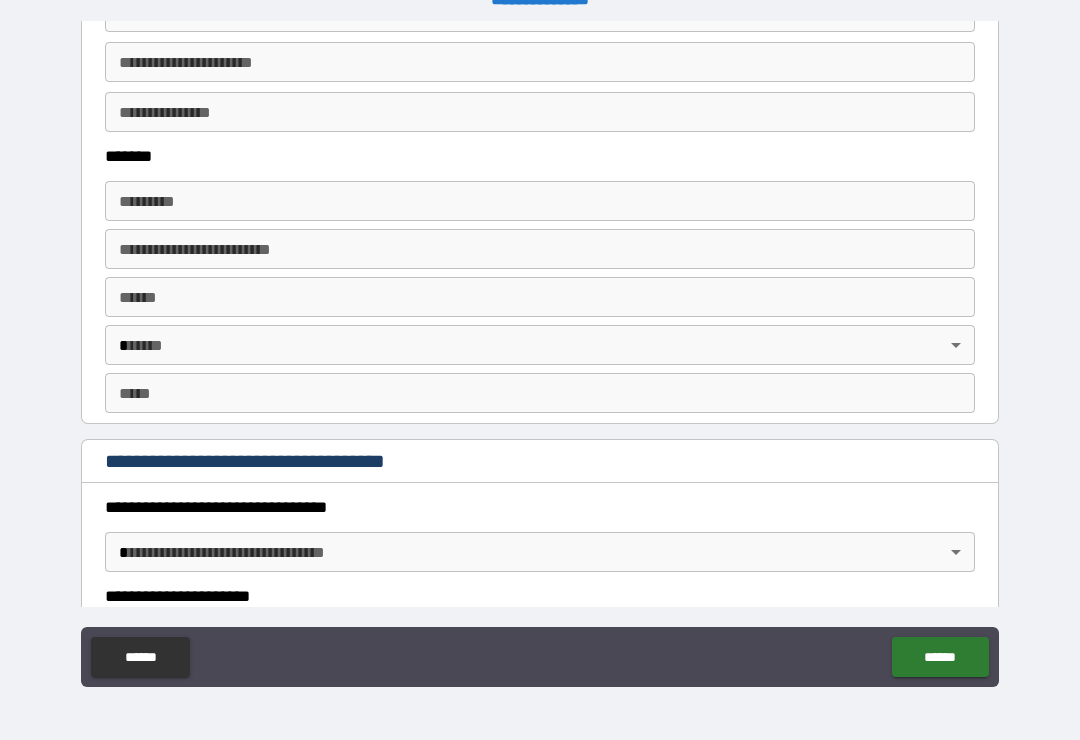 scroll, scrollTop: 1087, scrollLeft: 0, axis: vertical 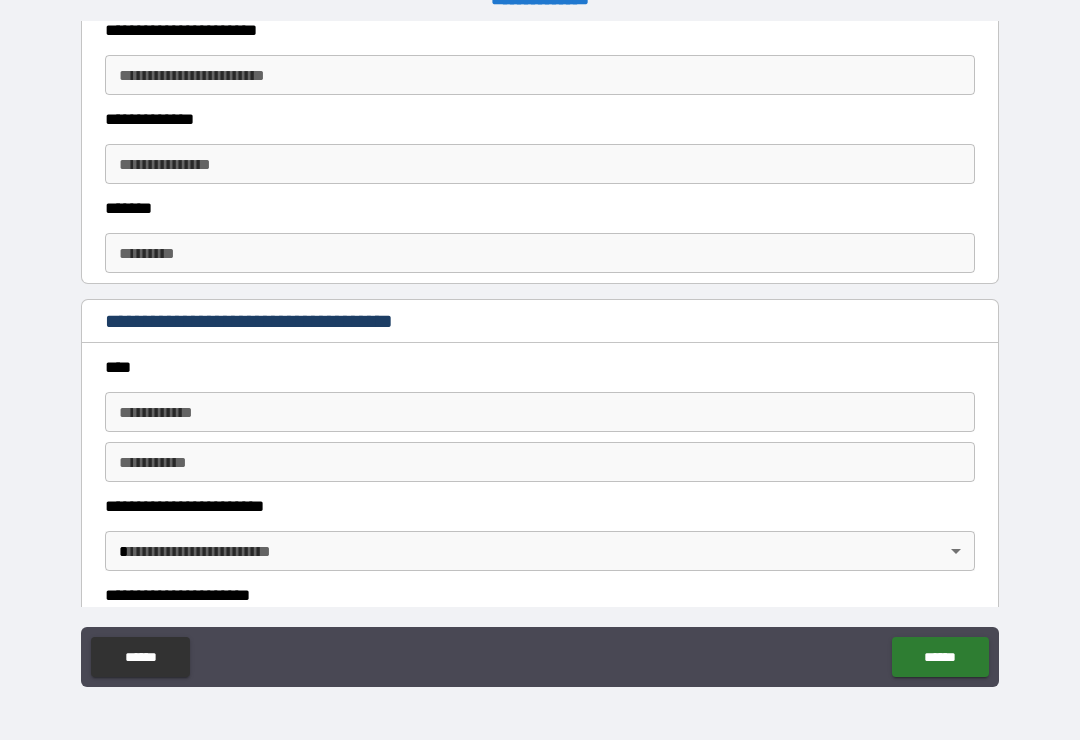 click on "**********" at bounding box center (540, 357) 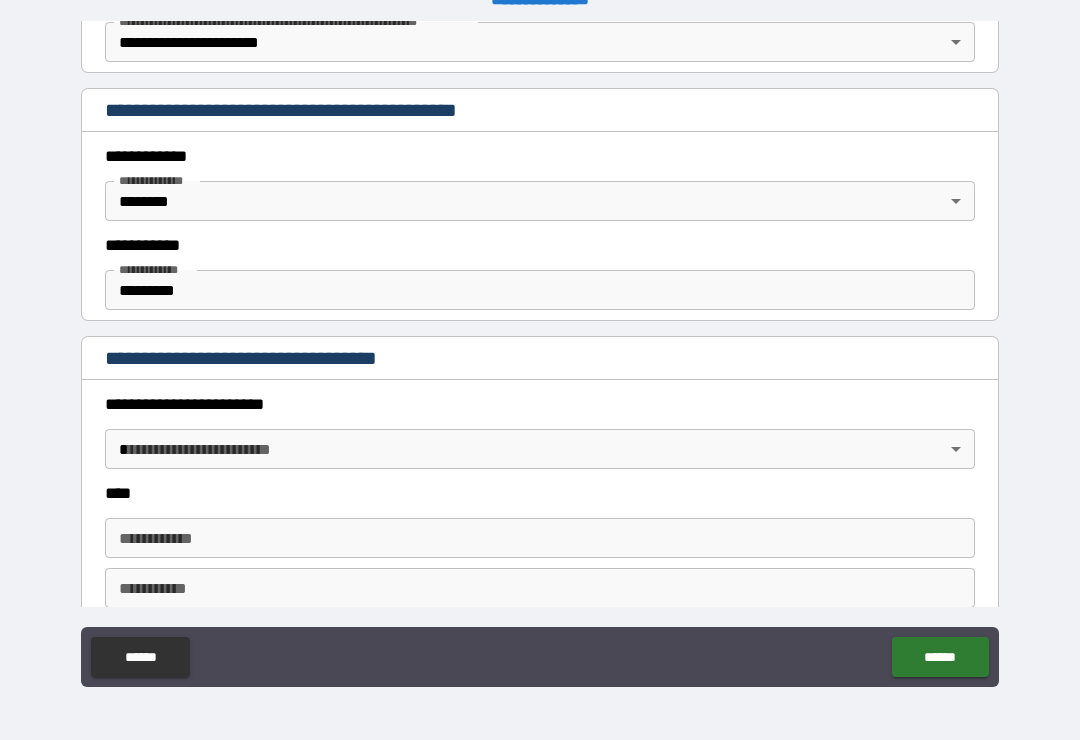 scroll, scrollTop: 423, scrollLeft: 0, axis: vertical 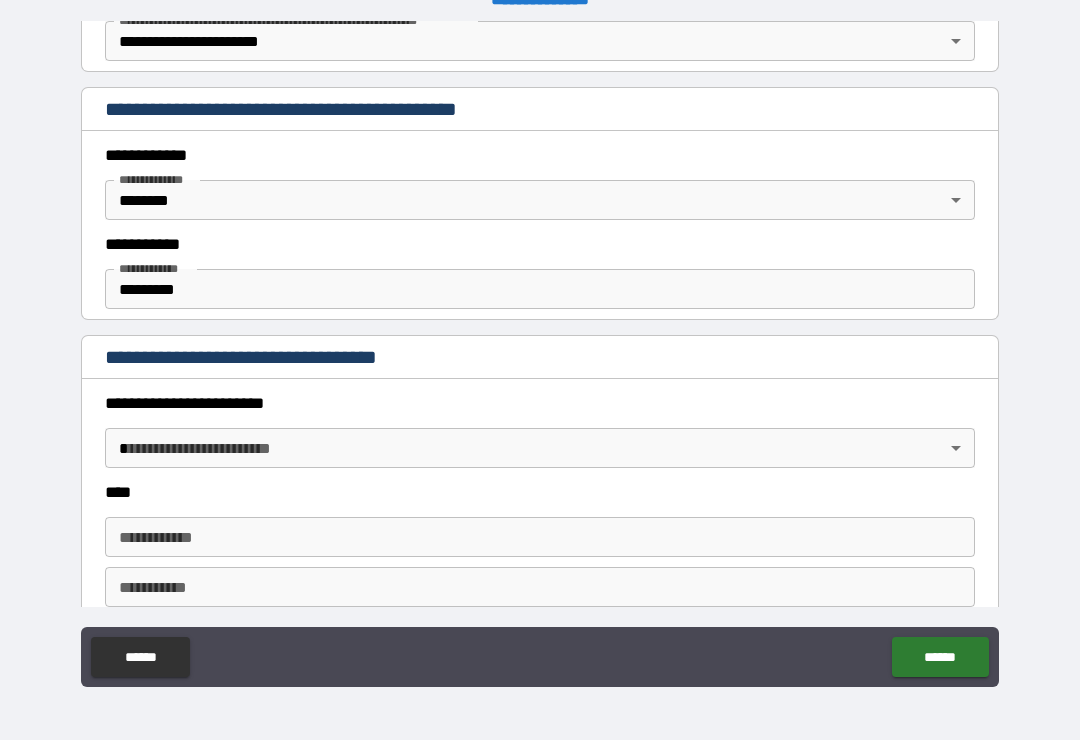 click on "******" at bounding box center [940, 657] 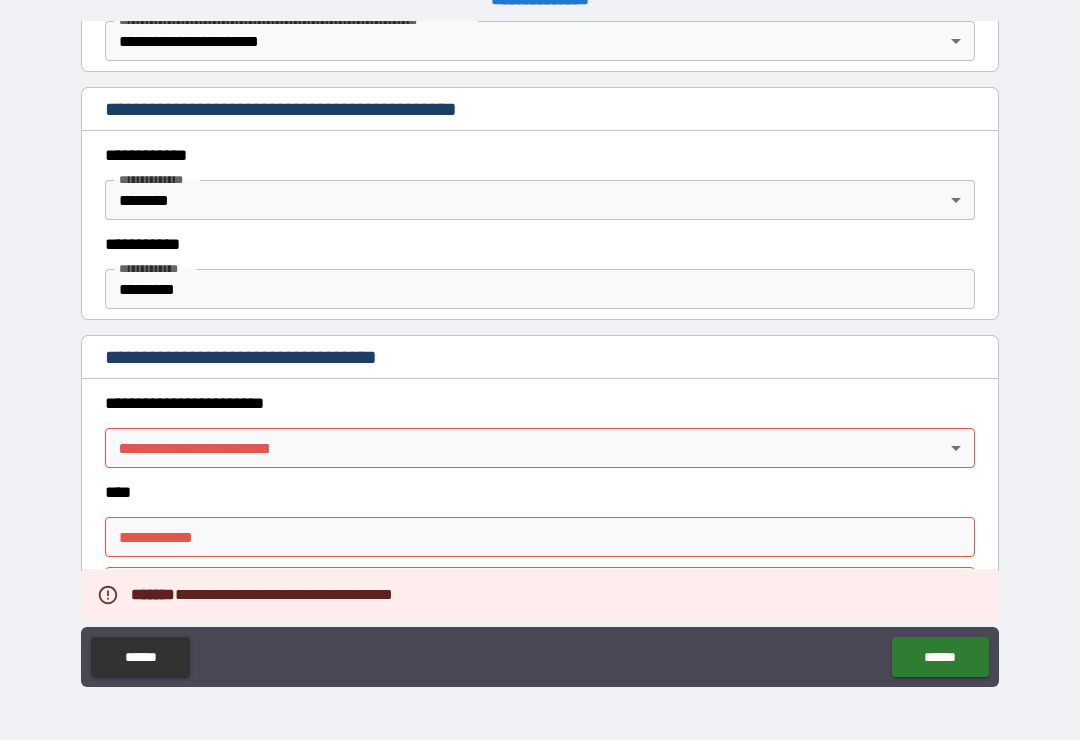 click on "**********" at bounding box center [540, 357] 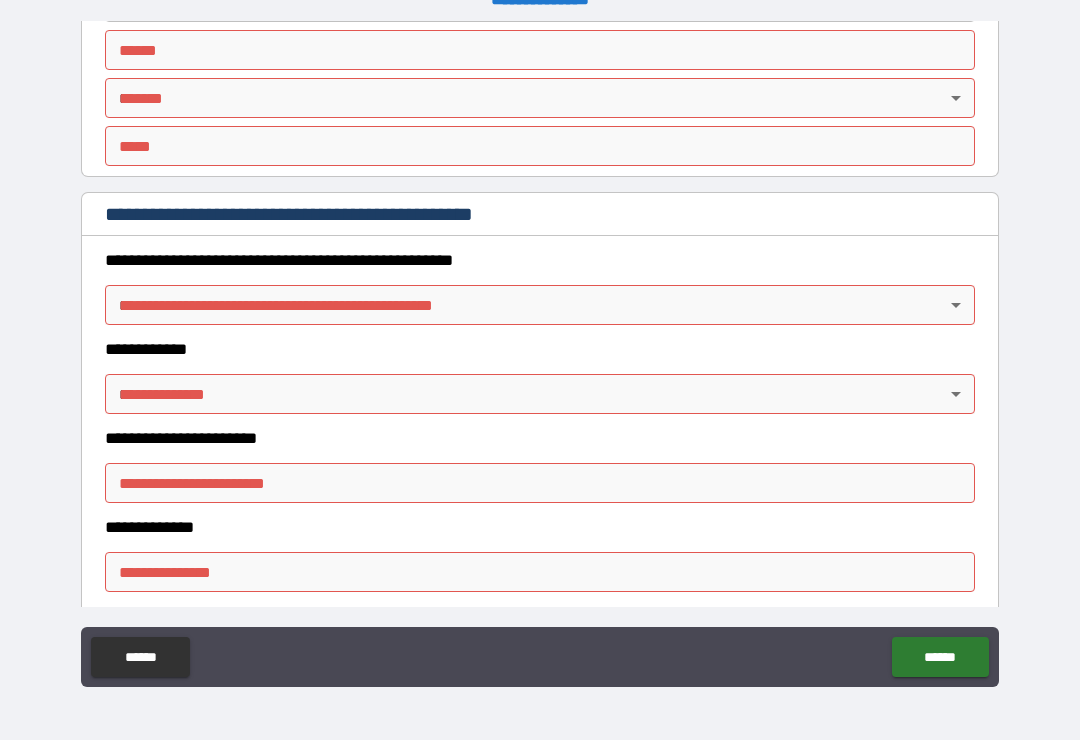 scroll, scrollTop: 1864, scrollLeft: 0, axis: vertical 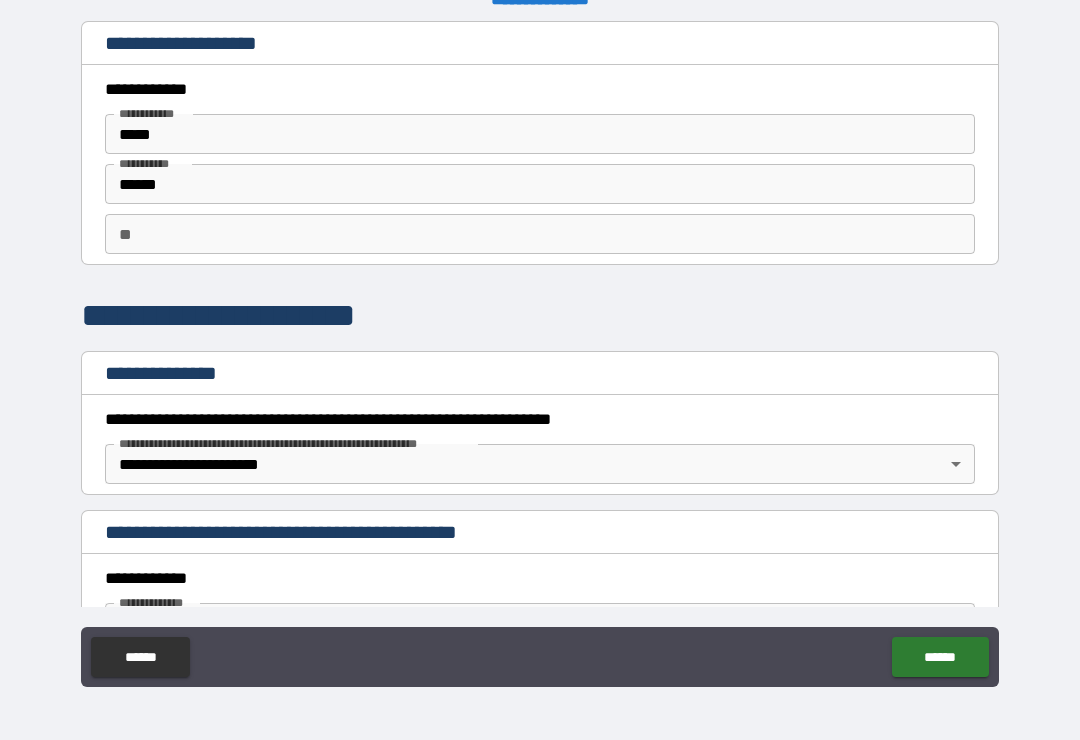 click on "******" at bounding box center [140, 657] 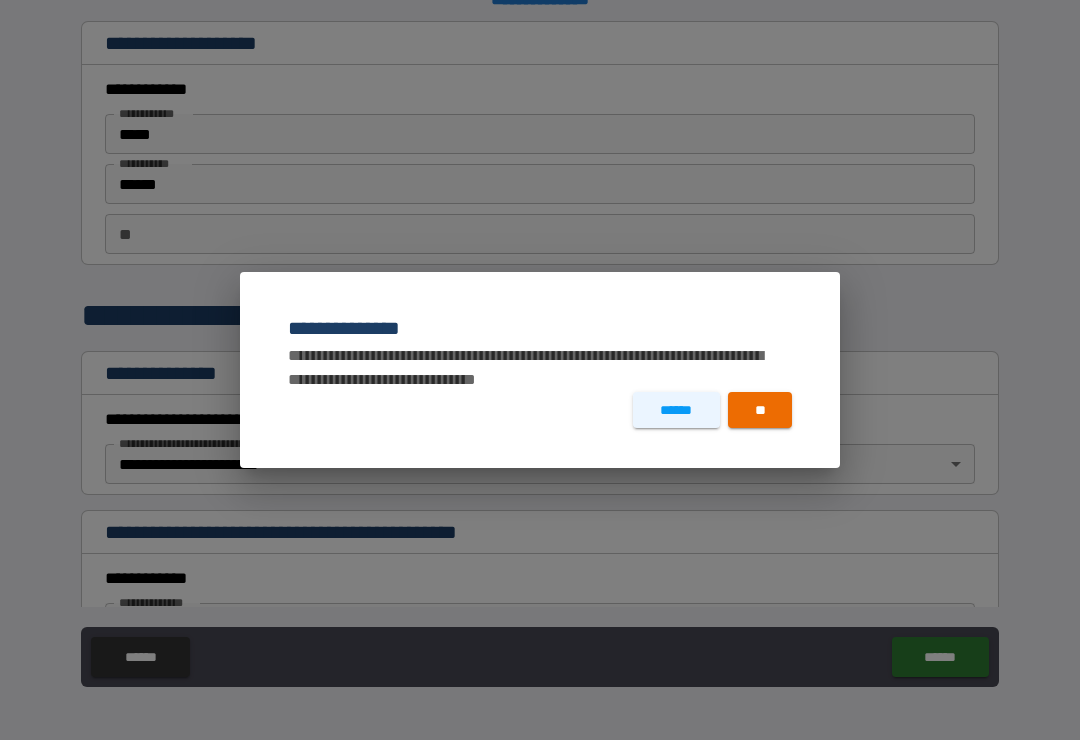 scroll, scrollTop: 0, scrollLeft: 0, axis: both 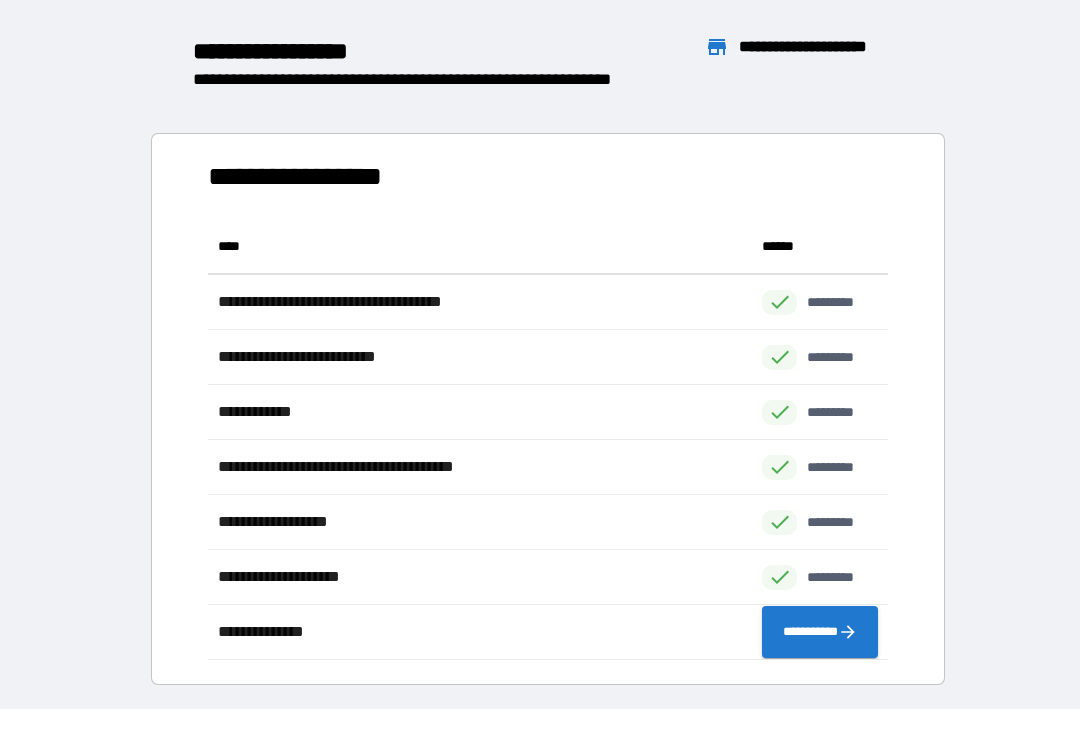 click on "**********" at bounding box center (540, 753) 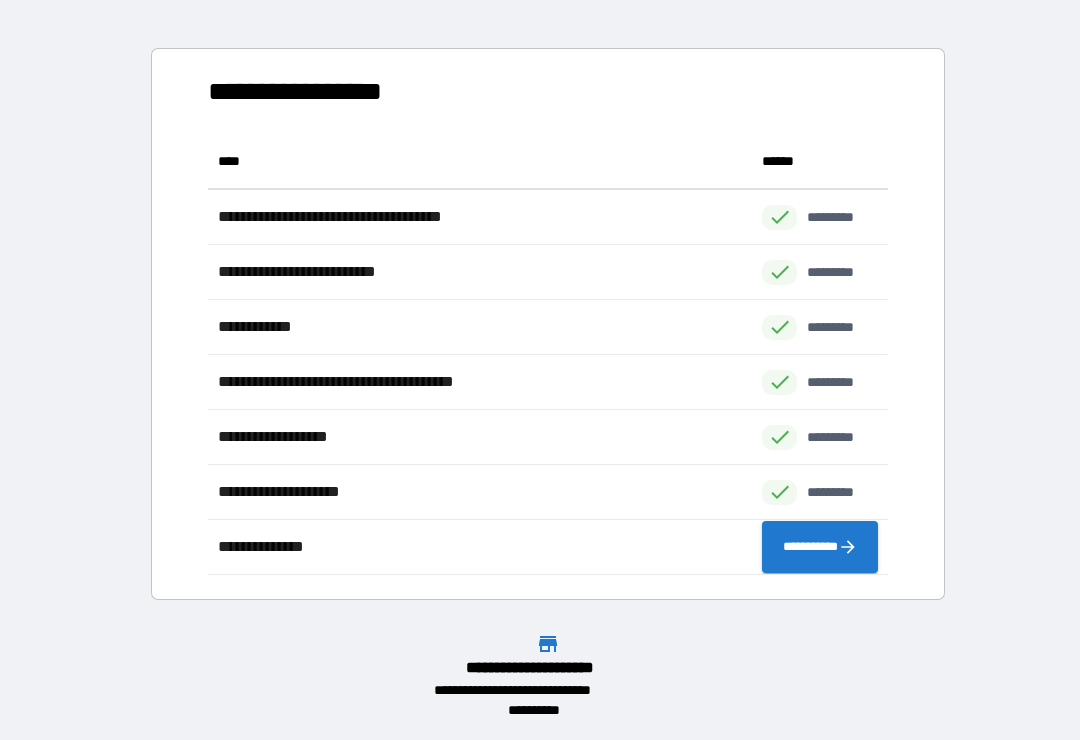 scroll, scrollTop: 86, scrollLeft: 0, axis: vertical 